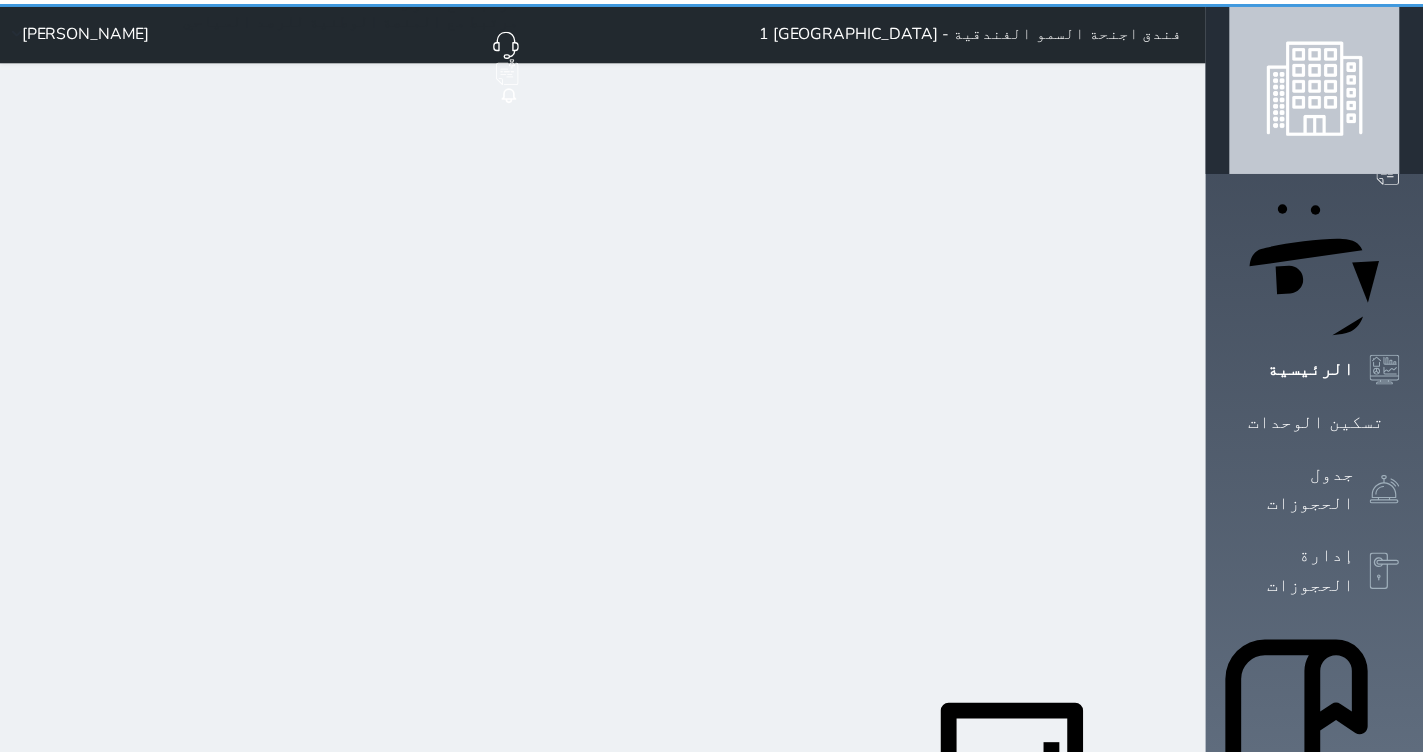 scroll, scrollTop: 0, scrollLeft: 0, axis: both 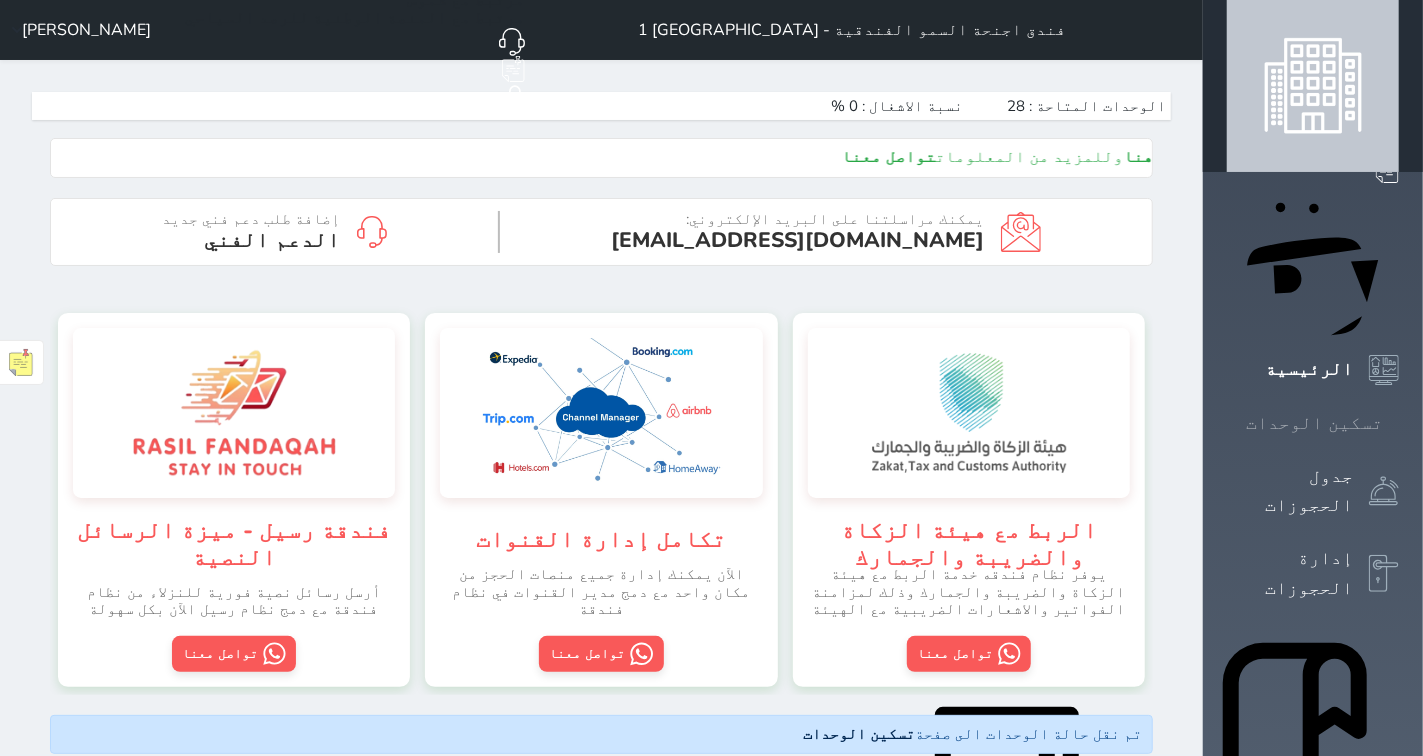 click 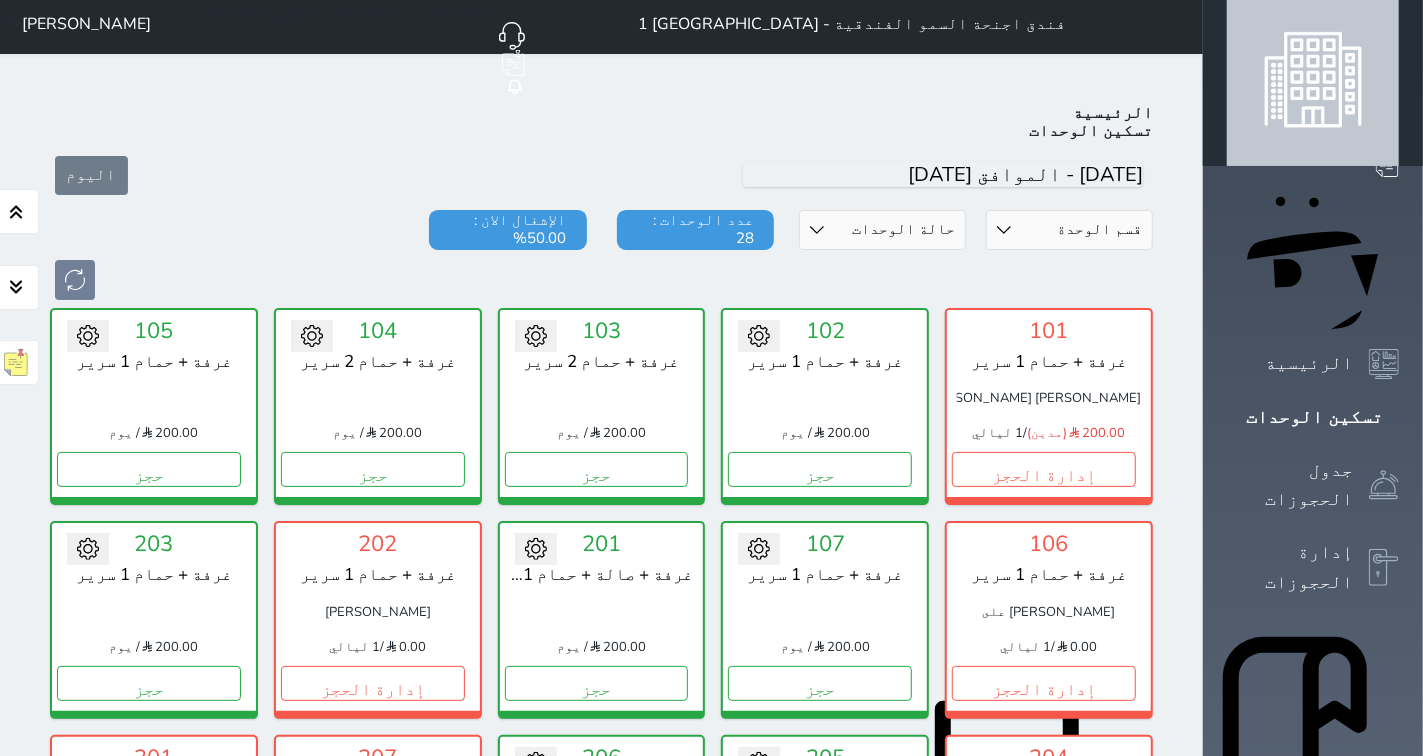 scroll, scrollTop: 0, scrollLeft: 0, axis: both 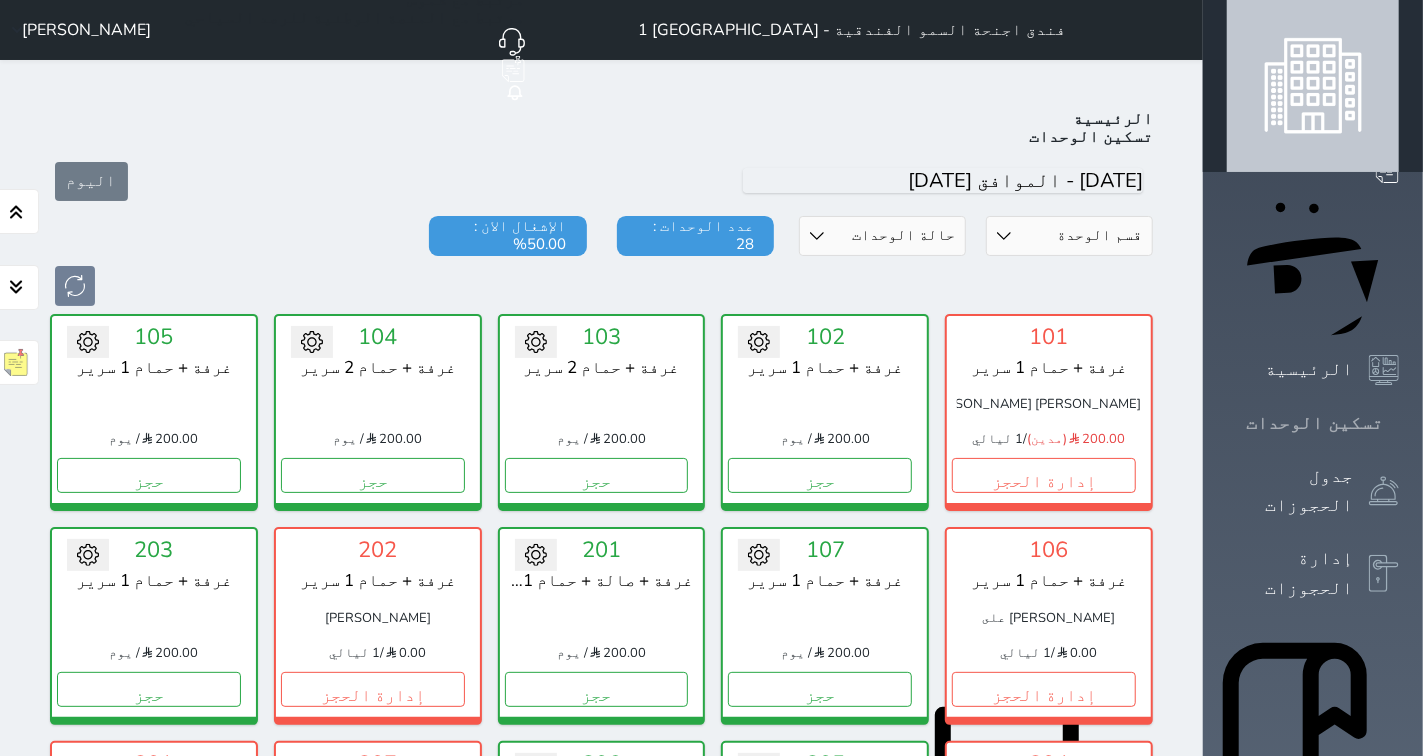 click 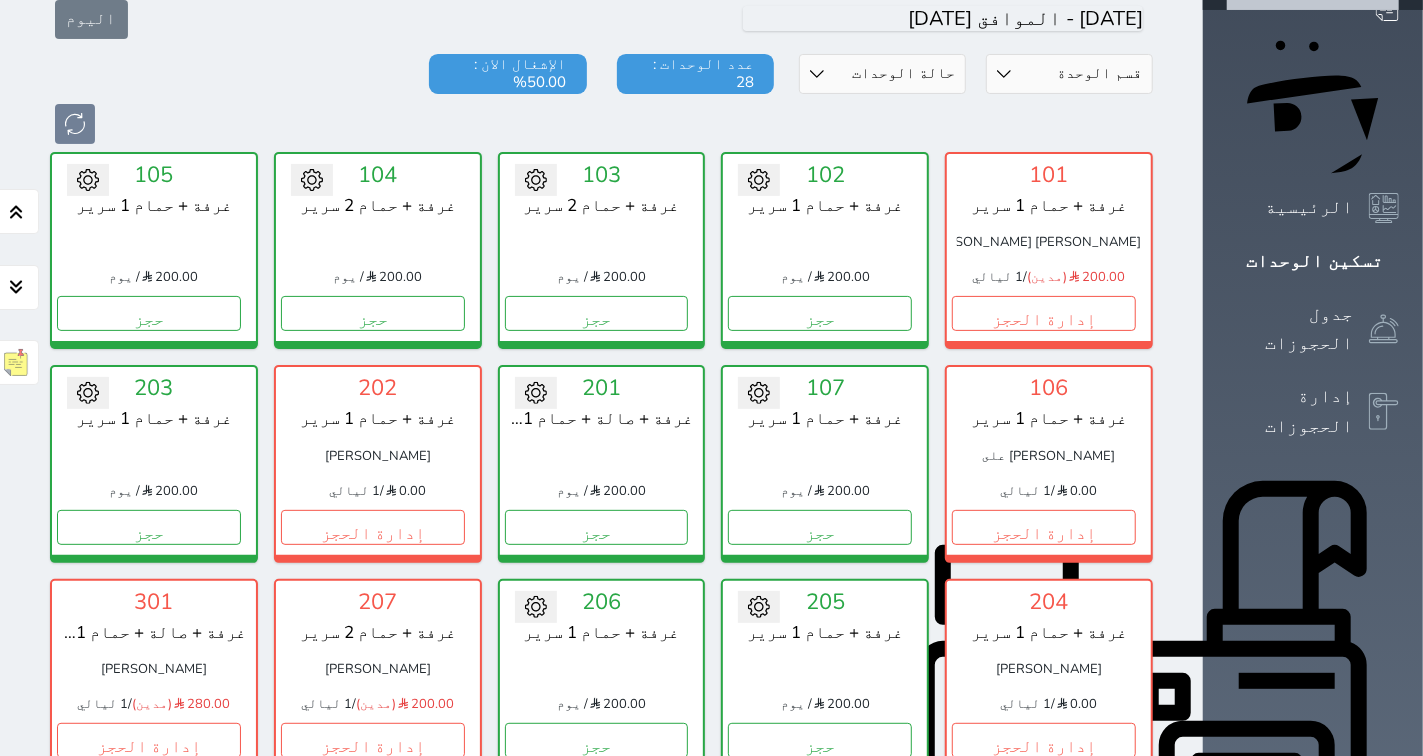 scroll, scrollTop: 222, scrollLeft: 0, axis: vertical 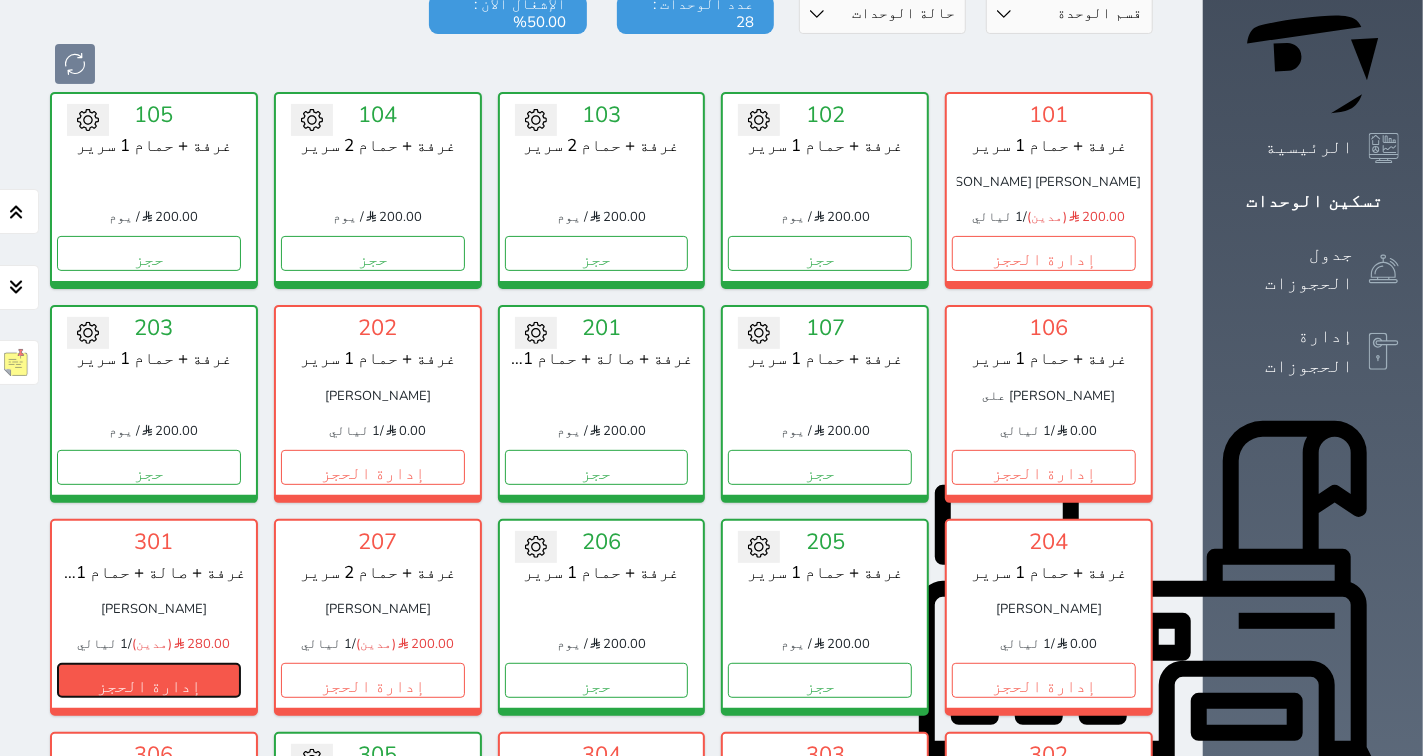 click on "إدارة الحجز" at bounding box center [149, 680] 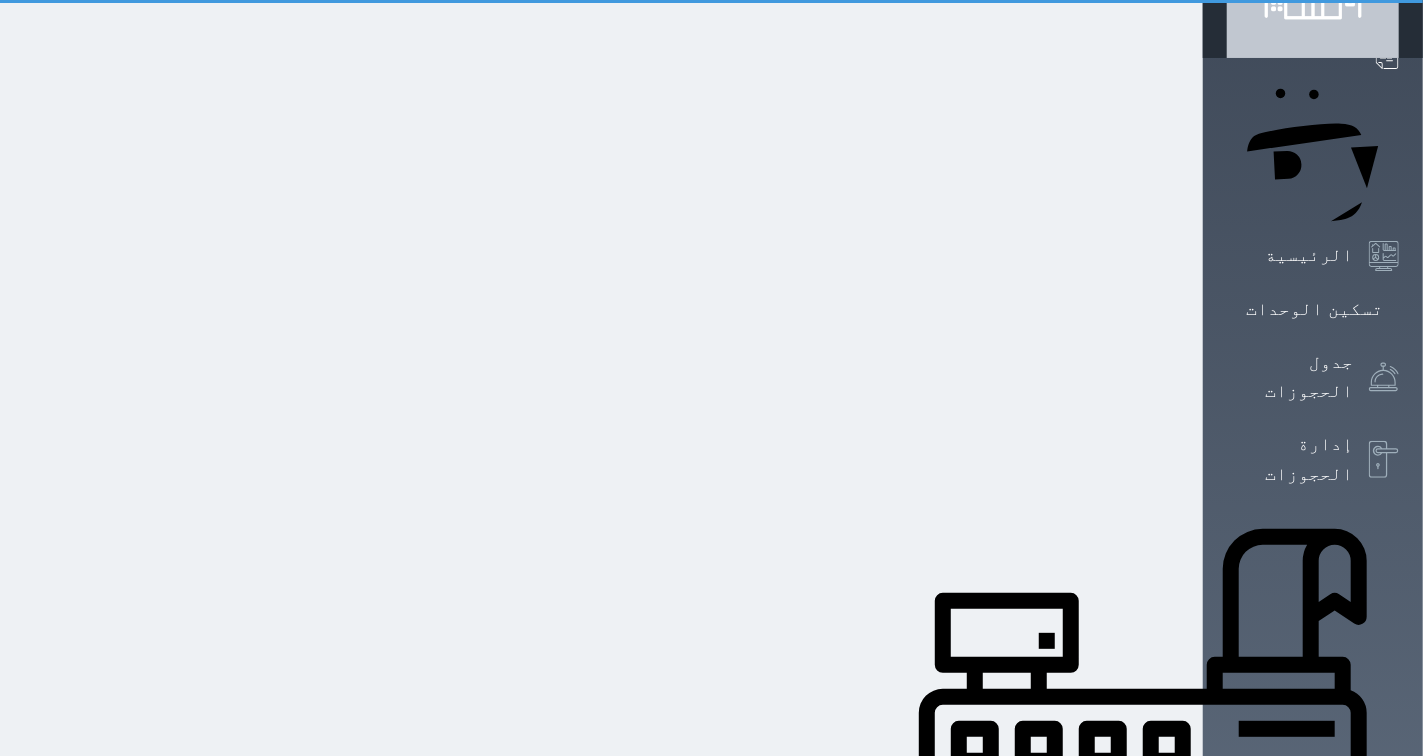 scroll, scrollTop: 0, scrollLeft: 0, axis: both 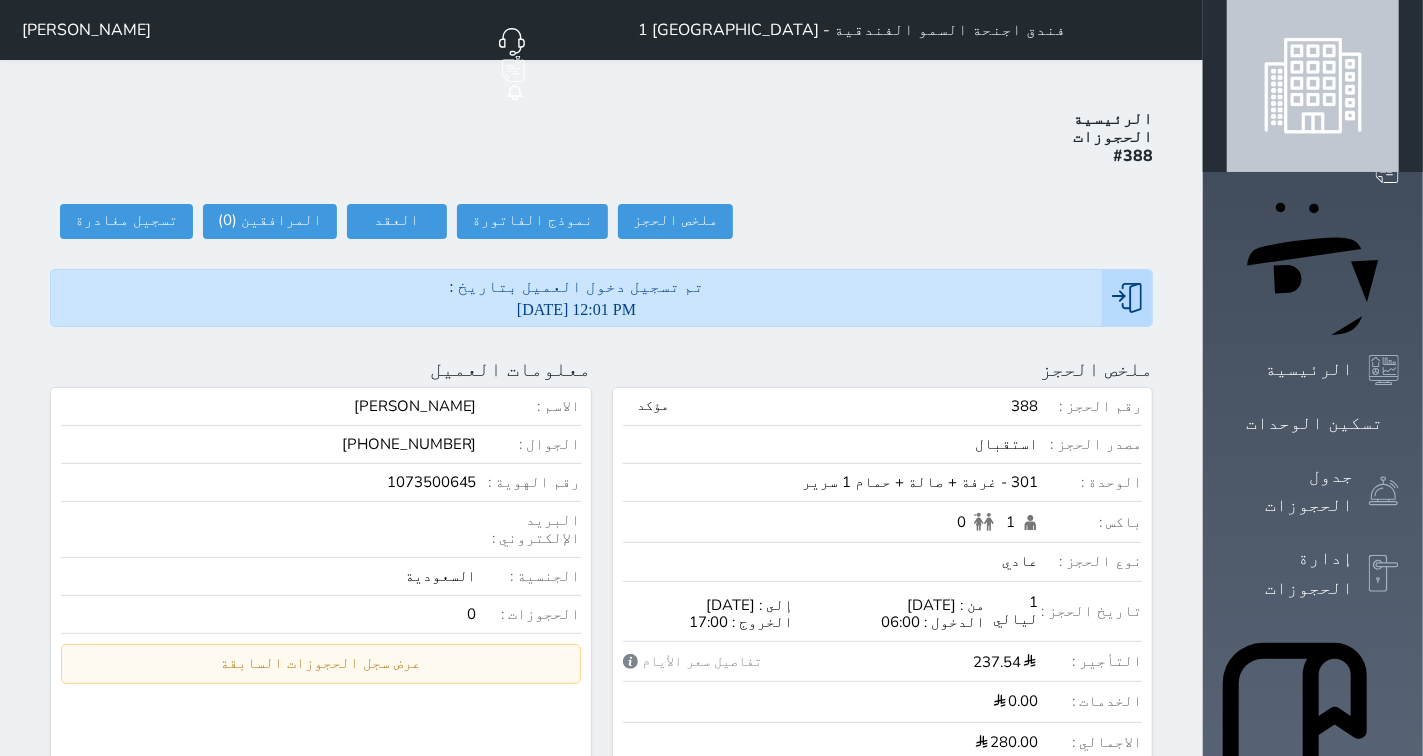 select 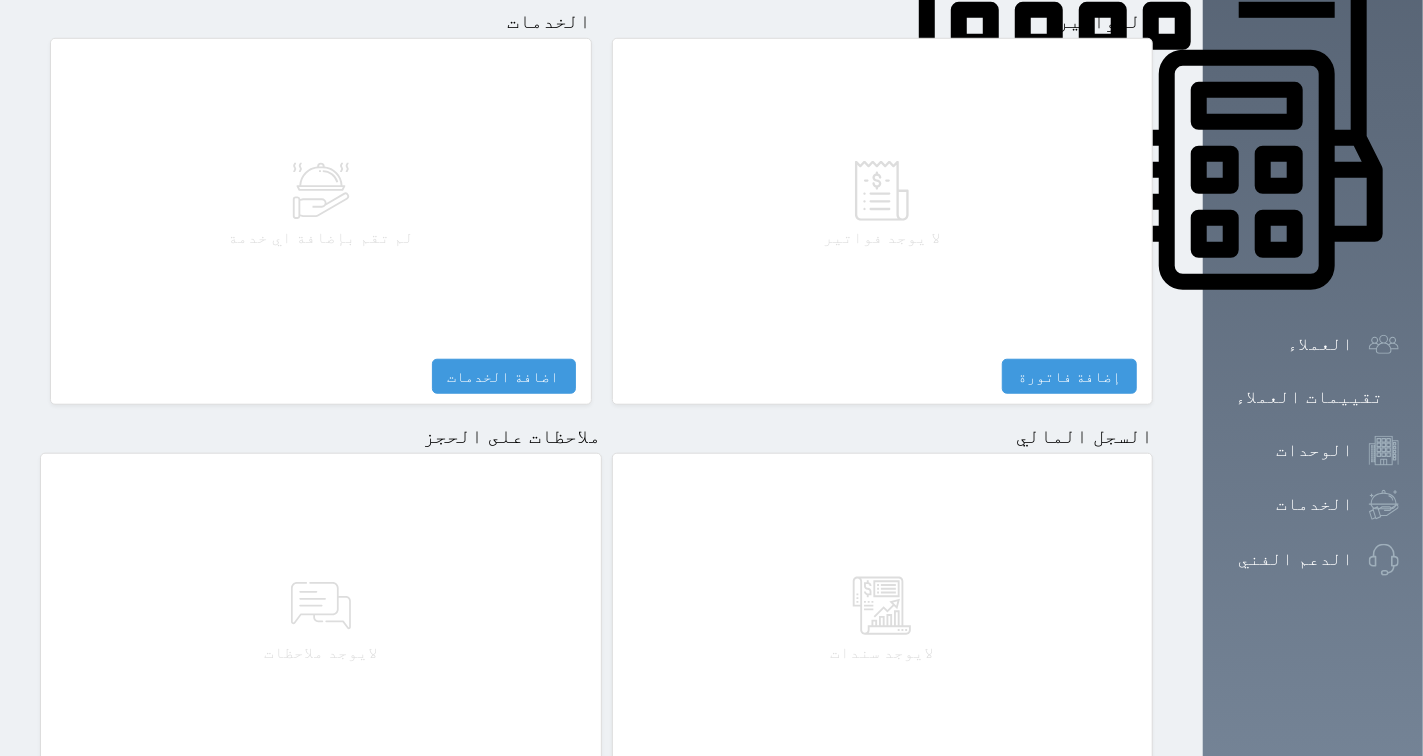 scroll, scrollTop: 1024, scrollLeft: 0, axis: vertical 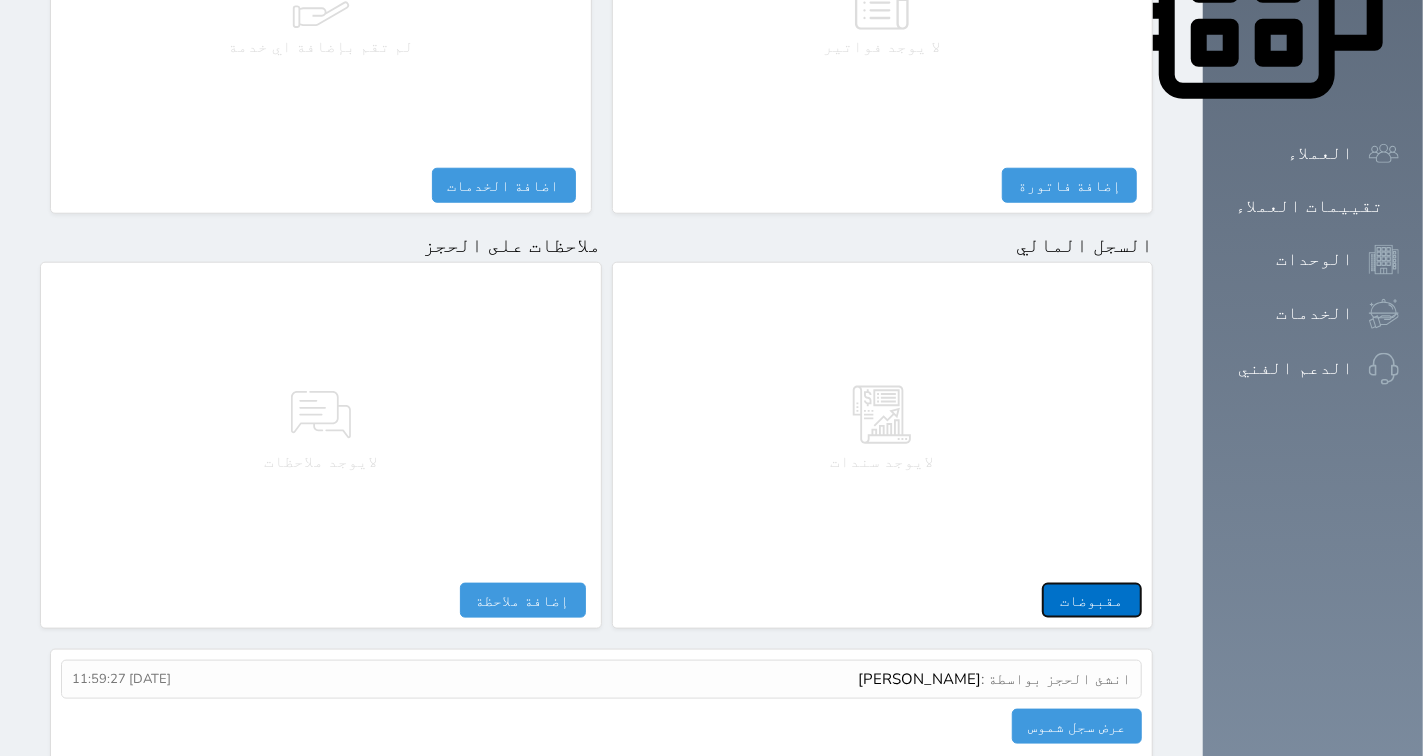 click on "مقبوضات" at bounding box center [1092, 600] 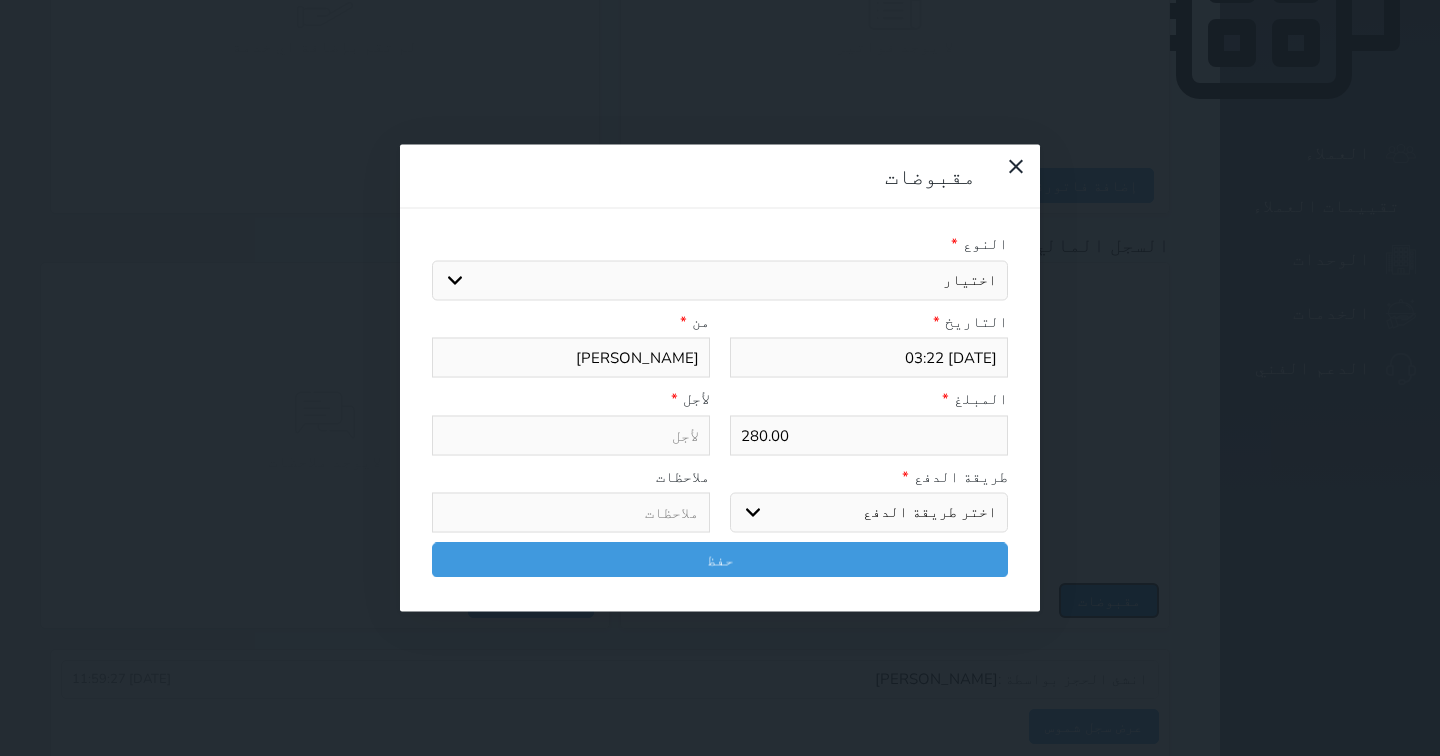 select 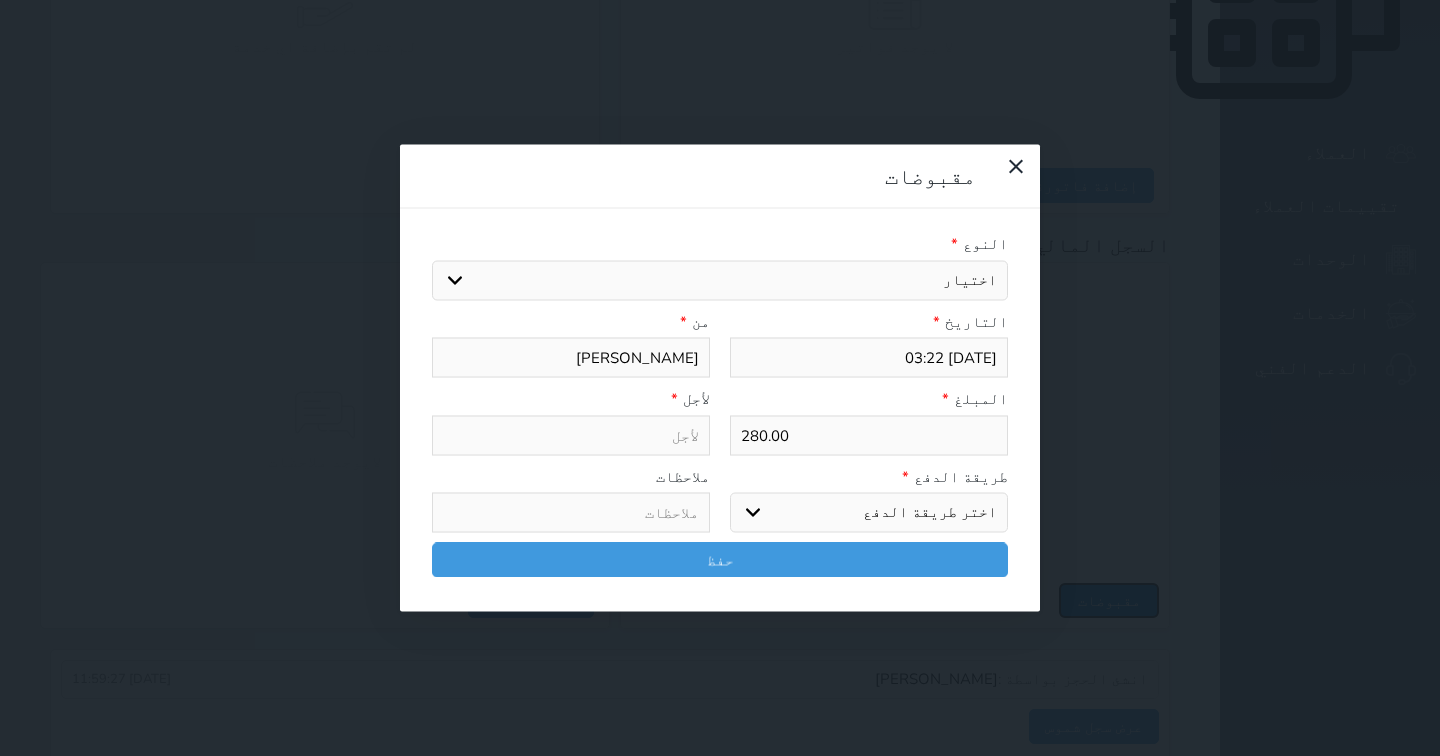 select 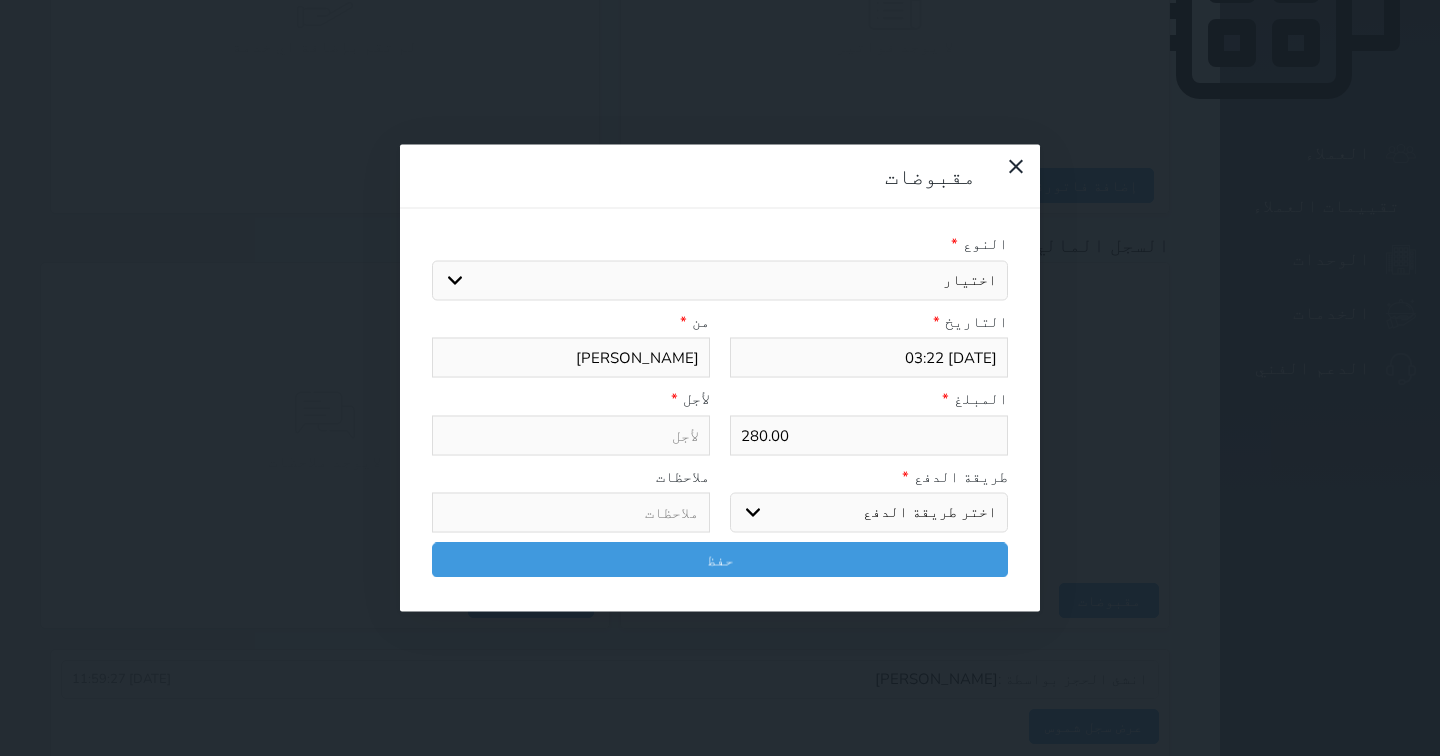 click on "اختيار   مقبوضات عامة قيمة إيجار فواتير تامين عربون لا ينطبق آخر مغسلة واي فاي - الإنترنت مواقف السيارات طعام الأغذية والمشروبات مشروبات المشروبات الباردة المشروبات الساخنة الإفطار غداء عشاء مخبز و كعك حمام سباحة الصالة الرياضية سبا و خدمات الجمال اختيار وإسقاط (خدمات النقل) ميني بار كابل - تلفزيون سرير إضافي تصفيف الشعر التسوق خدمات الجولات السياحية المنظمة خدمات الدليل السياحي" at bounding box center [720, 280] 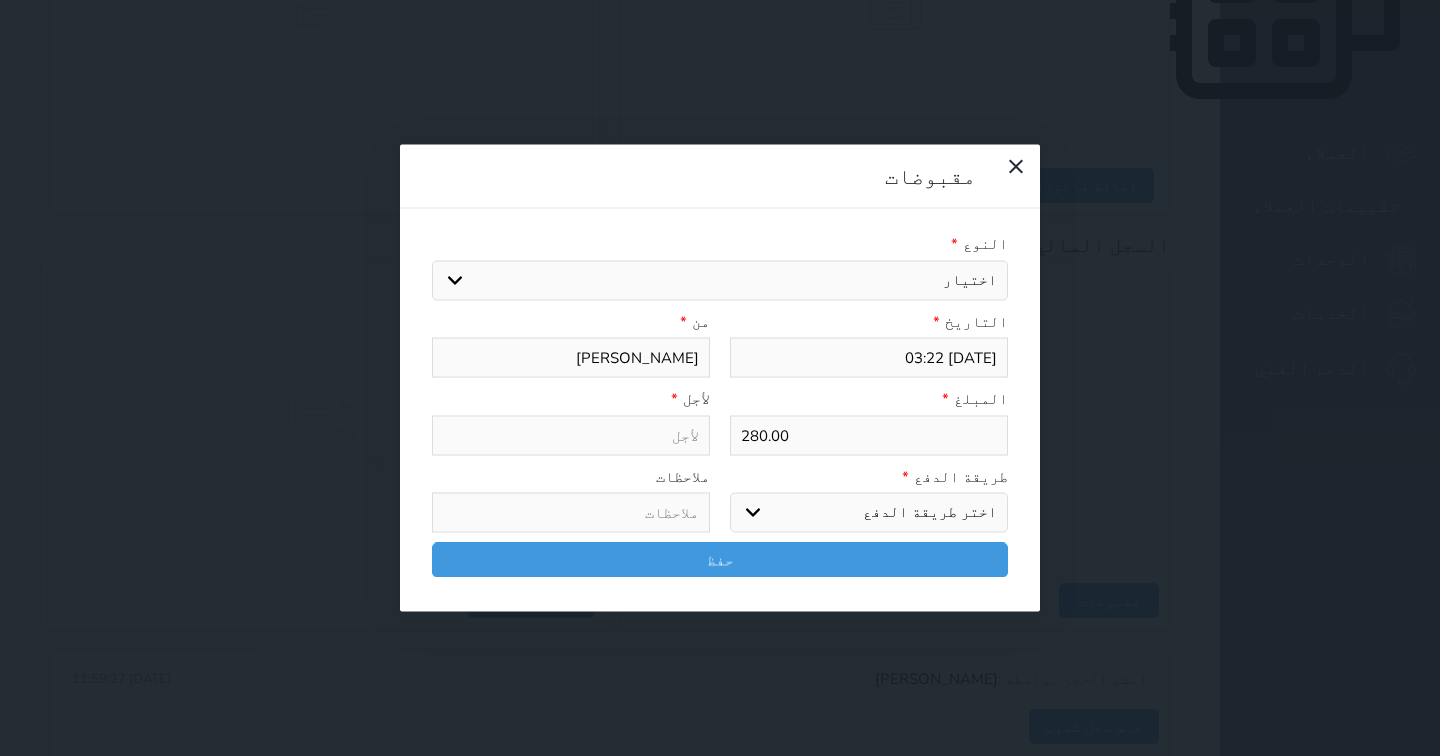 select on "162167" 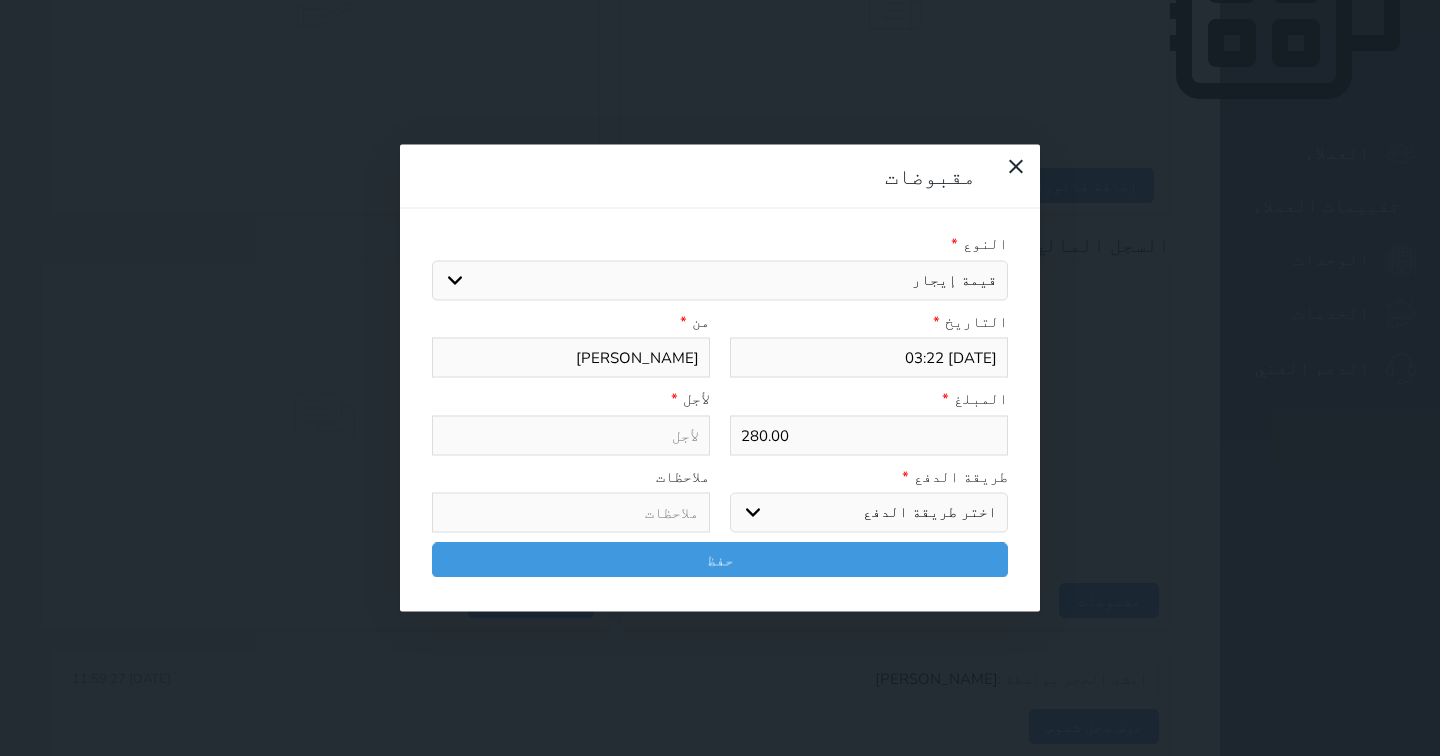 click on "اختيار   مقبوضات عامة قيمة إيجار فواتير تامين عربون لا ينطبق آخر مغسلة واي فاي - الإنترنت مواقف السيارات طعام الأغذية والمشروبات مشروبات المشروبات الباردة المشروبات الساخنة الإفطار غداء عشاء مخبز و كعك حمام سباحة الصالة الرياضية سبا و خدمات الجمال اختيار وإسقاط (خدمات النقل) ميني بار كابل - تلفزيون سرير إضافي تصفيف الشعر التسوق خدمات الجولات السياحية المنظمة خدمات الدليل السياحي" at bounding box center [720, 280] 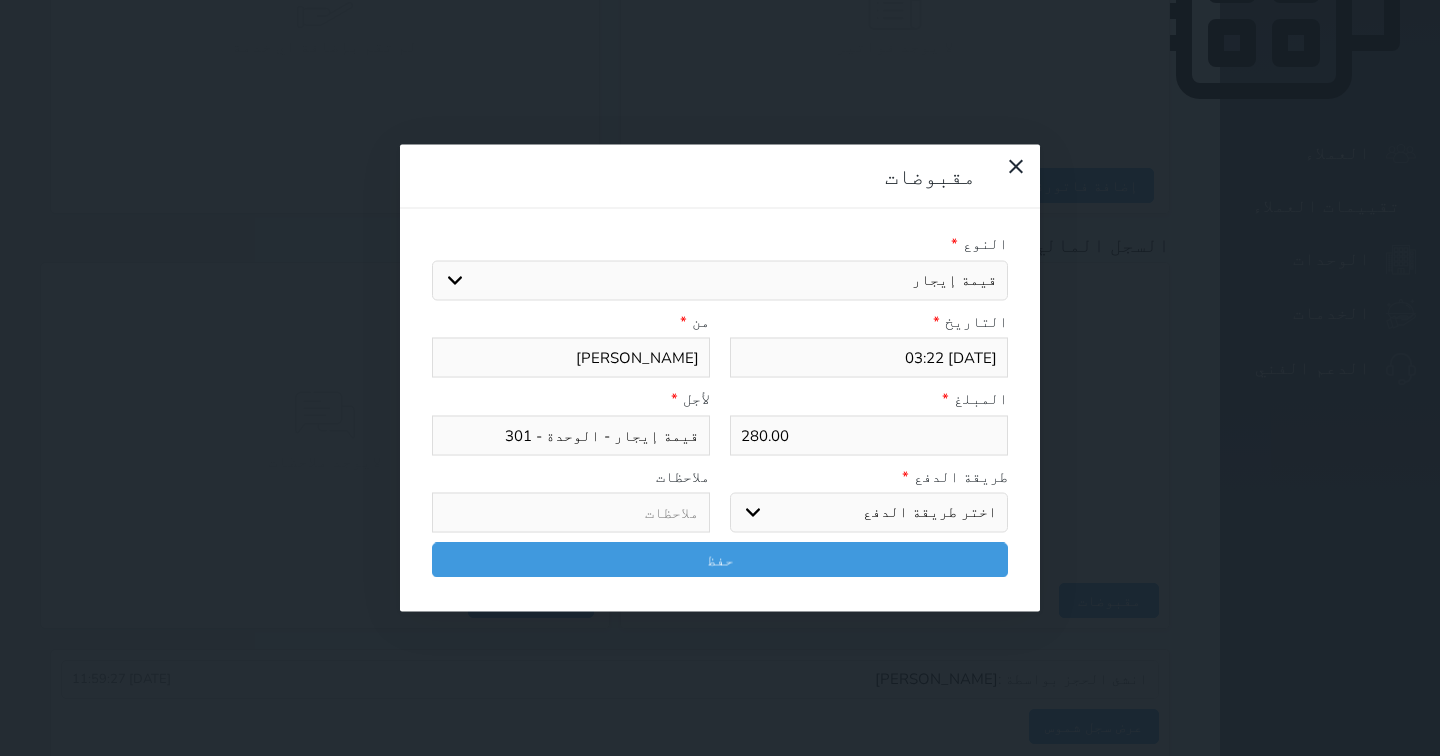 click on "اختر طريقة الدفع   دفع نقدى   تحويل بنكى   مدى   بطاقة ائتمان   آجل" at bounding box center [869, 513] 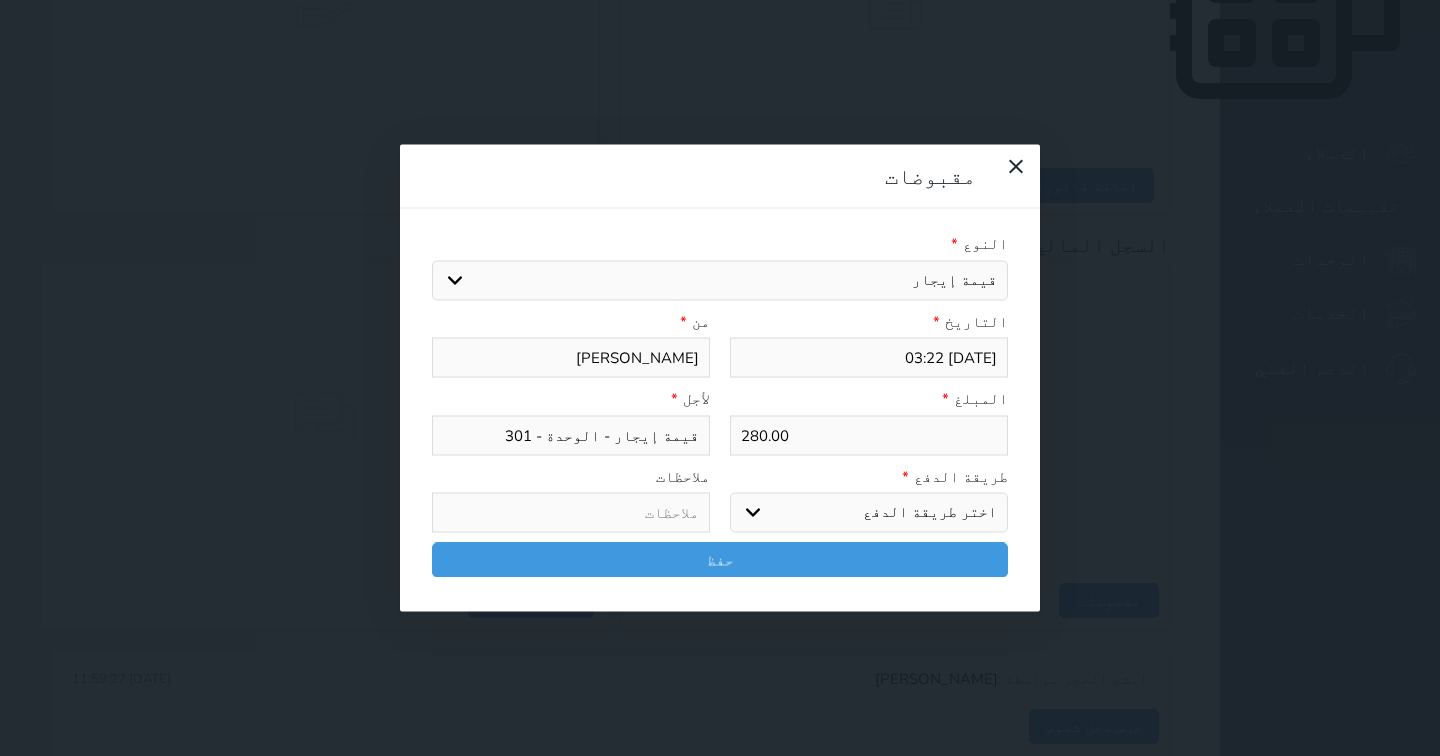 click on "مقبوضات                 النوع  *    اختيار   مقبوضات عامة قيمة إيجار فواتير تامين عربون لا ينطبق آخر مغسلة واي فاي - الإنترنت مواقف السيارات طعام الأغذية والمشروبات مشروبات المشروبات الباردة المشروبات الساخنة الإفطار غداء عشاء مخبز و كعك حمام سباحة الصالة الرياضية سبا و خدمات الجمال اختيار وإسقاط (خدمات النقل) ميني بار كابل - تلفزيون سرير إضافي تصفيف الشعر التسوق خدمات الجولات السياحية المنظمة خدمات الدليل السياحي   التاريخ *   [DATE] 03:22   من *   [PERSON_NAME]   المبلغ *   280.00   لأجل *   قيمة إيجار - الوحدة - 301   طريقة الدفع *   اختر طريقة الدفع   دفع نقدى   تحويل بنكى" at bounding box center [720, 378] 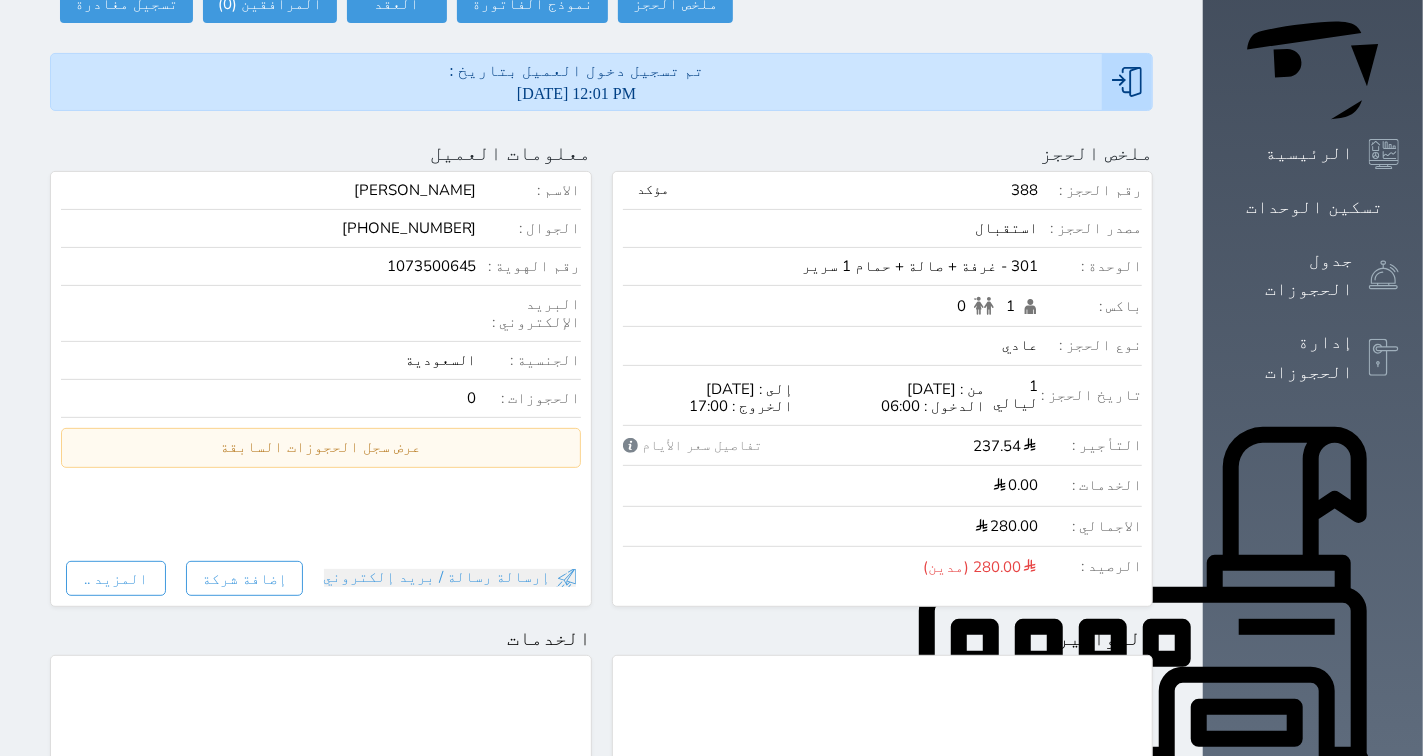 scroll, scrollTop: 0, scrollLeft: 0, axis: both 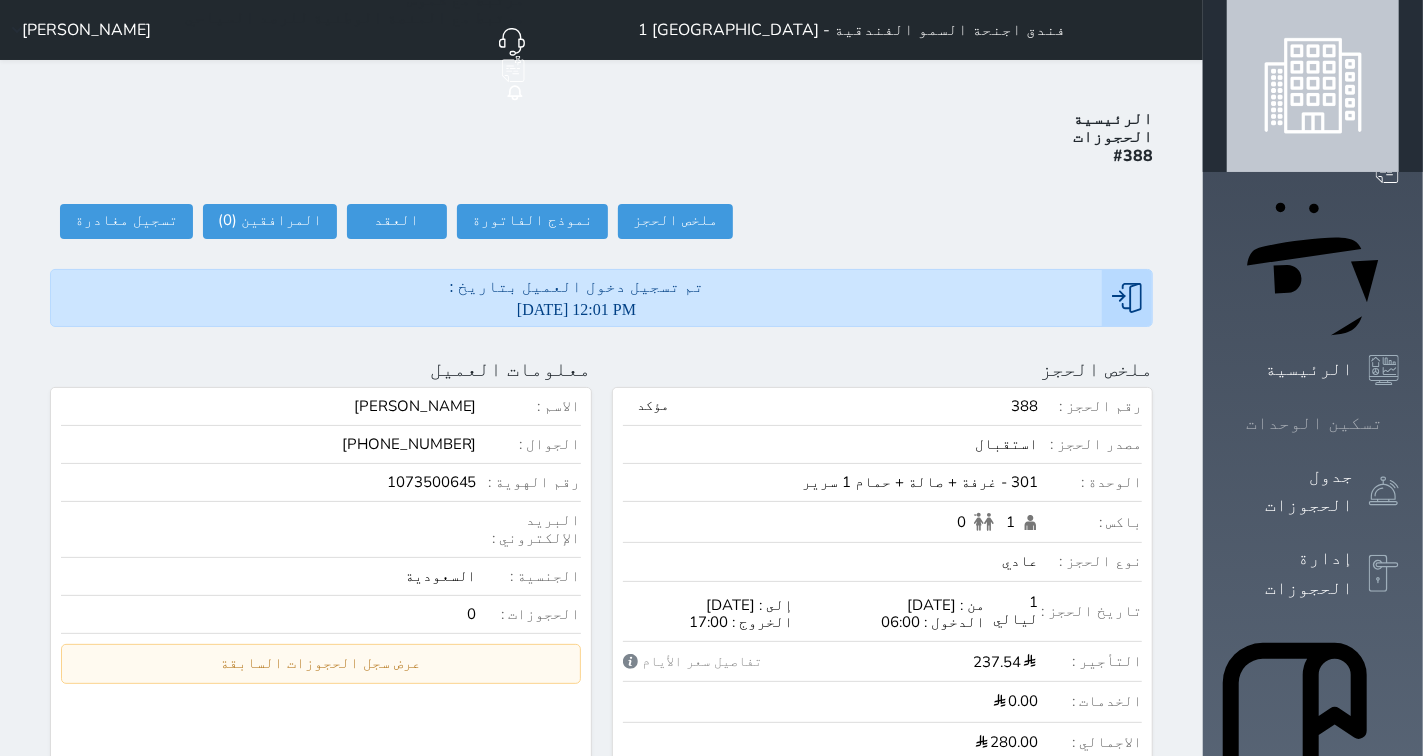 click at bounding box center (1399, 423) 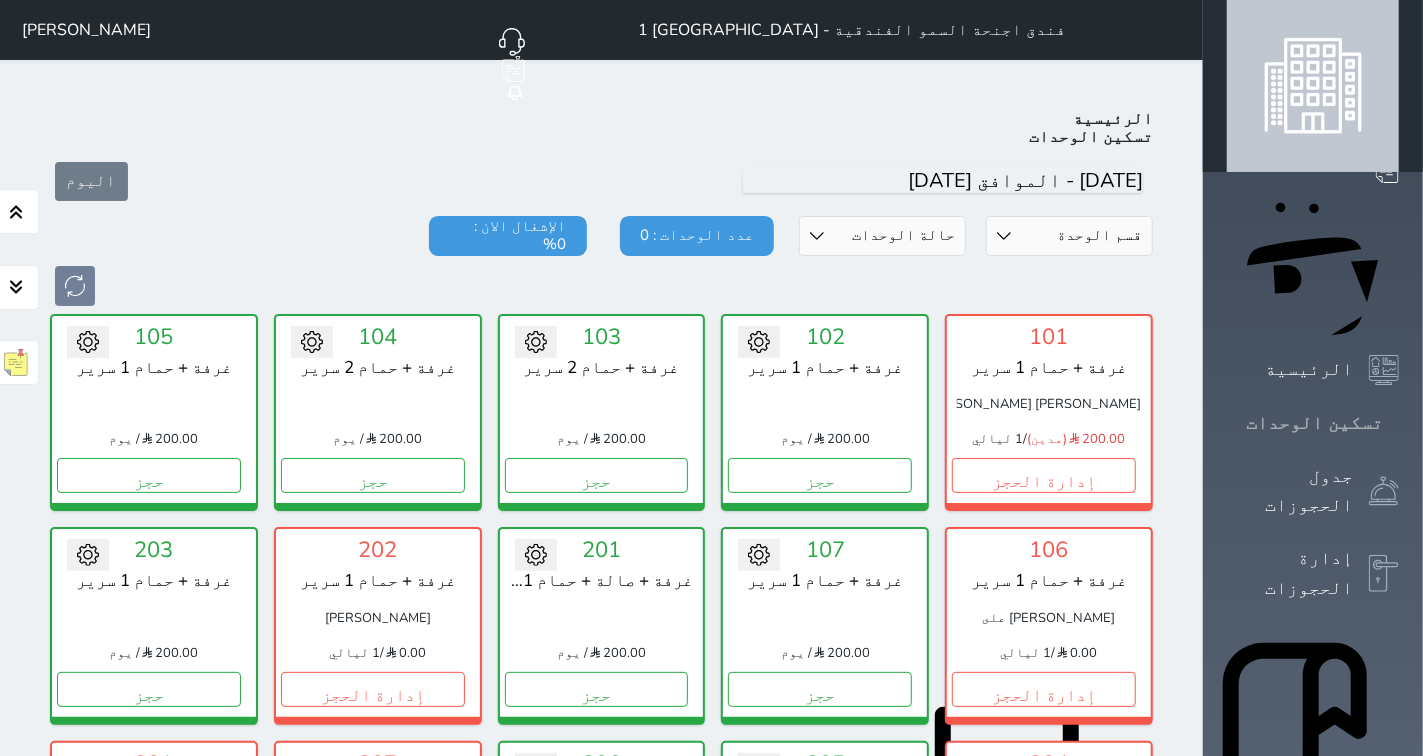 scroll, scrollTop: 77, scrollLeft: 0, axis: vertical 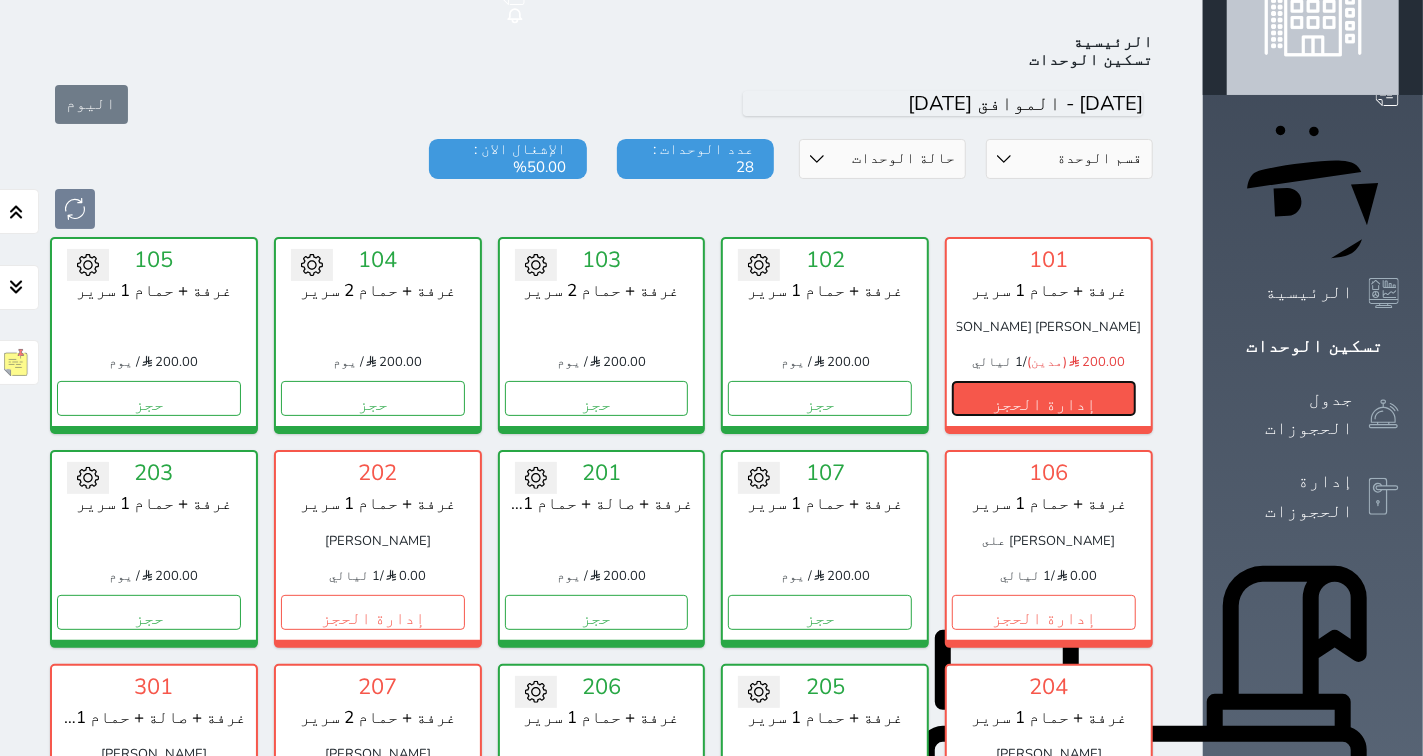 click on "إدارة الحجز" at bounding box center (1044, 398) 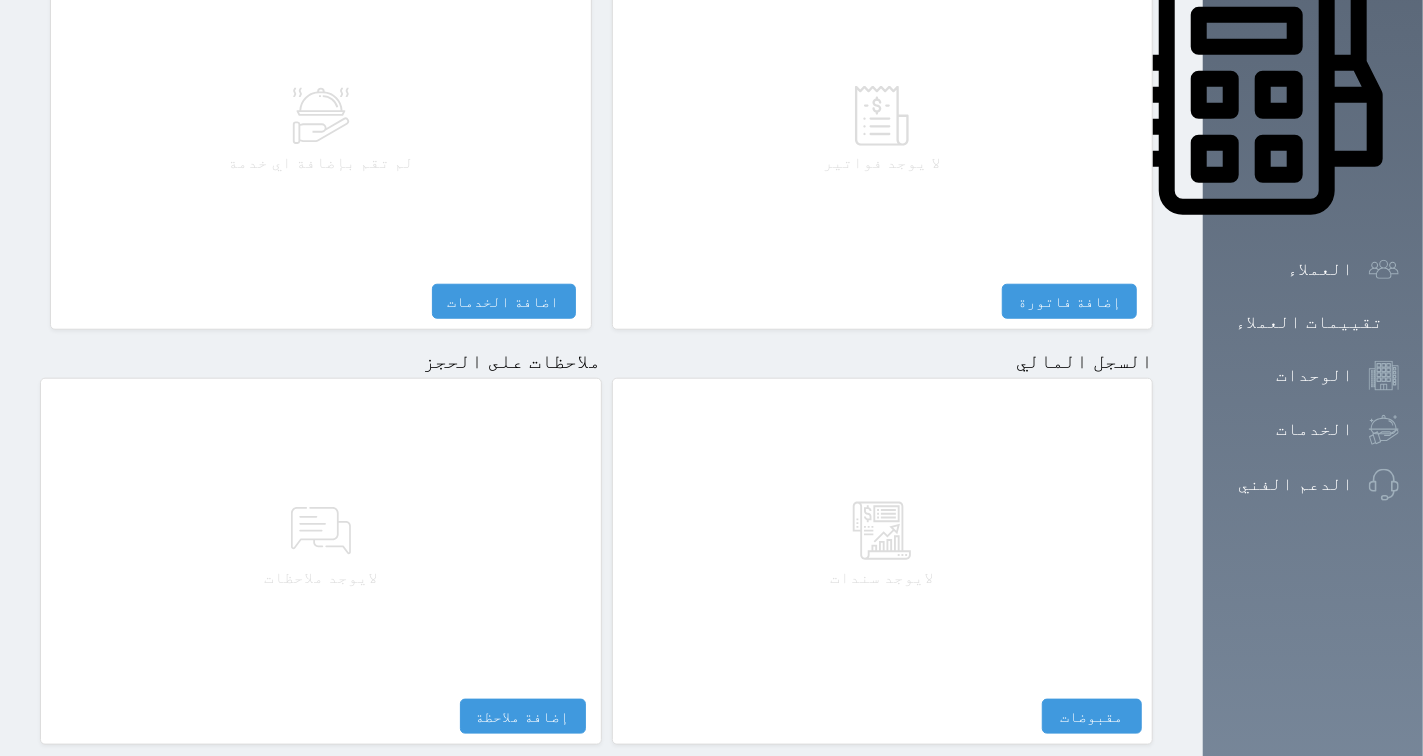 scroll, scrollTop: 1024, scrollLeft: 0, axis: vertical 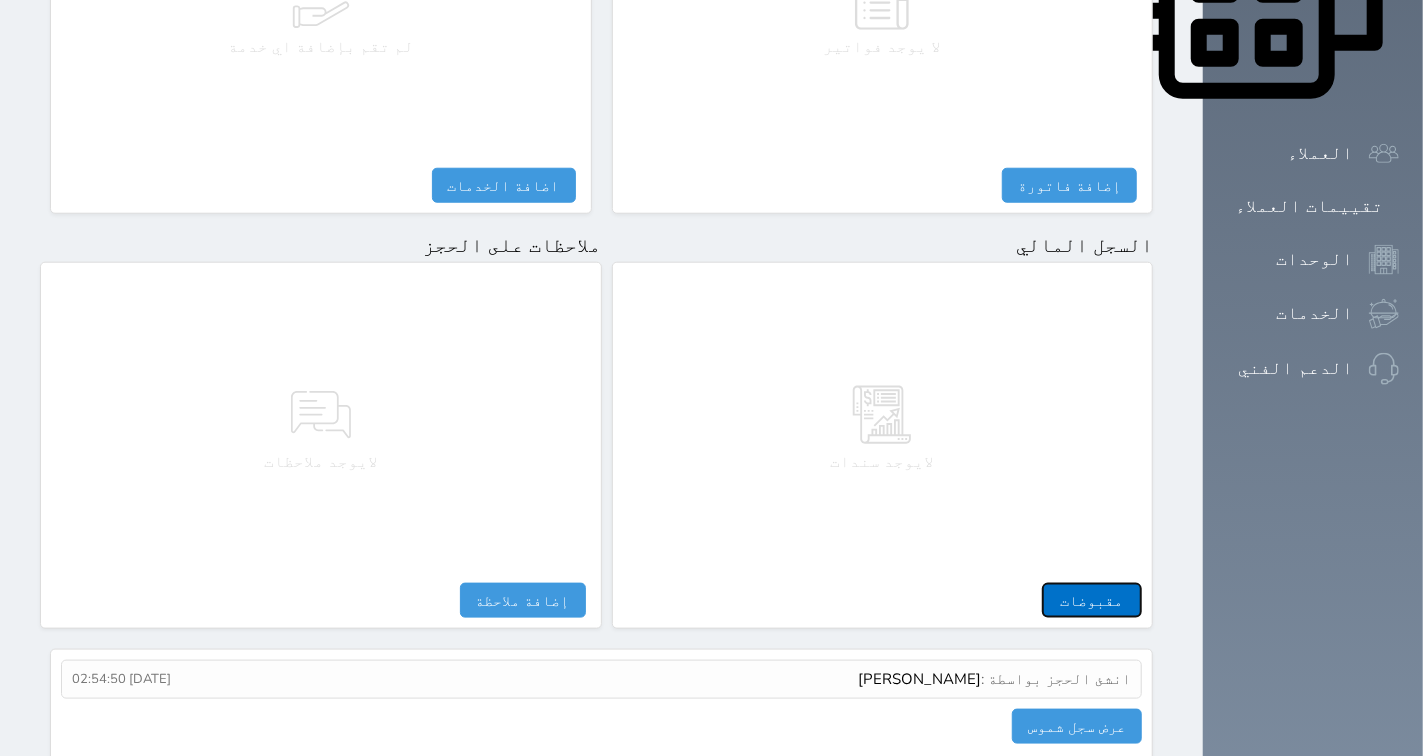 click on "مقبوضات" at bounding box center (1092, 600) 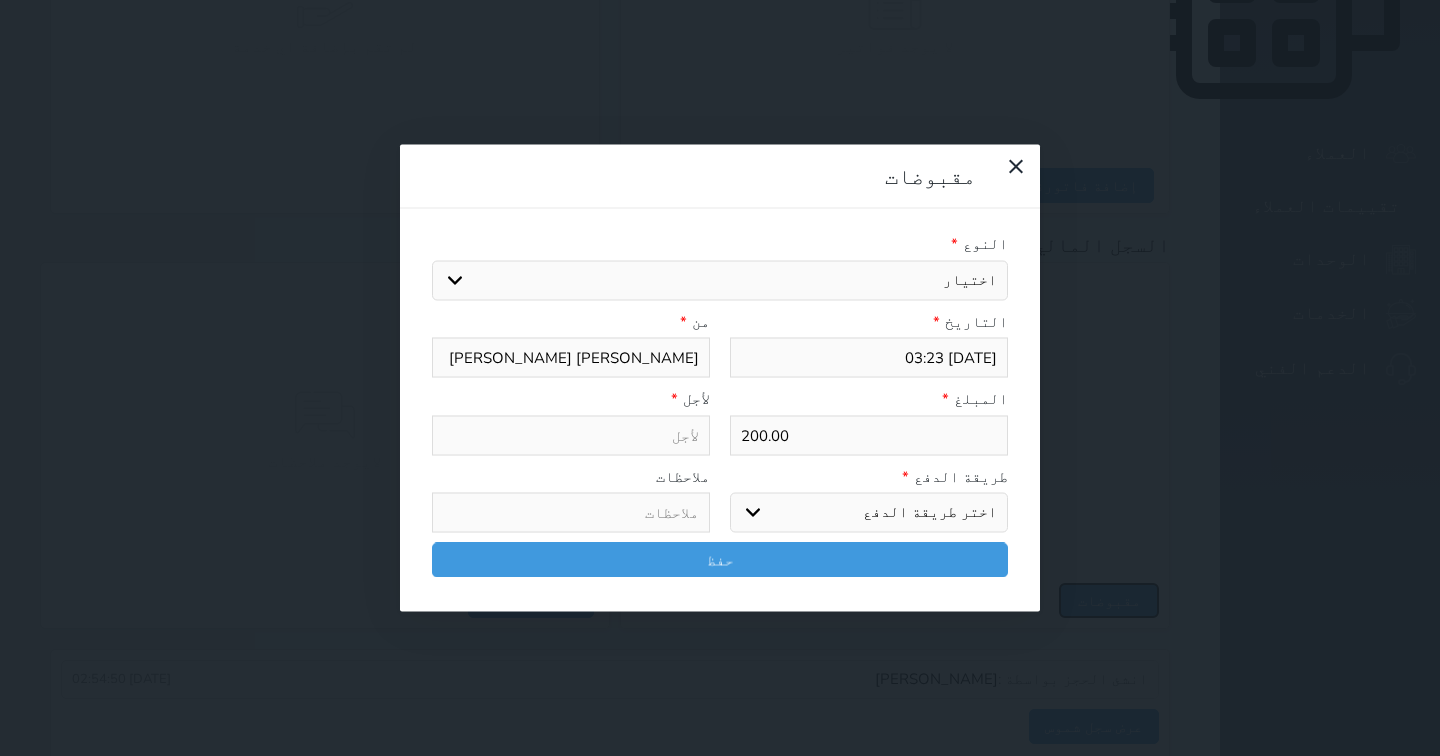 select 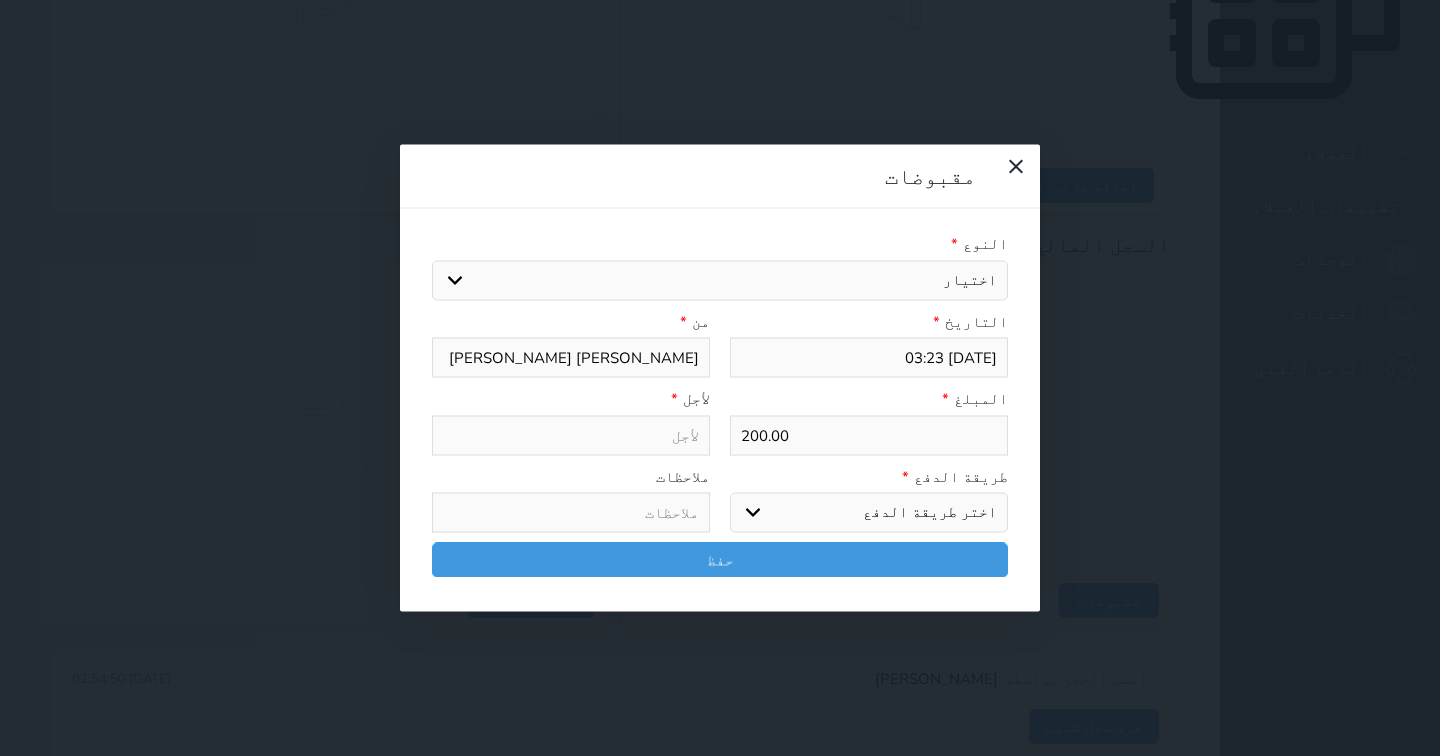 click on "اختيار   مقبوضات عامة قيمة إيجار فواتير تامين عربون لا ينطبق آخر مغسلة واي فاي - الإنترنت مواقف السيارات طعام الأغذية والمشروبات مشروبات المشروبات الباردة المشروبات الساخنة الإفطار غداء عشاء مخبز و كعك حمام سباحة الصالة الرياضية سبا و خدمات الجمال اختيار وإسقاط (خدمات النقل) ميني بار كابل - تلفزيون سرير إضافي تصفيف الشعر التسوق خدمات الجولات السياحية المنظمة خدمات الدليل السياحي" at bounding box center [720, 280] 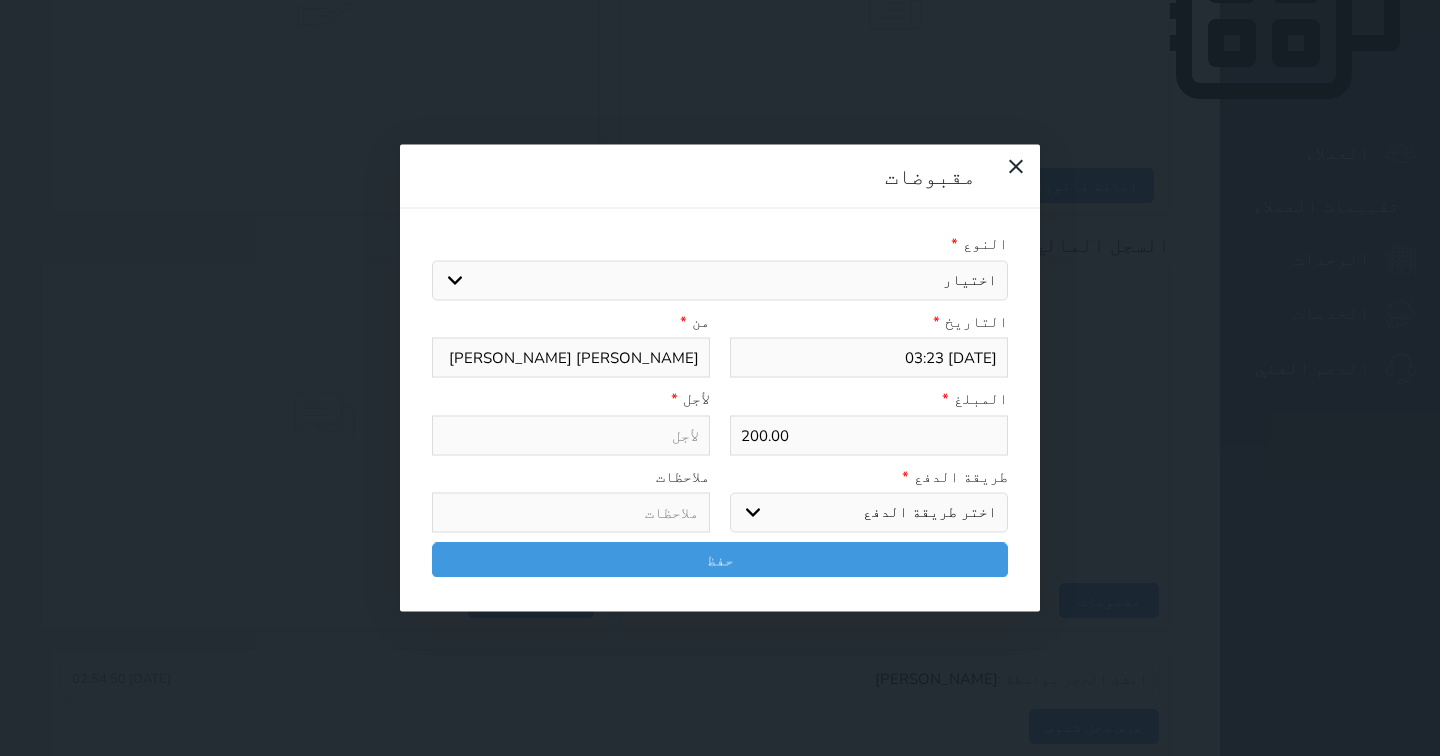 select on "162167" 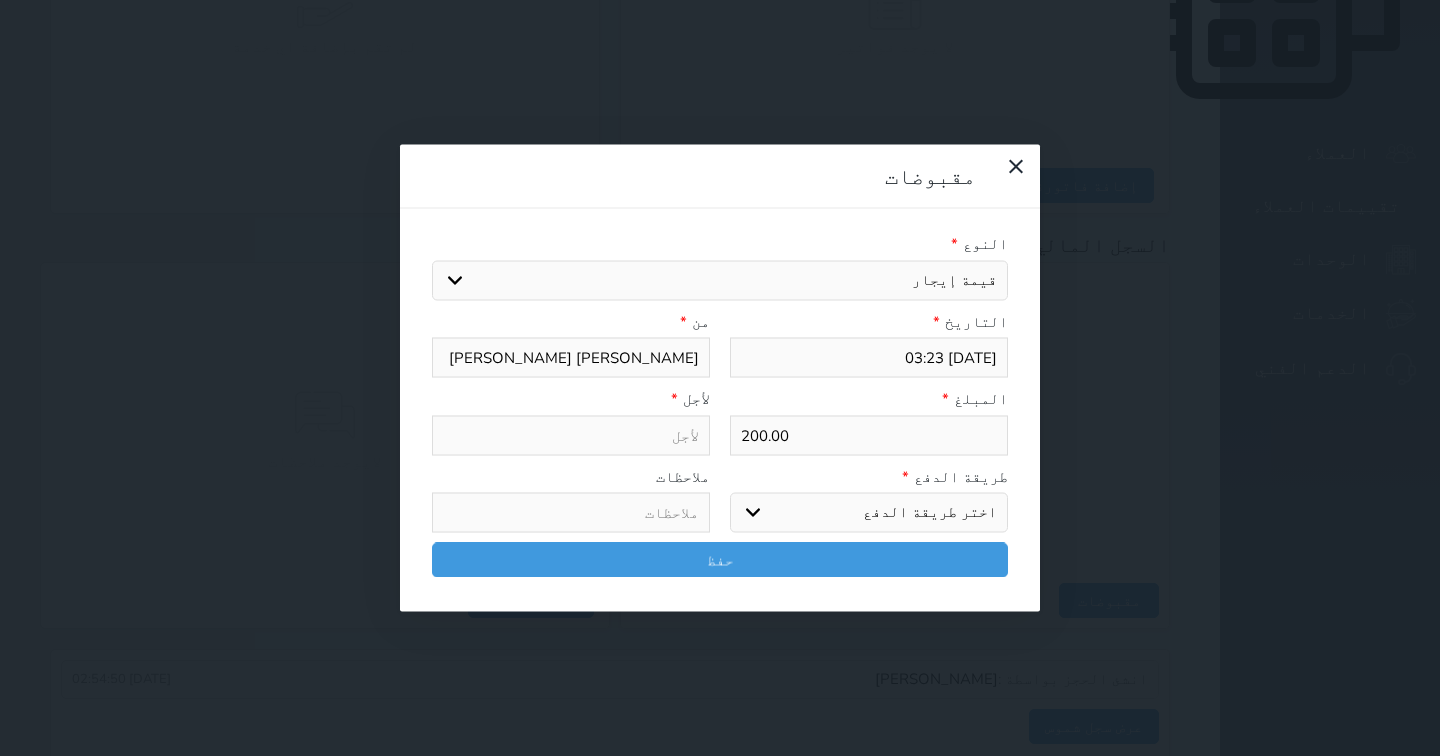 click on "اختيار   مقبوضات عامة قيمة إيجار فواتير تامين عربون لا ينطبق آخر مغسلة واي فاي - الإنترنت مواقف السيارات طعام الأغذية والمشروبات مشروبات المشروبات الباردة المشروبات الساخنة الإفطار غداء عشاء مخبز و كعك حمام سباحة الصالة الرياضية سبا و خدمات الجمال اختيار وإسقاط (خدمات النقل) ميني بار كابل - تلفزيون سرير إضافي تصفيف الشعر التسوق خدمات الجولات السياحية المنظمة خدمات الدليل السياحي" at bounding box center [720, 280] 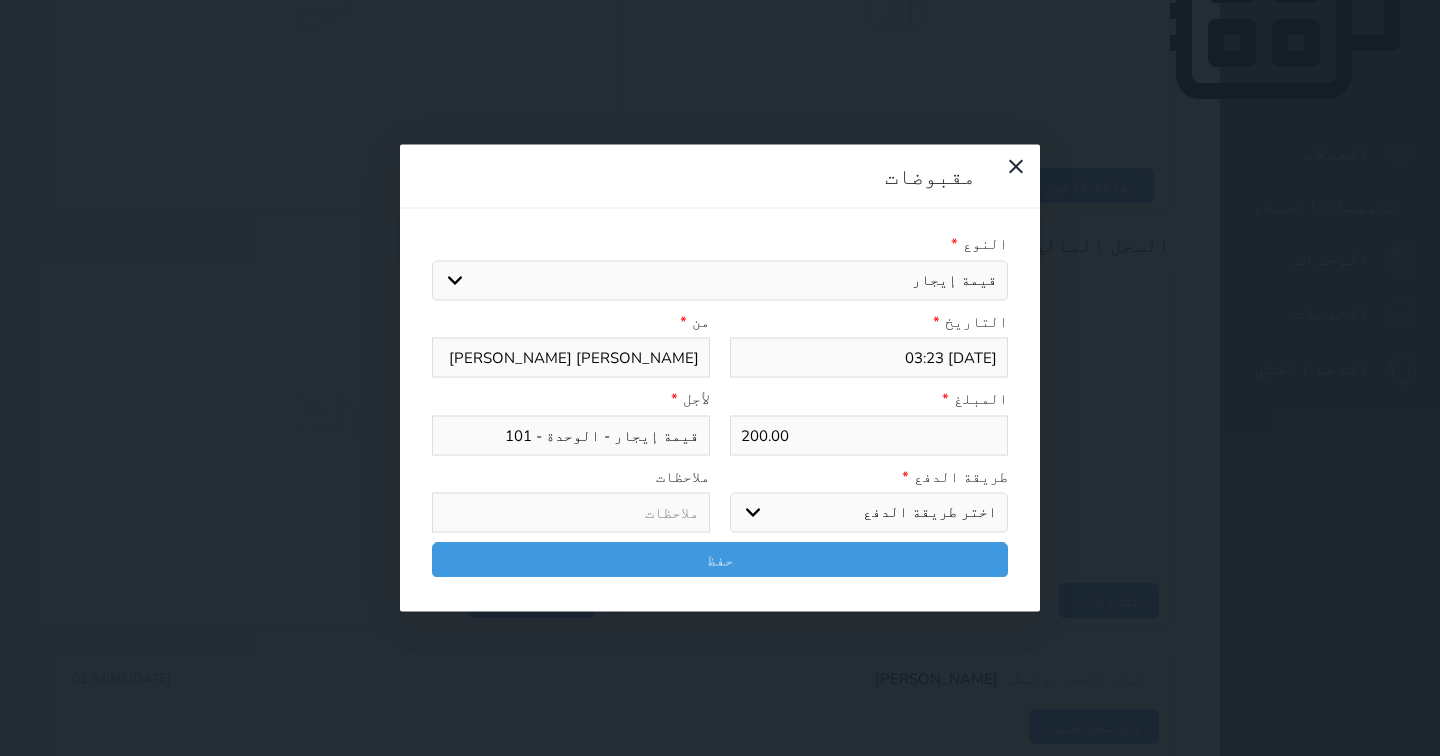 click on "اختر طريقة الدفع   دفع نقدى   تحويل بنكى   مدى   بطاقة ائتمان   آجل" at bounding box center (869, 513) 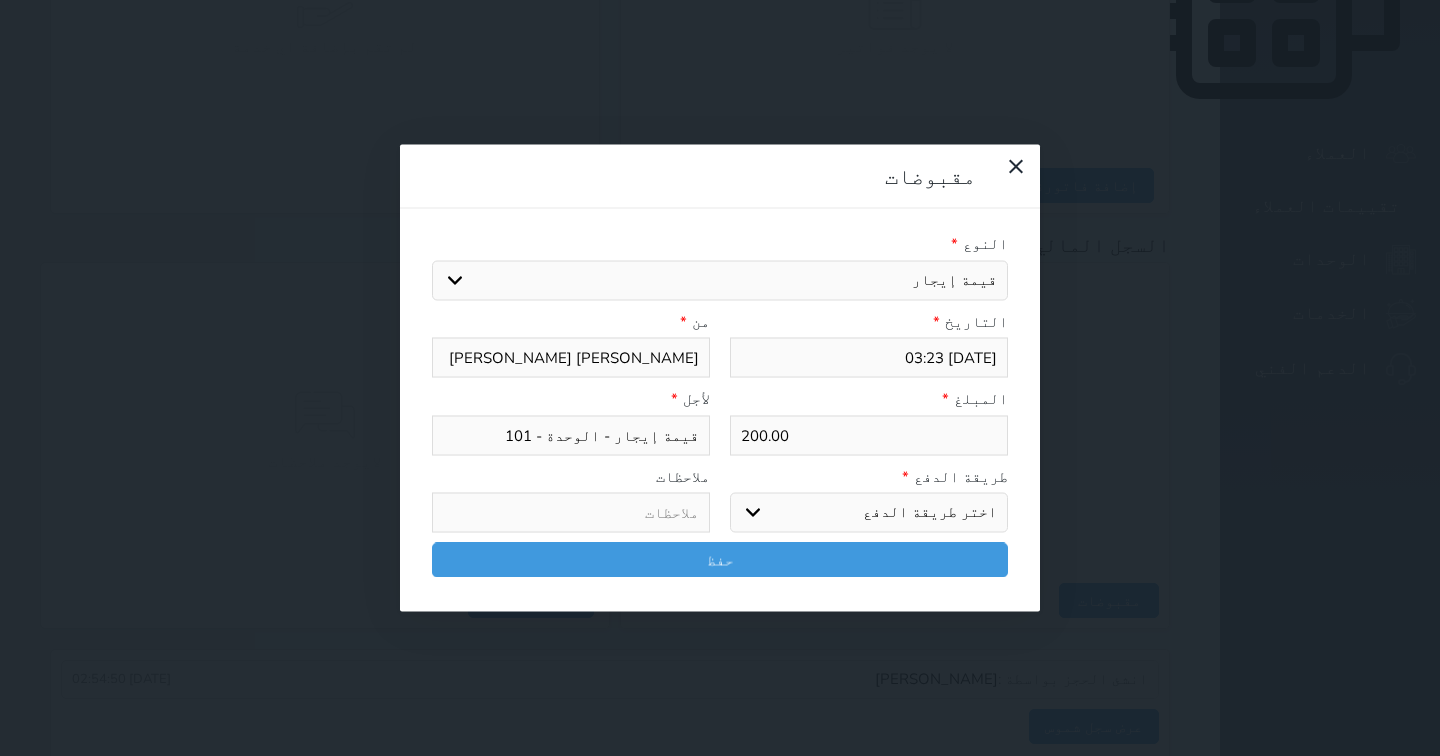 select on "cash" 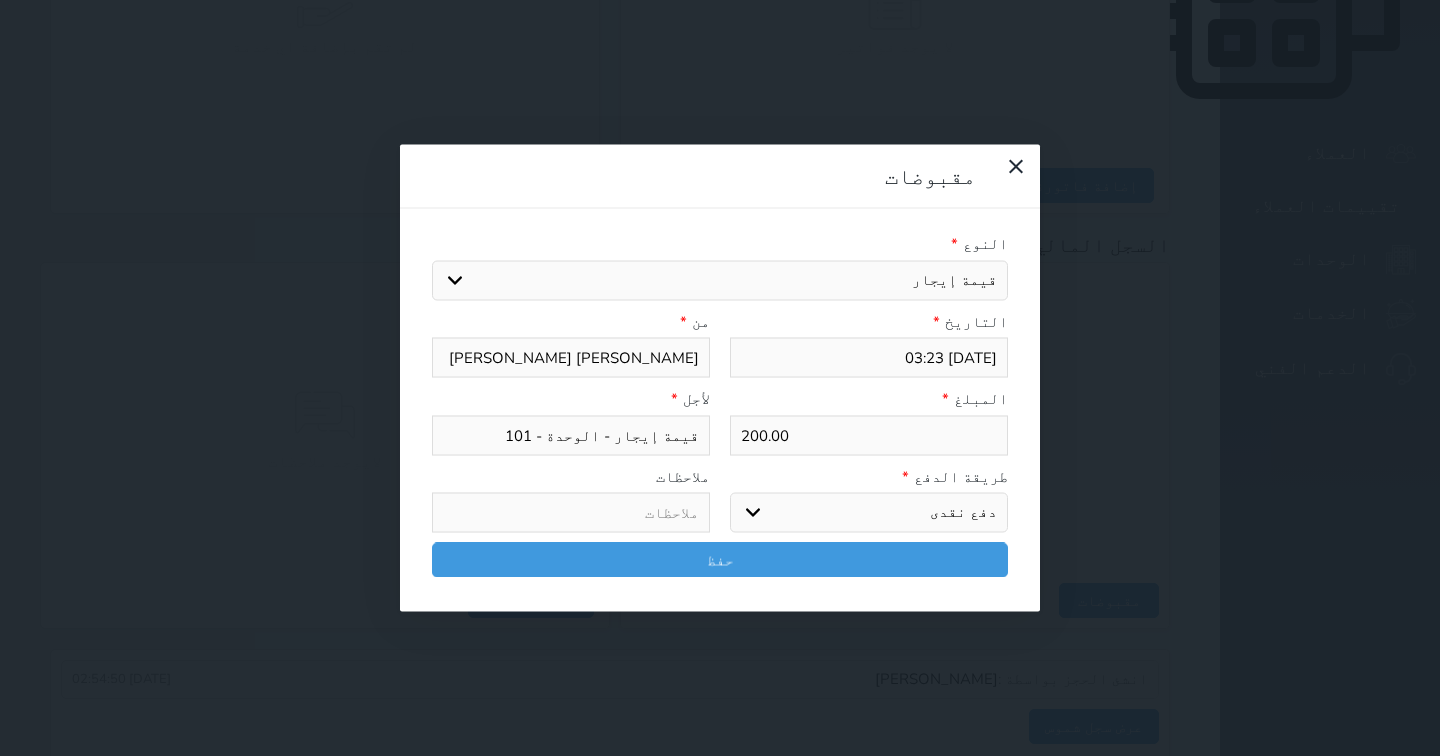 click on "اختر طريقة الدفع   دفع نقدى   تحويل بنكى   مدى   بطاقة ائتمان   آجل" at bounding box center (869, 513) 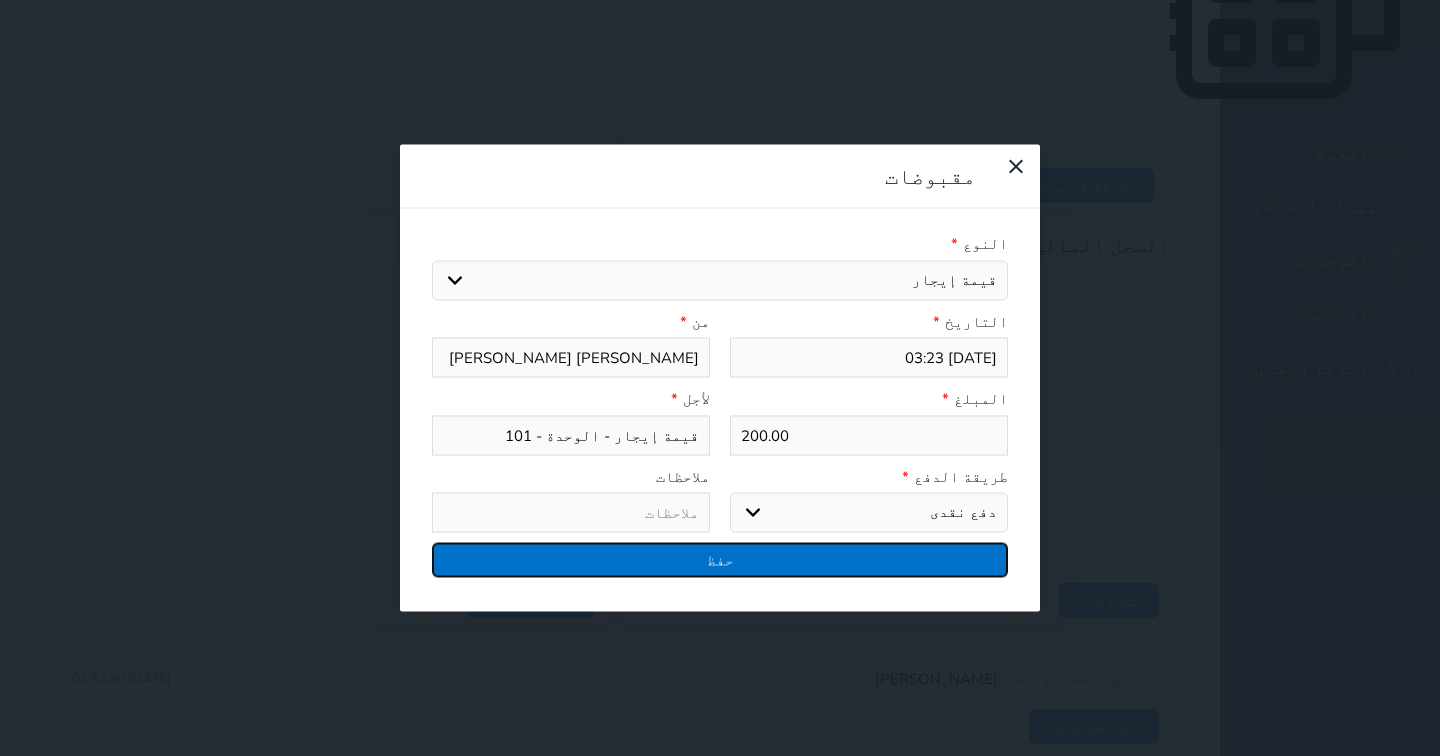 click on "حفظ" at bounding box center (720, 560) 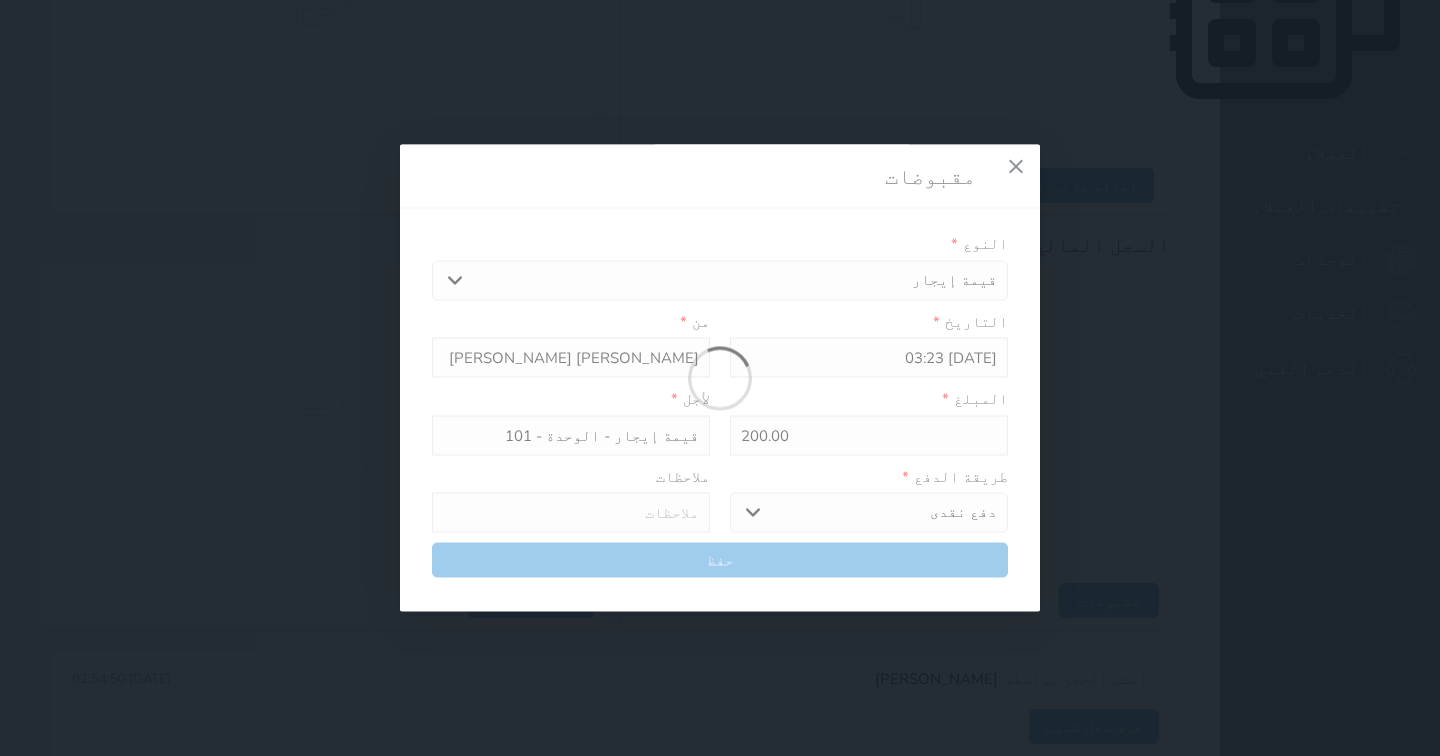 select 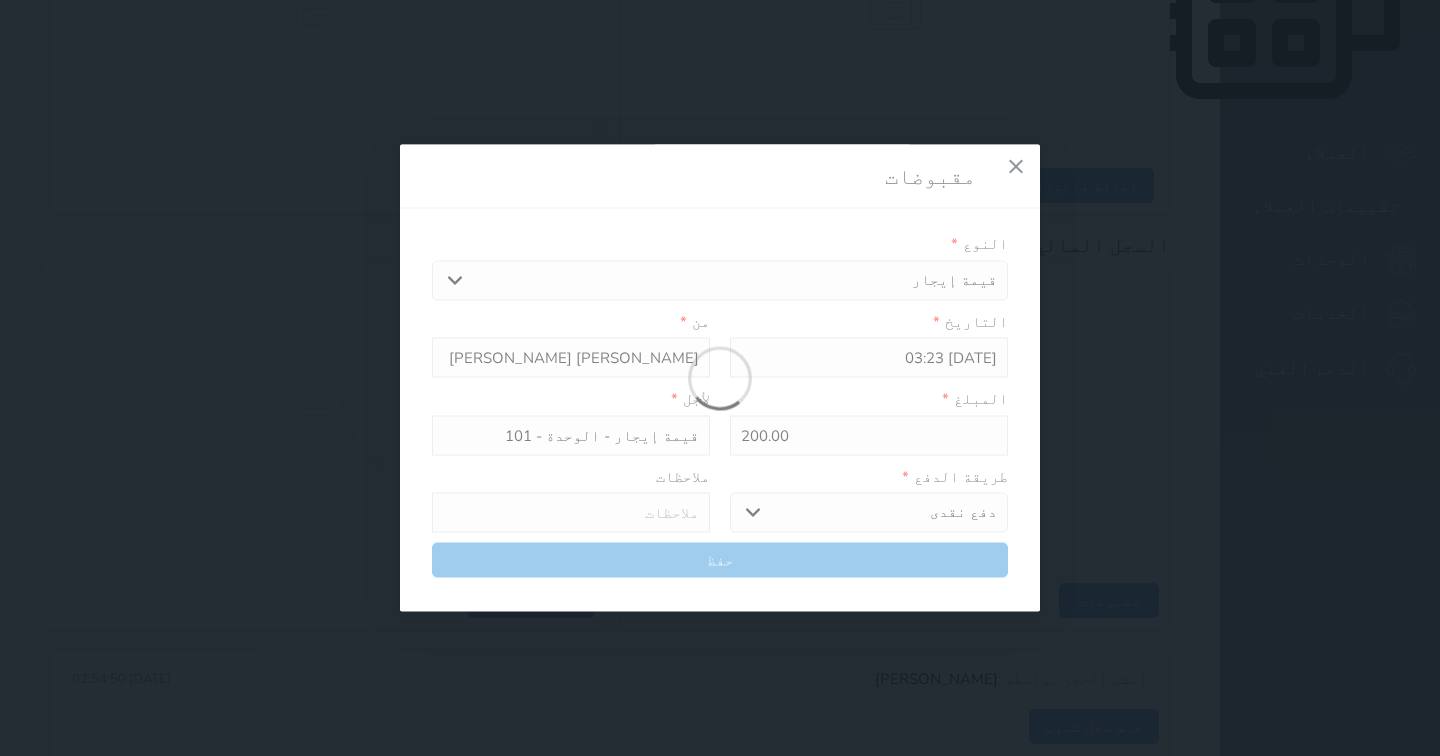 type 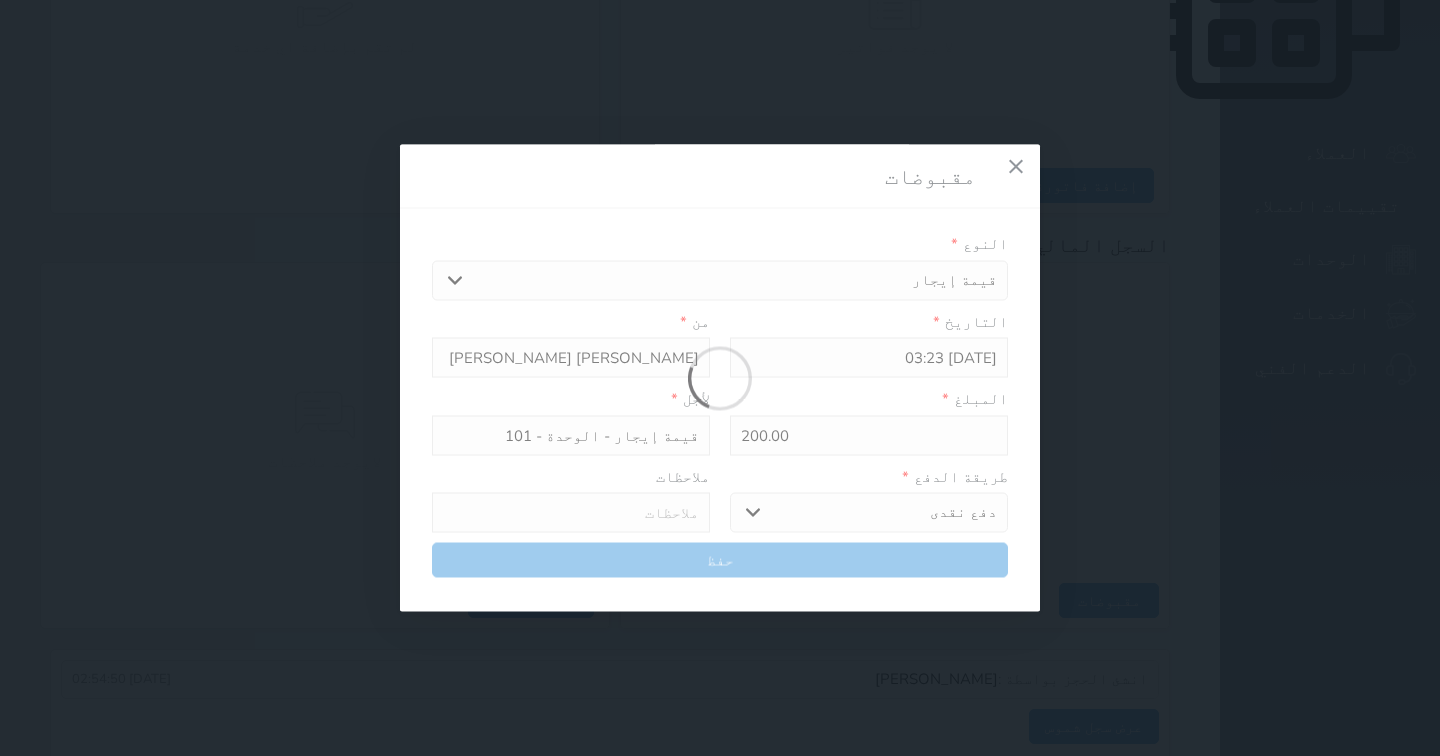 type on "0" 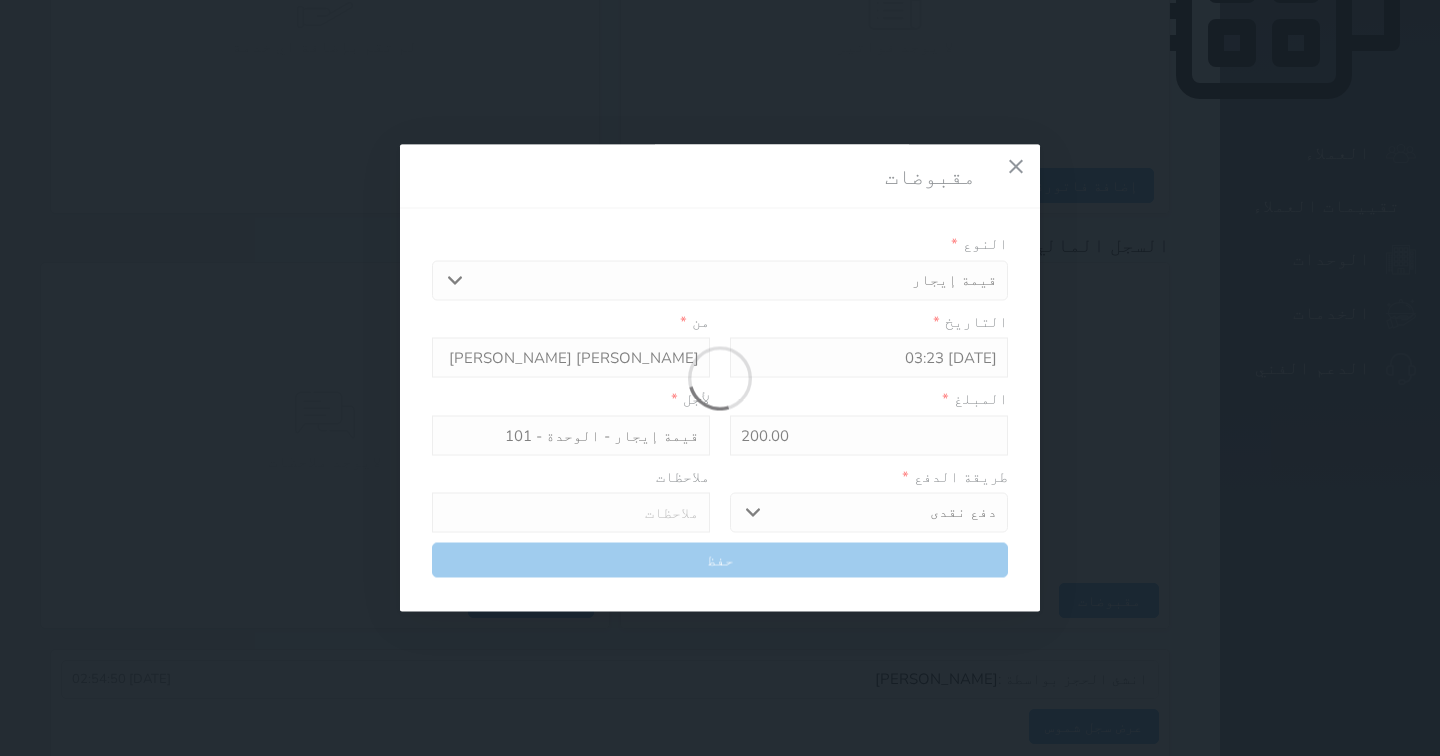 select 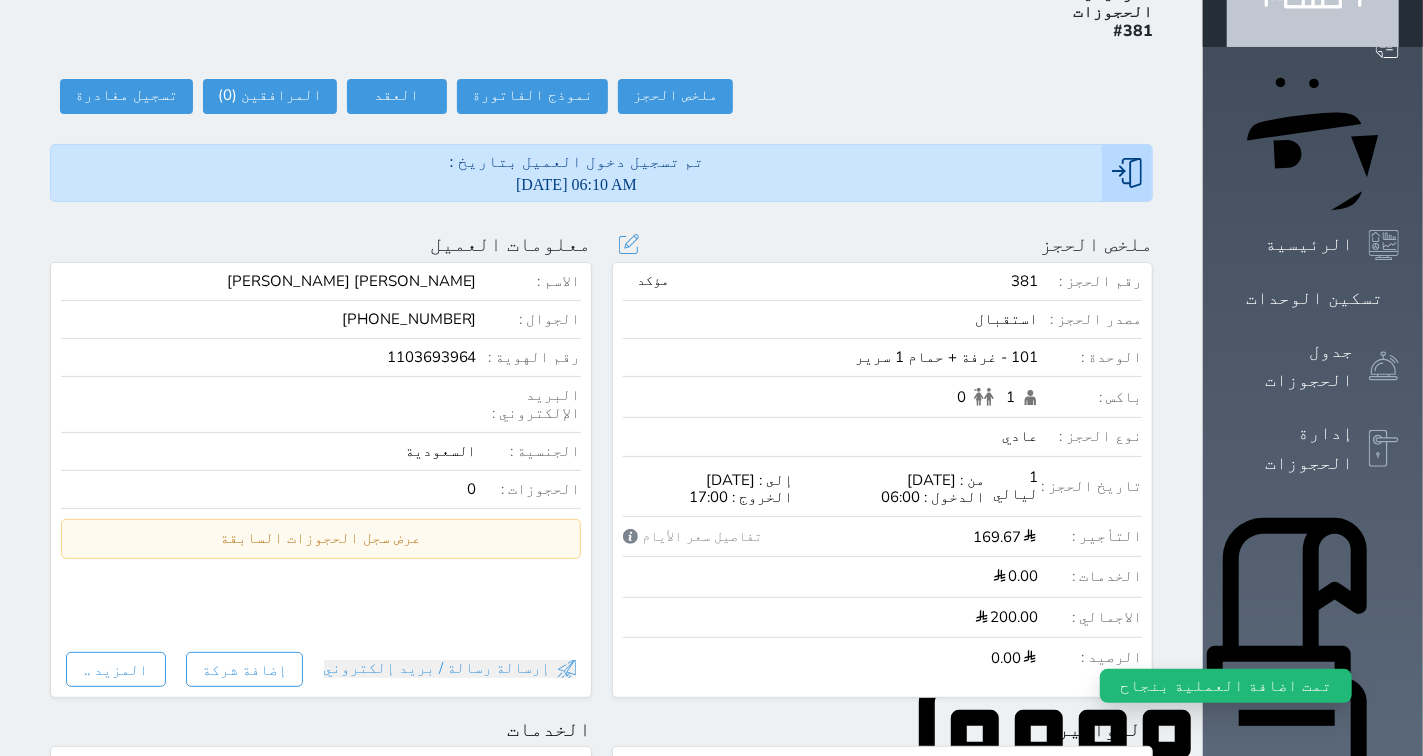 scroll, scrollTop: 0, scrollLeft: 0, axis: both 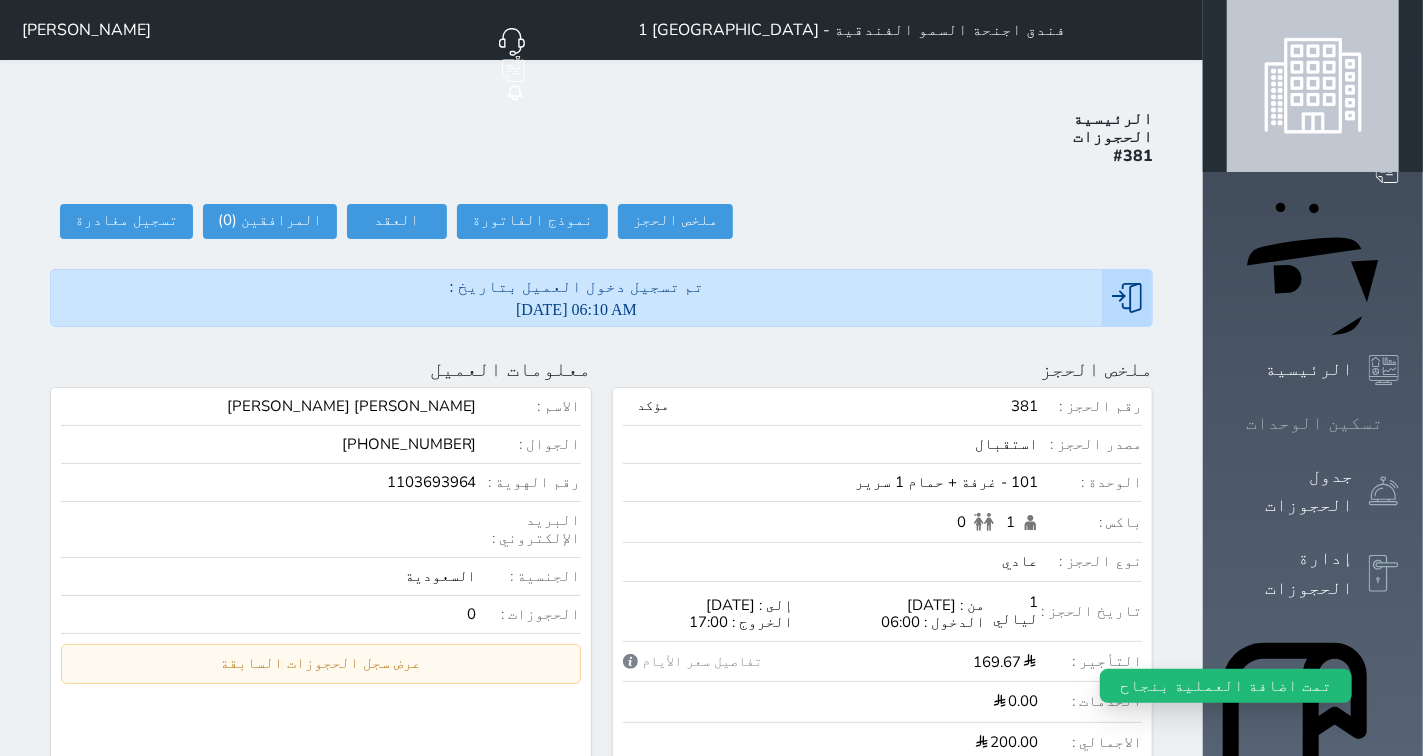 click 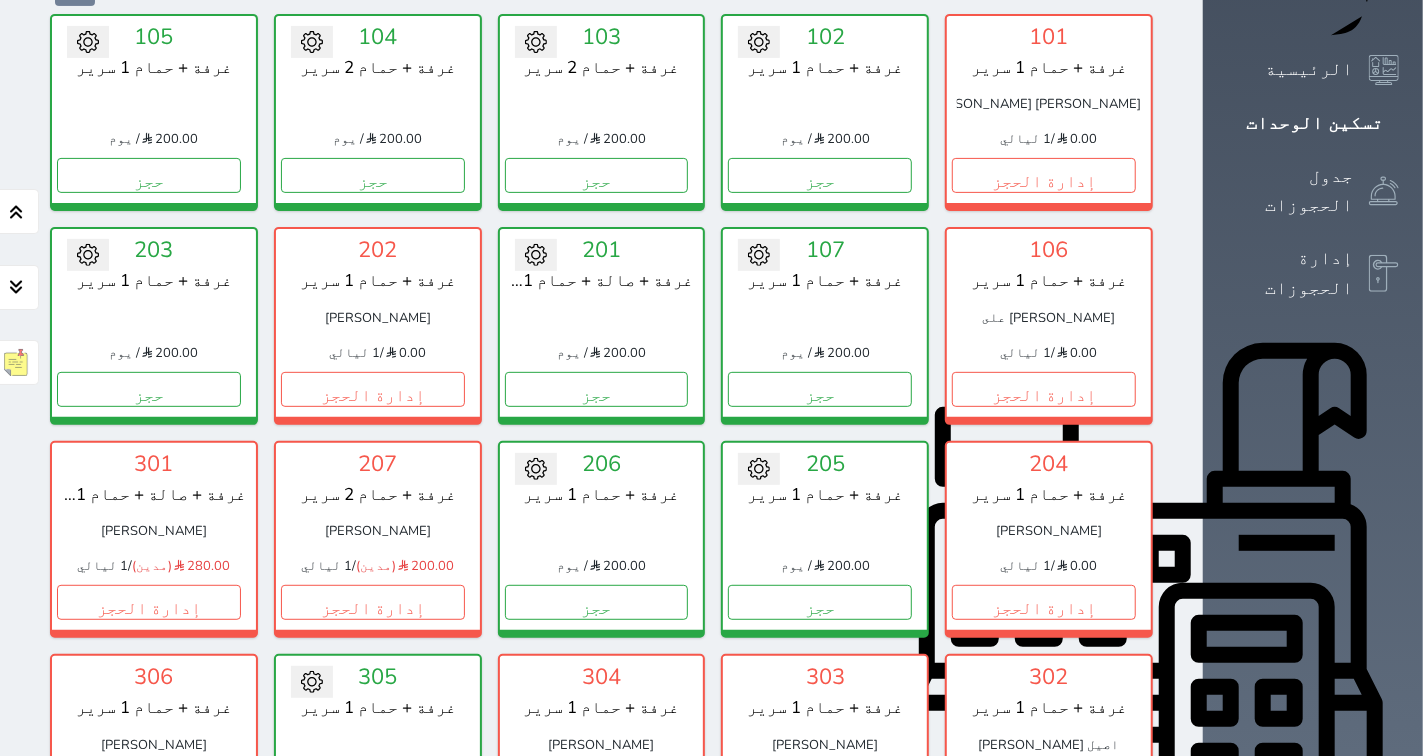scroll, scrollTop: 411, scrollLeft: 0, axis: vertical 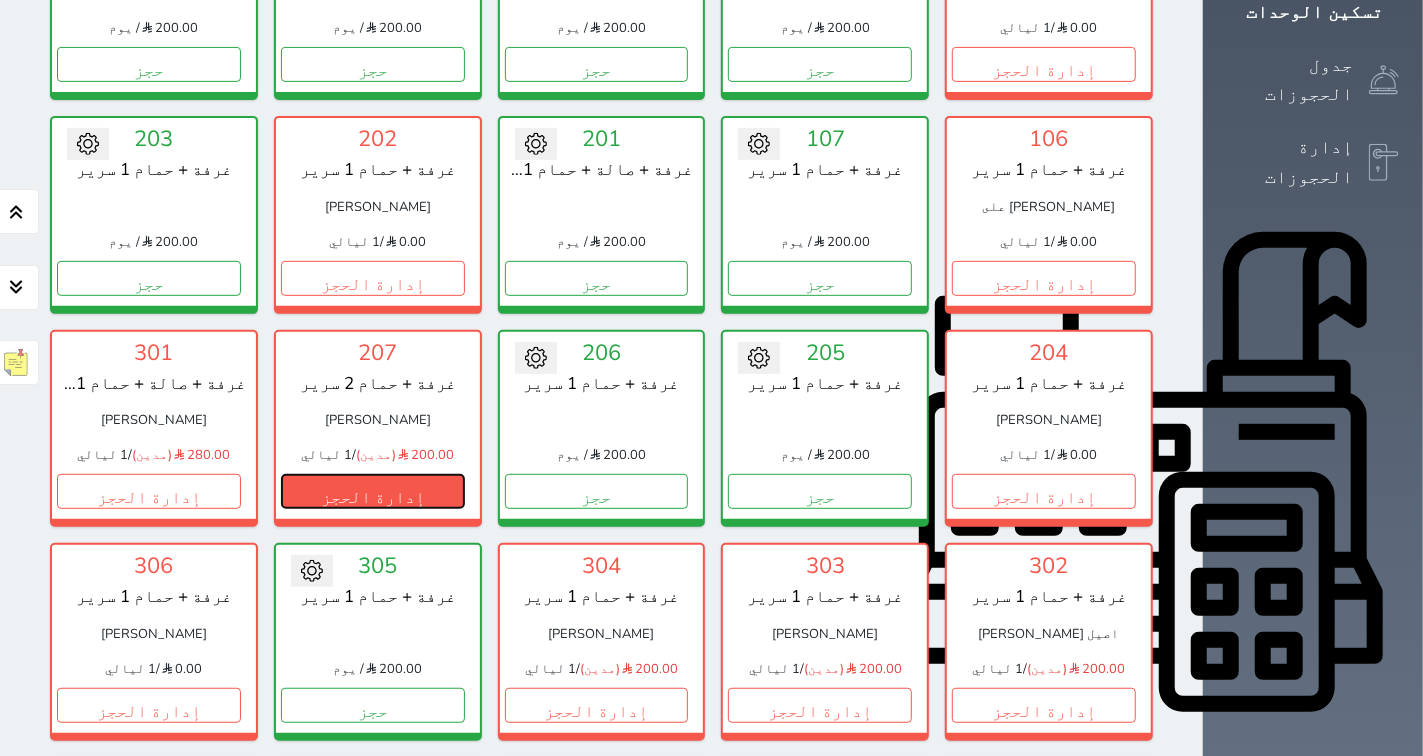 click on "إدارة الحجز" at bounding box center (373, 491) 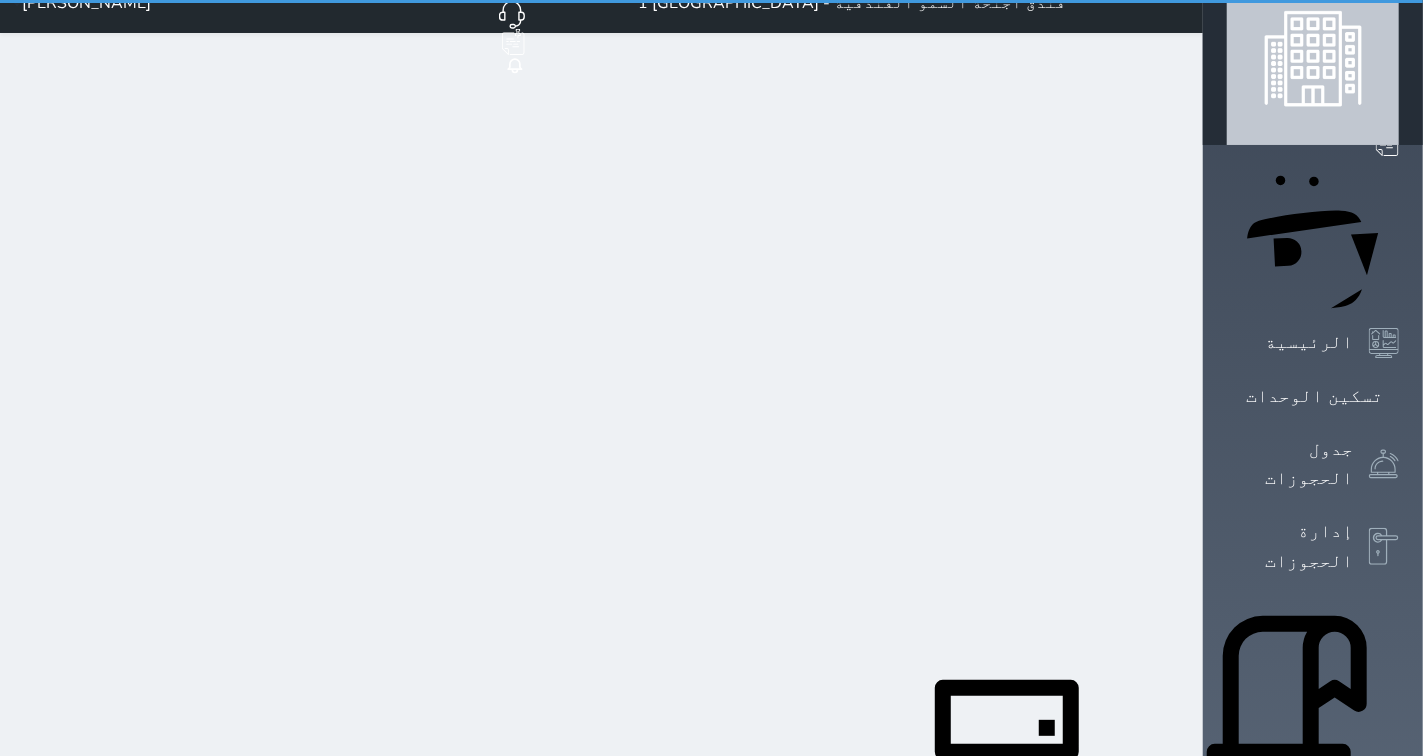 scroll, scrollTop: 0, scrollLeft: 0, axis: both 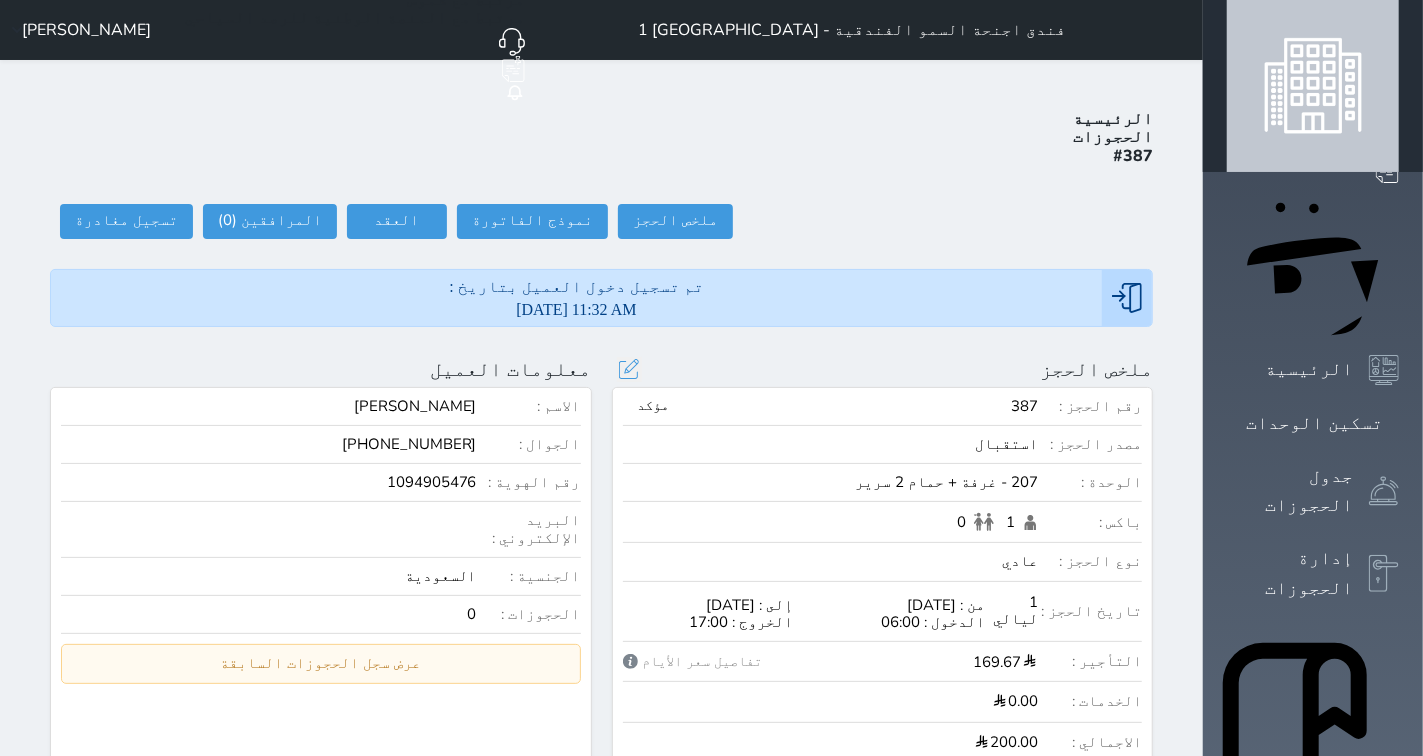 select 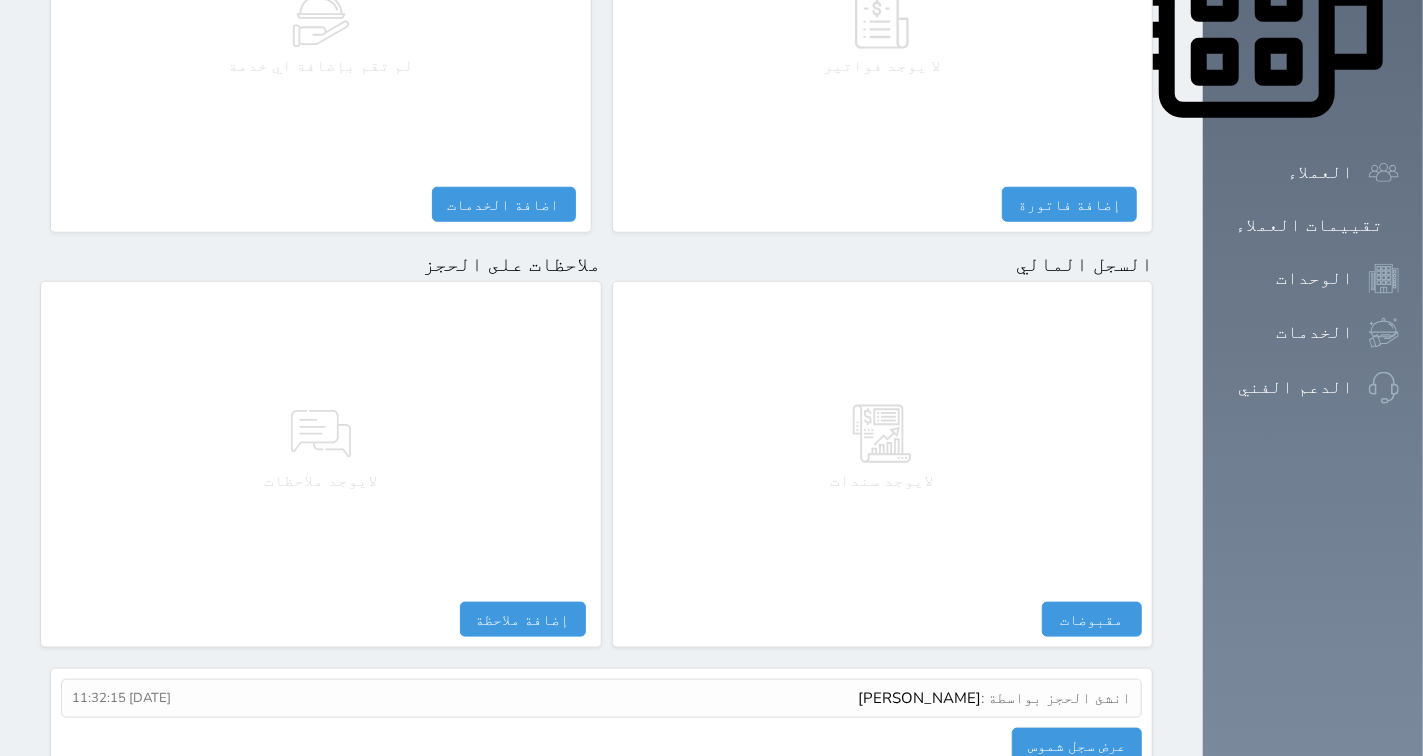 scroll, scrollTop: 1024, scrollLeft: 0, axis: vertical 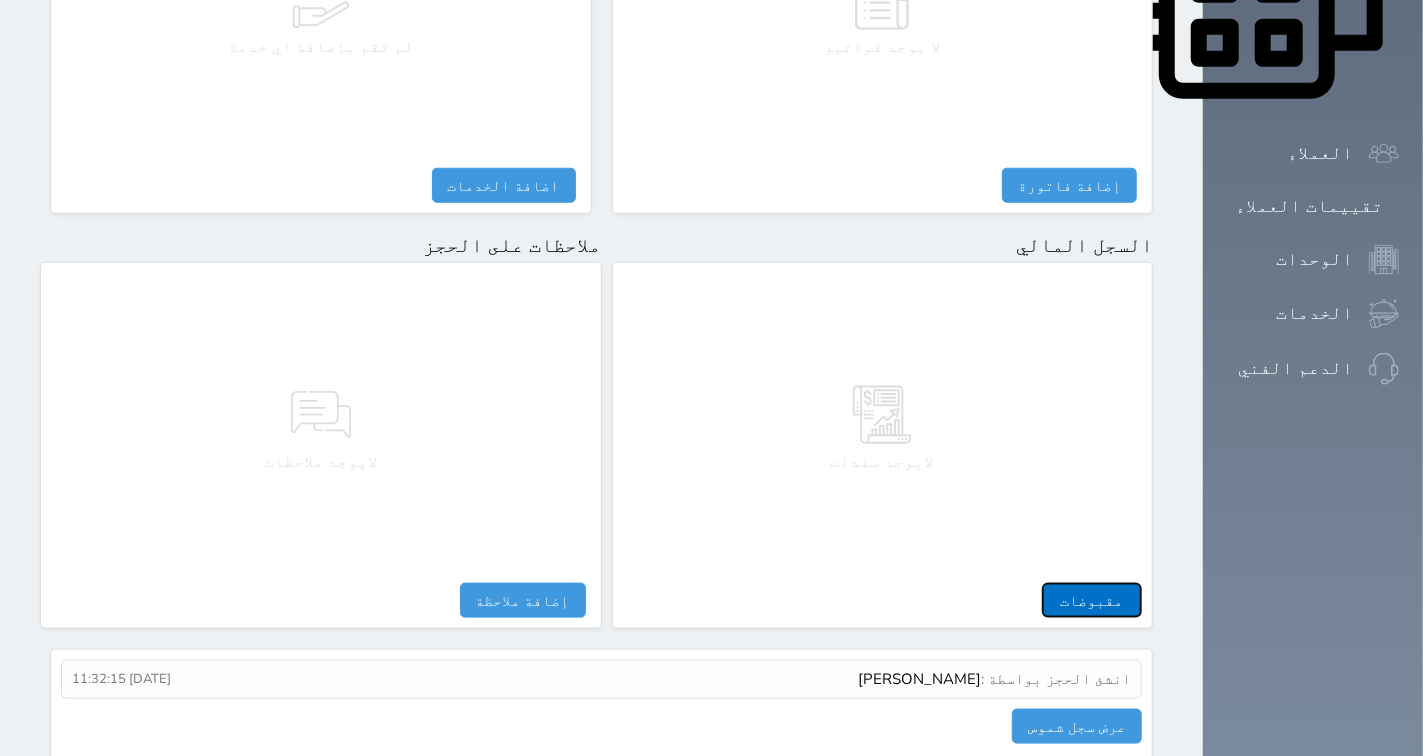 click on "مقبوضات" at bounding box center (1092, 600) 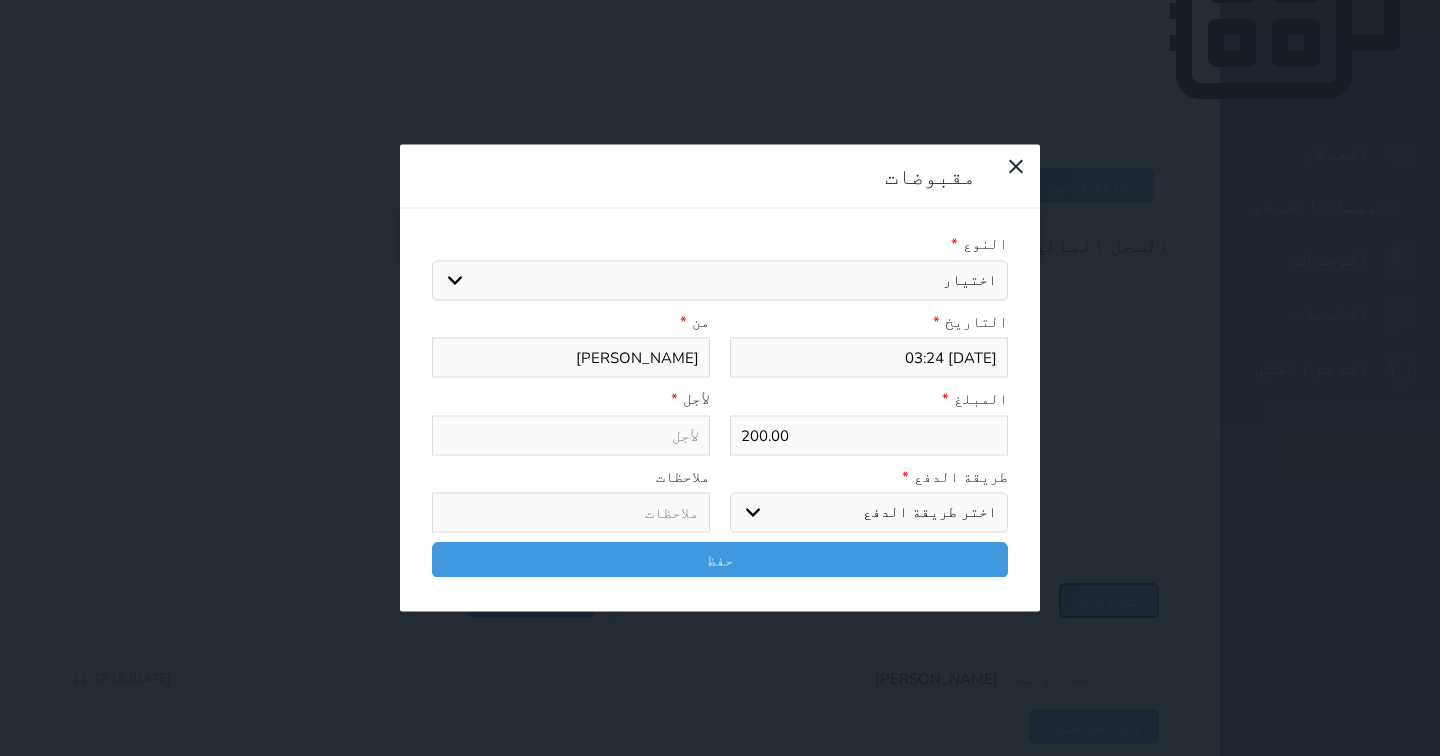 select 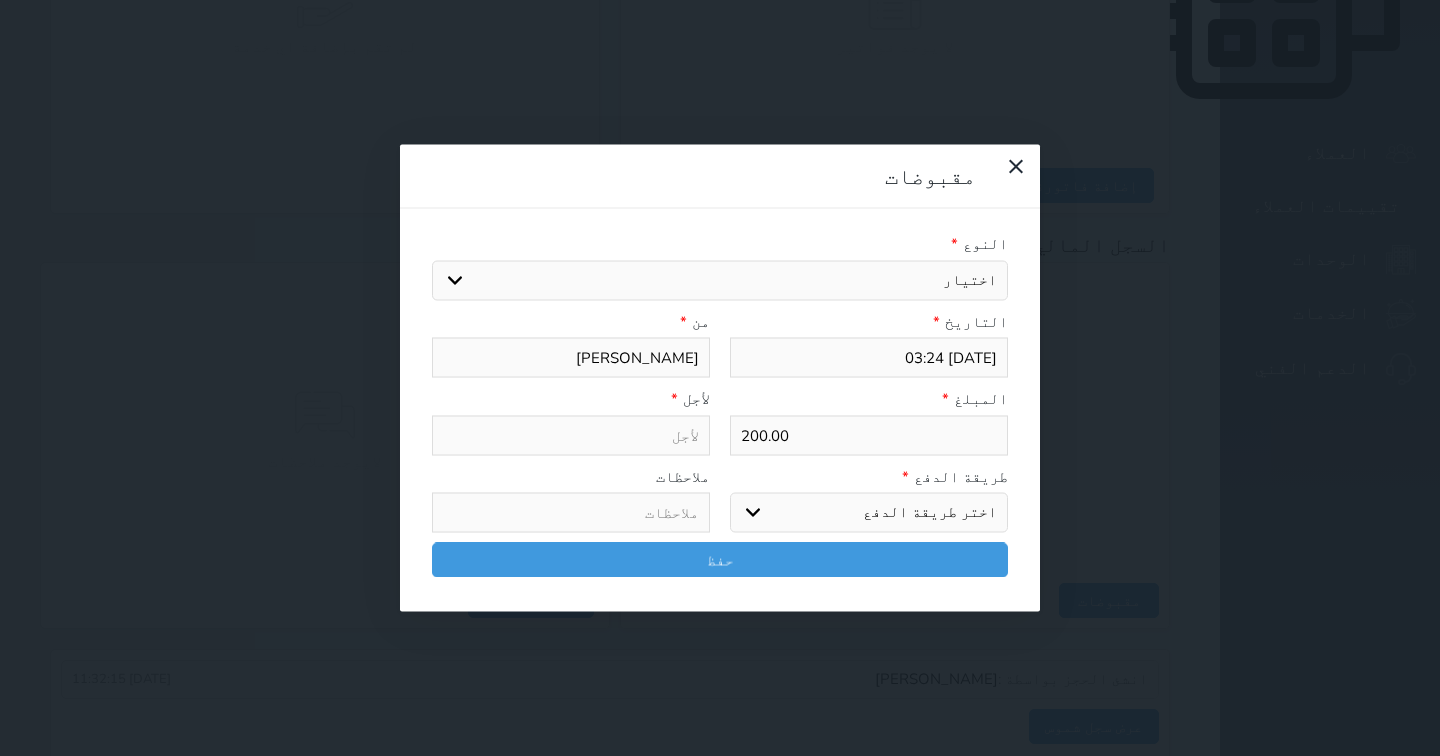 click on "اختيار   مقبوضات عامة قيمة إيجار فواتير تامين عربون لا ينطبق آخر مغسلة واي فاي - الإنترنت مواقف السيارات طعام الأغذية والمشروبات مشروبات المشروبات الباردة المشروبات الساخنة الإفطار غداء عشاء مخبز و كعك حمام سباحة الصالة الرياضية سبا و خدمات الجمال اختيار وإسقاط (خدمات النقل) ميني بار كابل - تلفزيون سرير إضافي تصفيف الشعر التسوق خدمات الجولات السياحية المنظمة خدمات الدليل السياحي" at bounding box center [720, 280] 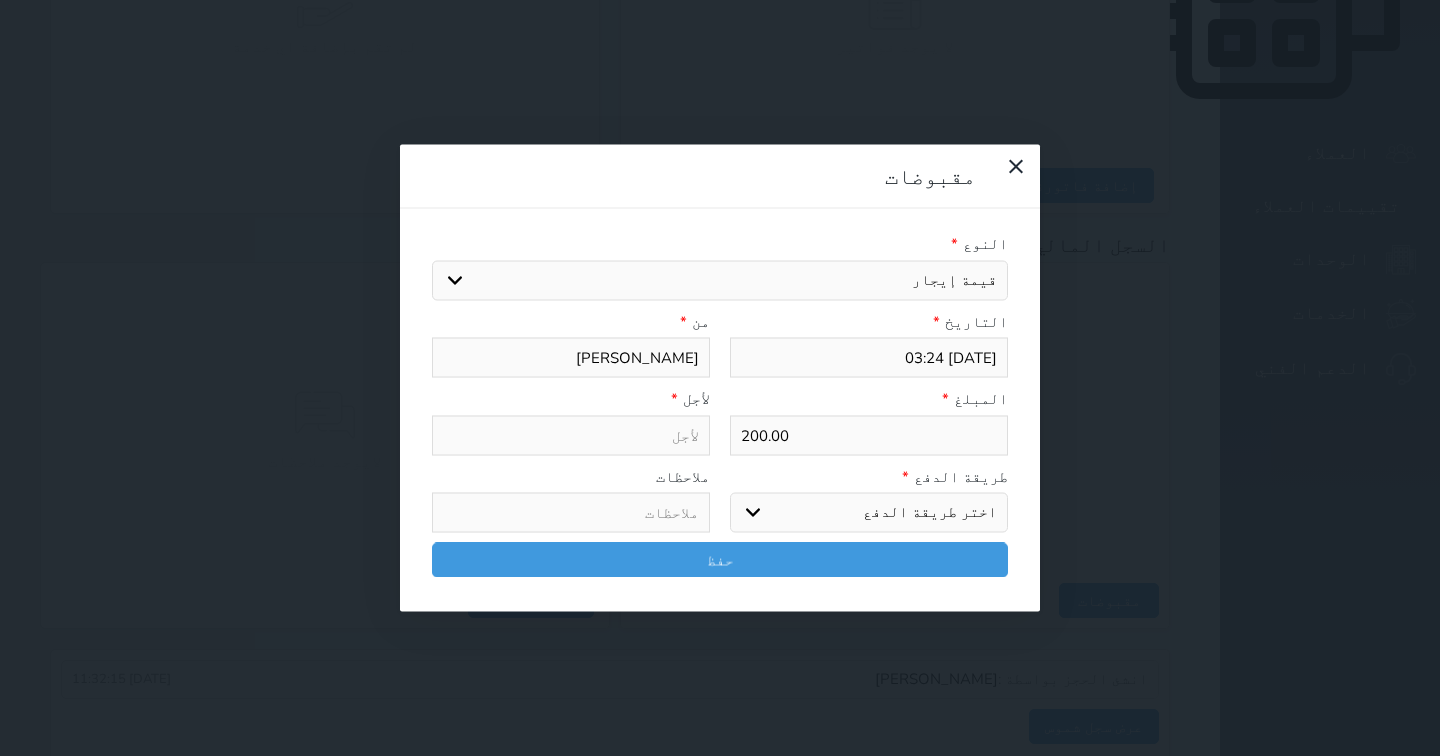 click on "اختيار   مقبوضات عامة قيمة إيجار فواتير تامين عربون لا ينطبق آخر مغسلة واي فاي - الإنترنت مواقف السيارات طعام الأغذية والمشروبات مشروبات المشروبات الباردة المشروبات الساخنة الإفطار غداء عشاء مخبز و كعك حمام سباحة الصالة الرياضية سبا و خدمات الجمال اختيار وإسقاط (خدمات النقل) ميني بار كابل - تلفزيون سرير إضافي تصفيف الشعر التسوق خدمات الجولات السياحية المنظمة خدمات الدليل السياحي" at bounding box center [720, 280] 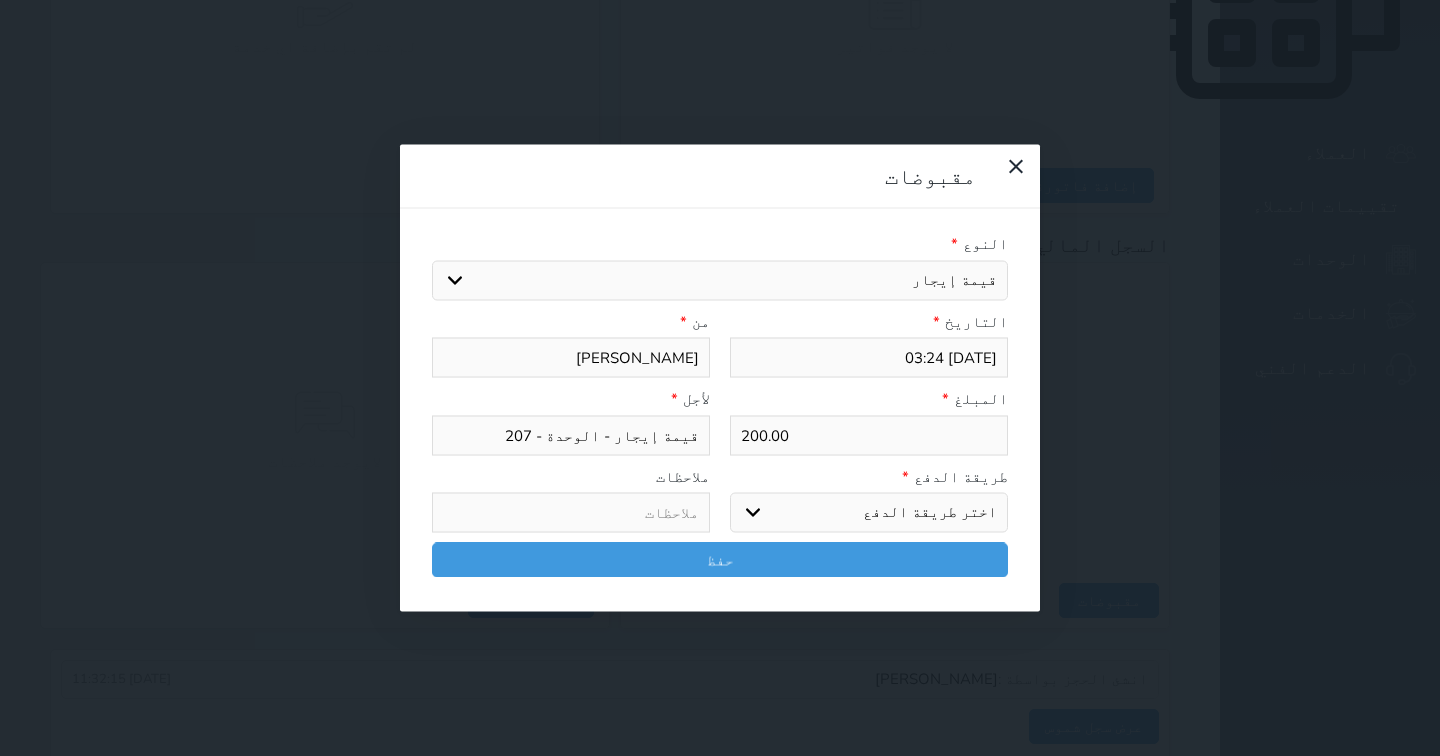 click on "اختر طريقة الدفع   دفع نقدى   تحويل بنكى   مدى   بطاقة ائتمان   آجل" at bounding box center [869, 513] 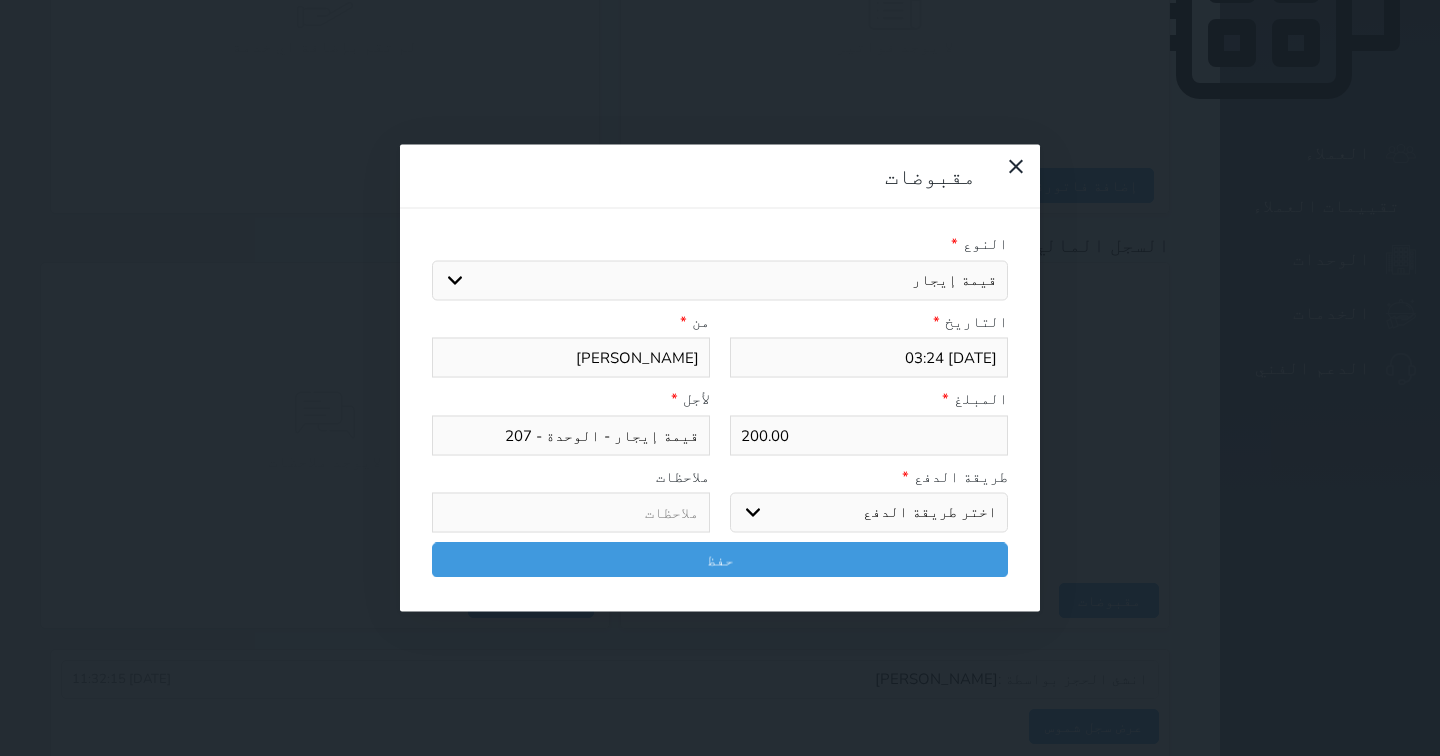 select on "cash" 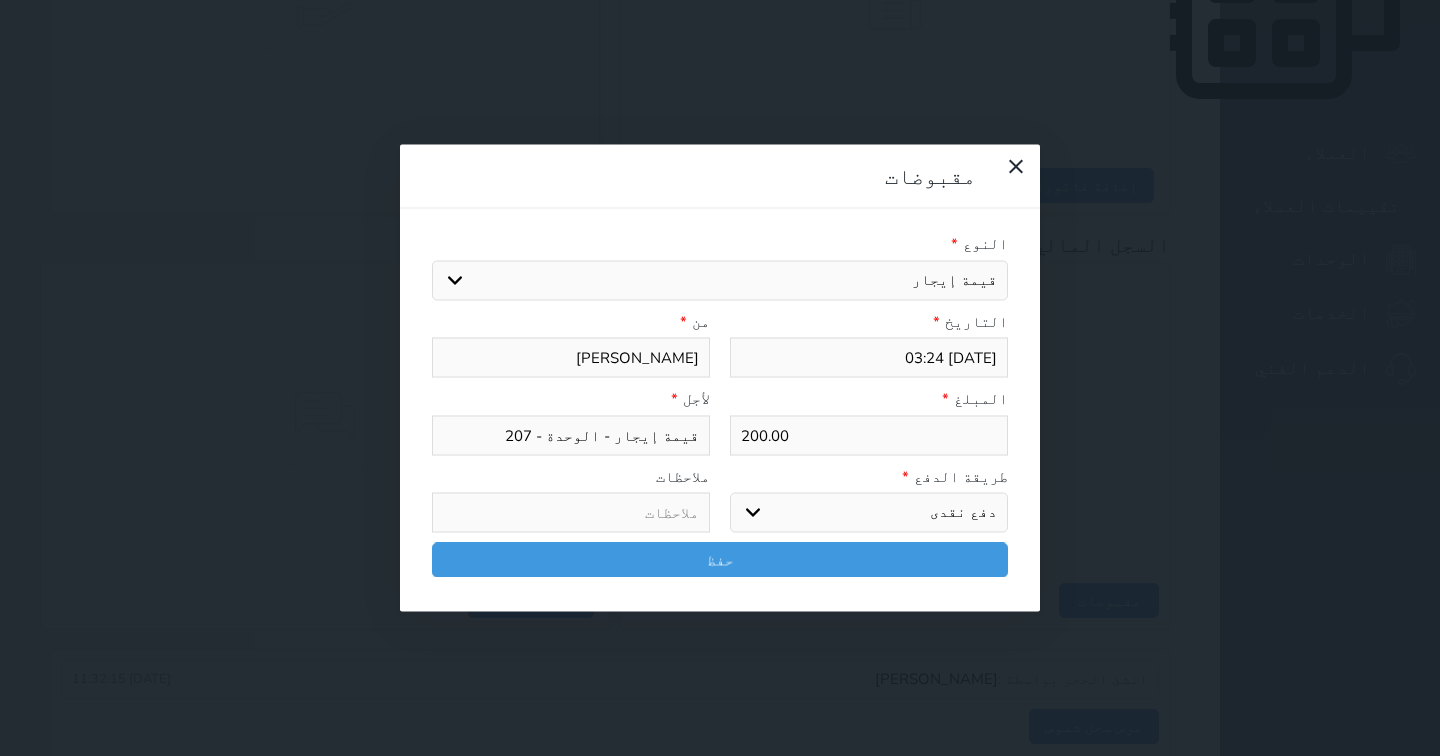 click on "اختر طريقة الدفع   دفع نقدى   تحويل بنكى   مدى   بطاقة ائتمان   آجل" at bounding box center [869, 513] 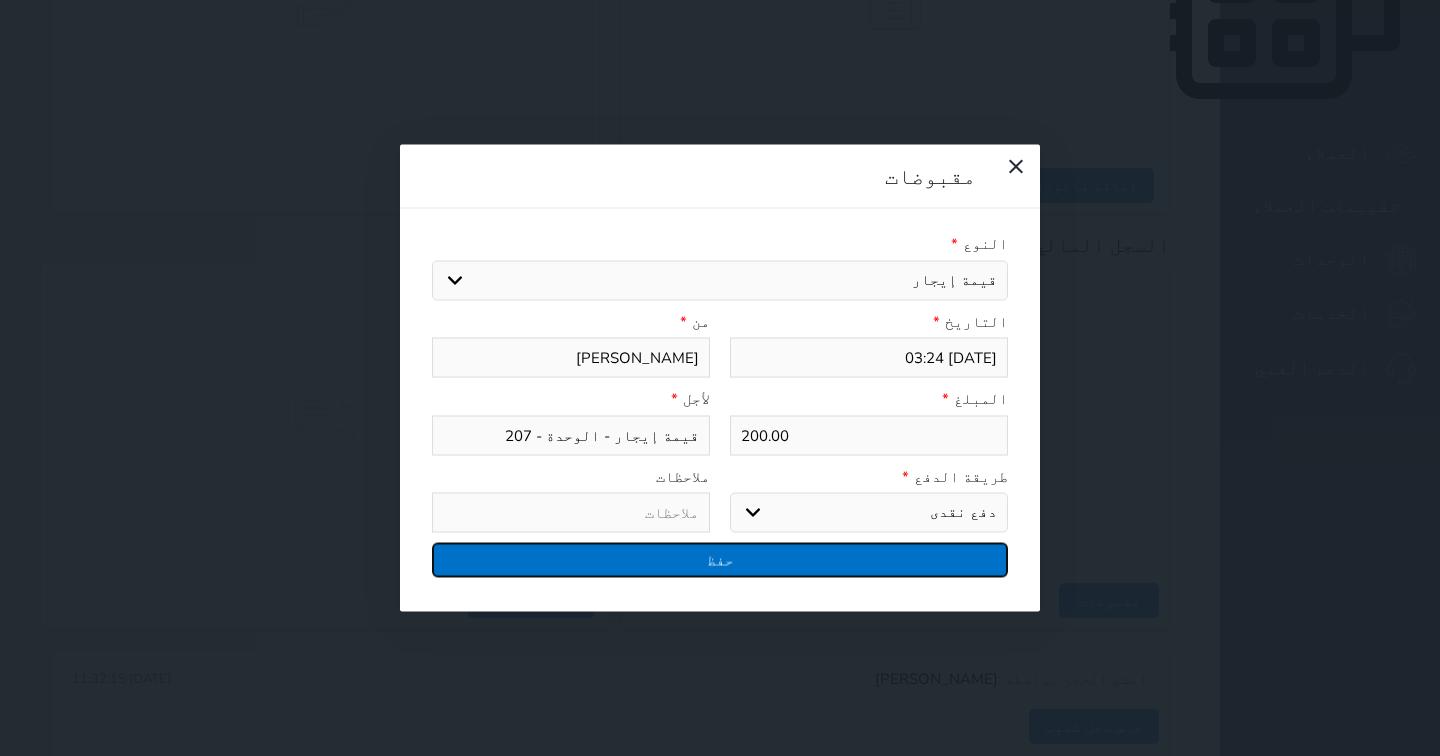 click on "حفظ" at bounding box center (720, 560) 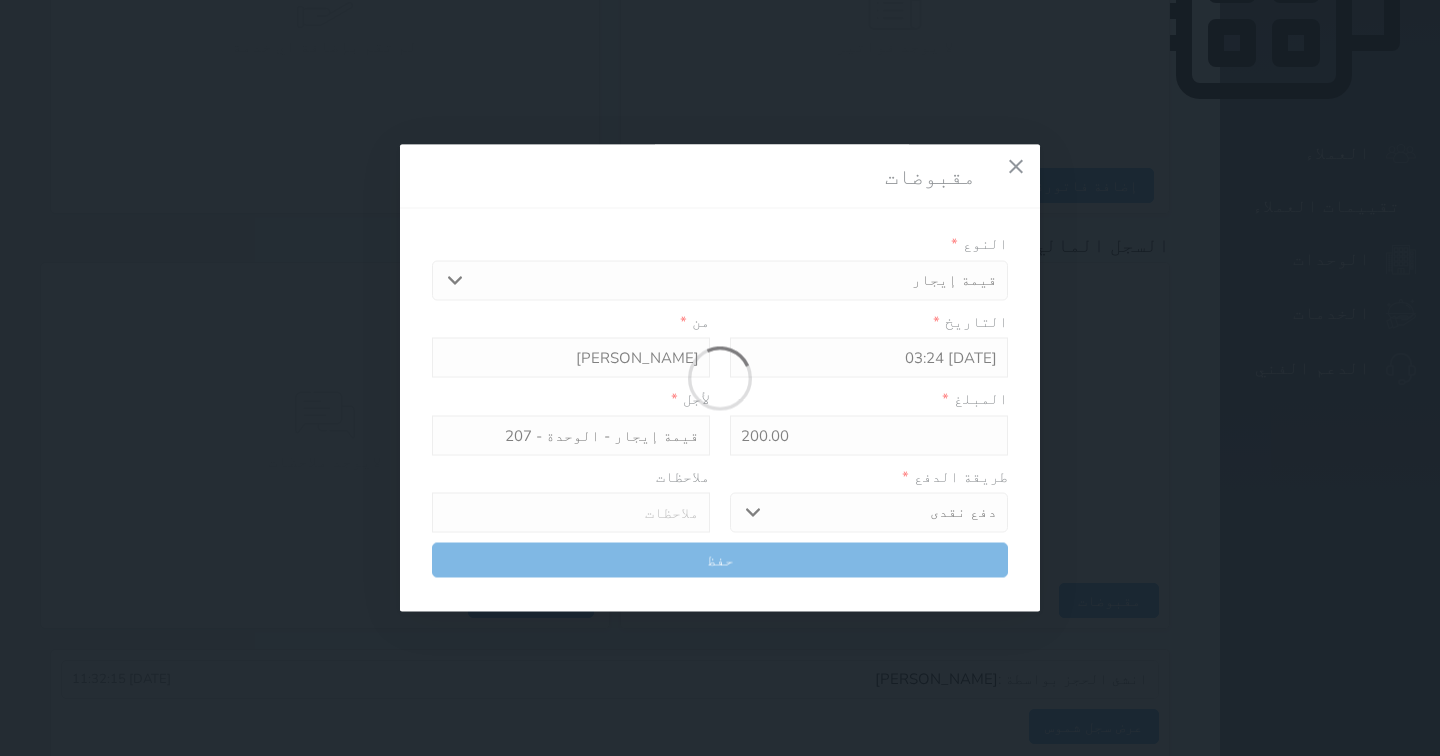 select 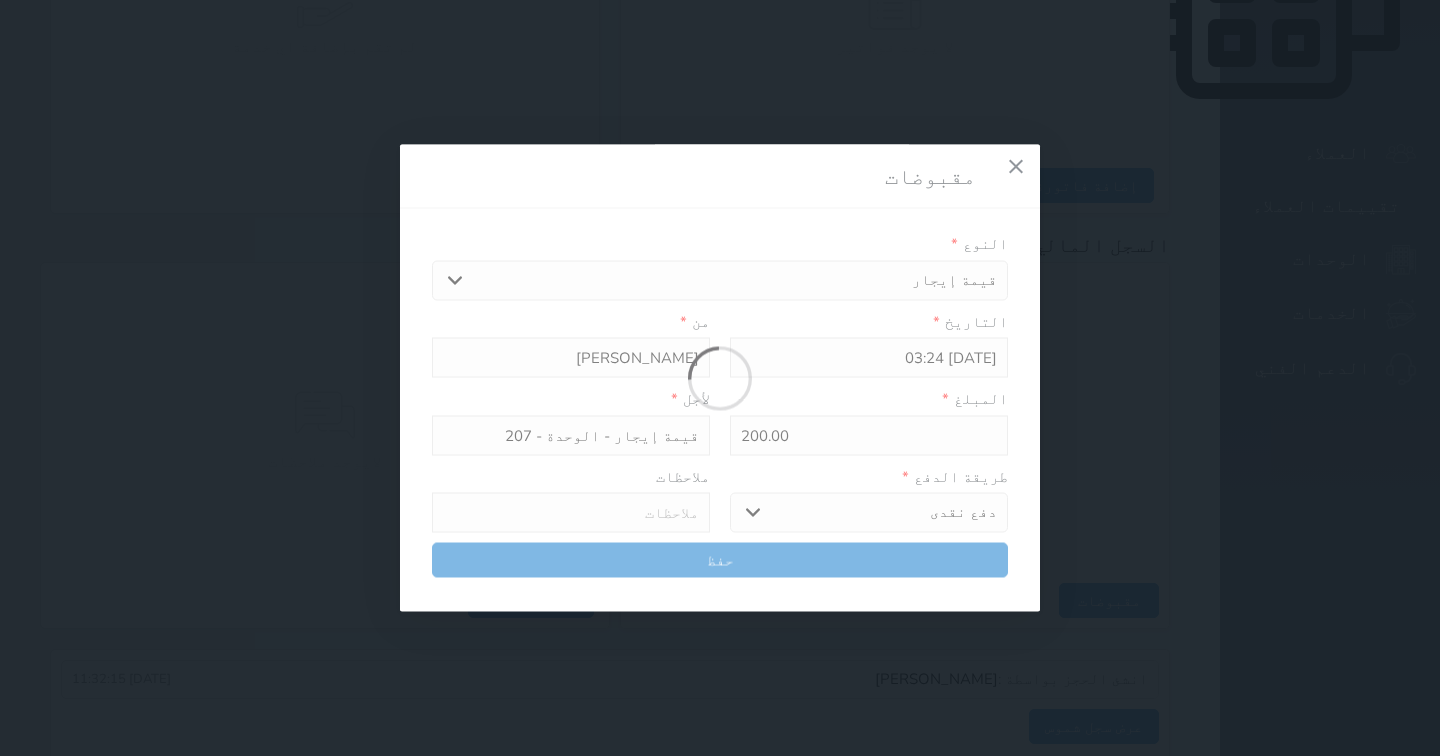 type 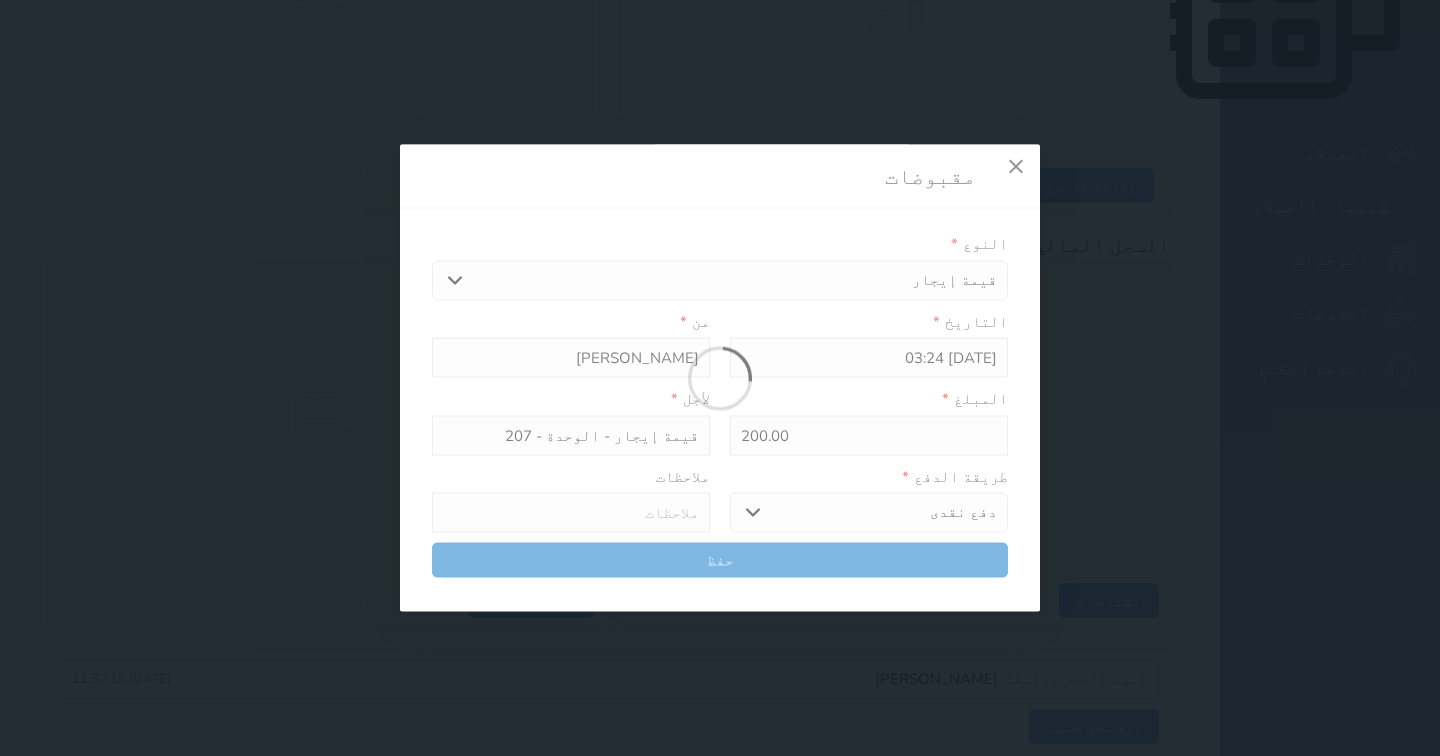 type on "0" 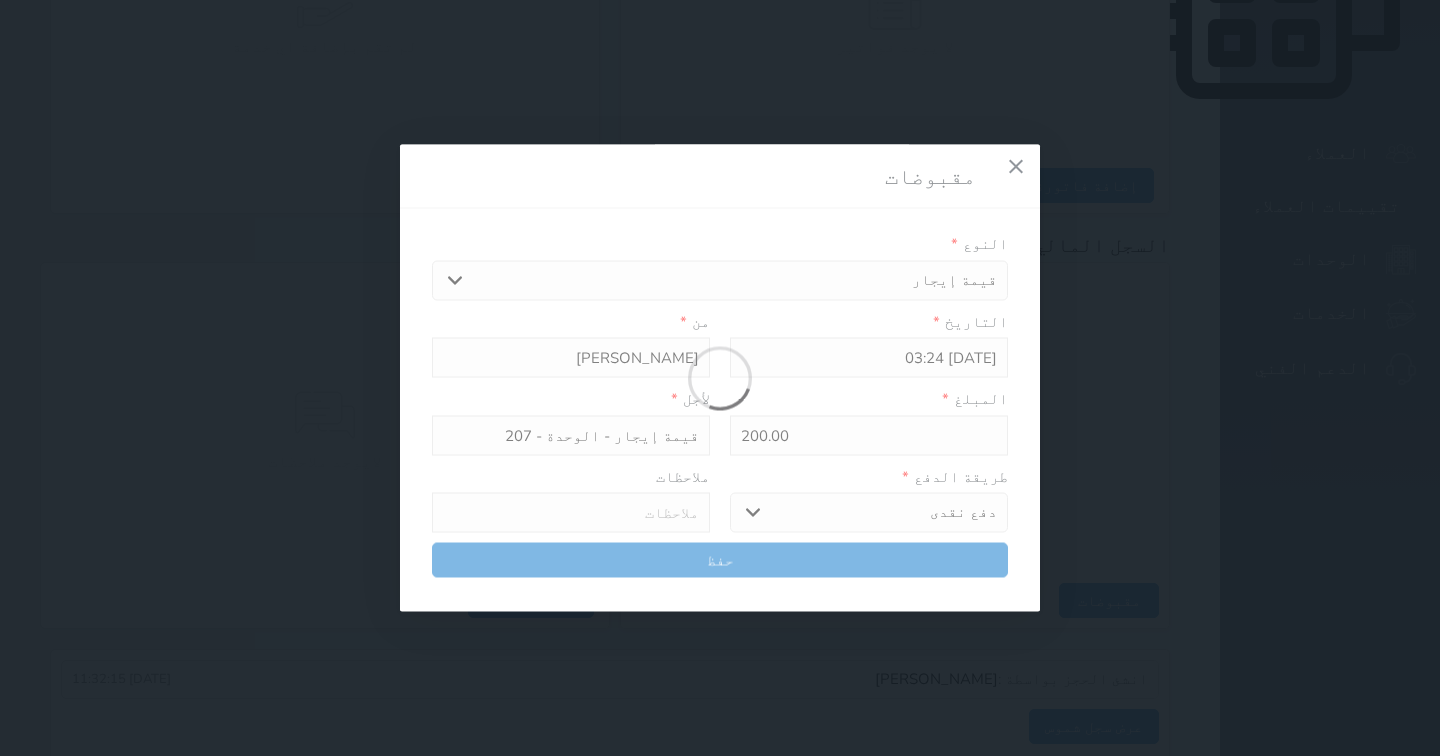 select 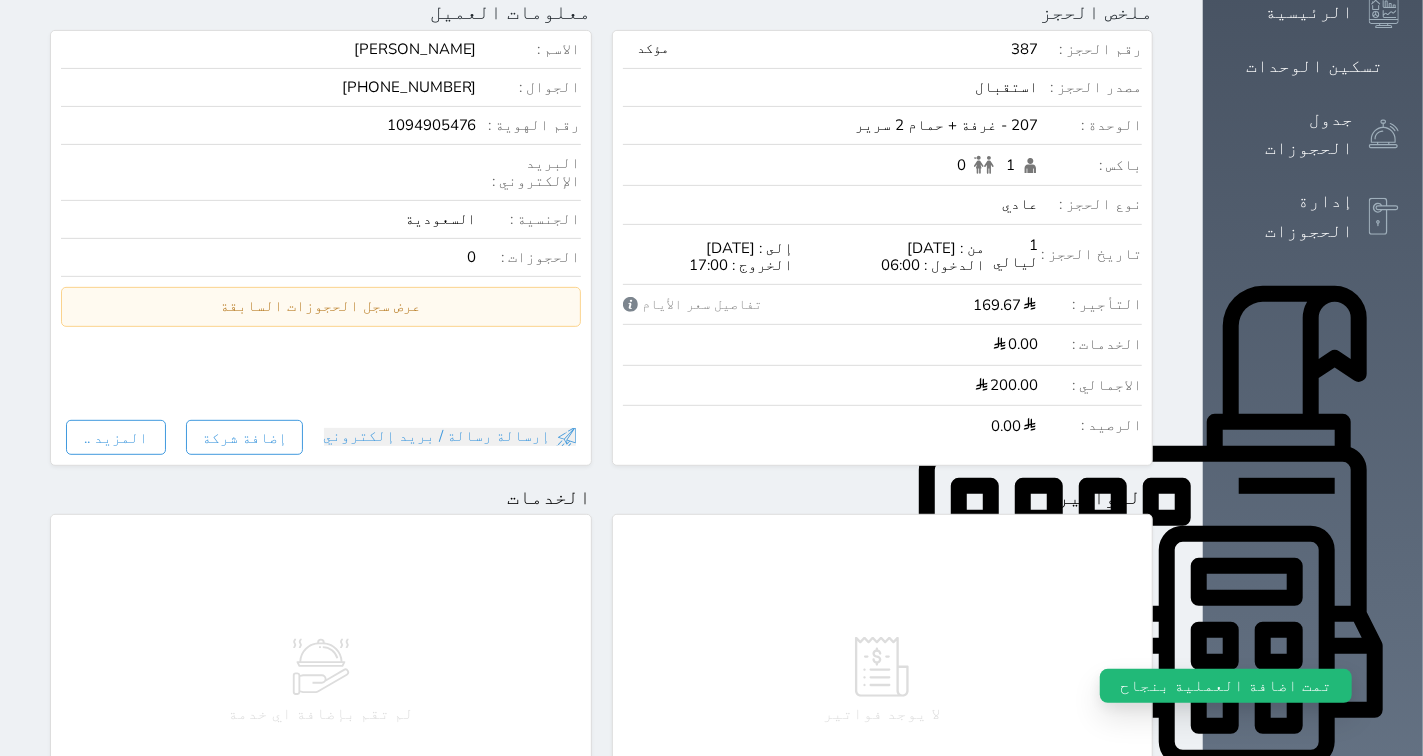 scroll, scrollTop: 0, scrollLeft: 0, axis: both 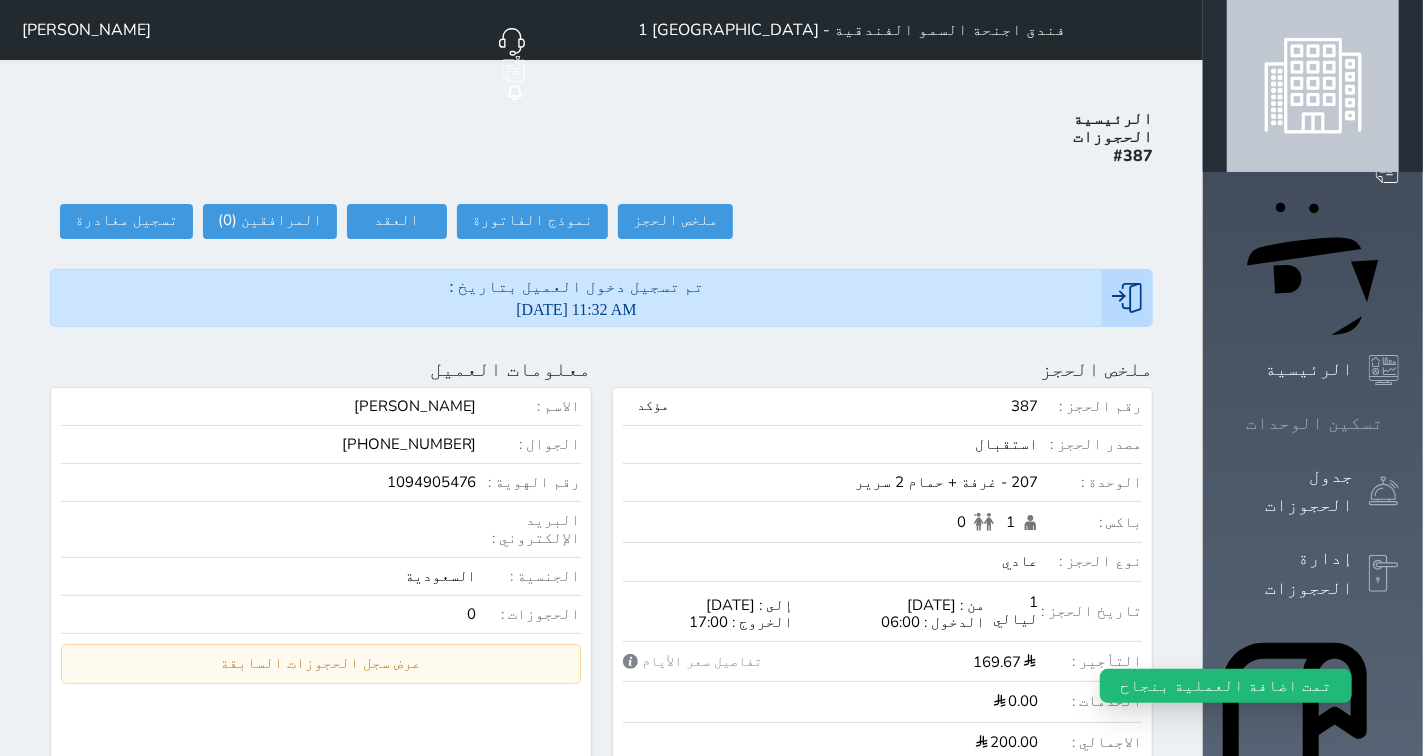 click 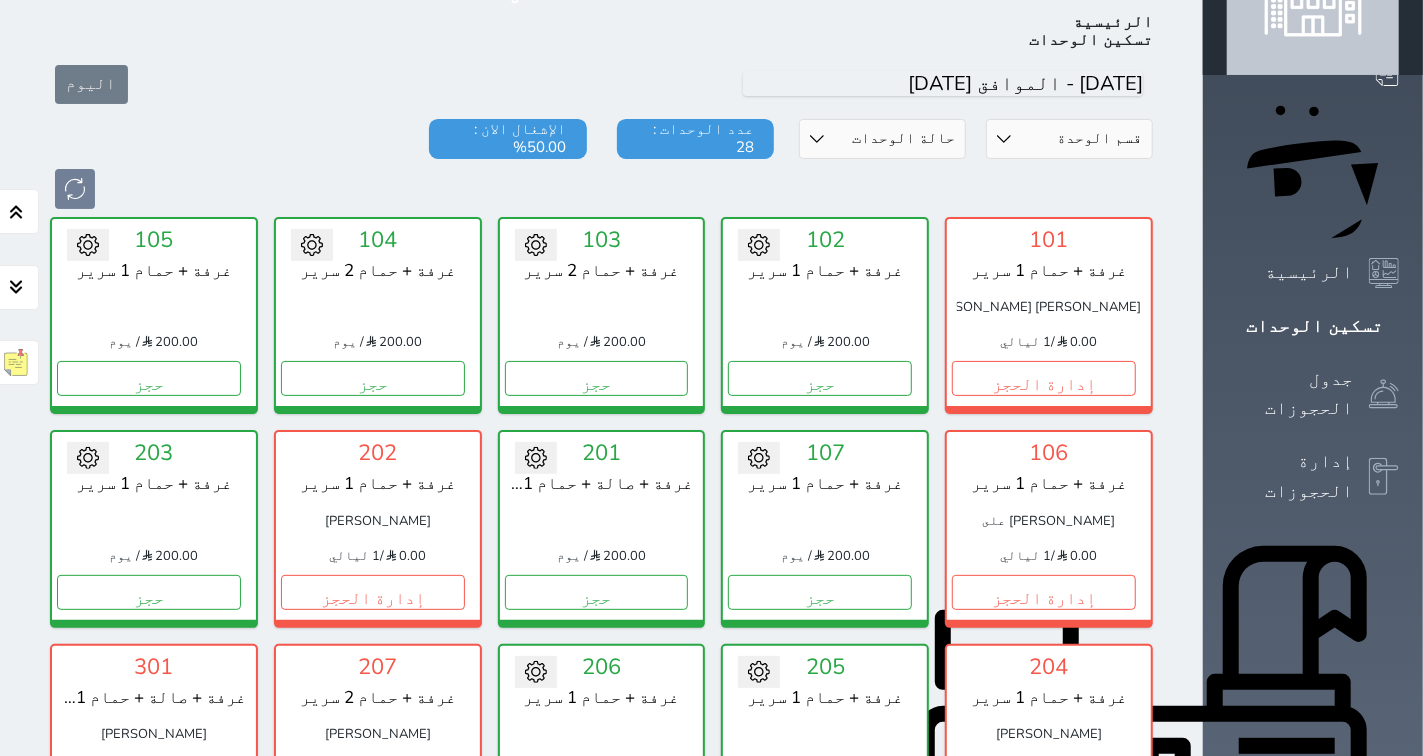 scroll, scrollTop: 411, scrollLeft: 0, axis: vertical 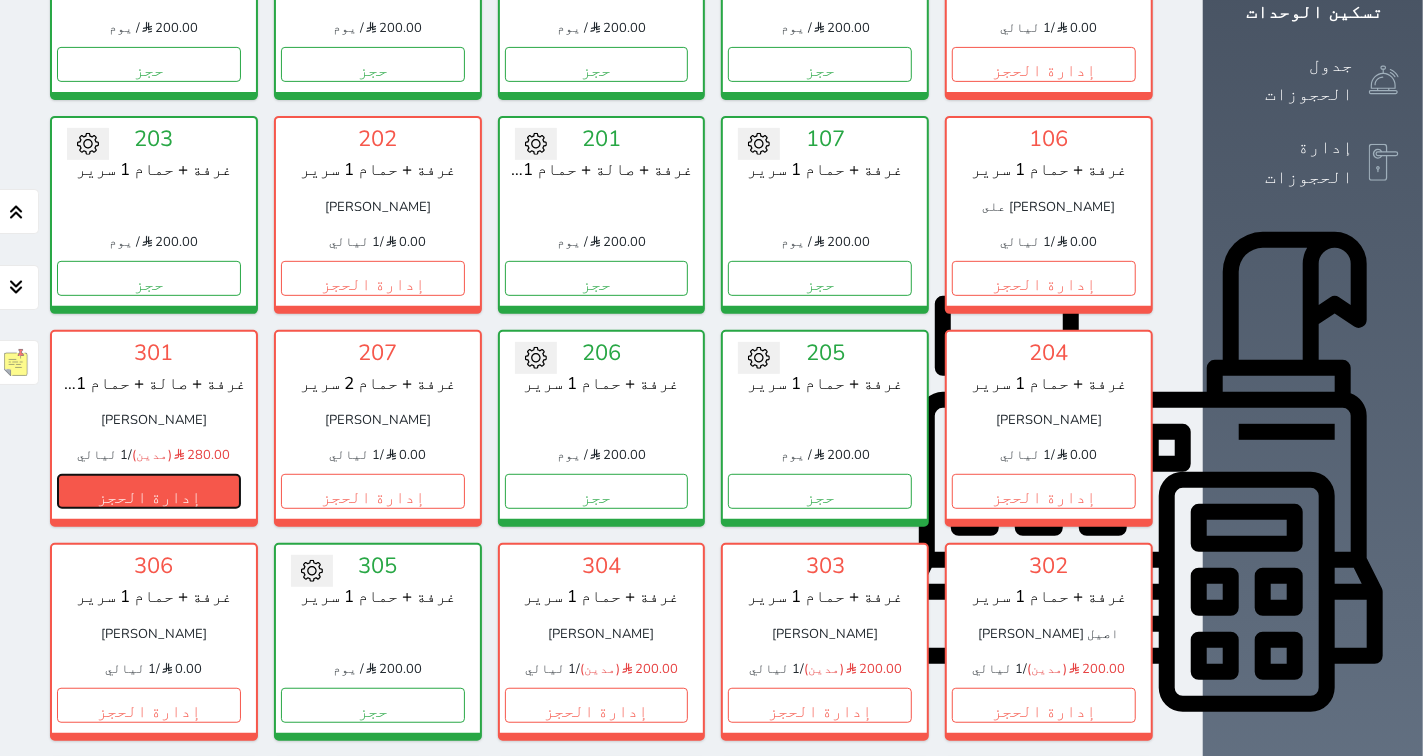 click on "إدارة الحجز" at bounding box center [149, 491] 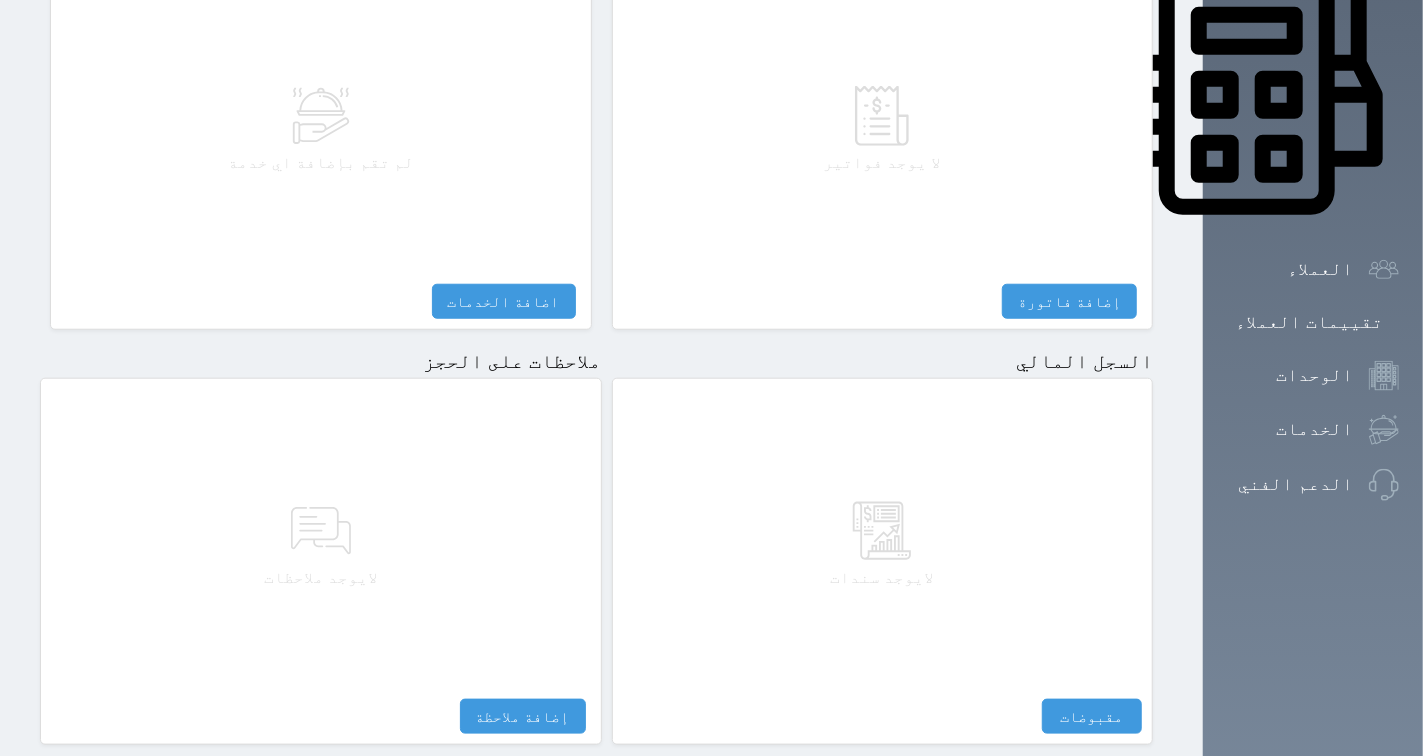 scroll, scrollTop: 1024, scrollLeft: 0, axis: vertical 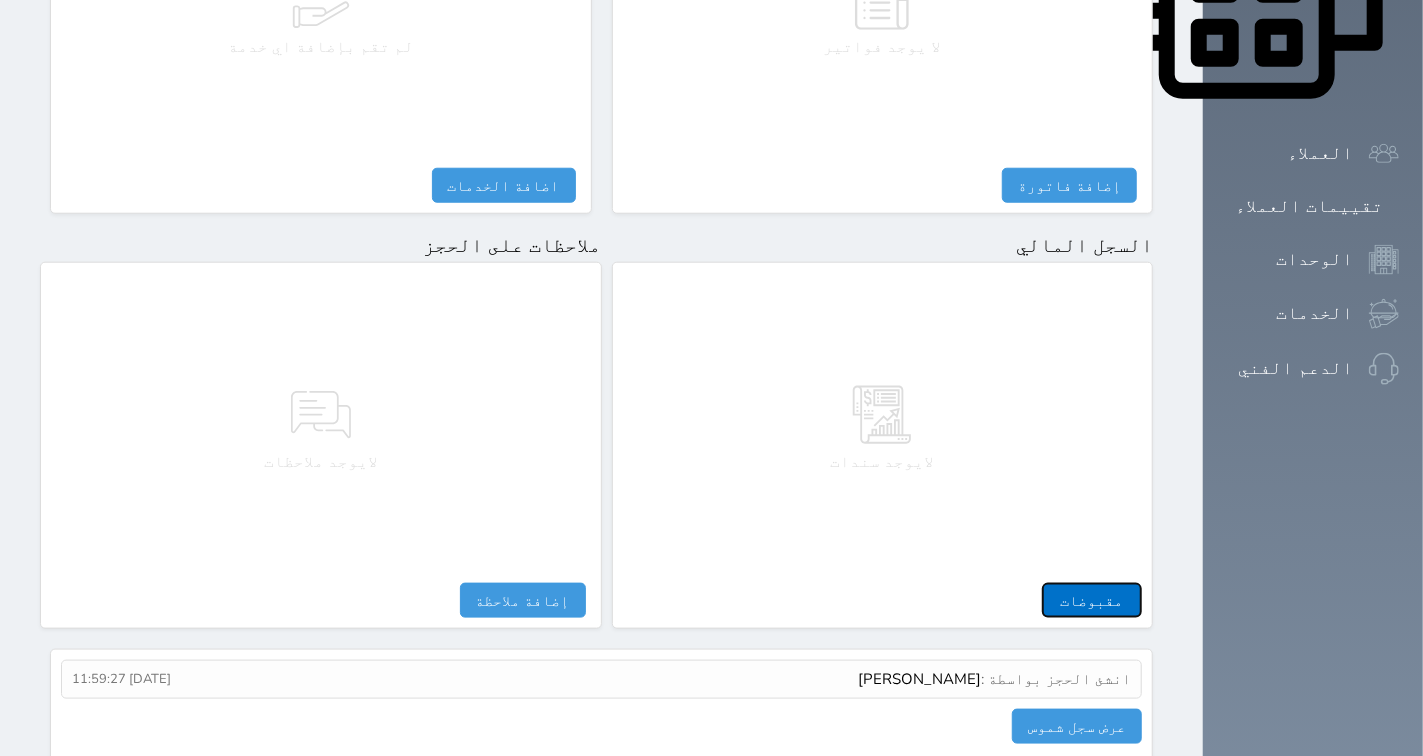 click on "مقبوضات" at bounding box center [1092, 600] 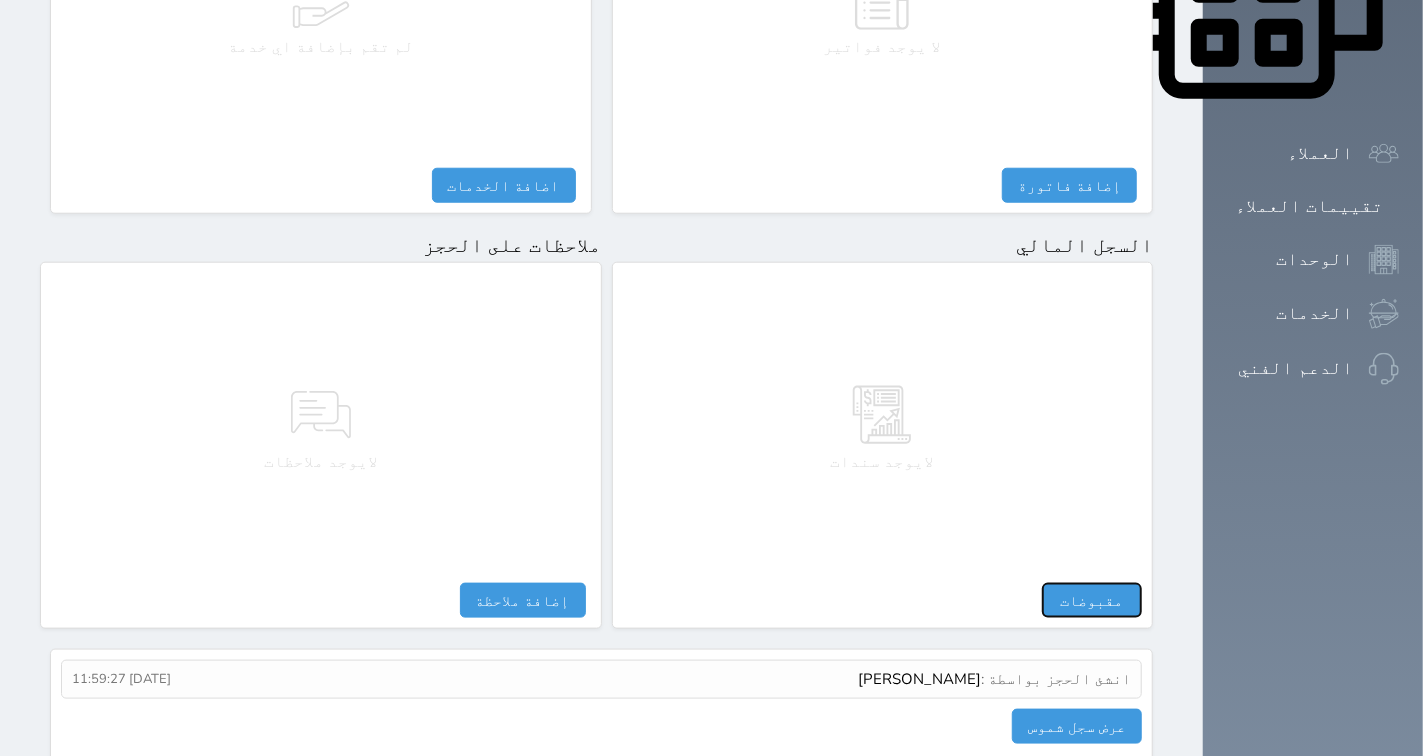 select 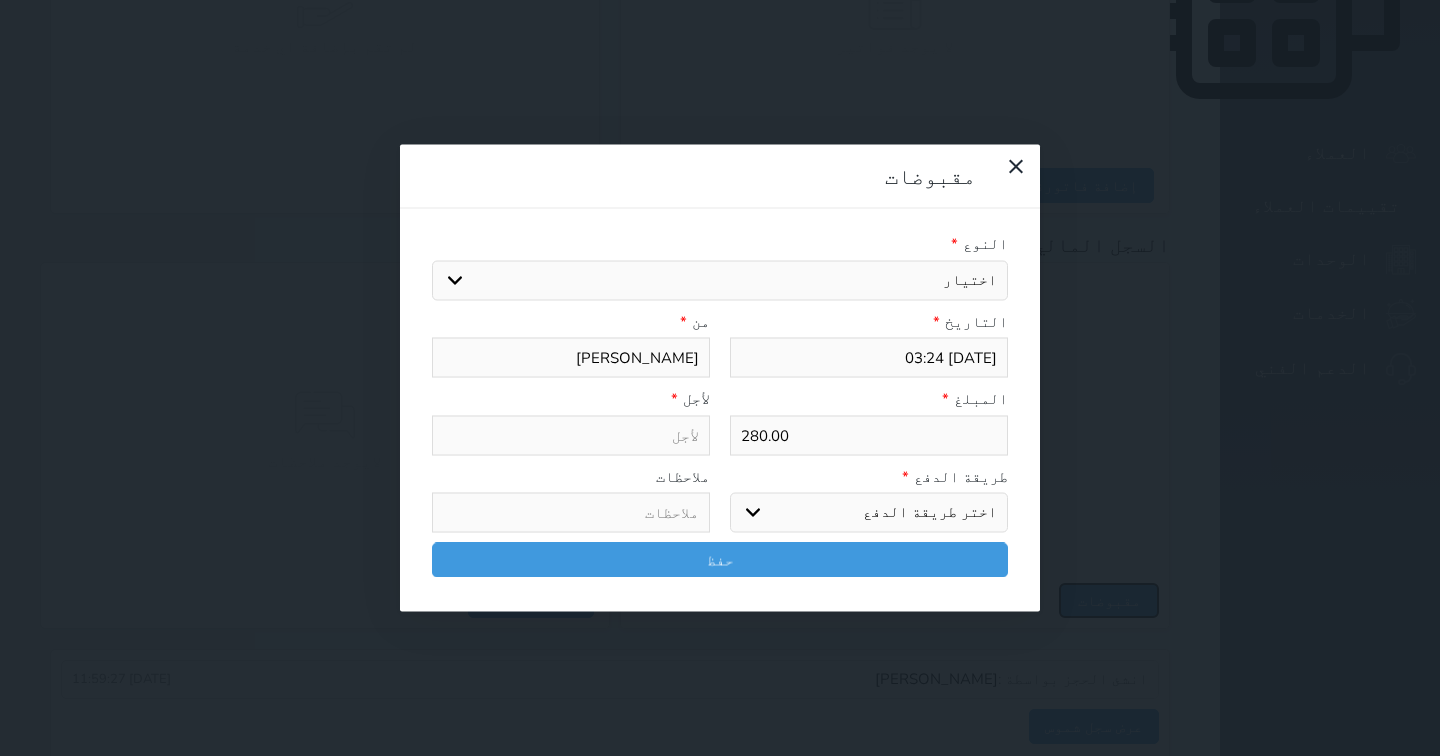 select 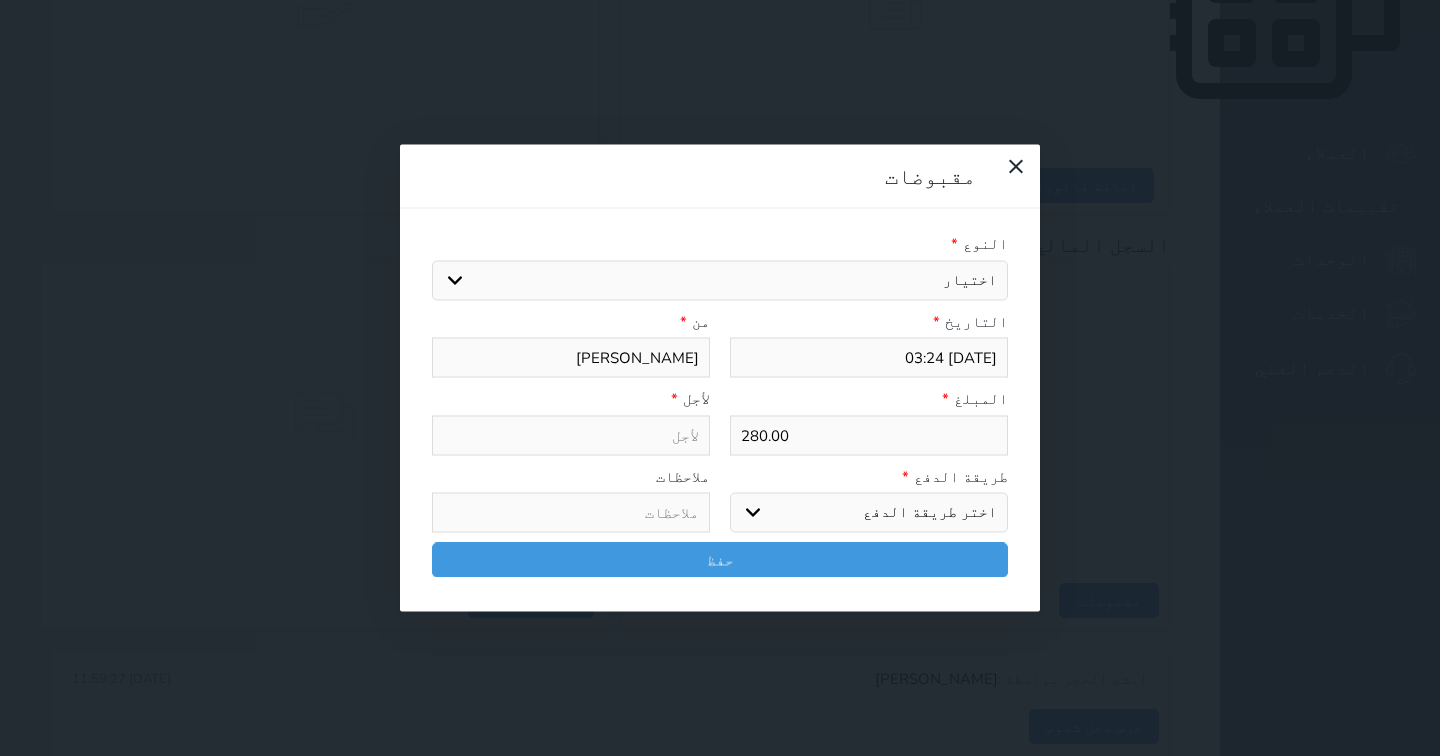 click on "اختيار" at bounding box center (720, 280) 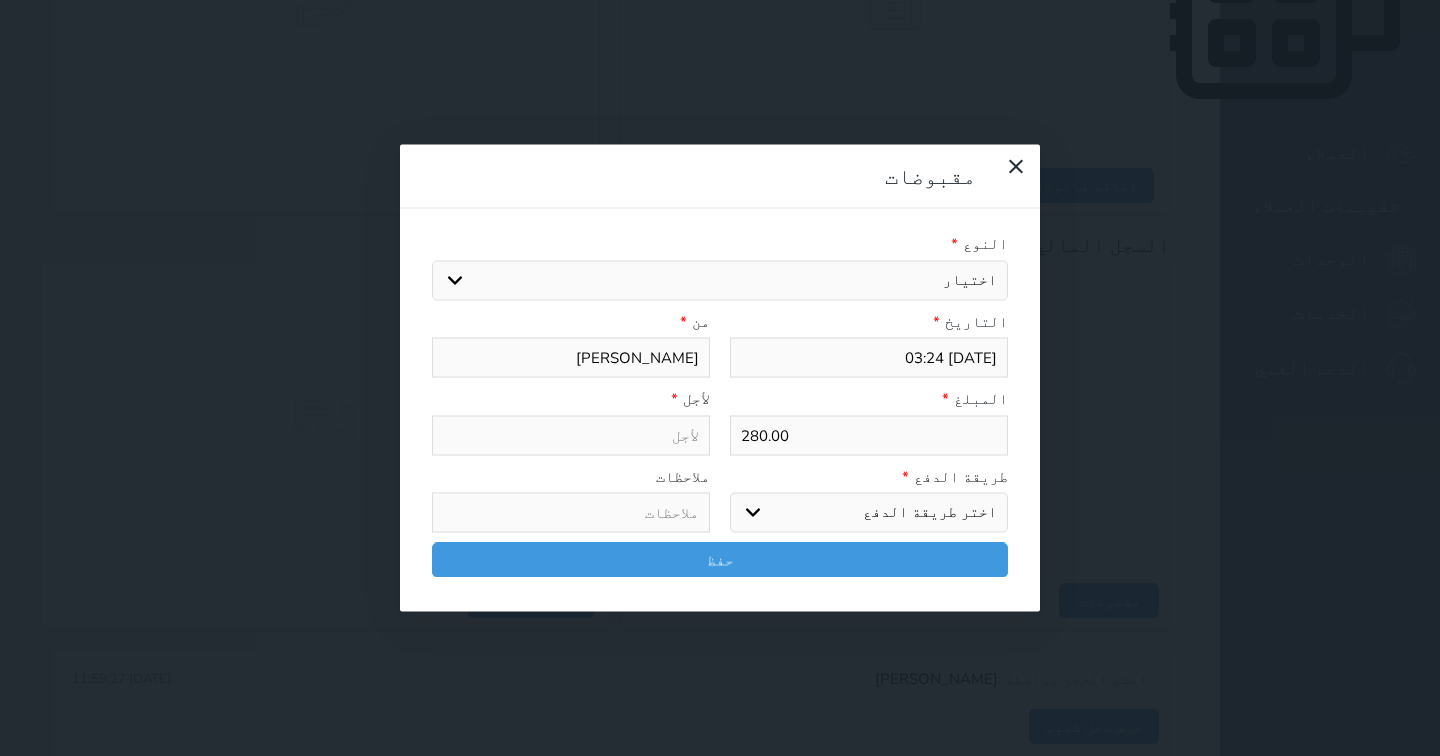 select 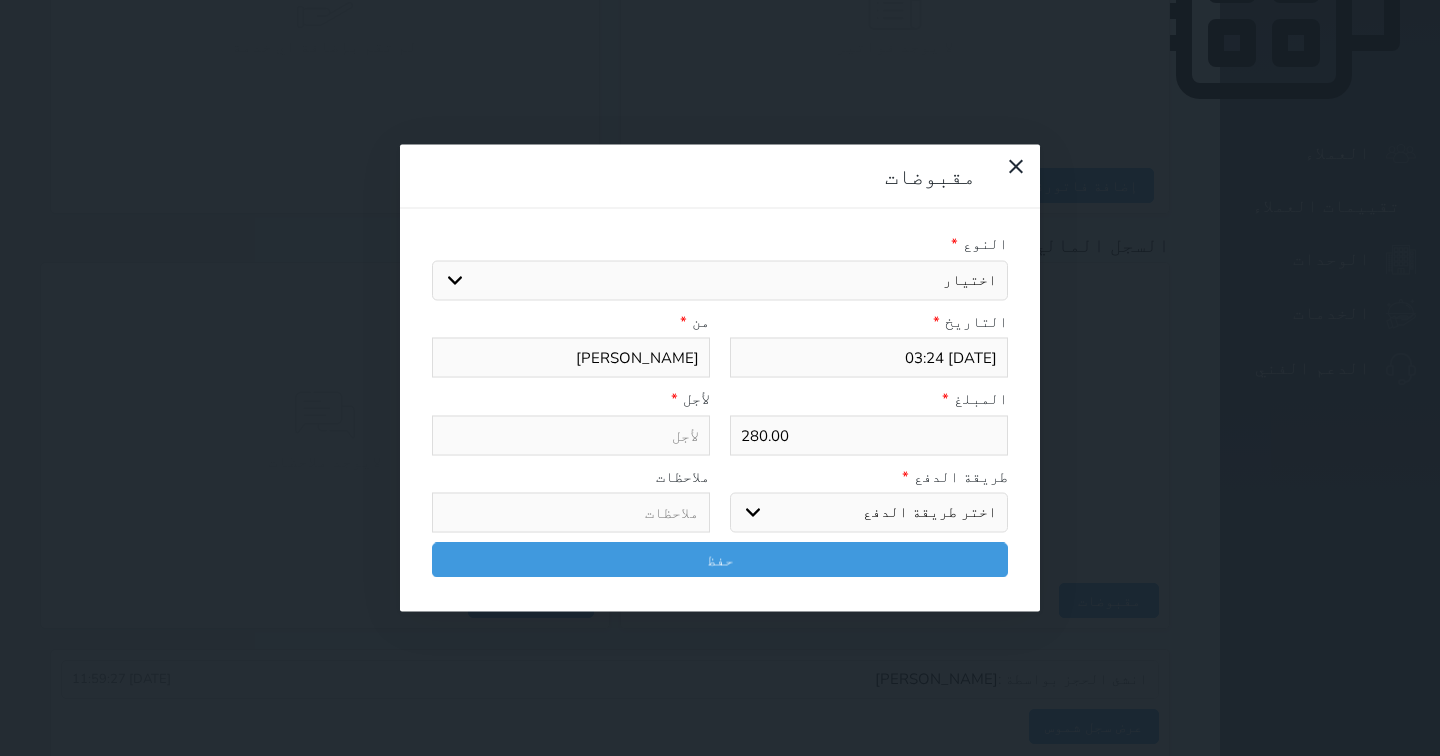select on "162167" 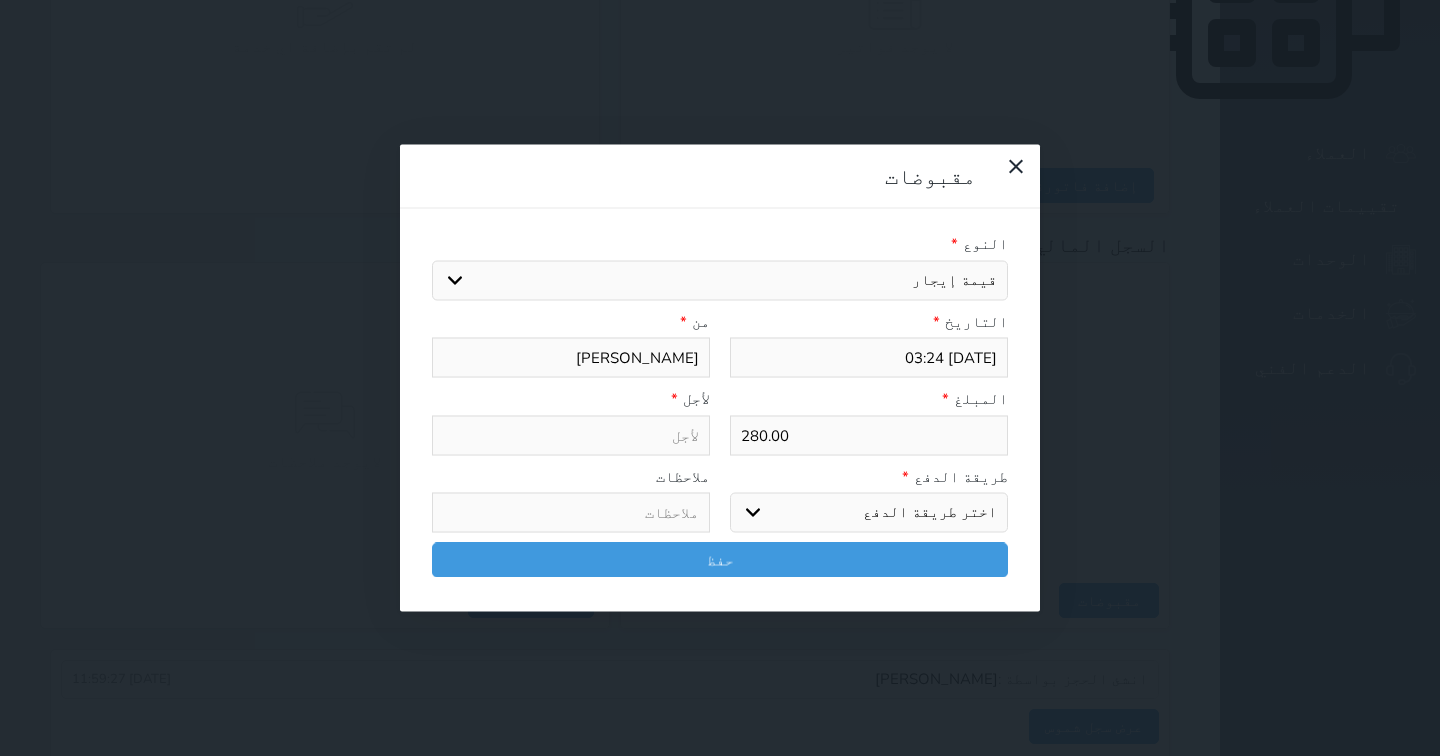 click on "اختيار   مقبوضات عامة قيمة إيجار فواتير تامين عربون لا ينطبق آخر مغسلة واي فاي - الإنترنت مواقف السيارات طعام الأغذية والمشروبات مشروبات المشروبات الباردة المشروبات الساخنة الإفطار غداء عشاء مخبز و كعك حمام سباحة الصالة الرياضية سبا و خدمات الجمال اختيار وإسقاط (خدمات النقل) ميني بار كابل - تلفزيون سرير إضافي تصفيف الشعر التسوق خدمات الجولات السياحية المنظمة خدمات الدليل السياحي" at bounding box center (720, 280) 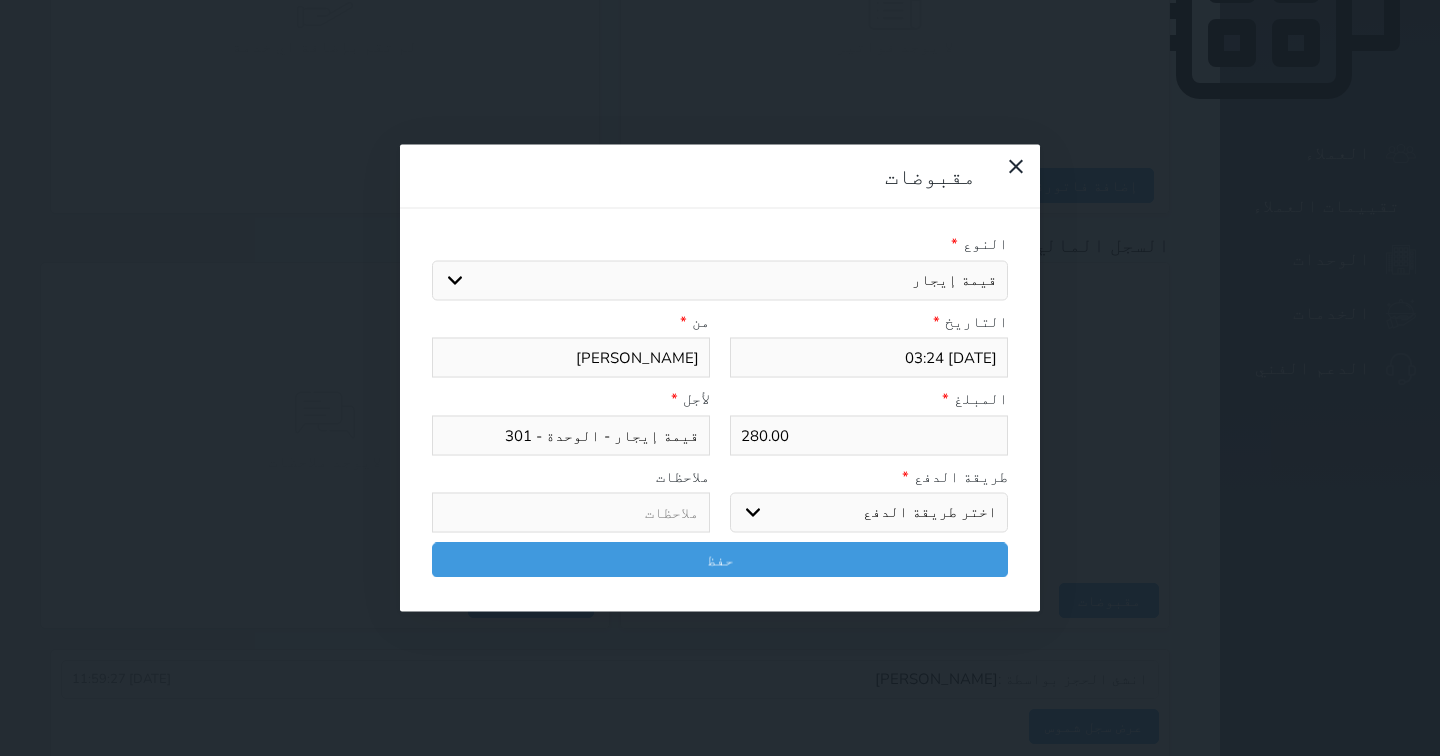 click on "اختر طريقة الدفع   دفع نقدى   تحويل بنكى   مدى   بطاقة ائتمان   آجل" at bounding box center (869, 513) 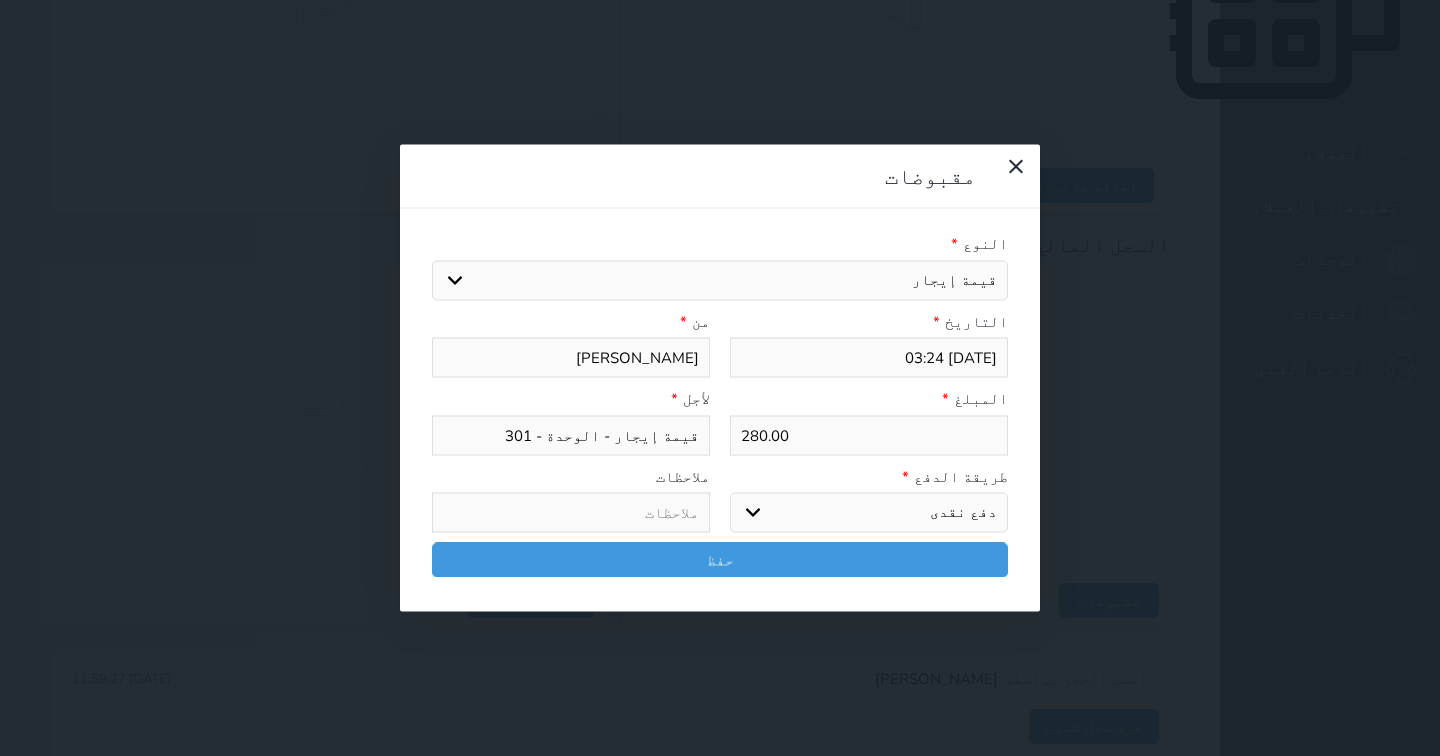 click on "اختر طريقة الدفع   دفع نقدى   تحويل بنكى   مدى   بطاقة ائتمان   آجل" at bounding box center (869, 513) 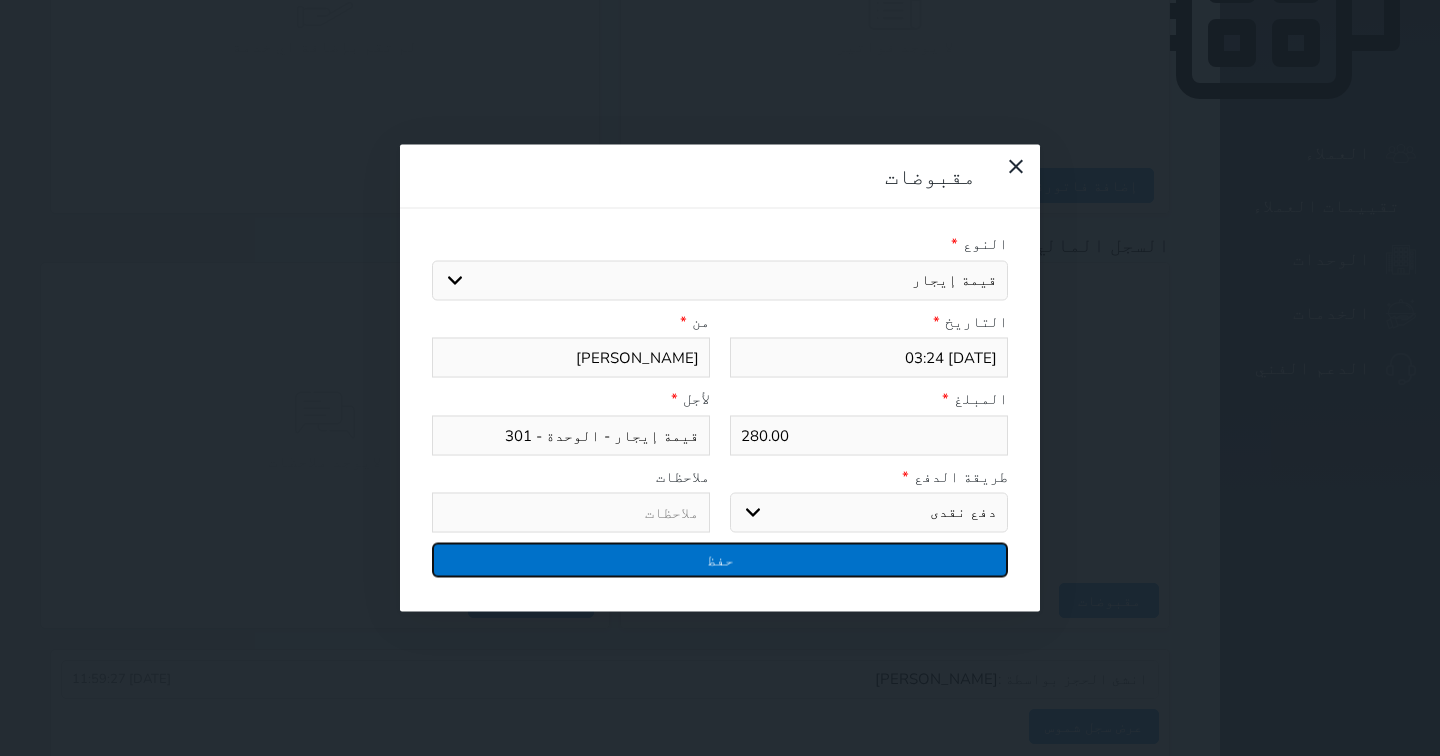 click on "حفظ" at bounding box center [720, 560] 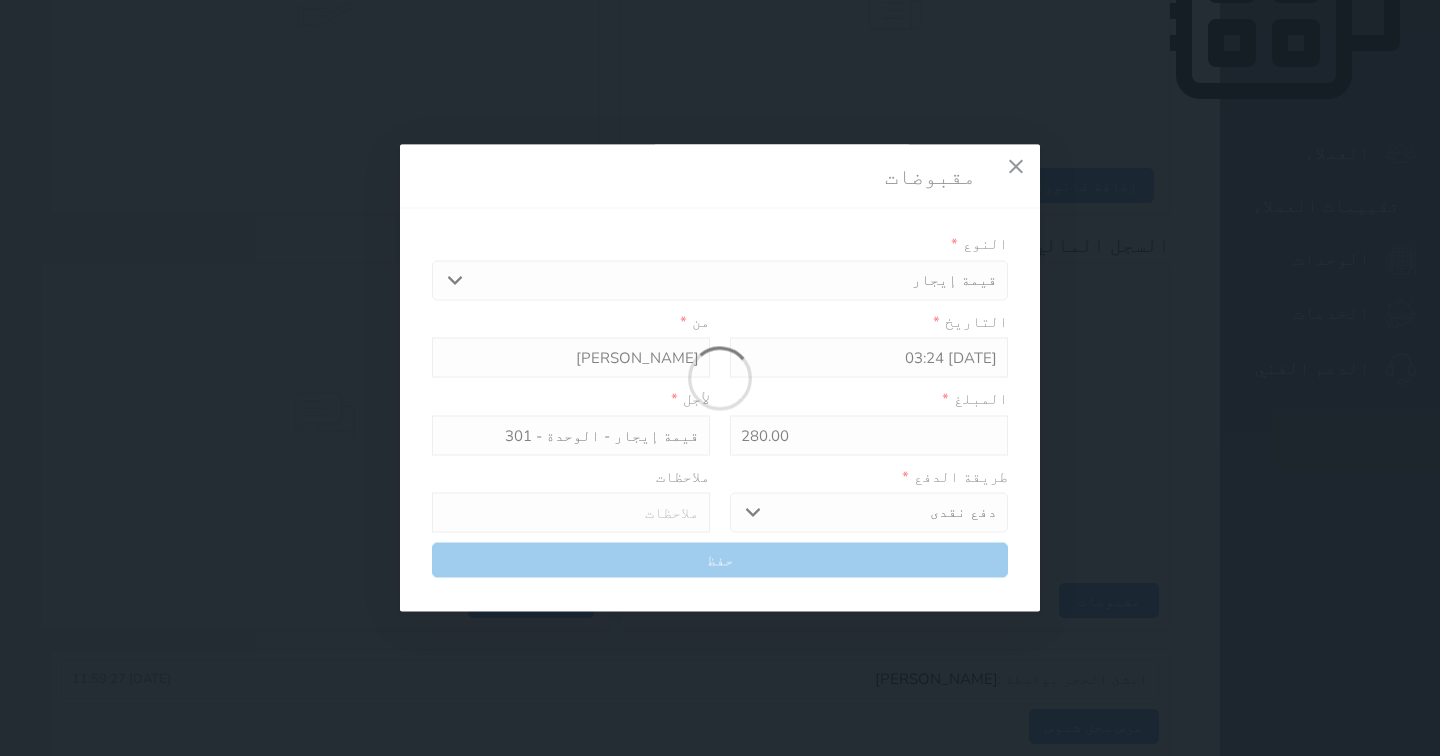select 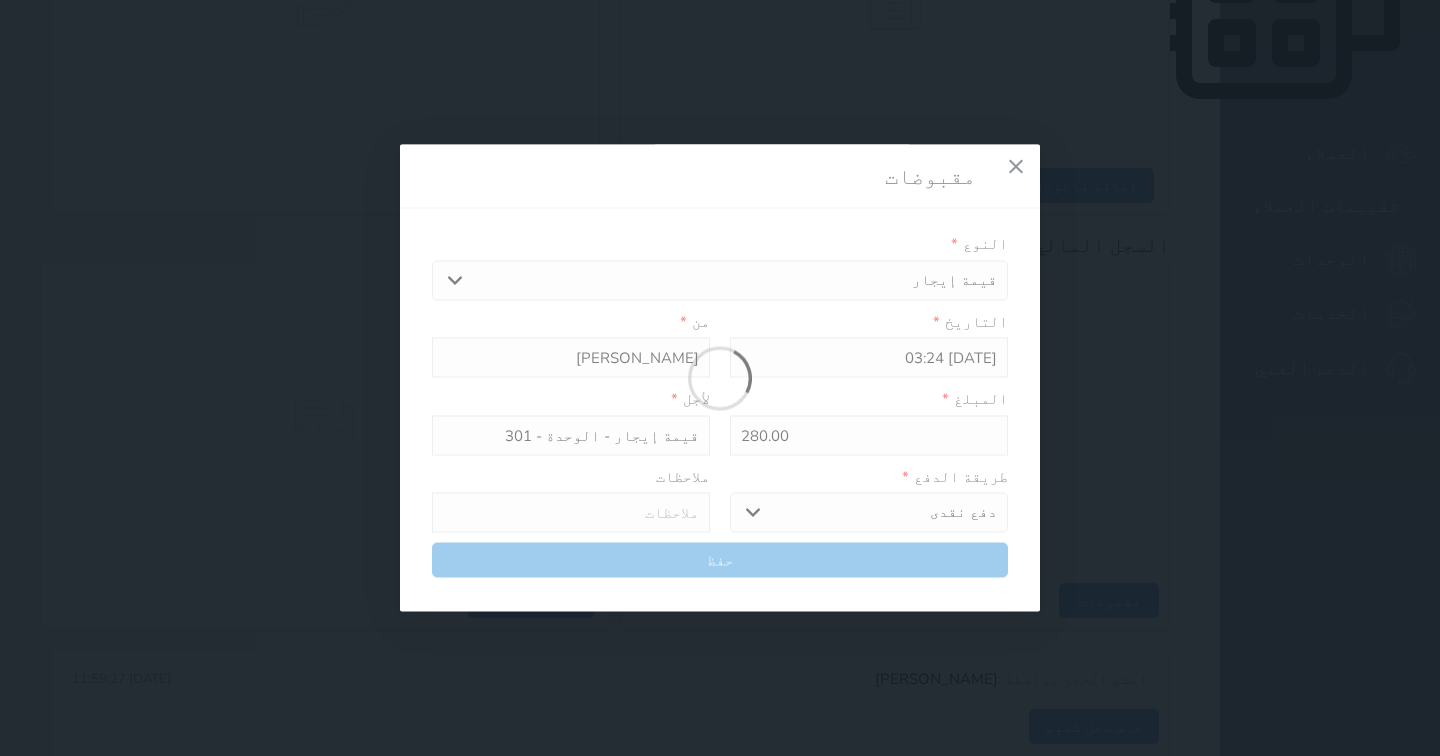 type 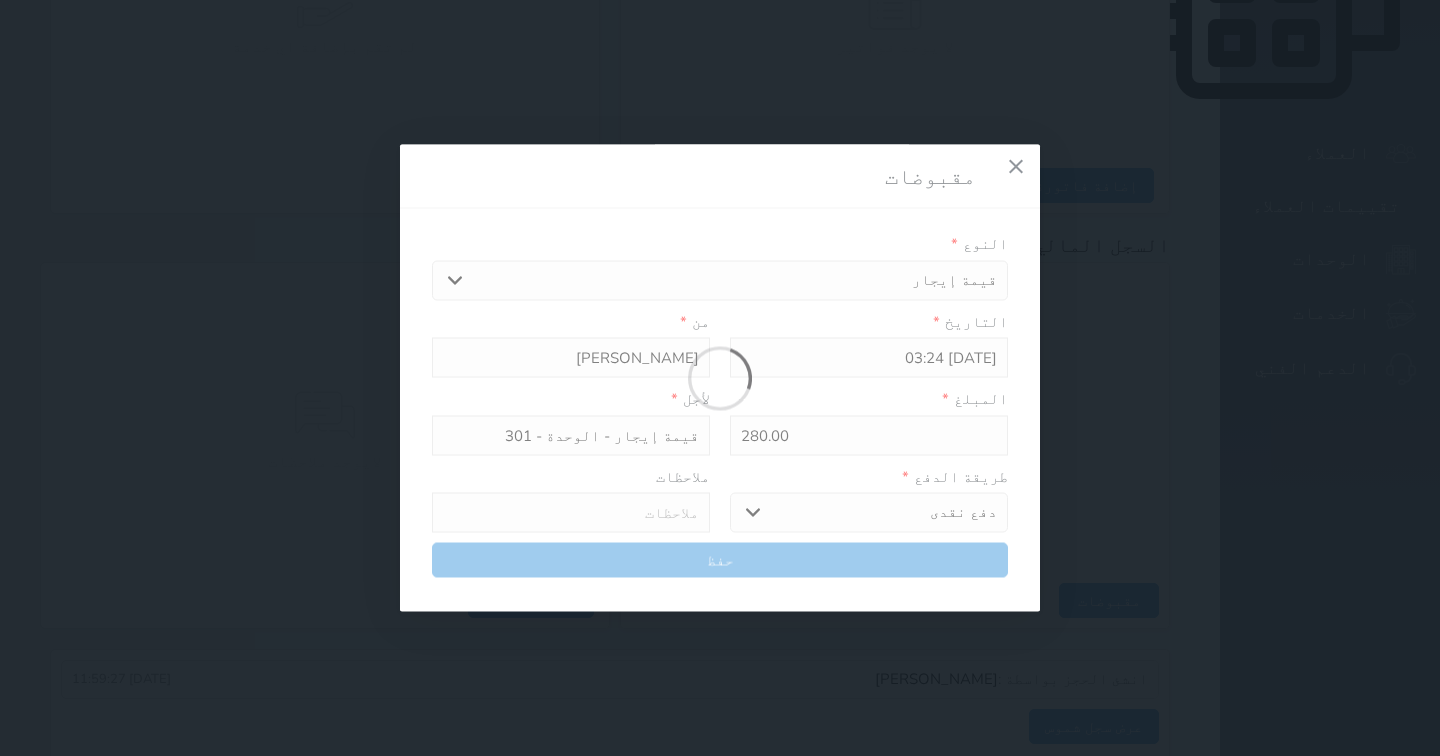 type on "0" 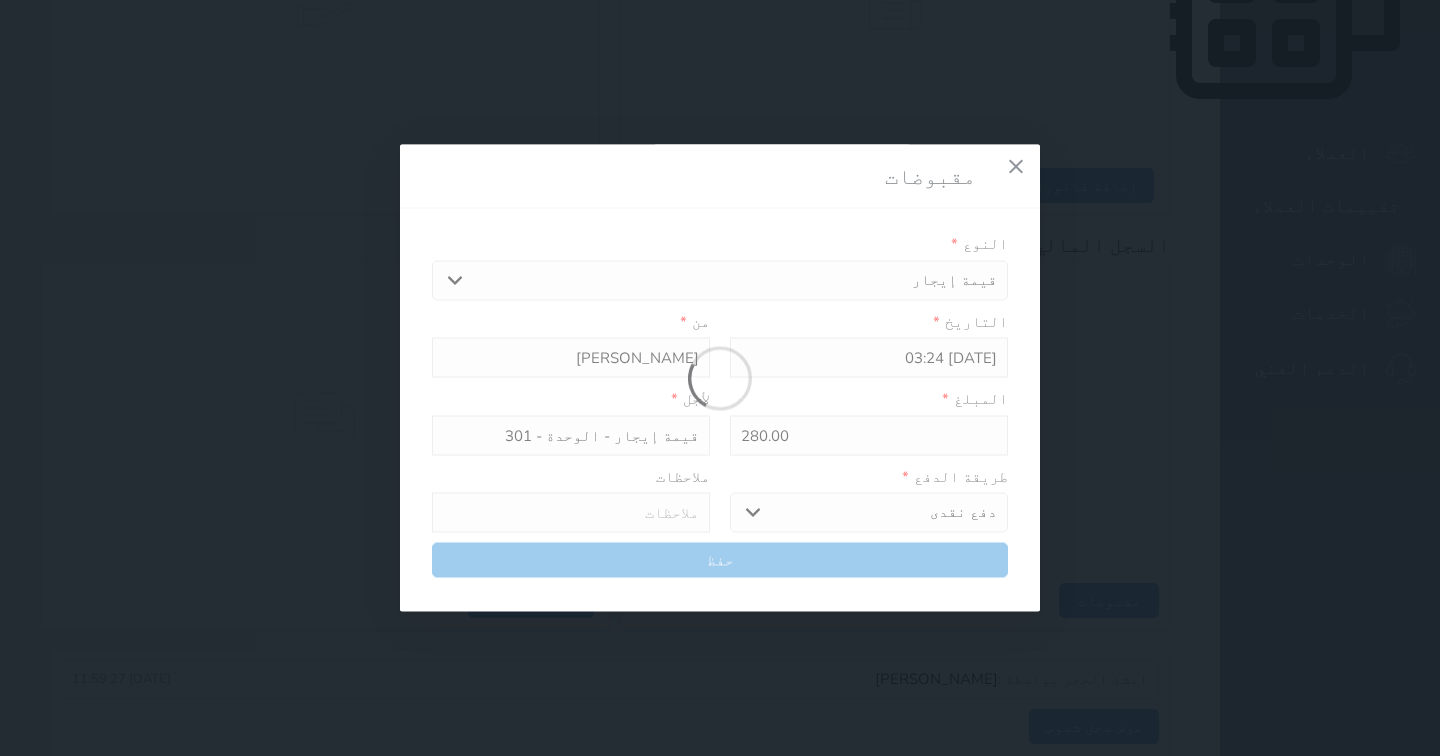 select 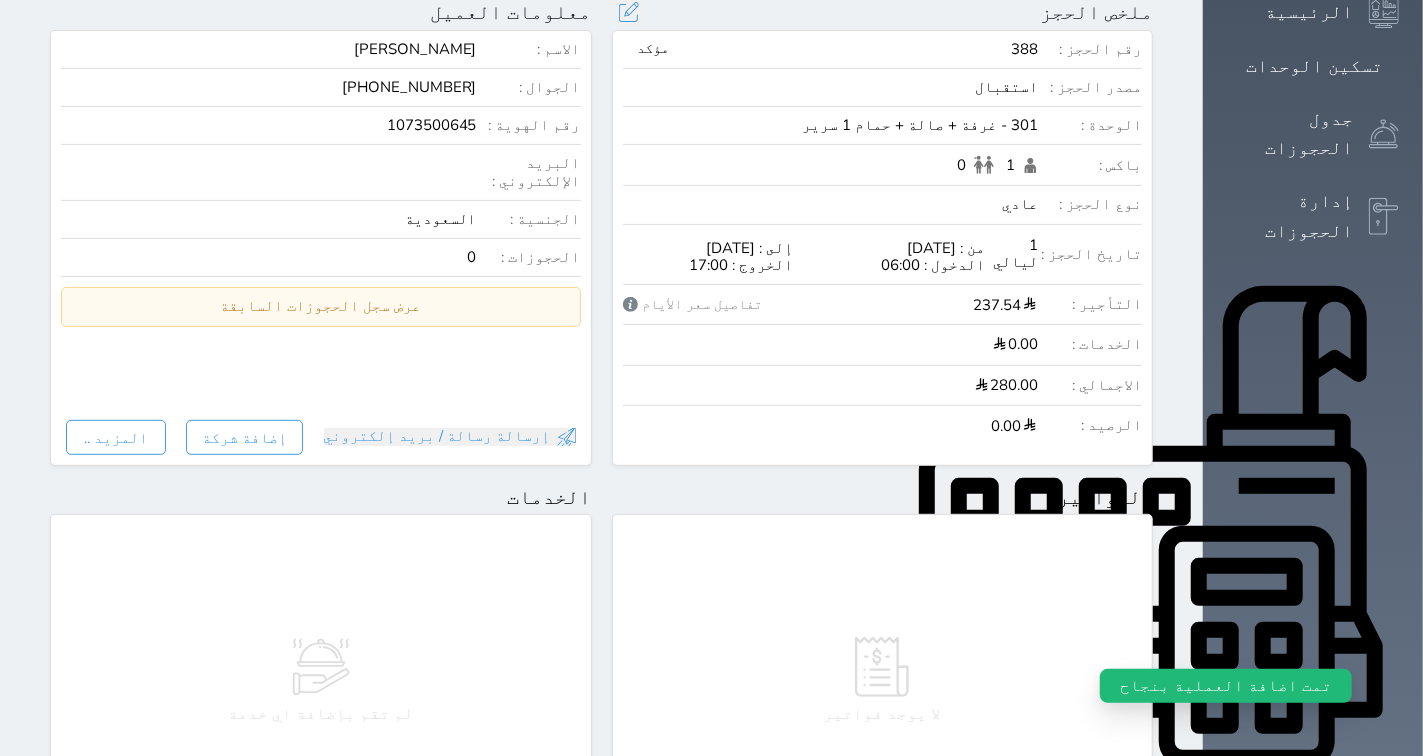 scroll, scrollTop: 0, scrollLeft: 0, axis: both 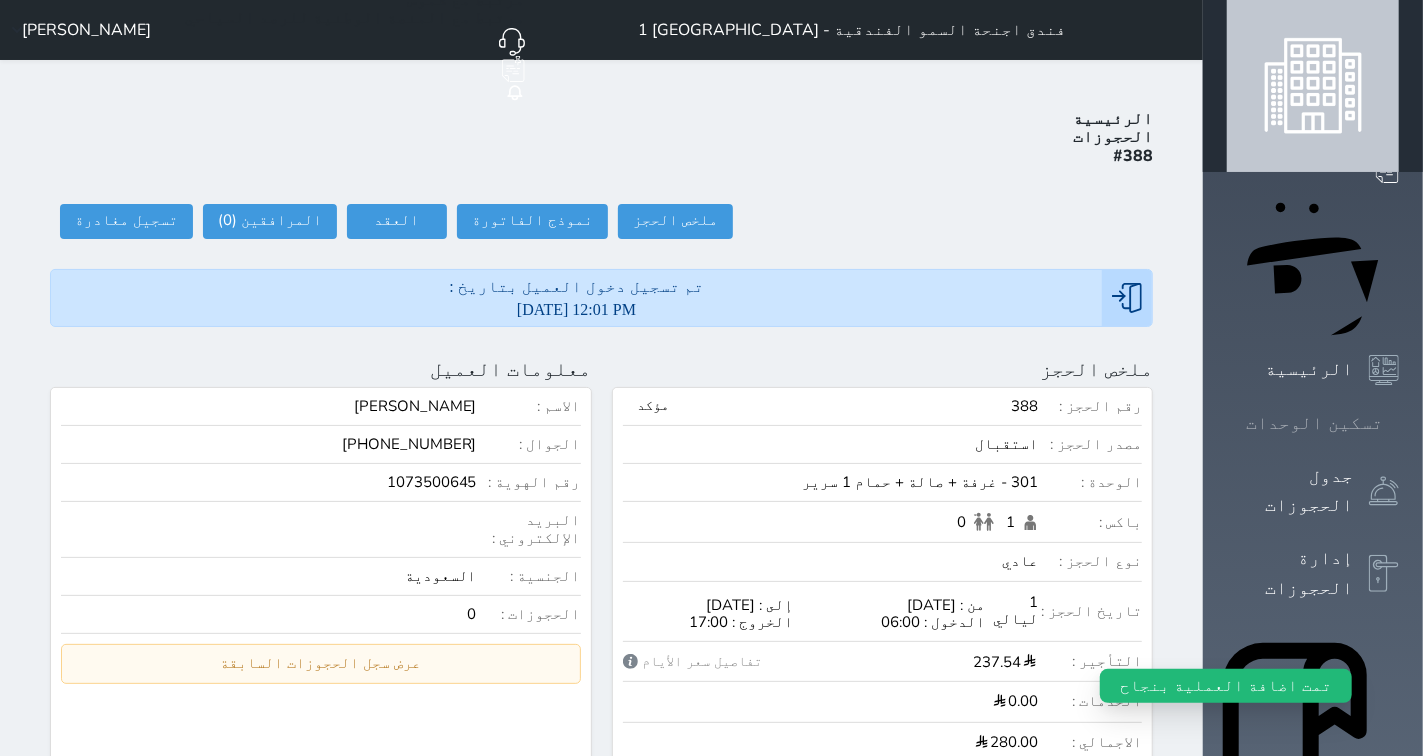 click 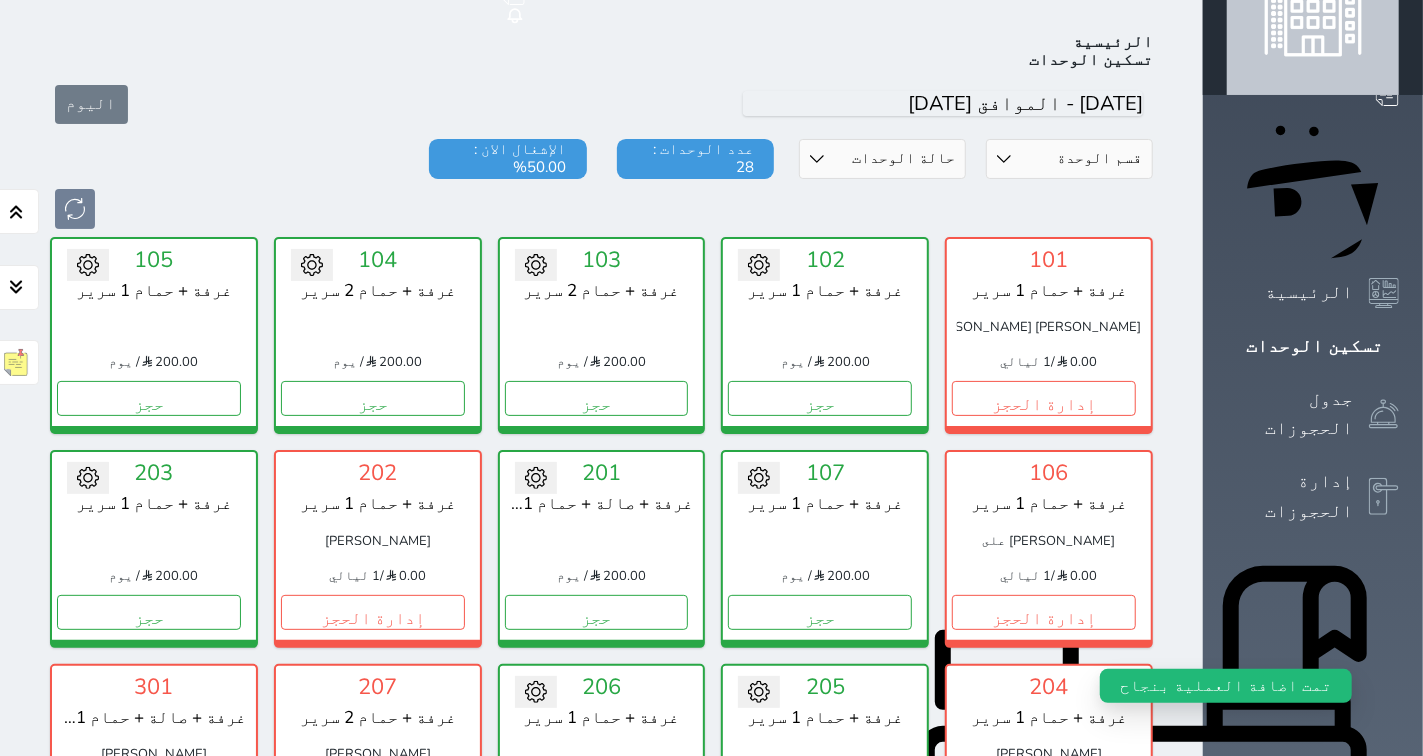 scroll, scrollTop: 522, scrollLeft: 0, axis: vertical 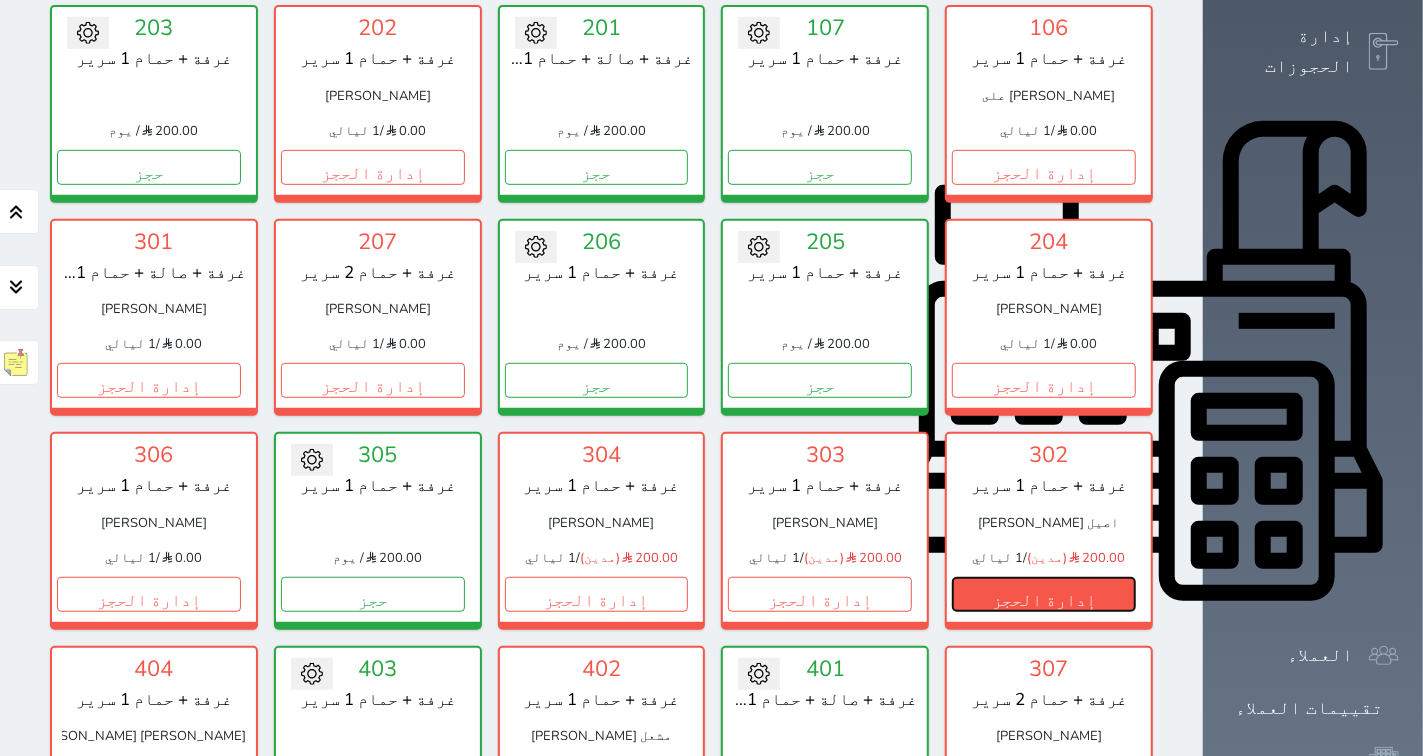 click on "إدارة الحجز" at bounding box center (1044, 594) 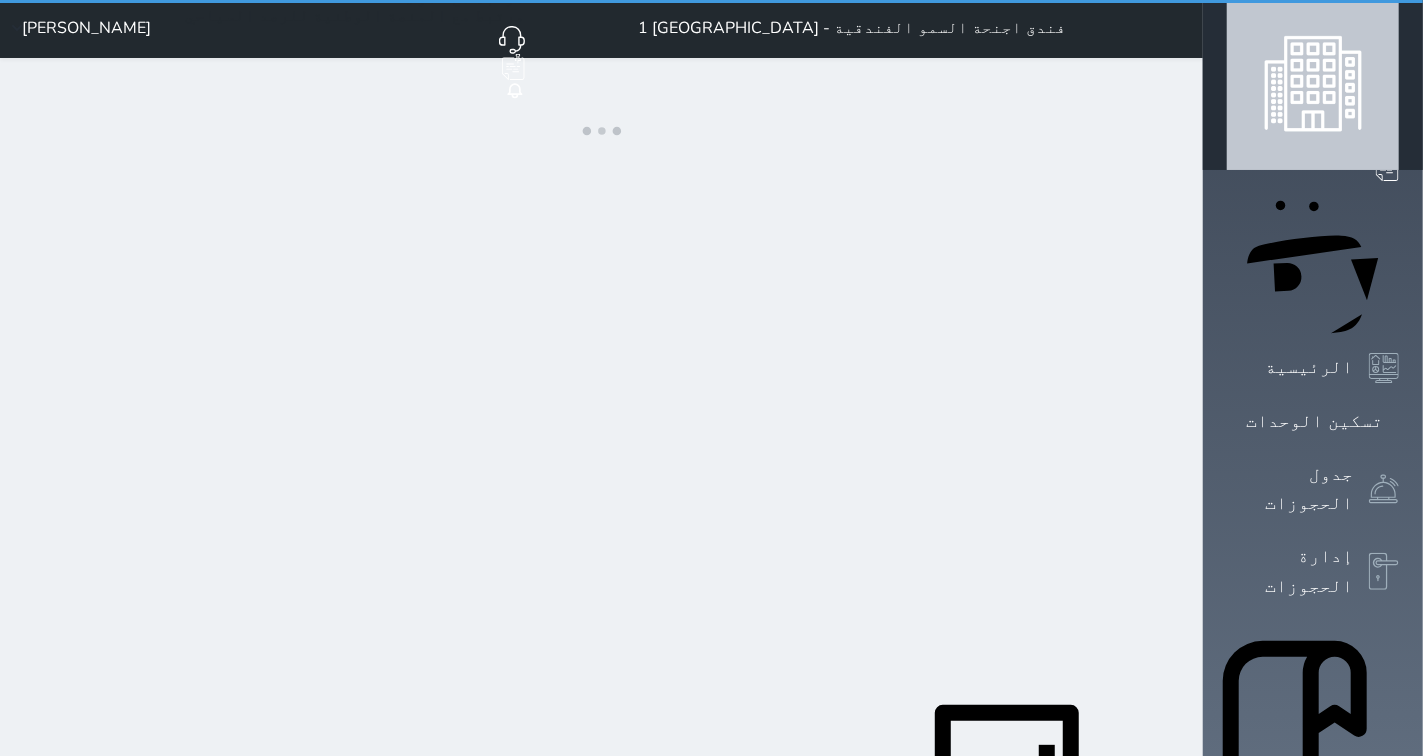 scroll, scrollTop: 0, scrollLeft: 0, axis: both 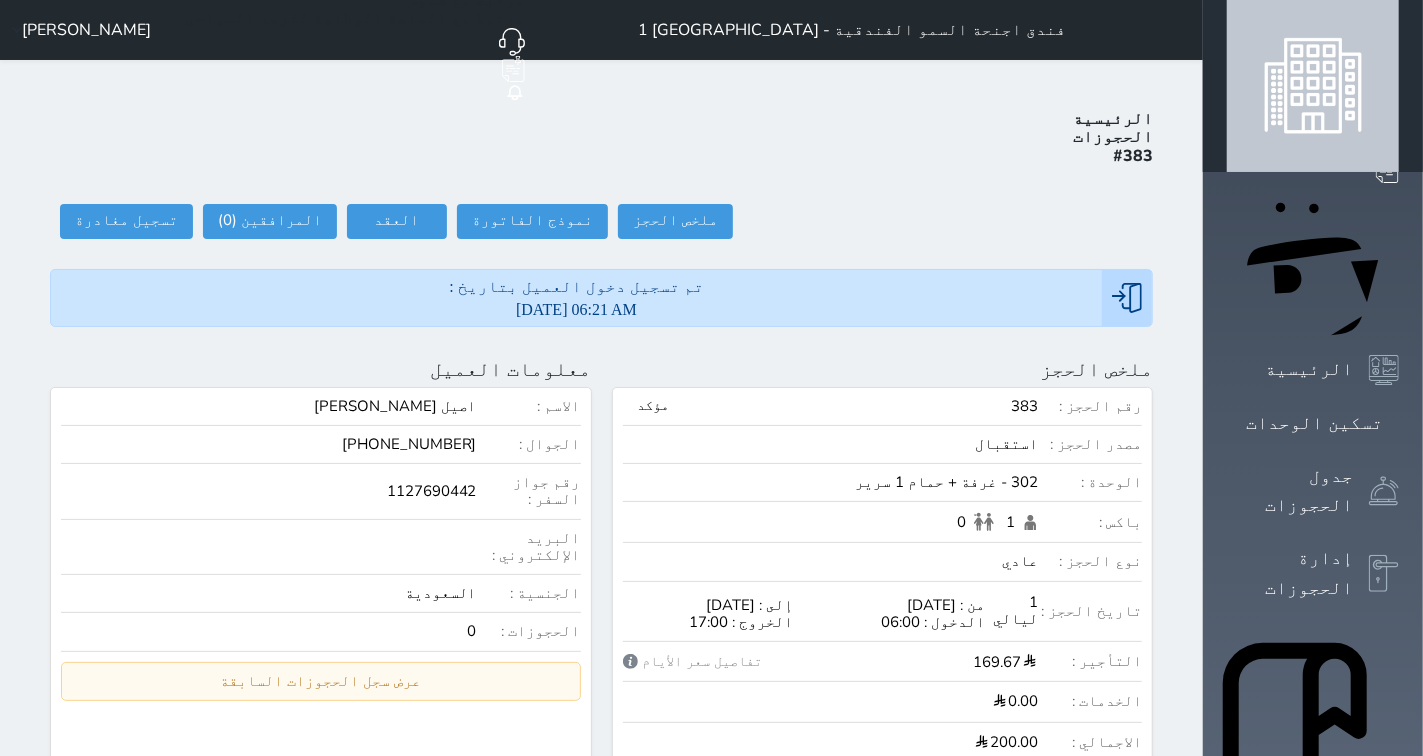 select 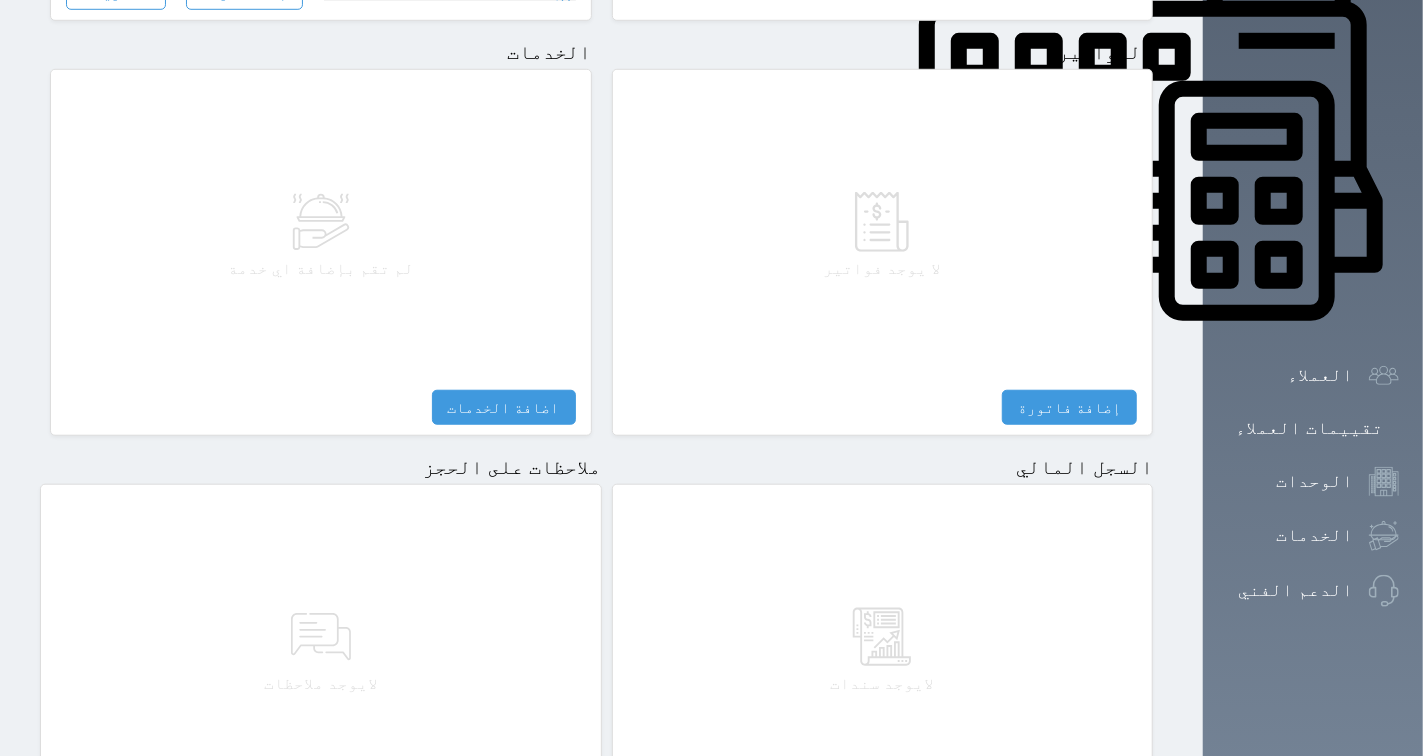scroll, scrollTop: 1024, scrollLeft: 0, axis: vertical 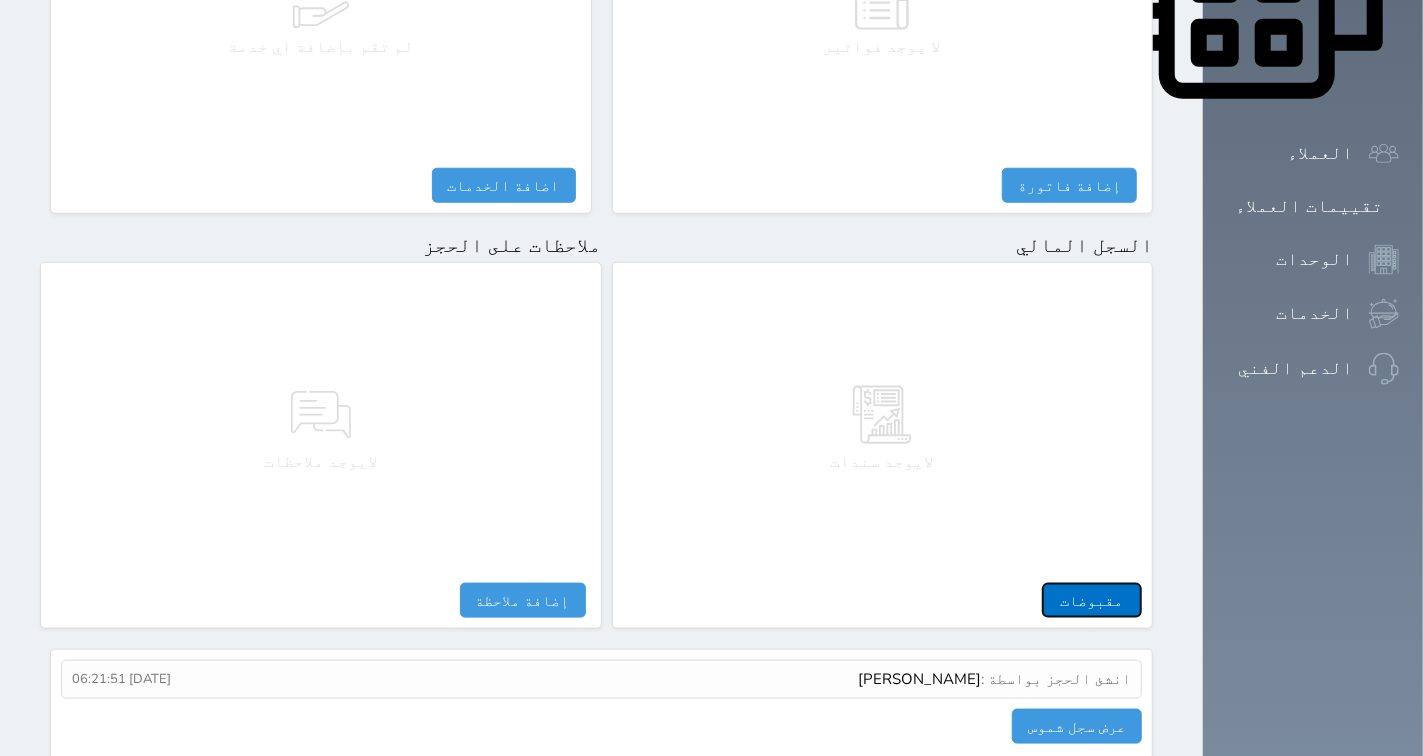 click on "مقبوضات" at bounding box center [1092, 600] 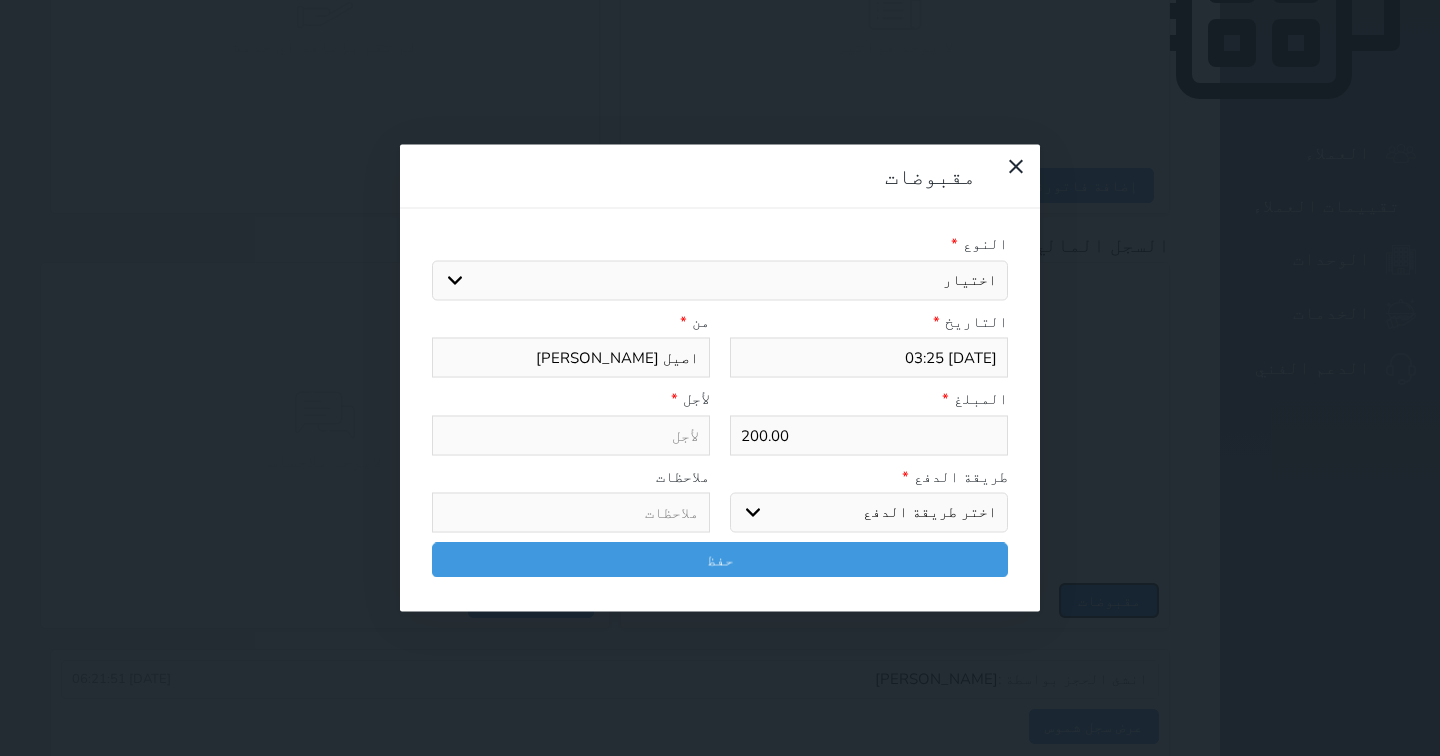 select 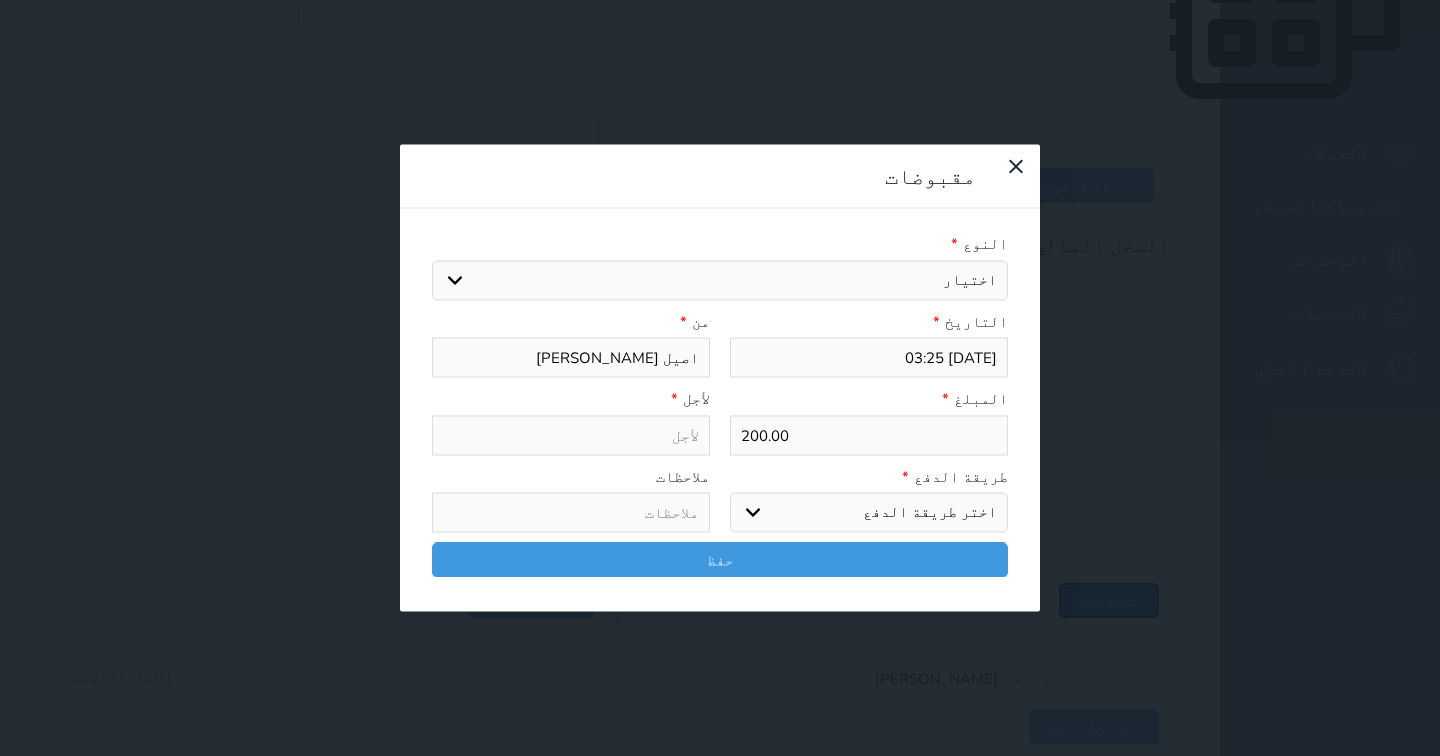 select 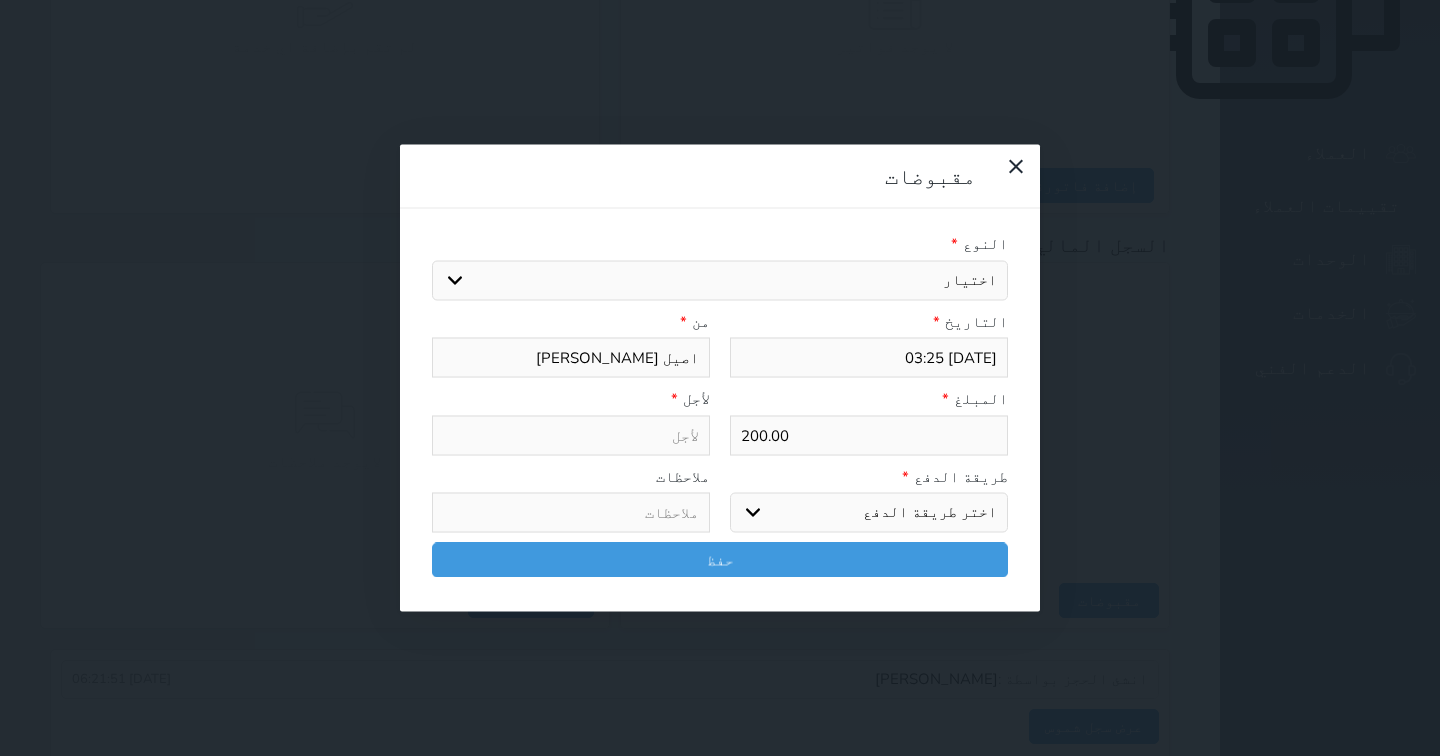click on "اختيار   مقبوضات عامة قيمة إيجار فواتير تامين عربون لا ينطبق آخر مغسلة واي فاي - الإنترنت مواقف السيارات طعام الأغذية والمشروبات مشروبات المشروبات الباردة المشروبات الساخنة الإفطار غداء عشاء مخبز و كعك حمام سباحة الصالة الرياضية سبا و خدمات الجمال اختيار وإسقاط (خدمات النقل) ميني بار كابل - تلفزيون سرير إضافي تصفيف الشعر التسوق خدمات الجولات السياحية المنظمة خدمات الدليل السياحي" at bounding box center [720, 280] 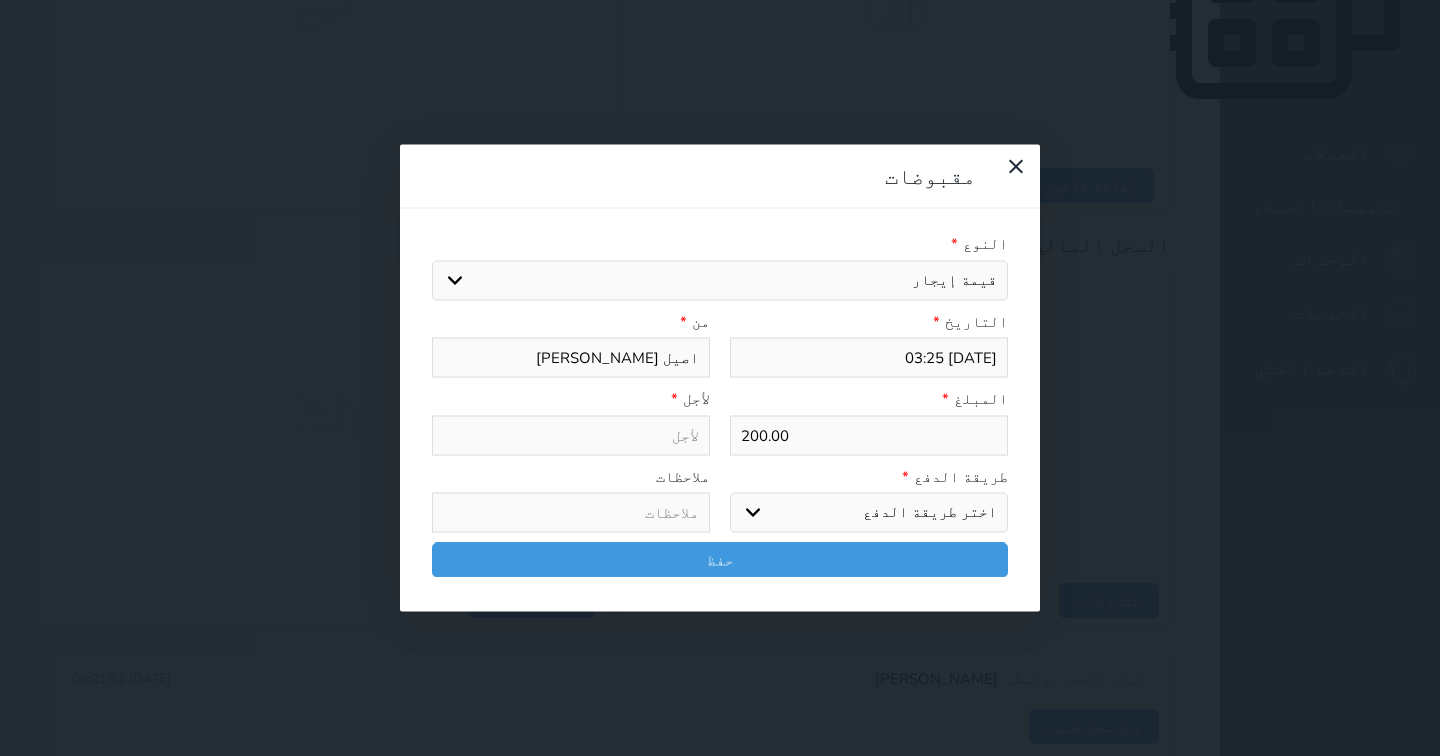 click on "اختيار   مقبوضات عامة قيمة إيجار فواتير تامين عربون لا ينطبق آخر مغسلة واي فاي - الإنترنت مواقف السيارات طعام الأغذية والمشروبات مشروبات المشروبات الباردة المشروبات الساخنة الإفطار غداء عشاء مخبز و كعك حمام سباحة الصالة الرياضية سبا و خدمات الجمال اختيار وإسقاط (خدمات النقل) ميني بار كابل - تلفزيون سرير إضافي تصفيف الشعر التسوق خدمات الجولات السياحية المنظمة خدمات الدليل السياحي" at bounding box center (720, 280) 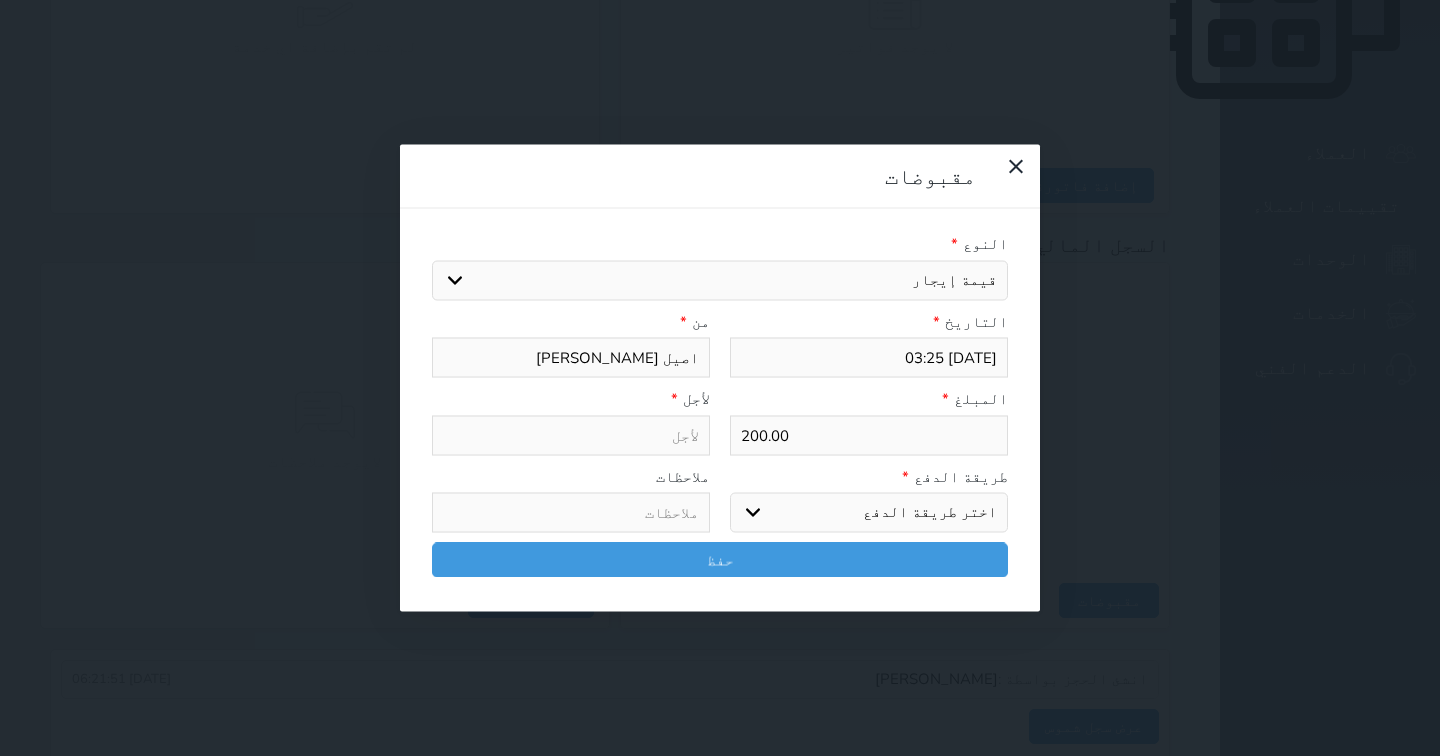 select 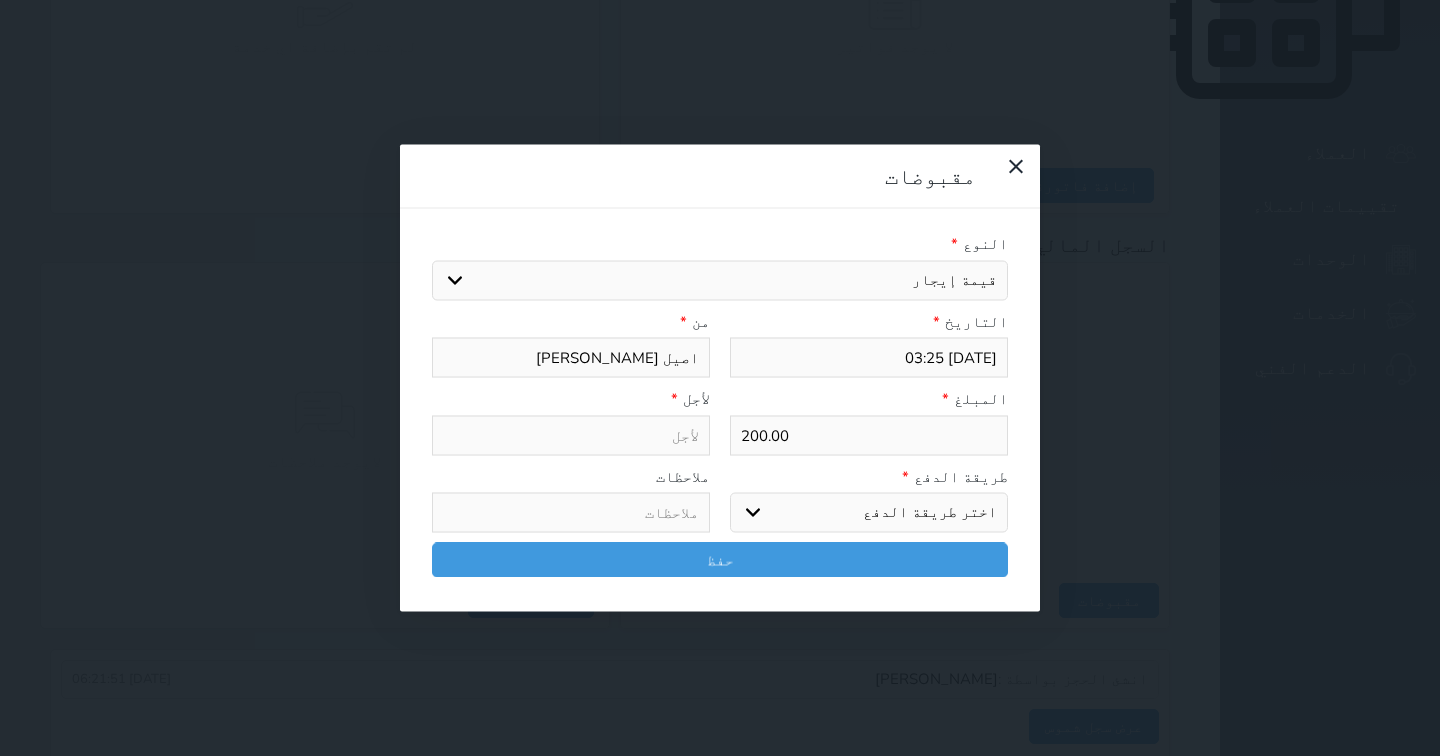 type on "قيمة إيجار - الوحدة - 302" 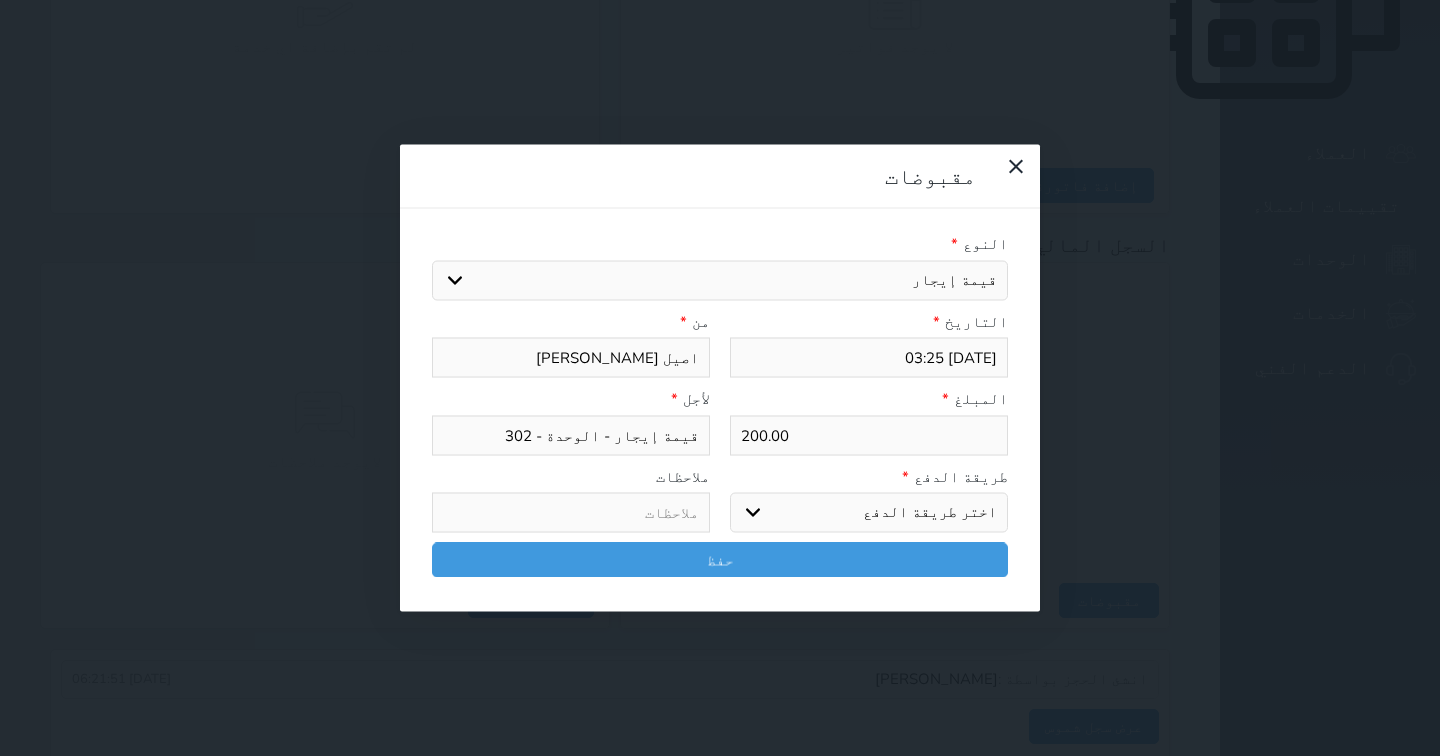 click on "اختر طريقة الدفع   دفع نقدى   تحويل بنكى   مدى   بطاقة ائتمان   آجل" at bounding box center [869, 513] 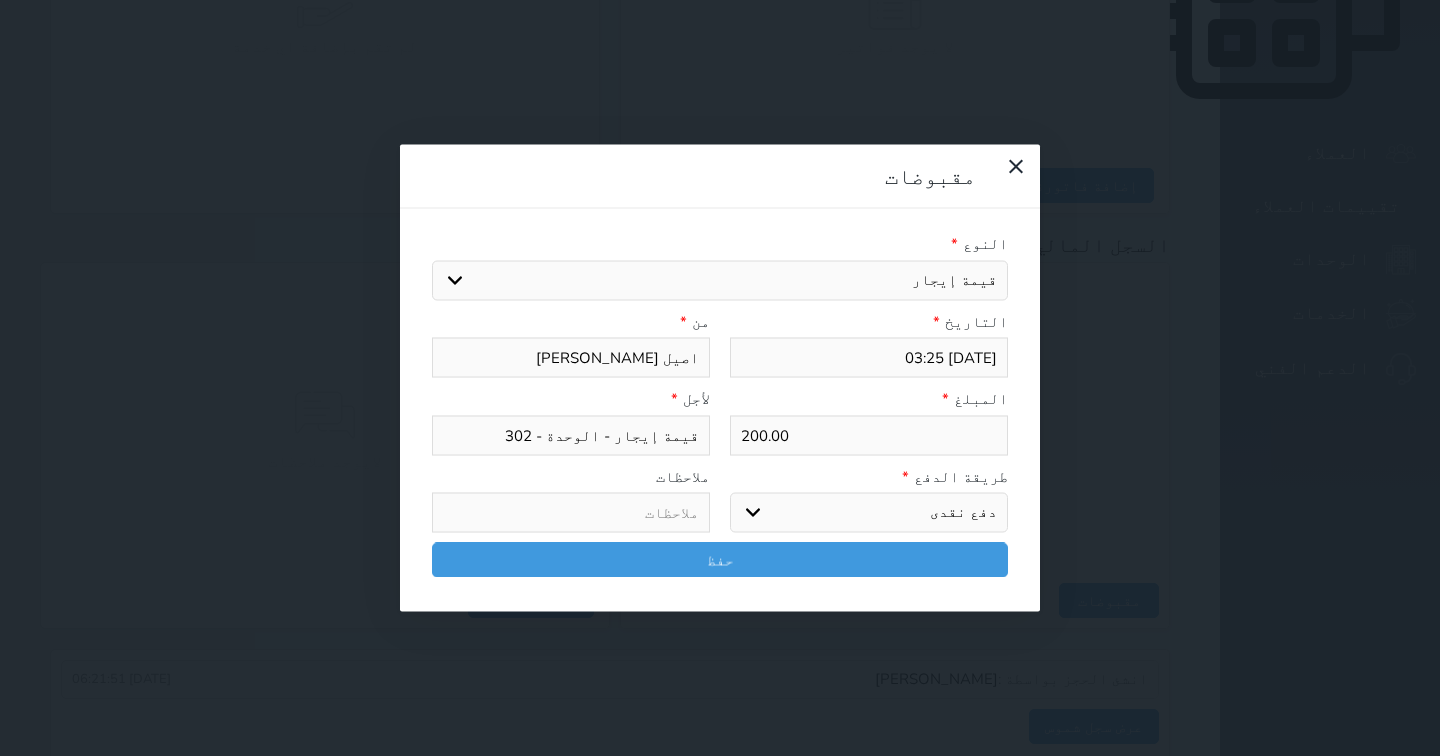 click on "اختر طريقة الدفع   دفع نقدى   تحويل بنكى   مدى   بطاقة ائتمان   آجل" at bounding box center (869, 513) 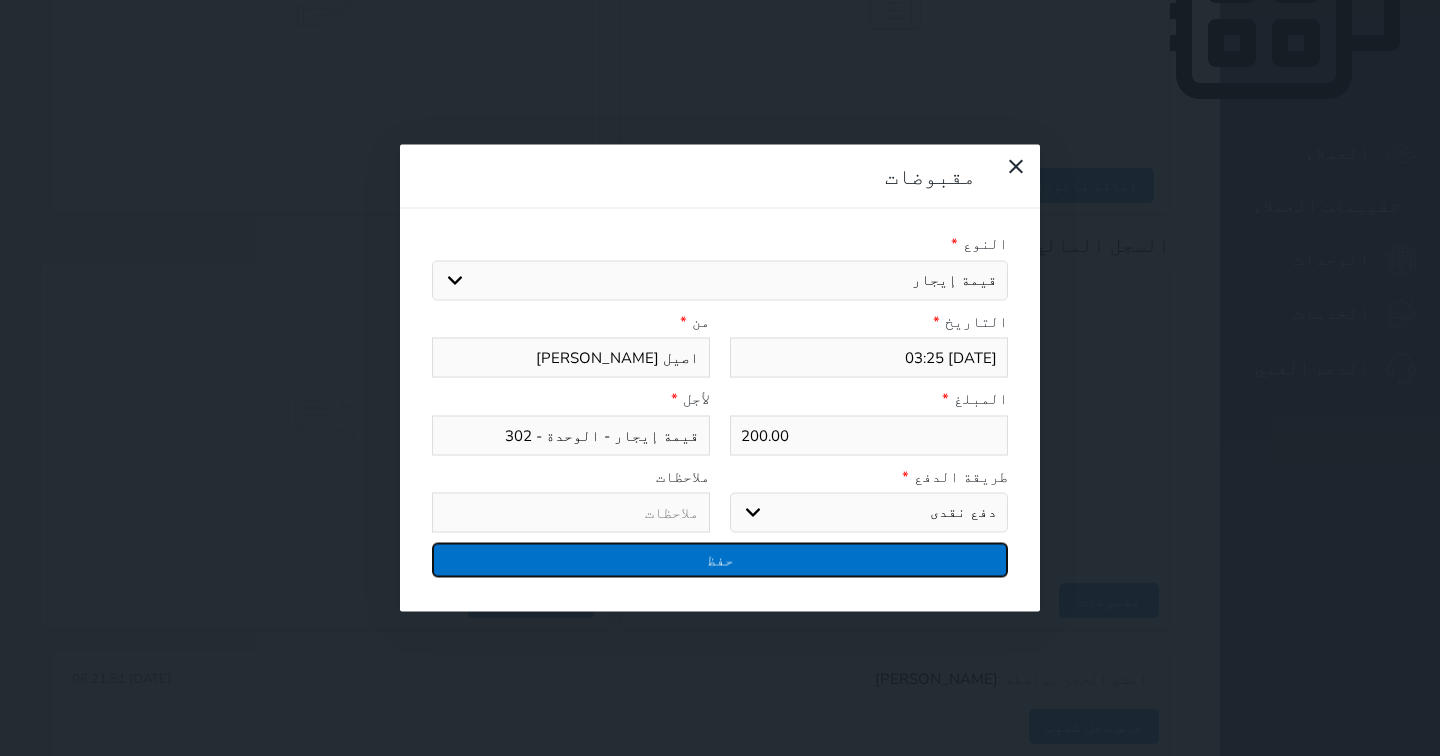 click on "حفظ" at bounding box center (720, 560) 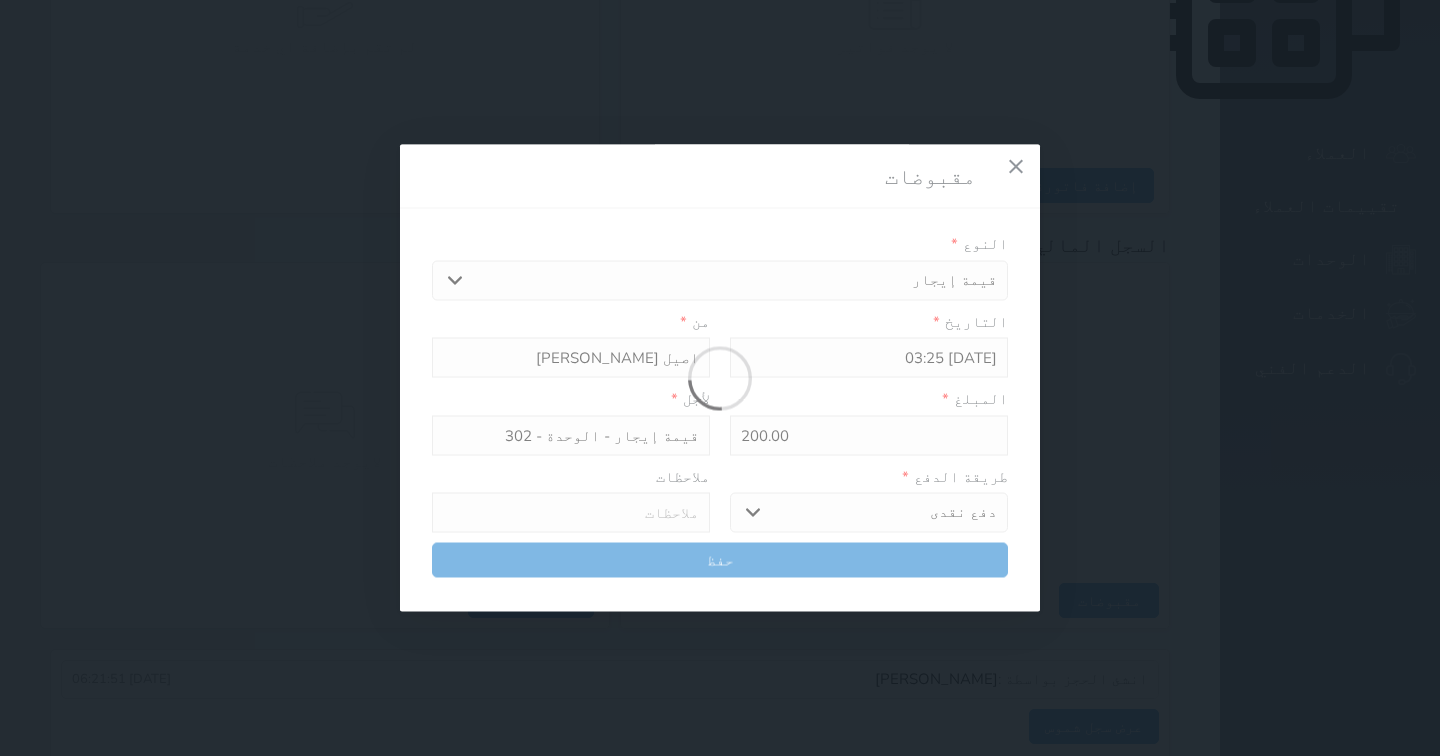 select 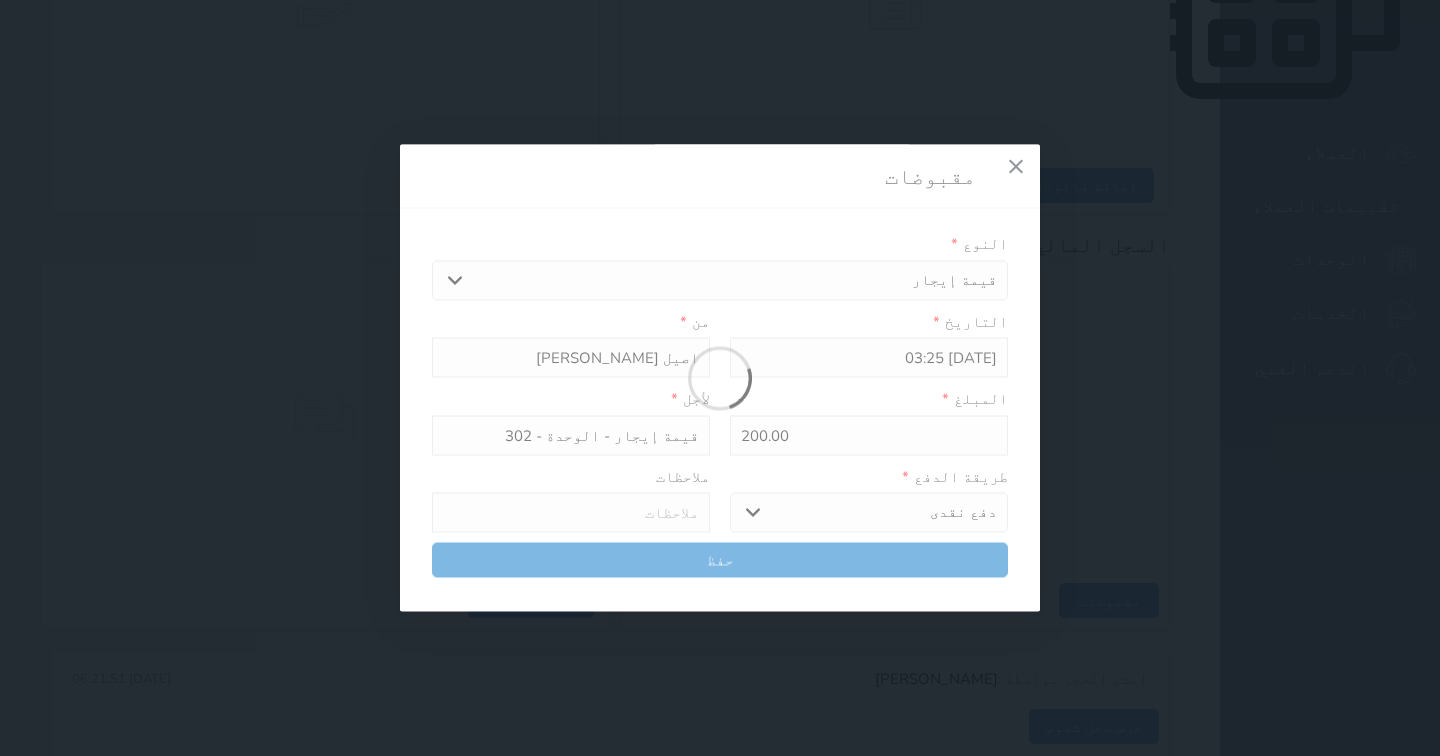 type 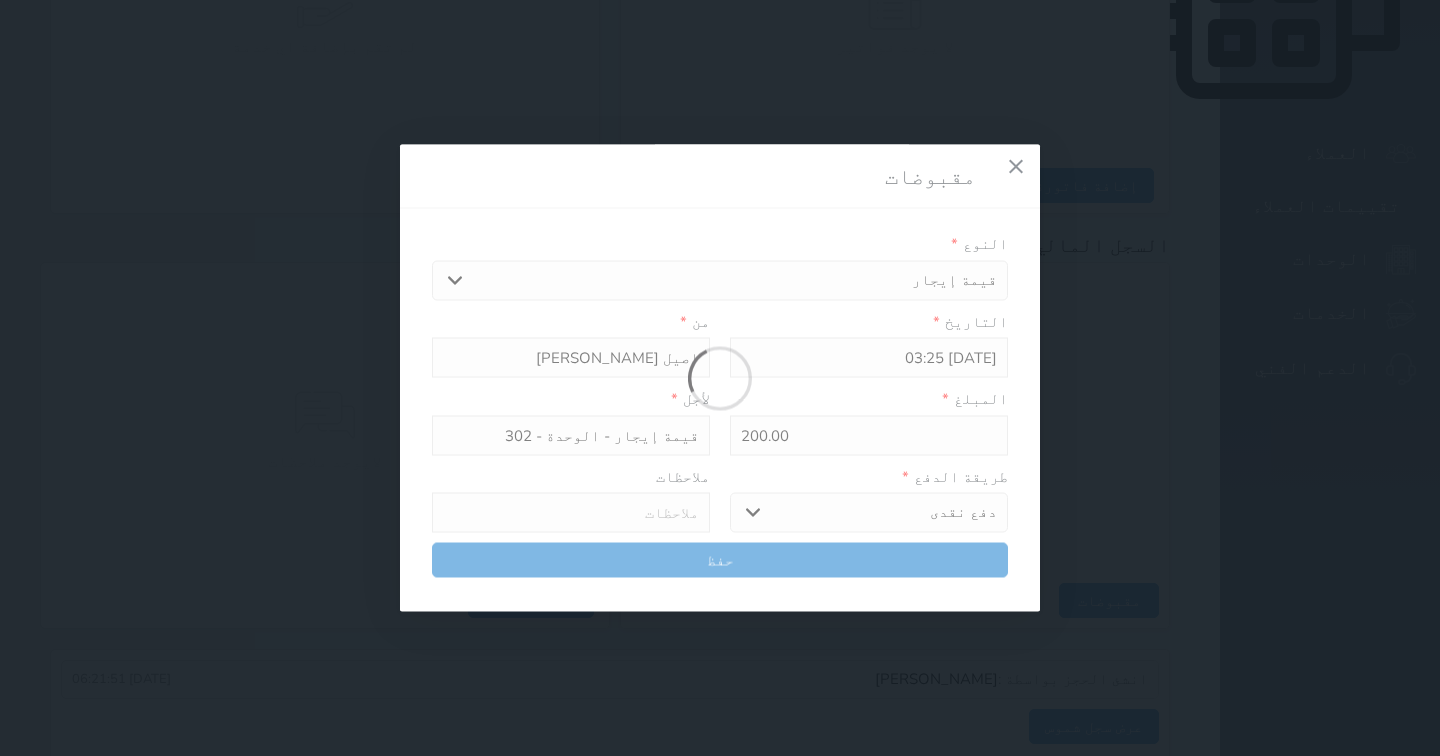 type on "0" 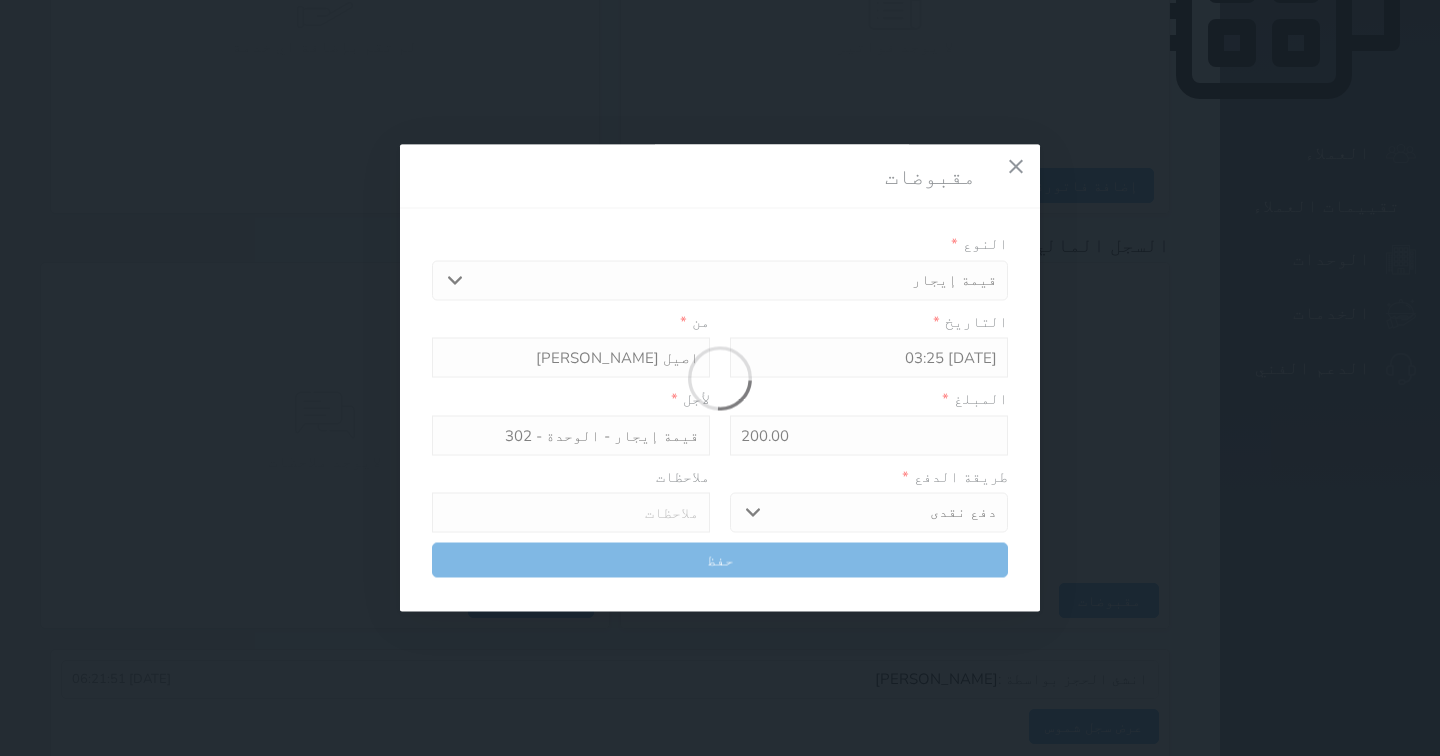 select 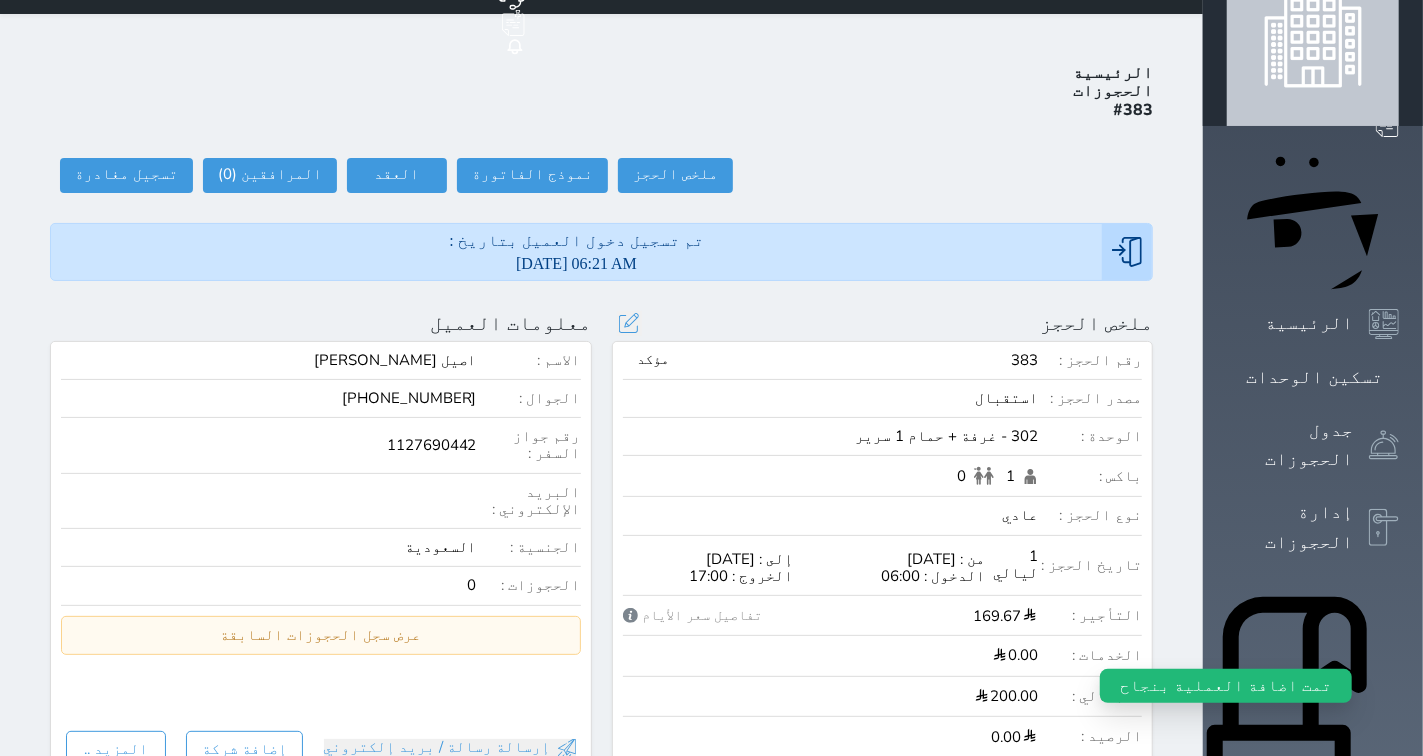 scroll, scrollTop: 0, scrollLeft: 0, axis: both 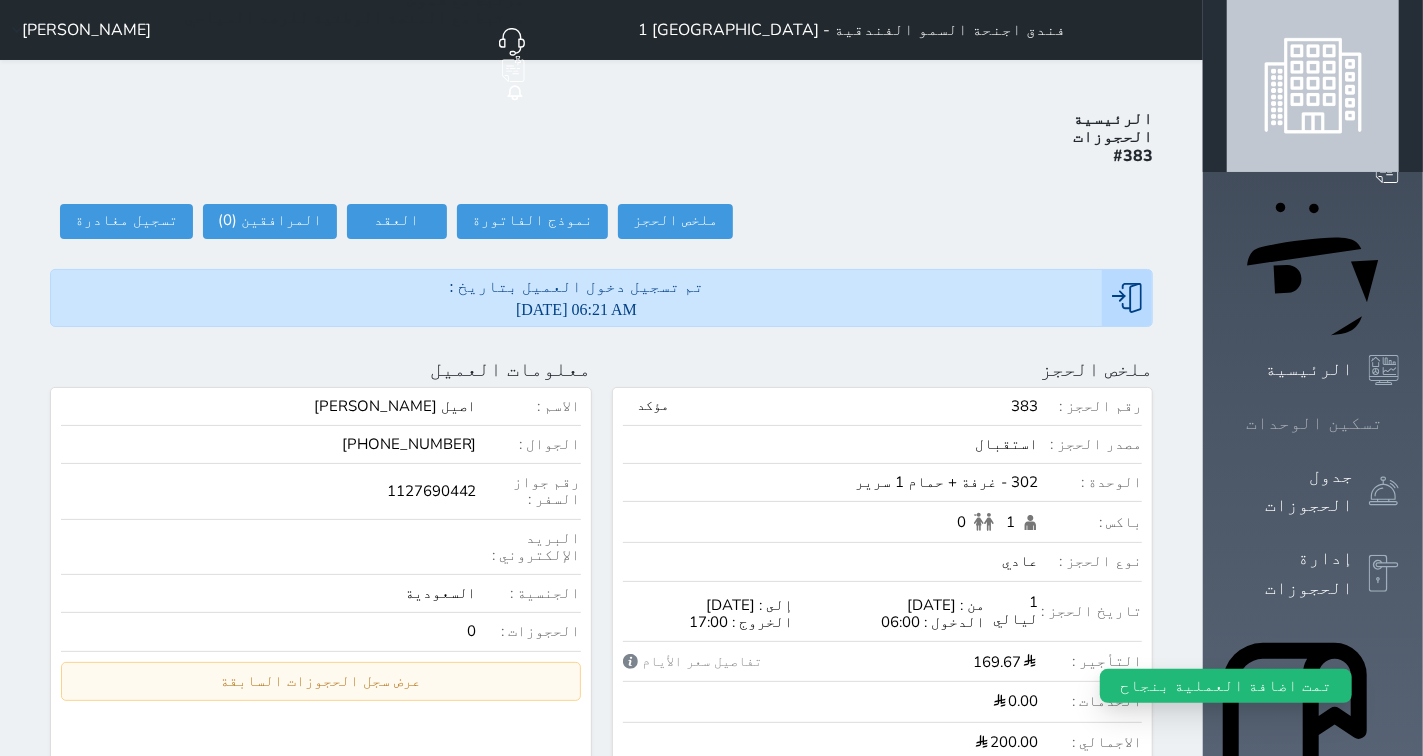 click 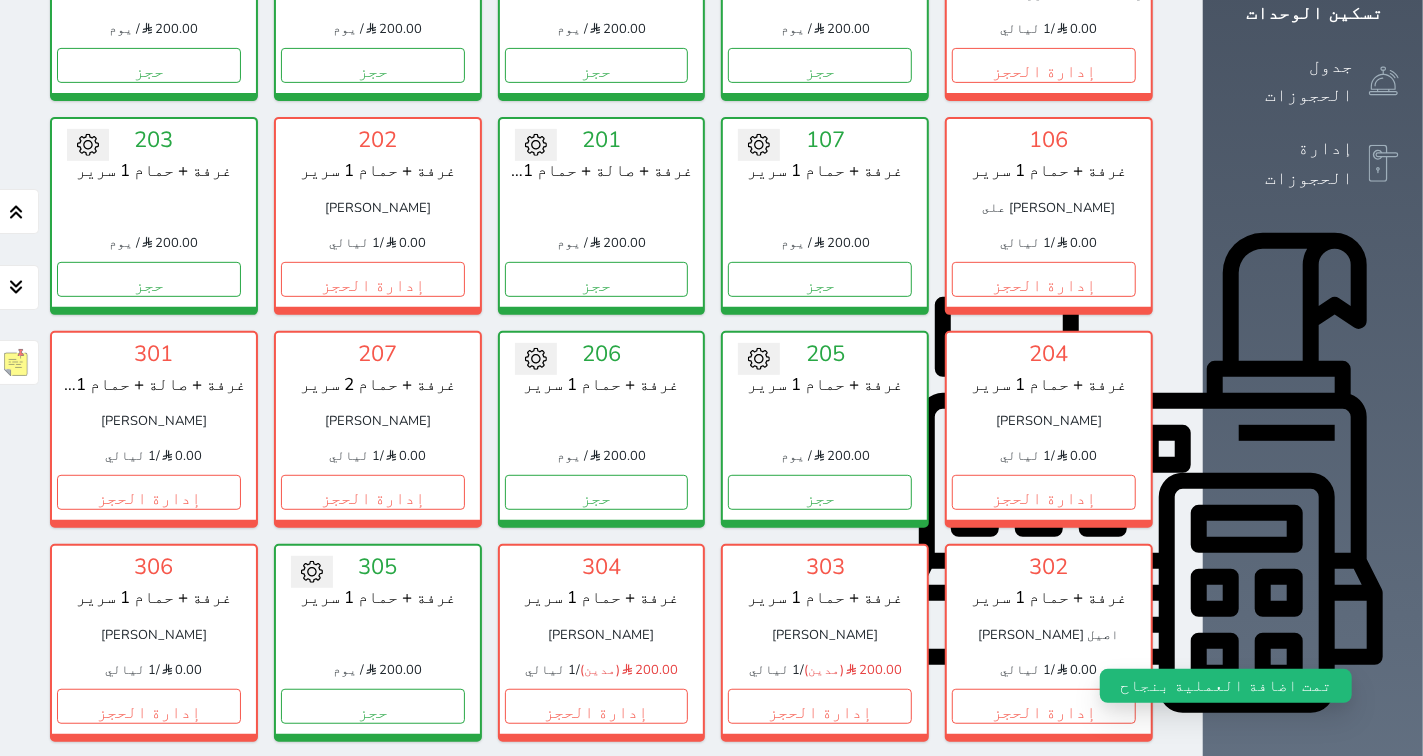 scroll, scrollTop: 411, scrollLeft: 0, axis: vertical 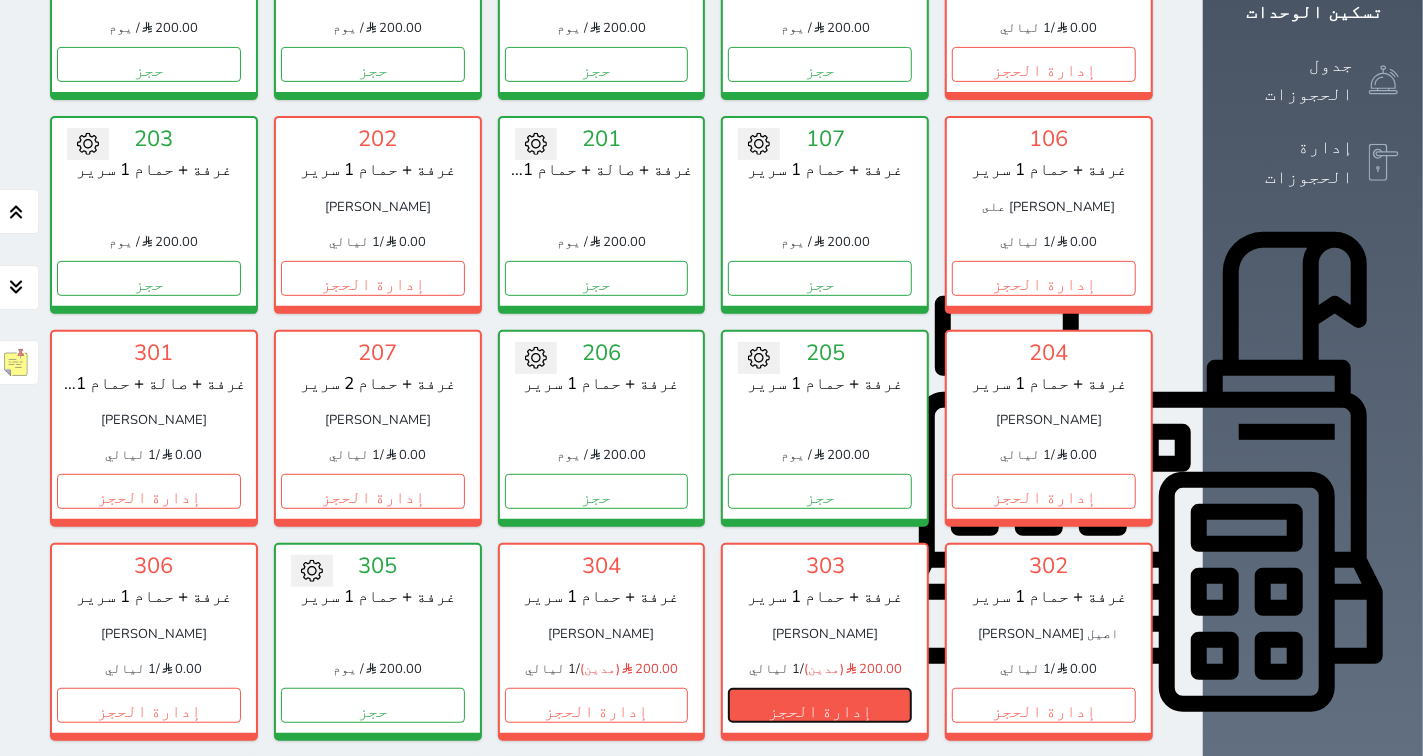 click on "إدارة الحجز" at bounding box center (820, 705) 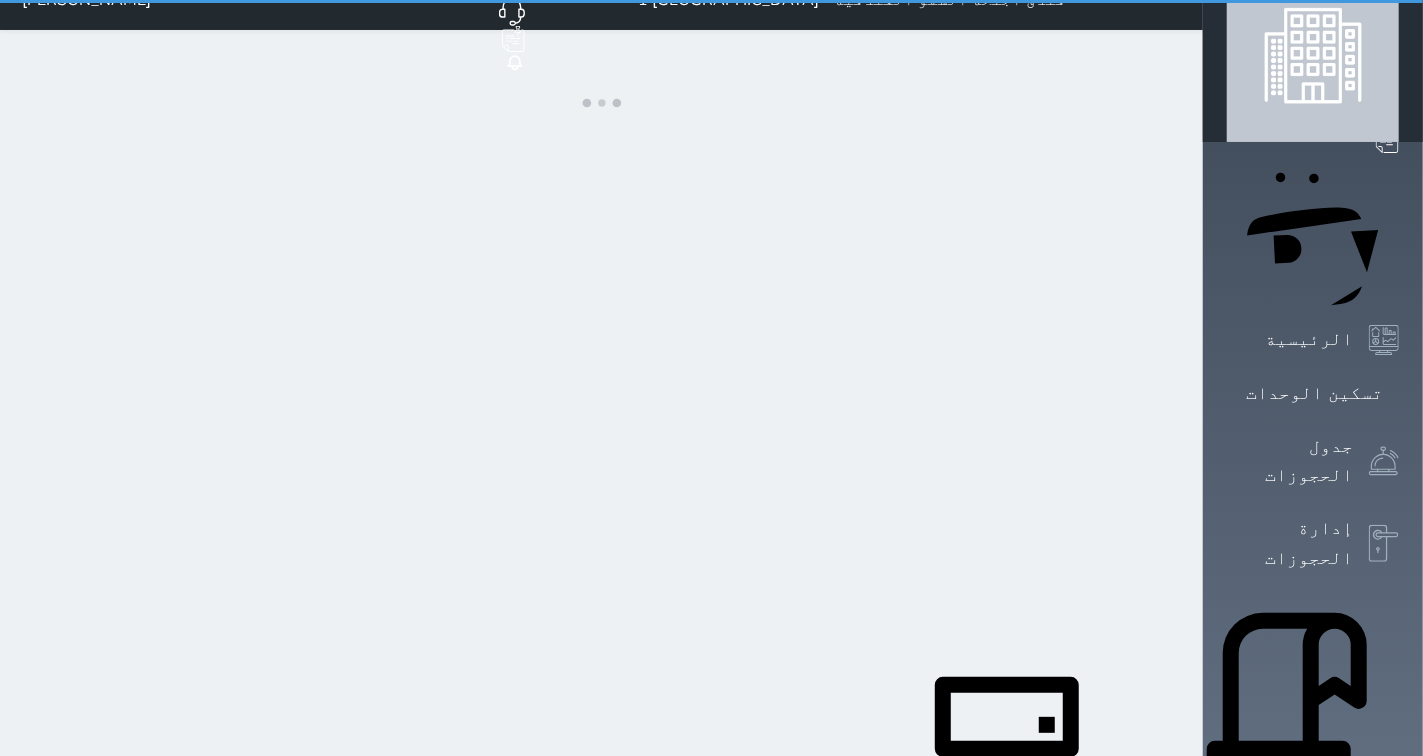 scroll, scrollTop: 0, scrollLeft: 0, axis: both 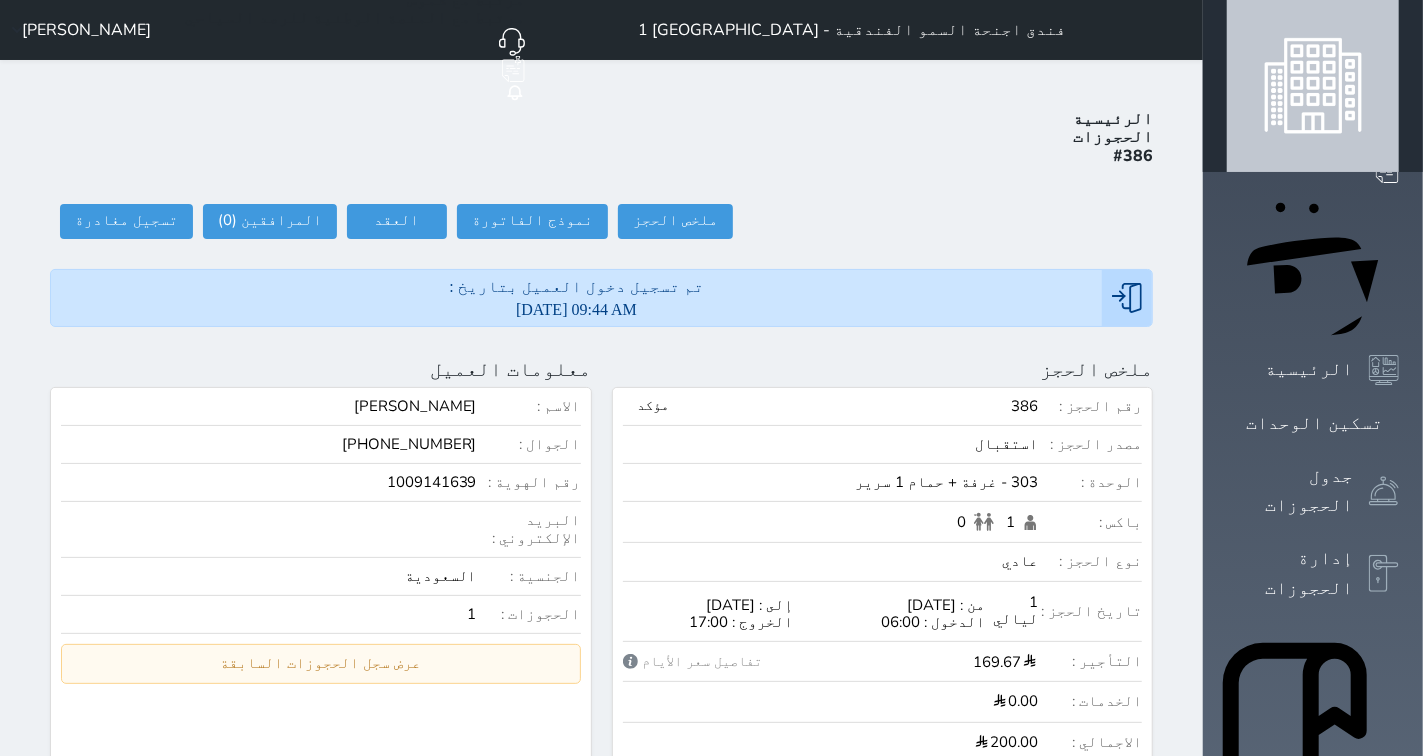 select 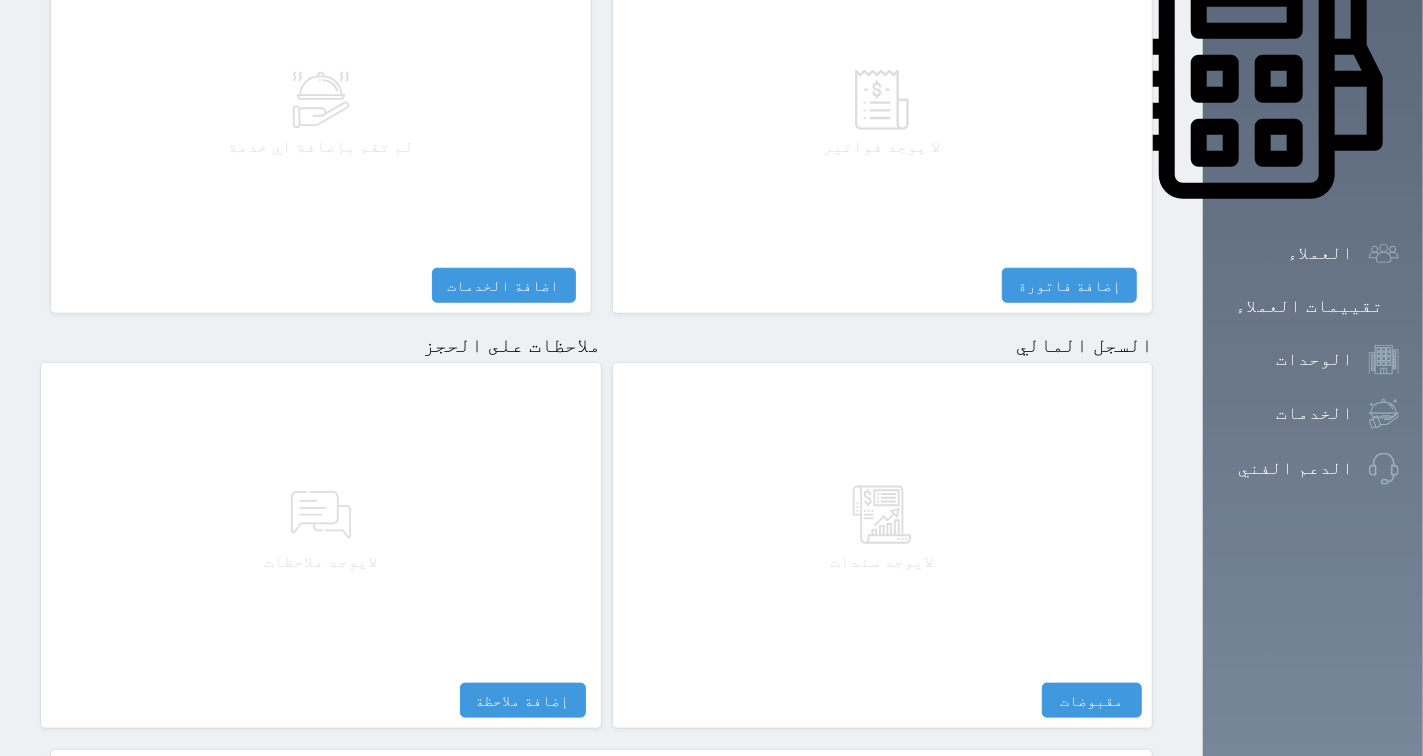 scroll, scrollTop: 1024, scrollLeft: 0, axis: vertical 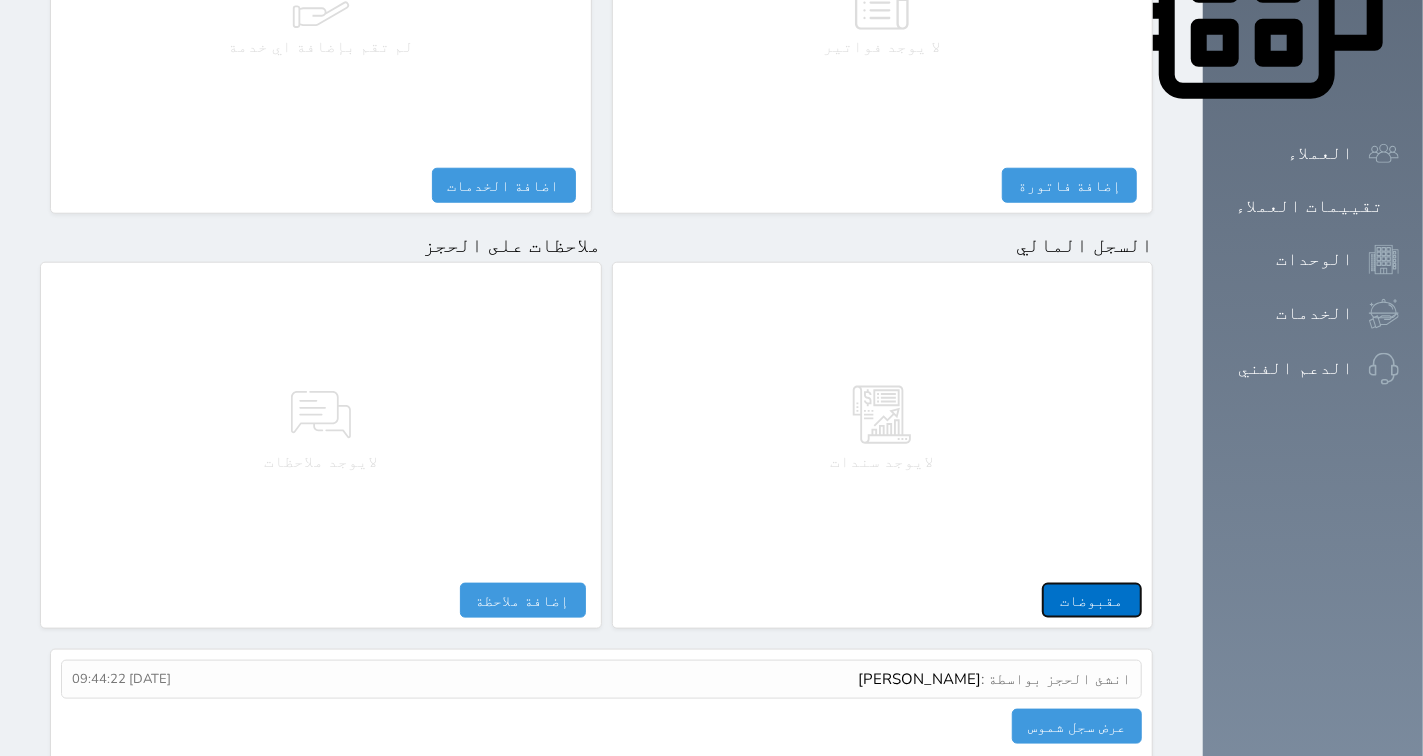 click on "مقبوضات" at bounding box center [1092, 600] 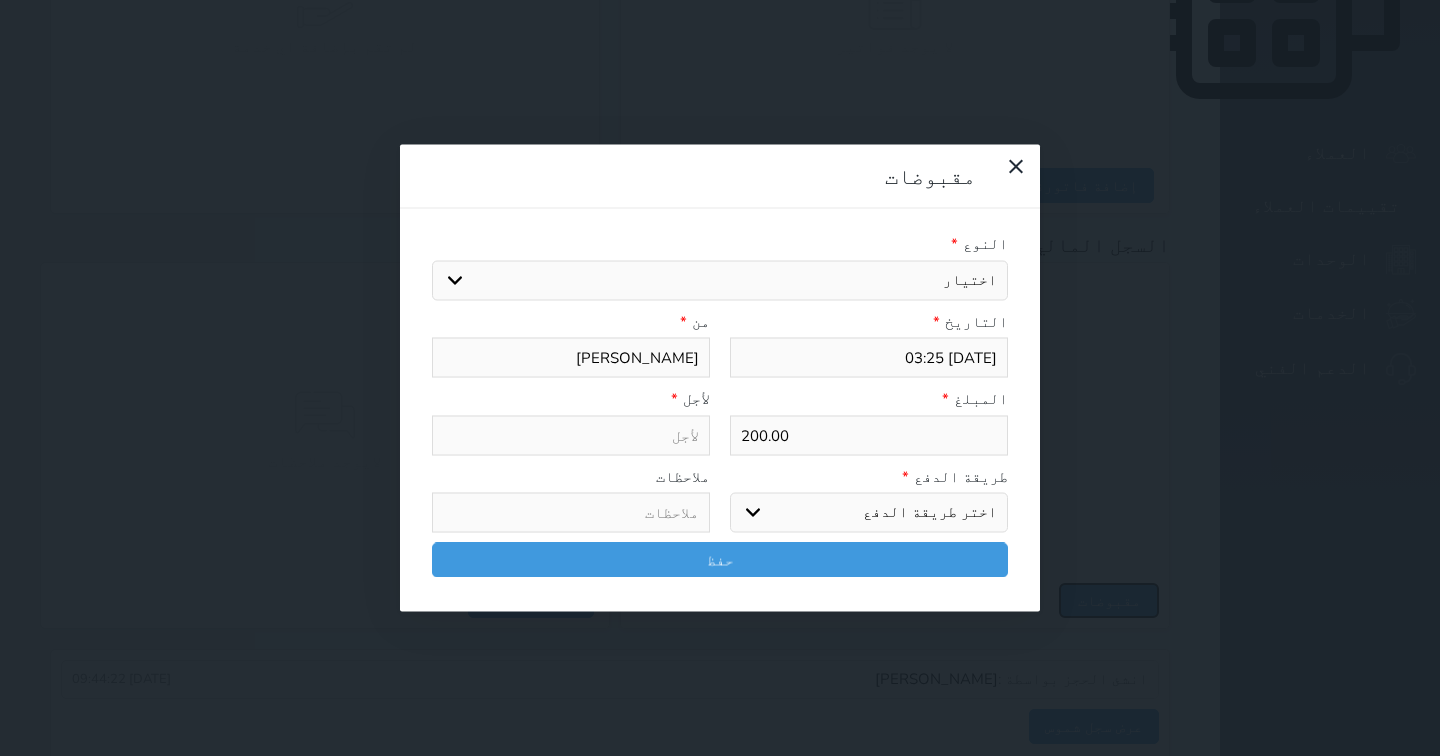 select 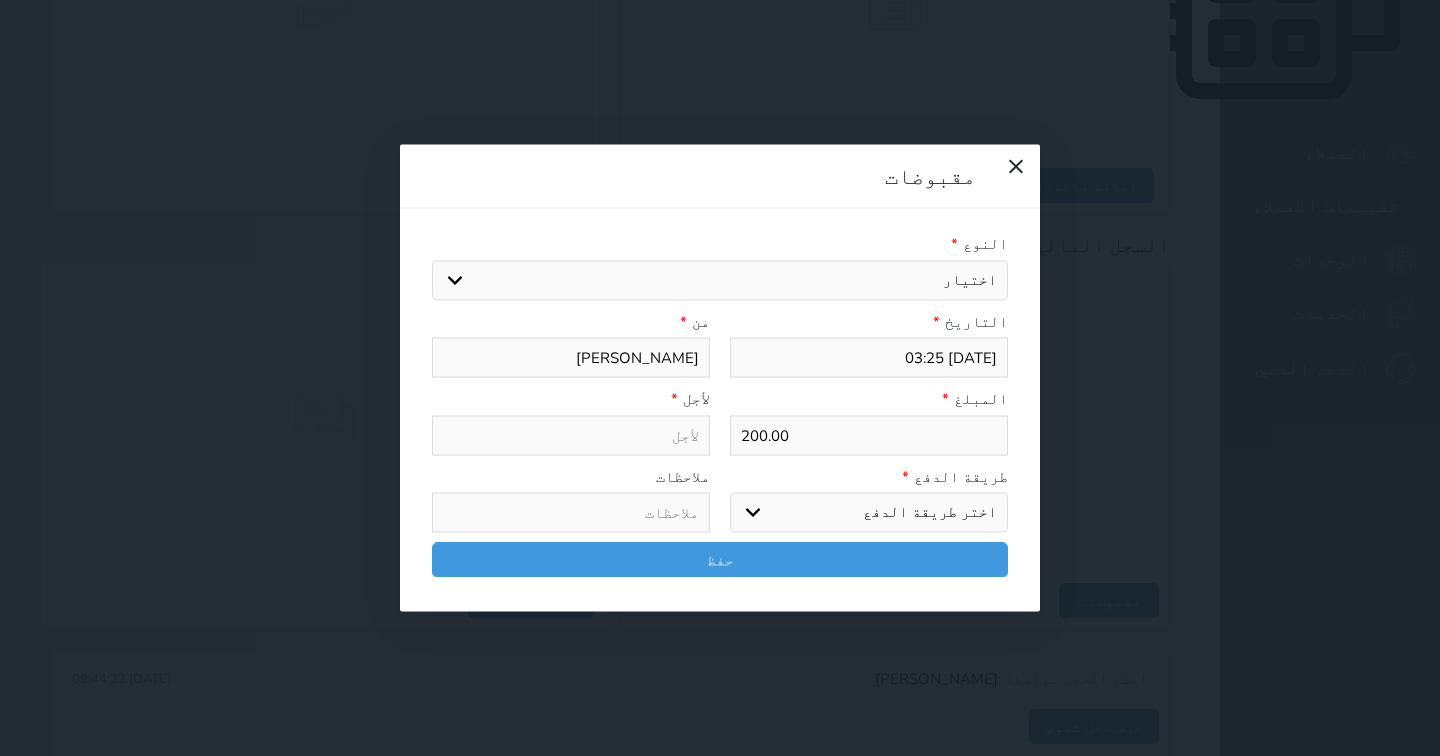 click on "اختيار   مقبوضات عامة قيمة إيجار فواتير تامين عربون لا ينطبق آخر مغسلة واي فاي - الإنترنت مواقف السيارات طعام الأغذية والمشروبات مشروبات المشروبات الباردة المشروبات الساخنة الإفطار غداء عشاء مخبز و كعك حمام سباحة الصالة الرياضية سبا و خدمات الجمال اختيار وإسقاط (خدمات النقل) ميني بار كابل - تلفزيون سرير إضافي تصفيف الشعر التسوق خدمات الجولات السياحية المنظمة خدمات الدليل السياحي" at bounding box center (720, 280) 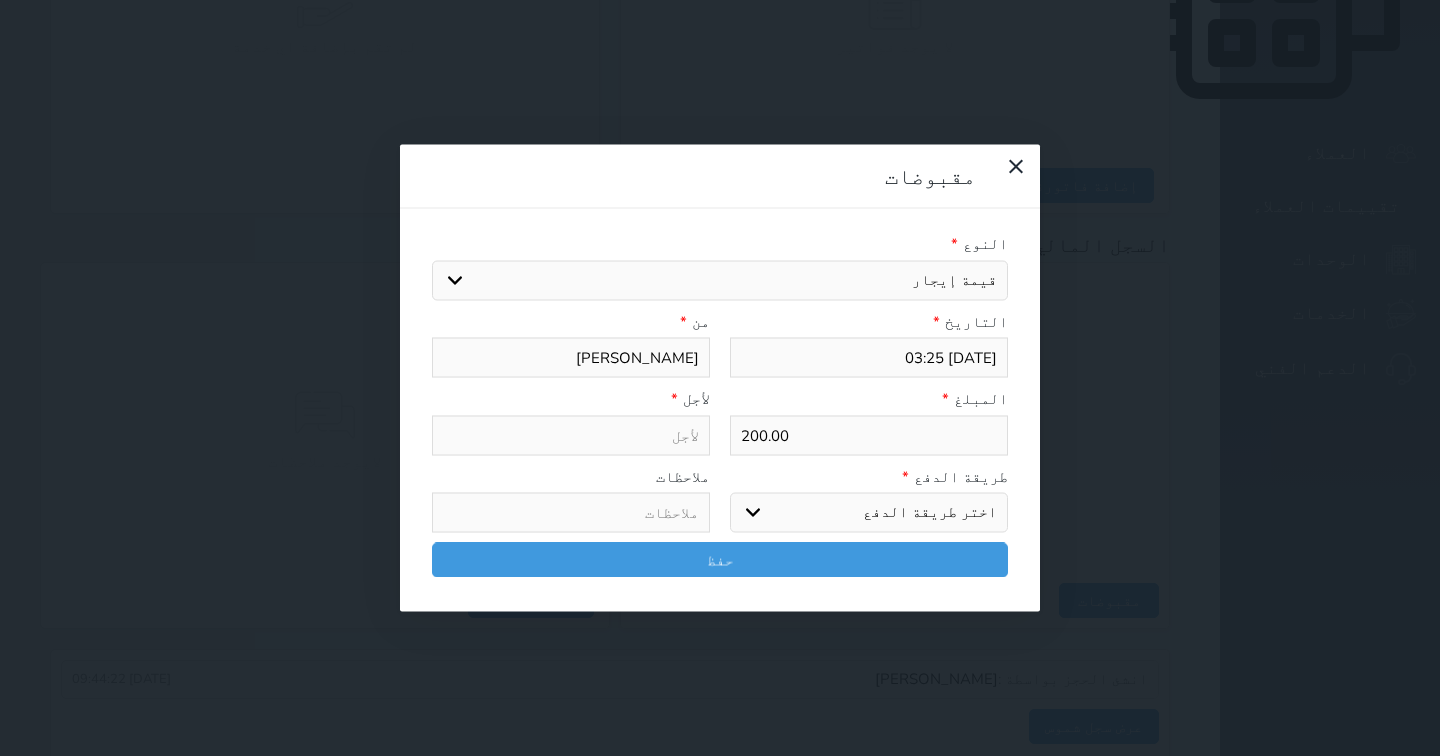 click on "اختيار   مقبوضات عامة قيمة إيجار فواتير تامين عربون لا ينطبق آخر مغسلة واي فاي - الإنترنت مواقف السيارات طعام الأغذية والمشروبات مشروبات المشروبات الباردة المشروبات الساخنة الإفطار غداء عشاء مخبز و كعك حمام سباحة الصالة الرياضية سبا و خدمات الجمال اختيار وإسقاط (خدمات النقل) ميني بار كابل - تلفزيون سرير إضافي تصفيف الشعر التسوق خدمات الجولات السياحية المنظمة خدمات الدليل السياحي" at bounding box center (720, 280) 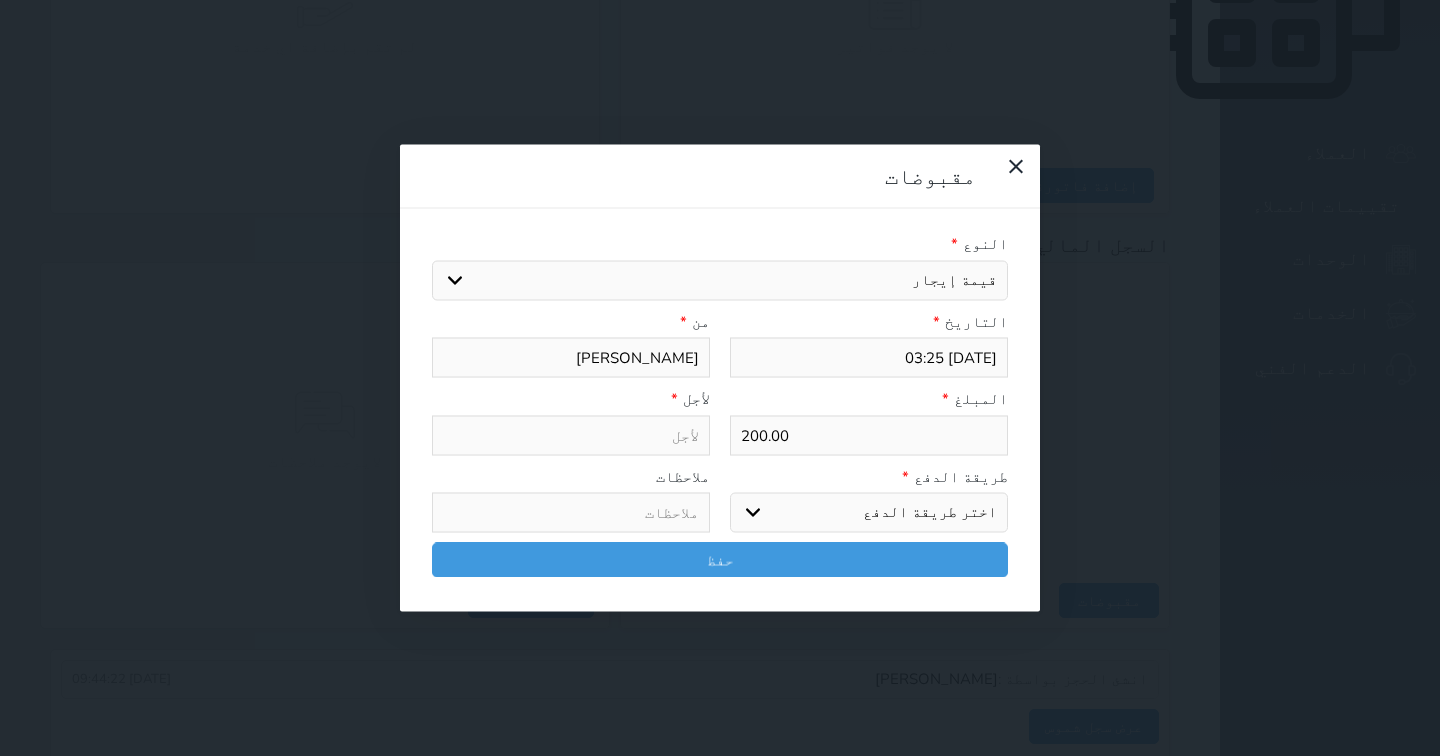type on "قيمة إيجار - الوحدة - 303" 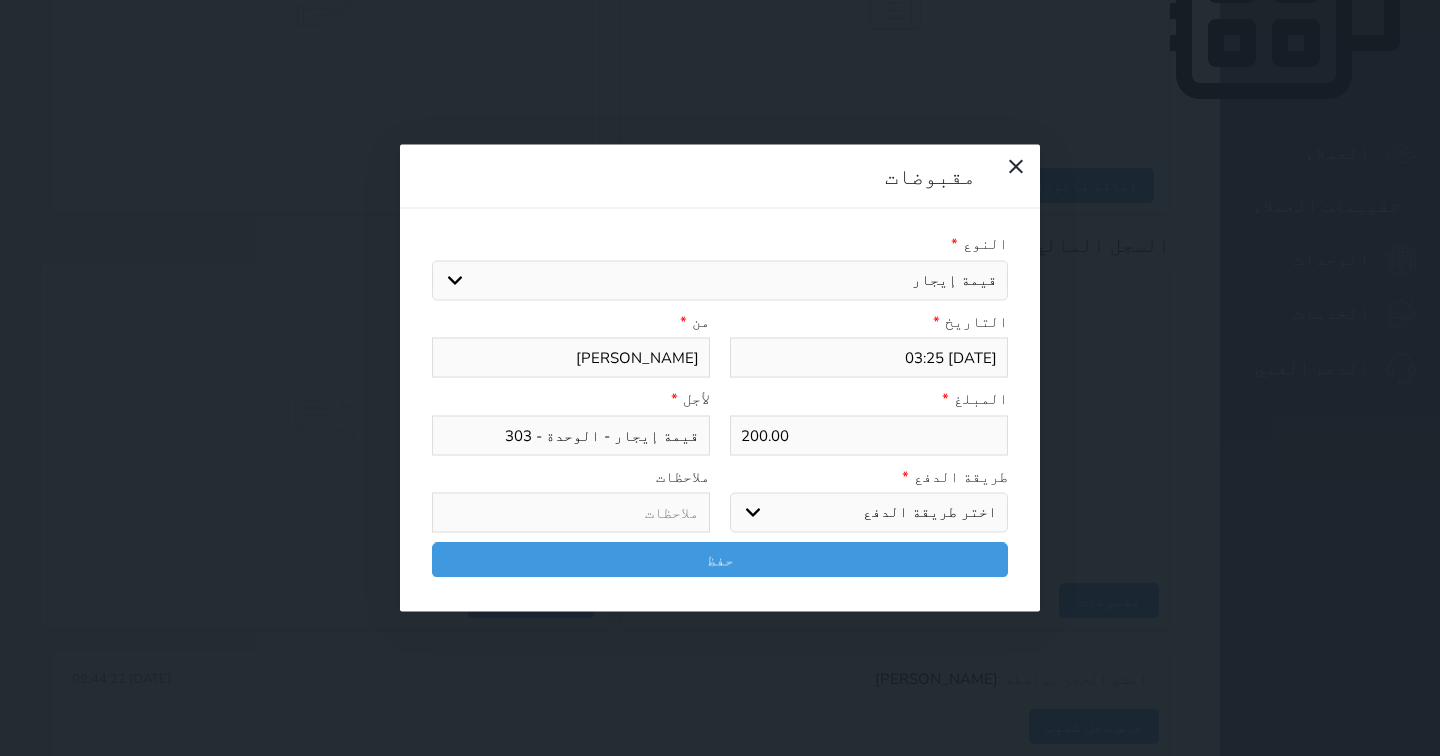 click on "اختر طريقة الدفع   دفع نقدى   تحويل بنكى   مدى   بطاقة ائتمان   آجل" at bounding box center [869, 513] 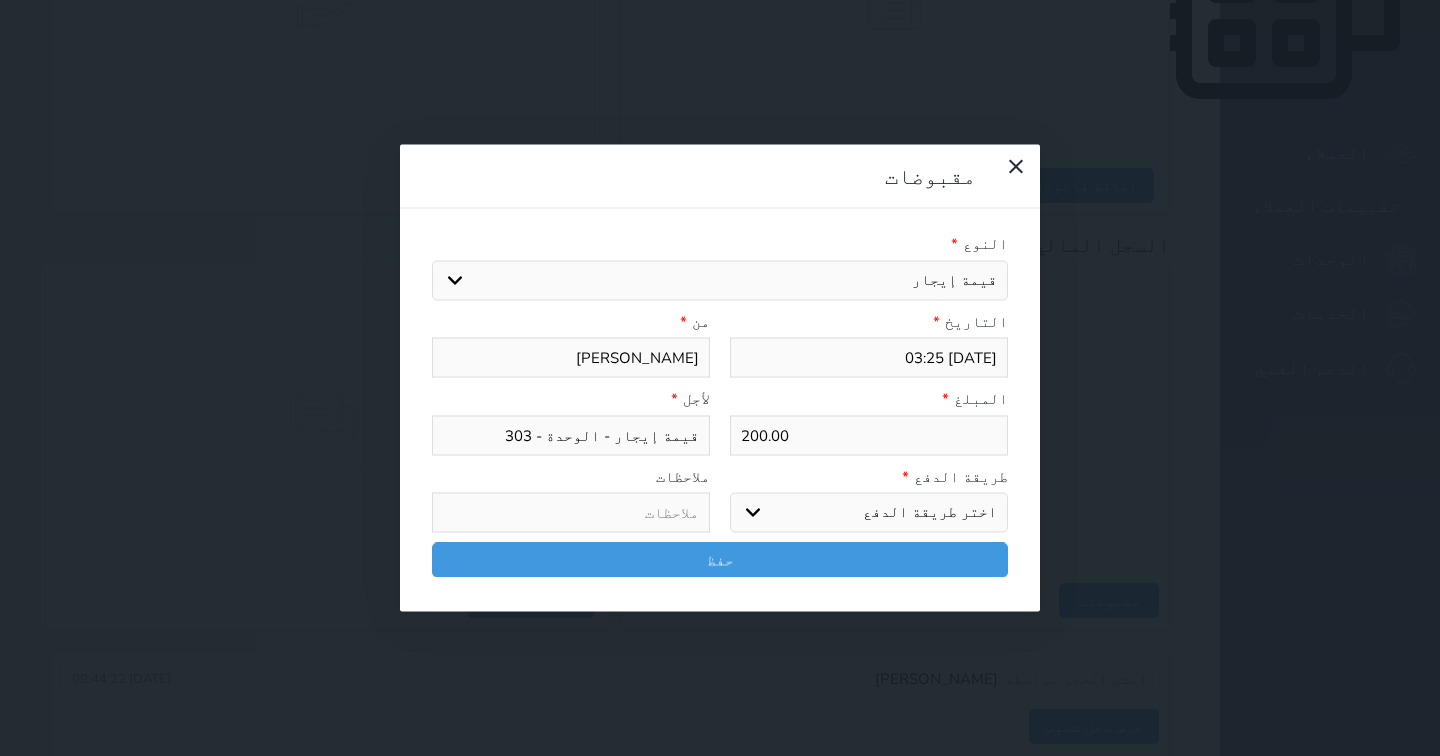 select on "mada" 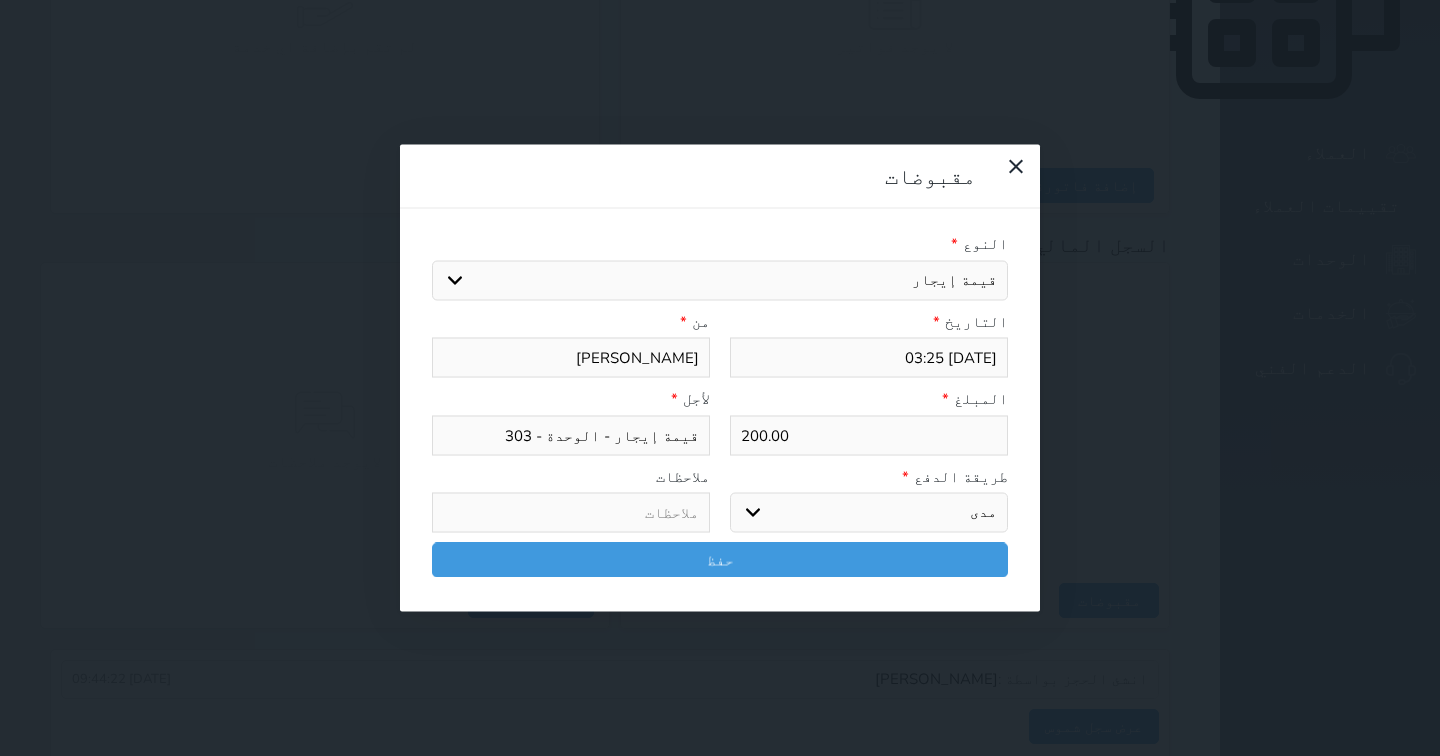 click on "اختر طريقة الدفع   دفع نقدى   تحويل بنكى   مدى   بطاقة ائتمان   آجل" at bounding box center (869, 513) 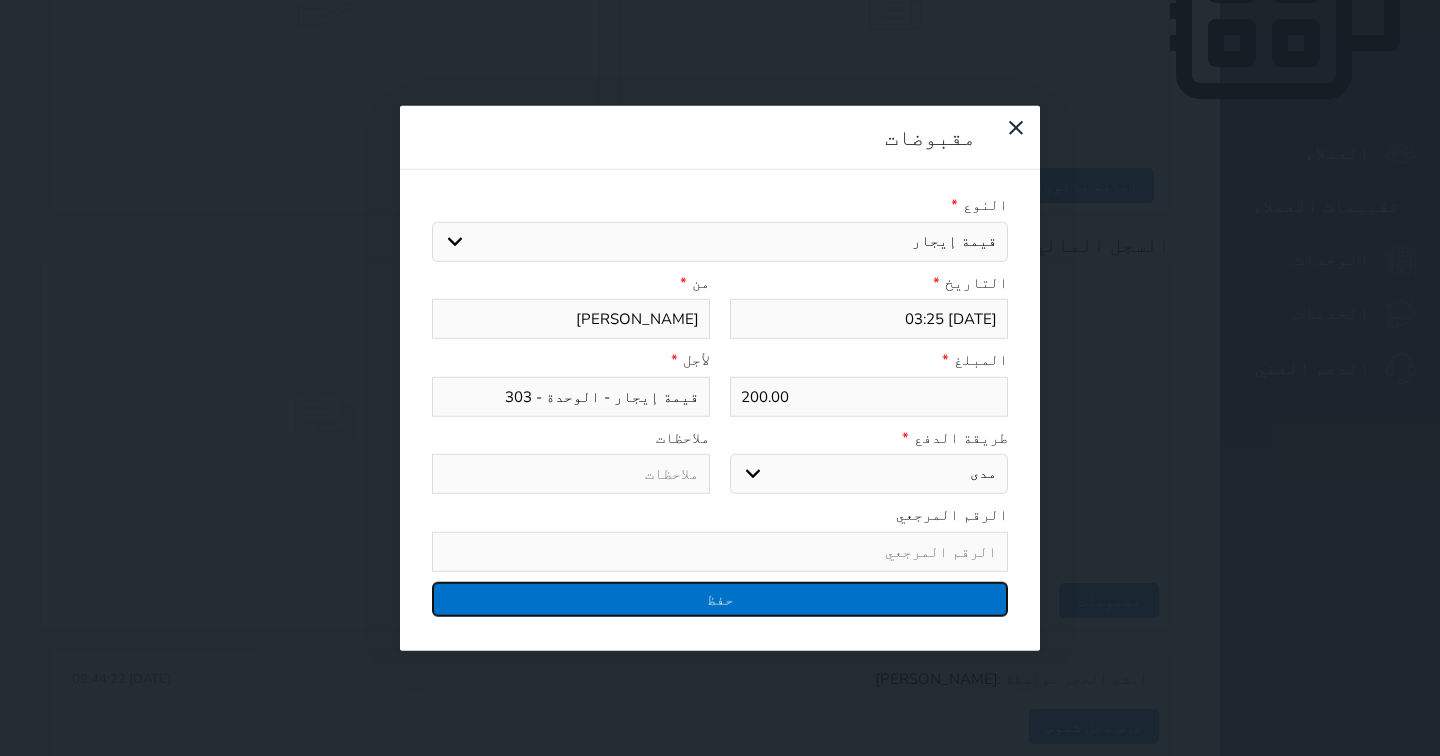 click on "حفظ" at bounding box center (720, 598) 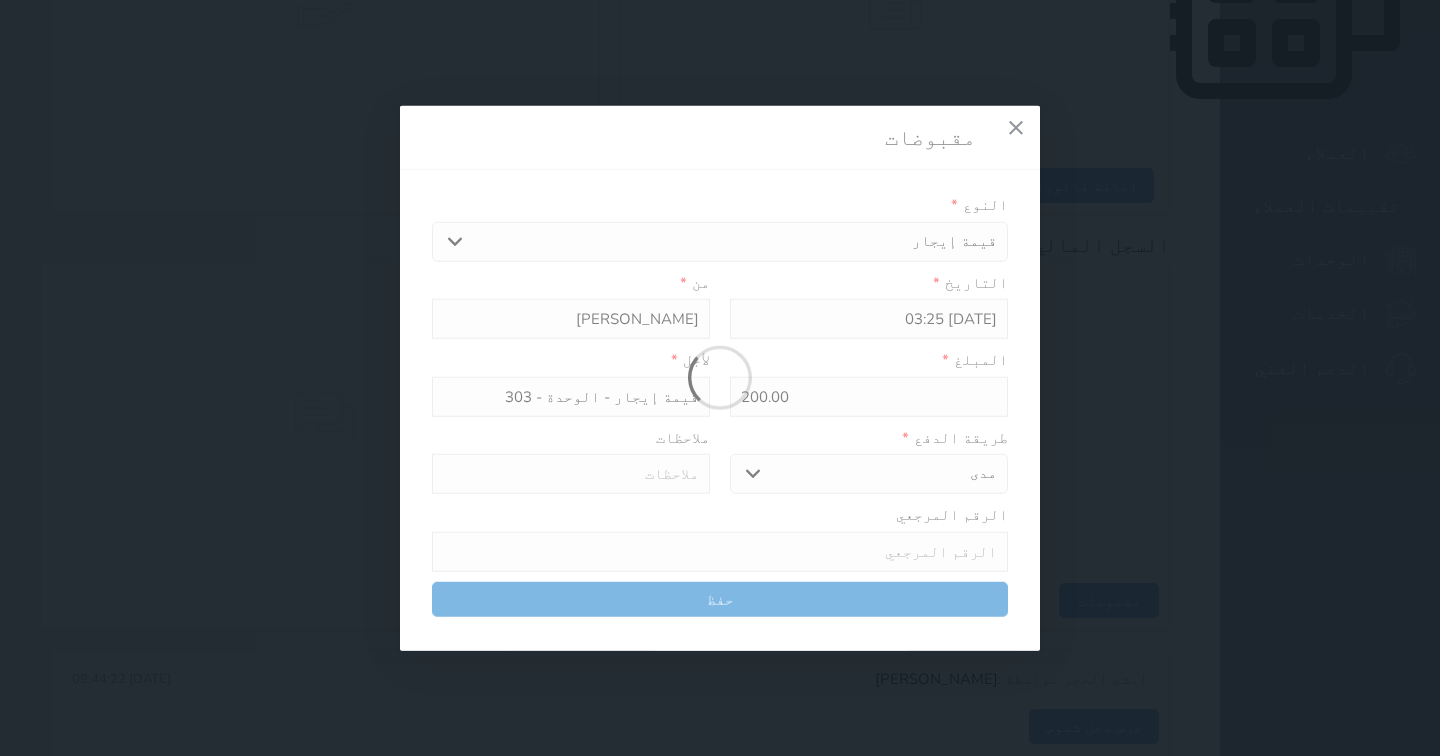 select 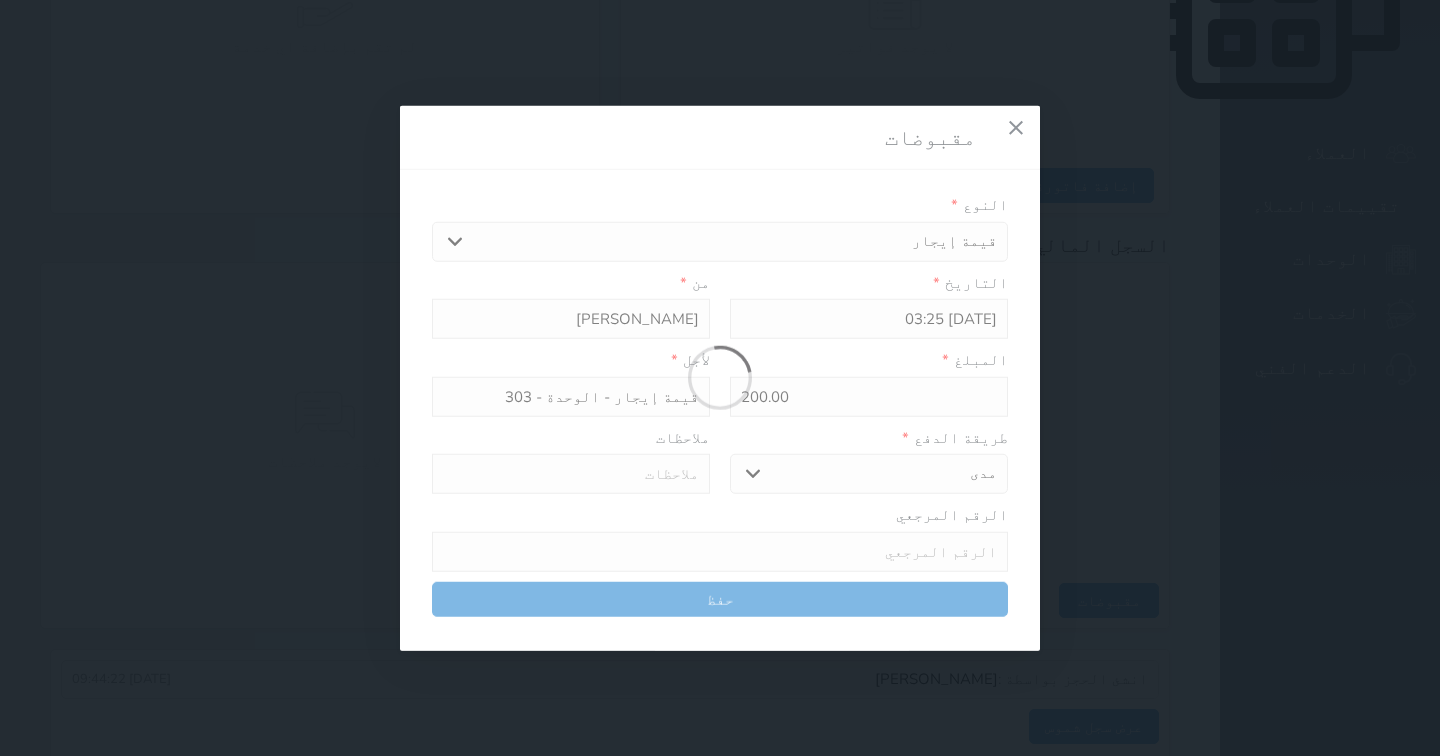 type 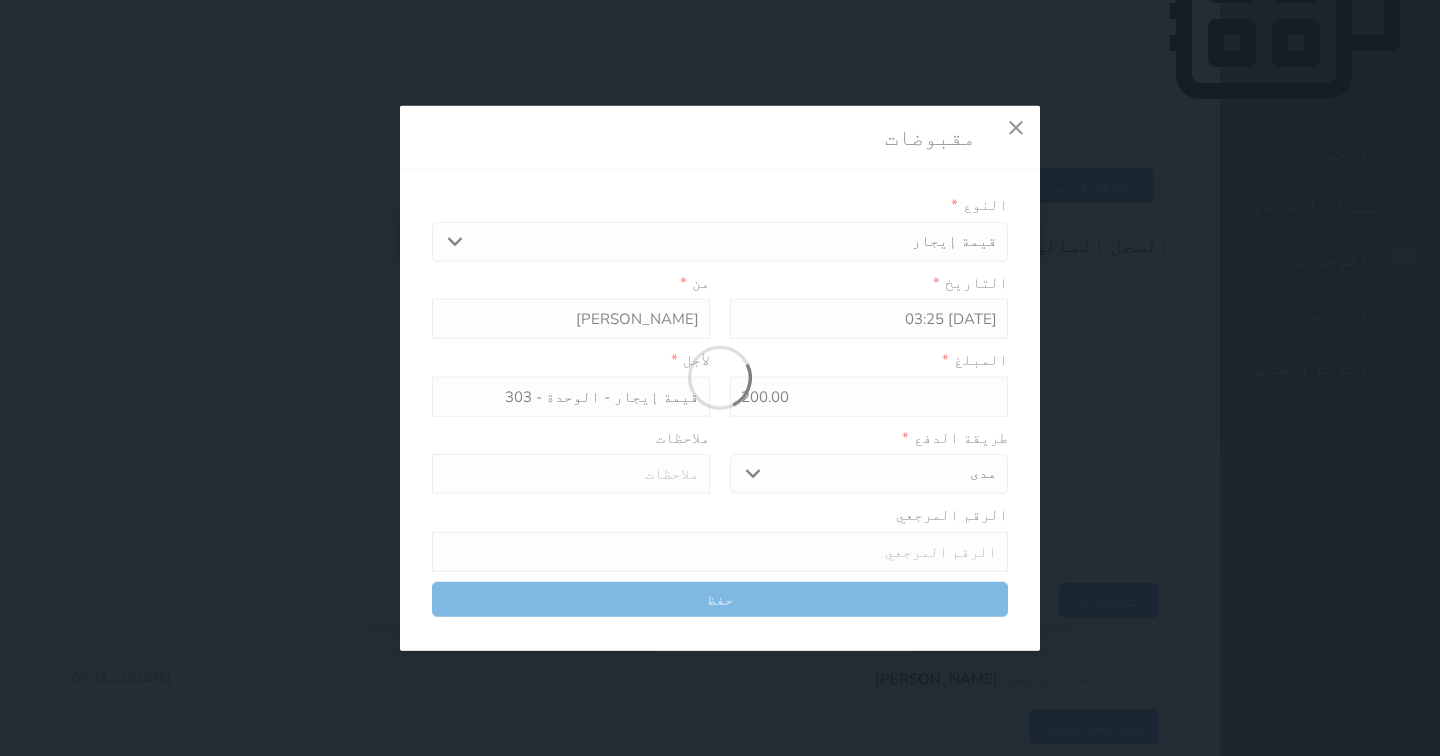 type on "0" 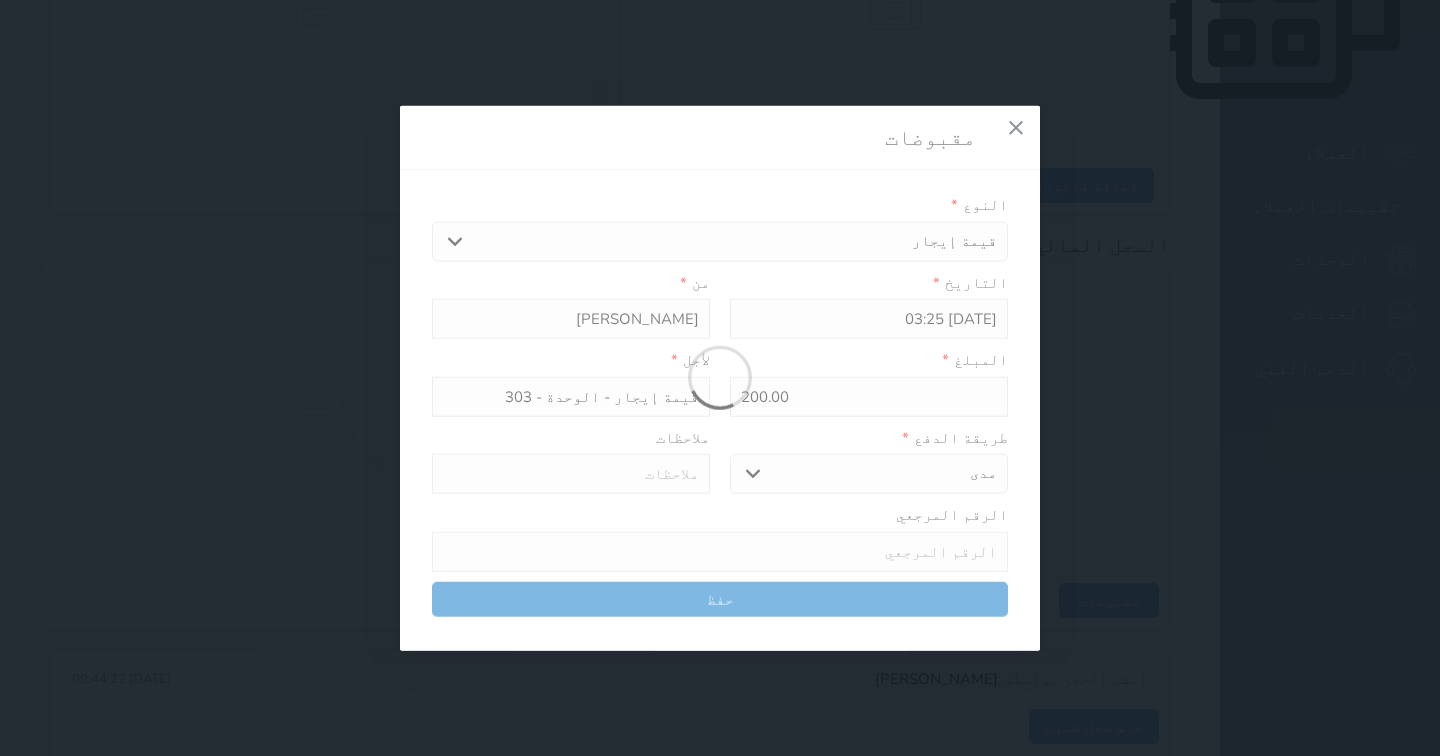 select 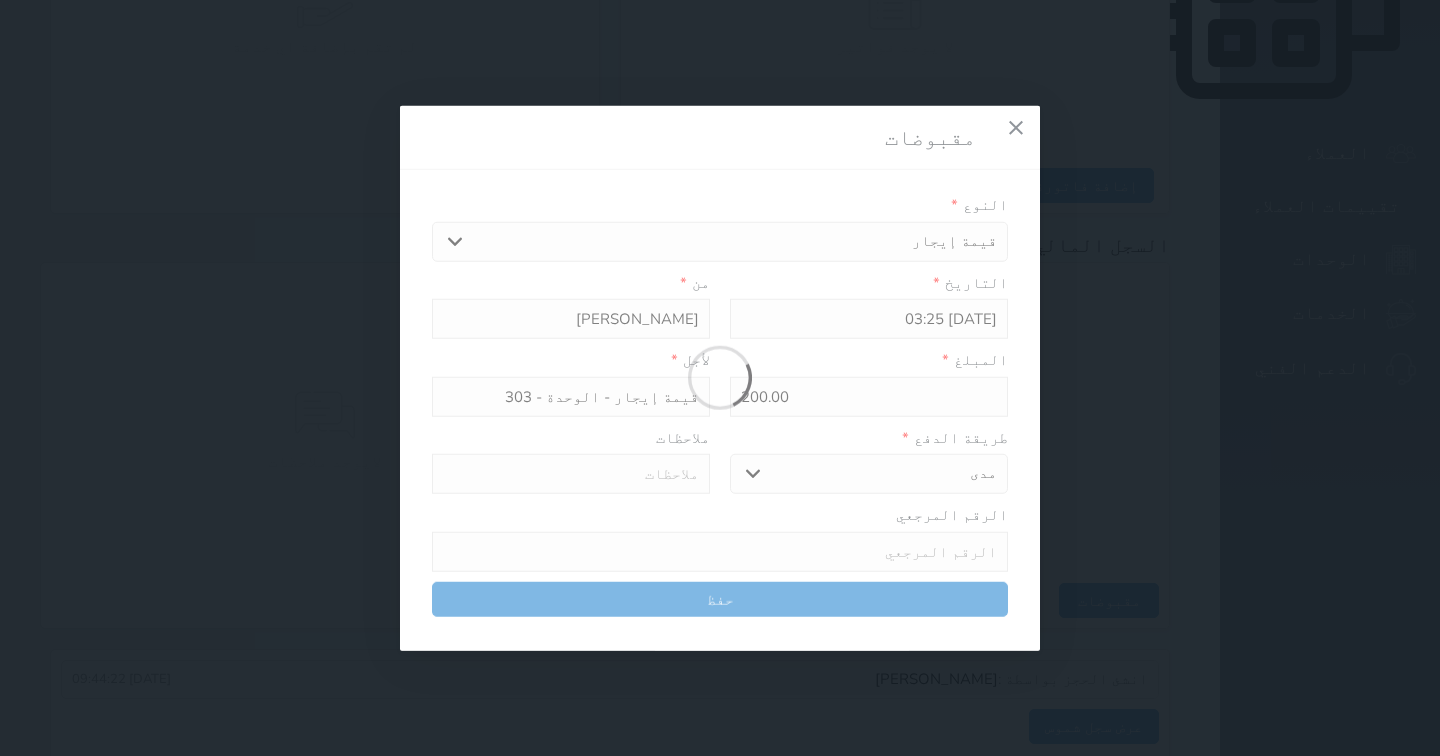 type on "0" 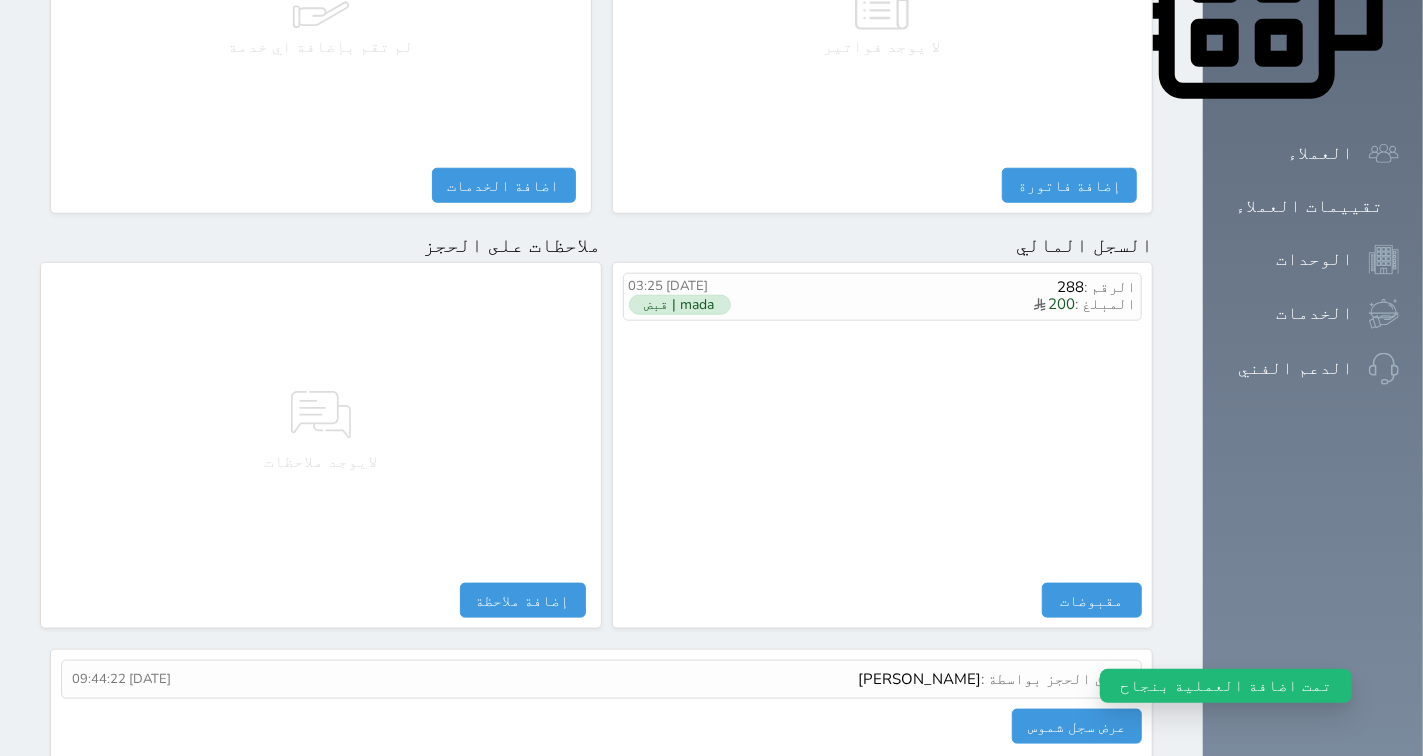 scroll, scrollTop: 135, scrollLeft: 0, axis: vertical 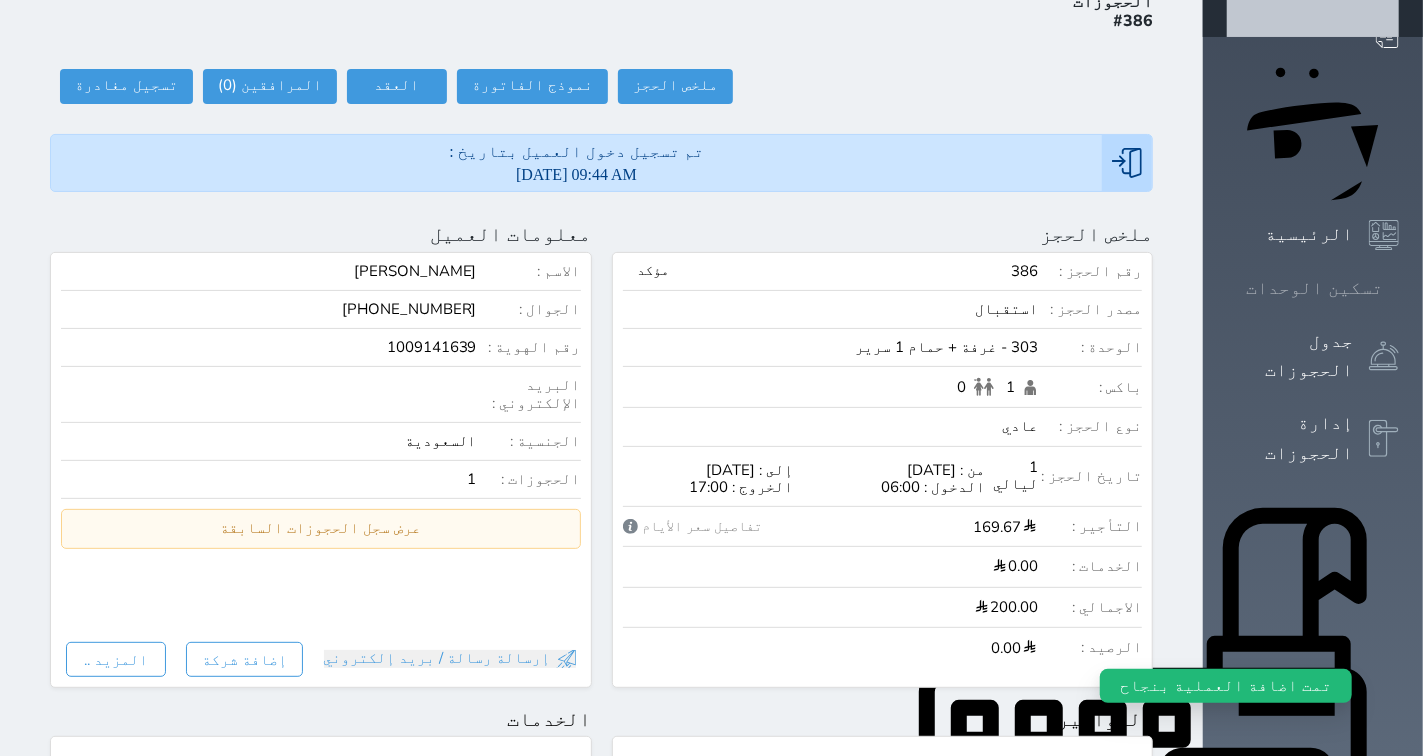 click 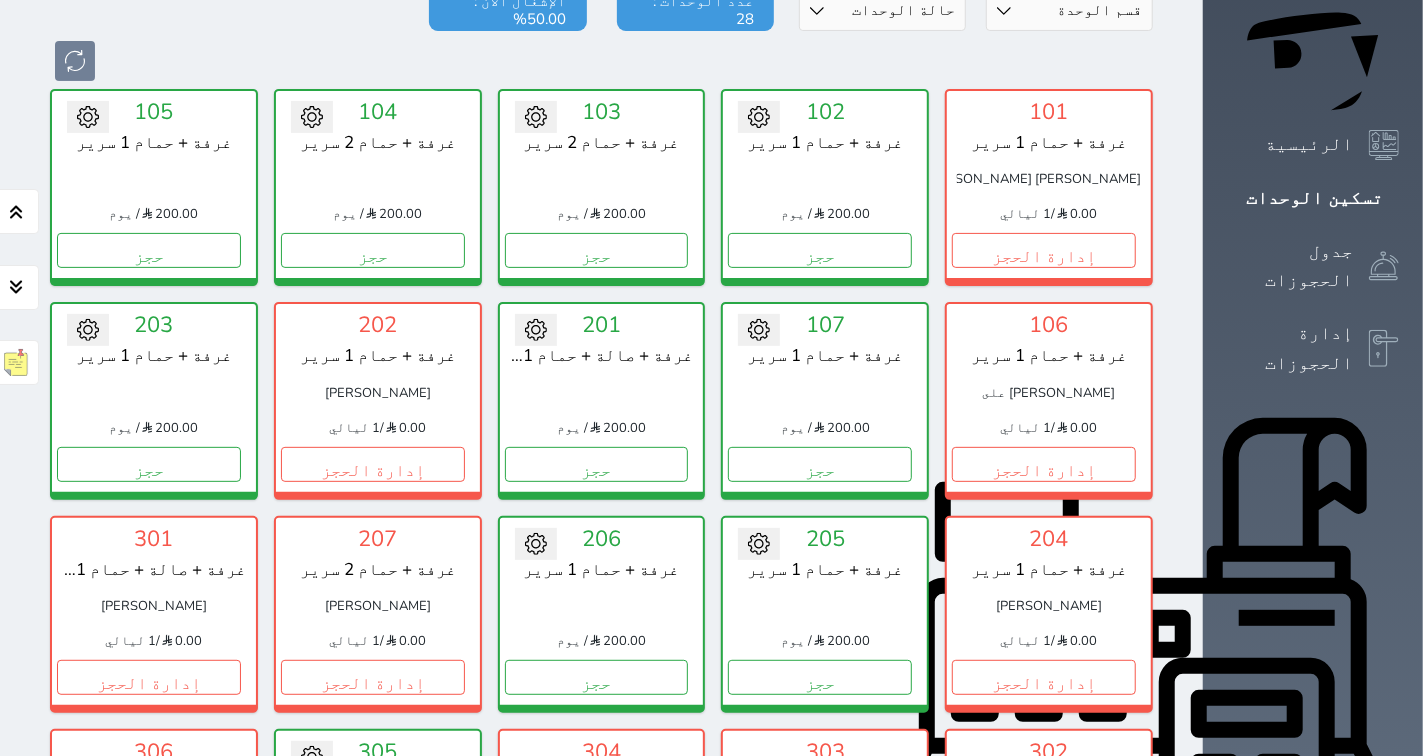 scroll, scrollTop: 300, scrollLeft: 0, axis: vertical 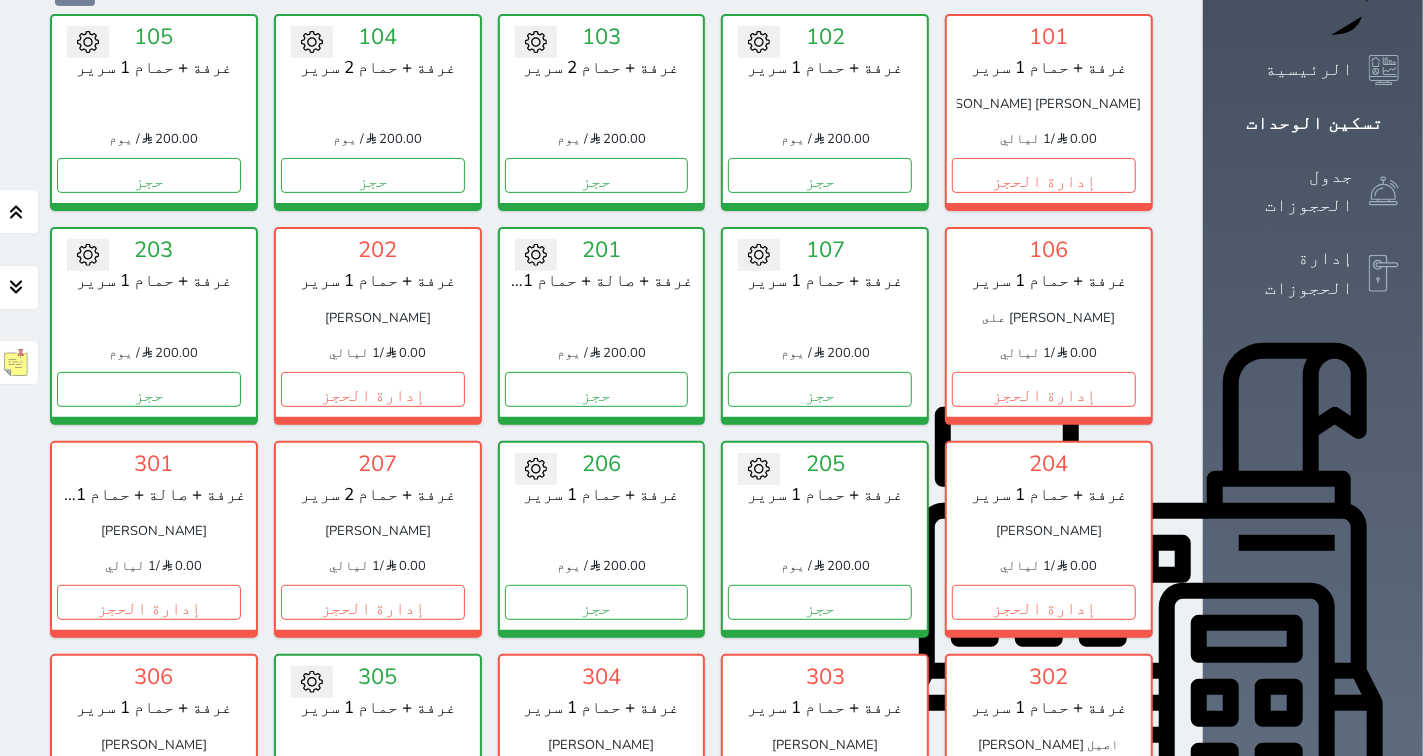 click on "إدارة الحجز" at bounding box center [597, 816] 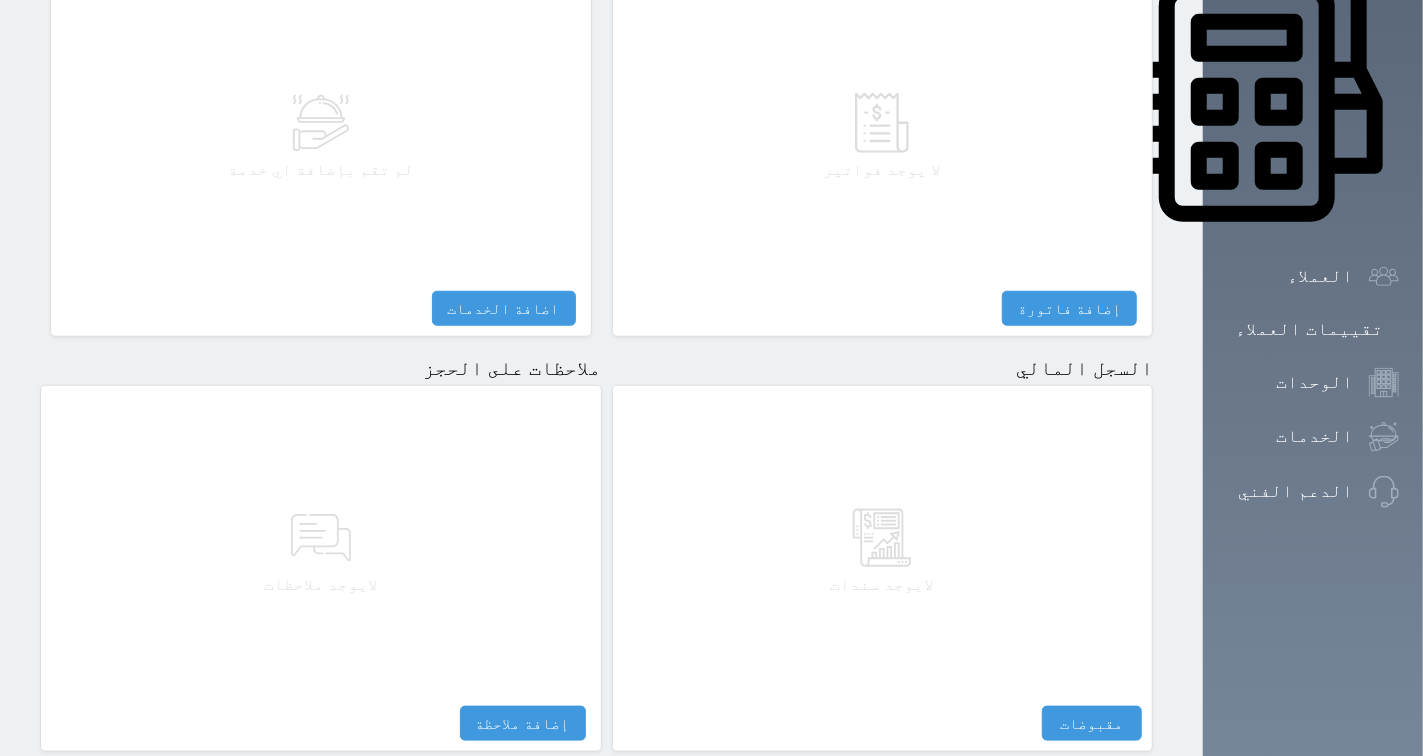 scroll, scrollTop: 1024, scrollLeft: 0, axis: vertical 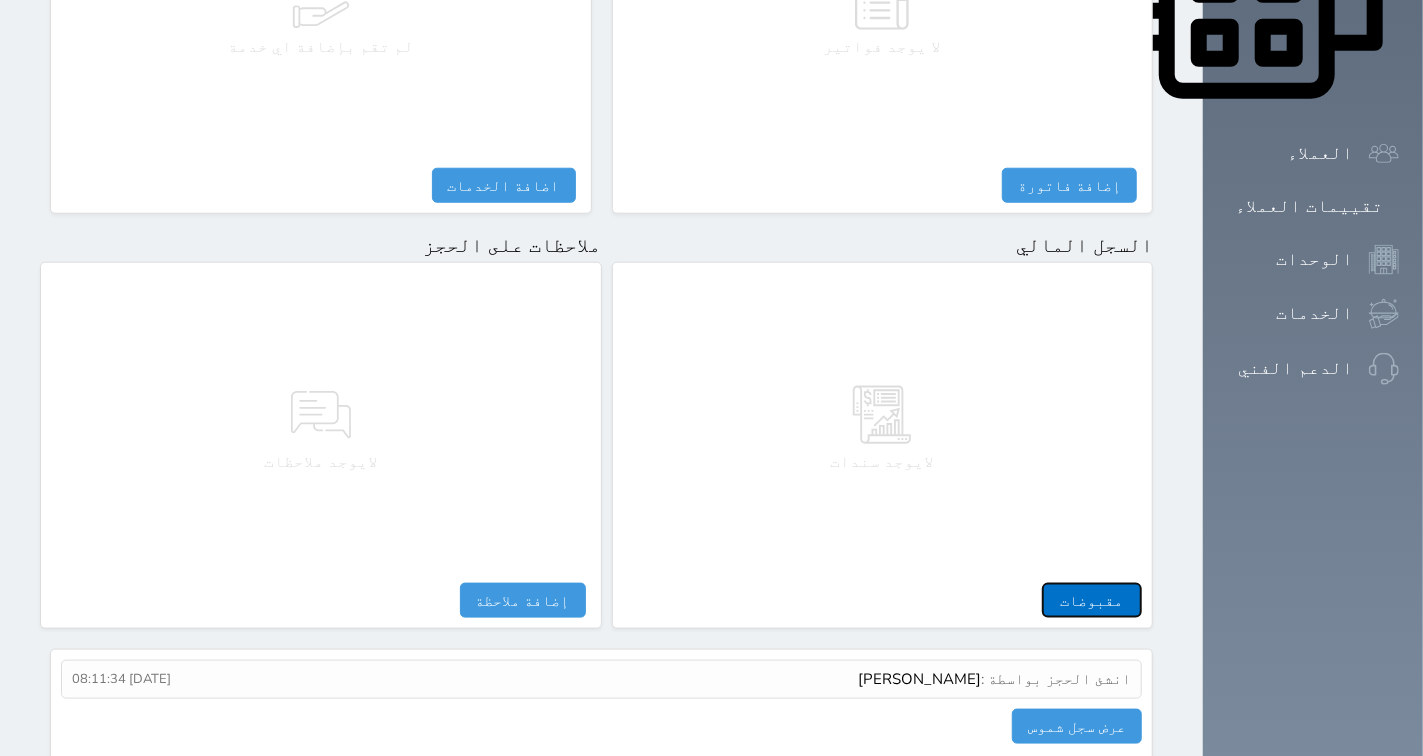 click on "مقبوضات" at bounding box center [1092, 600] 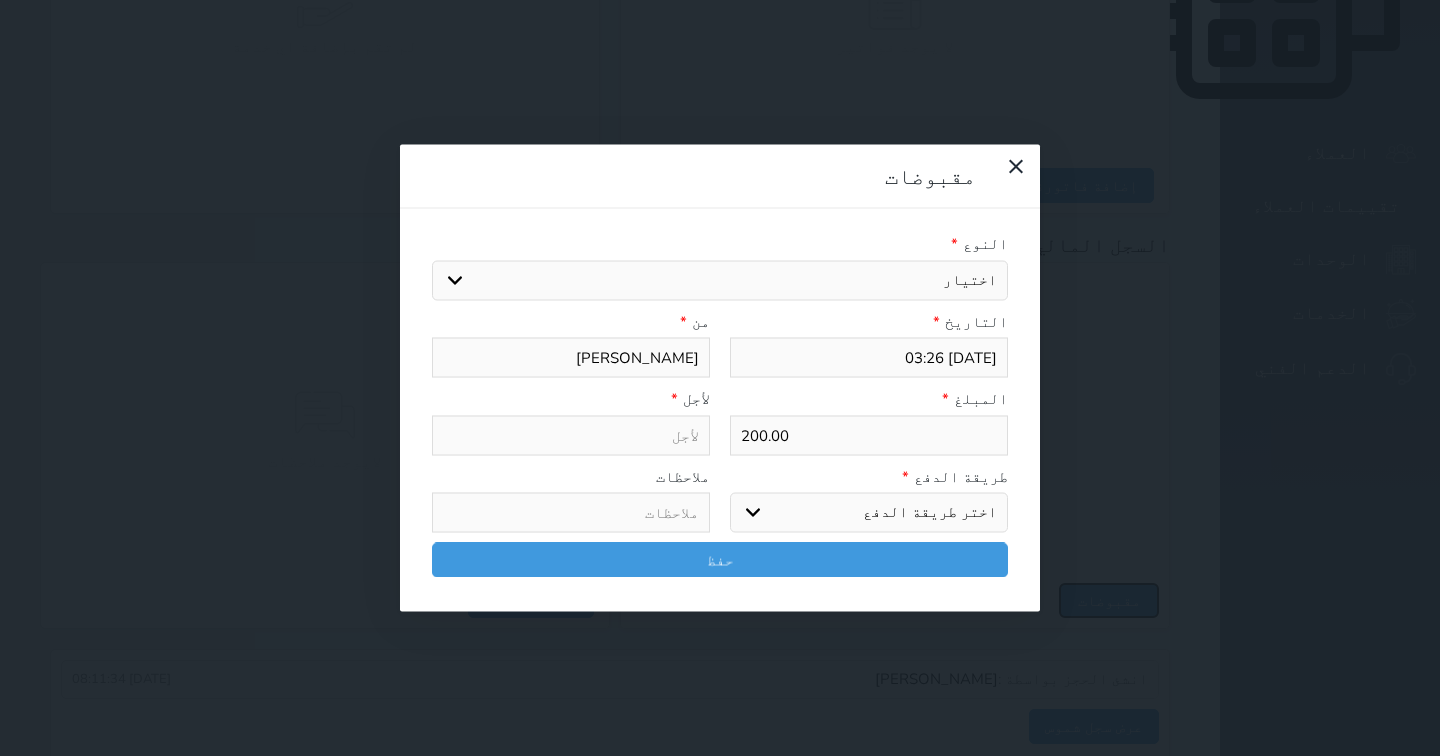 select 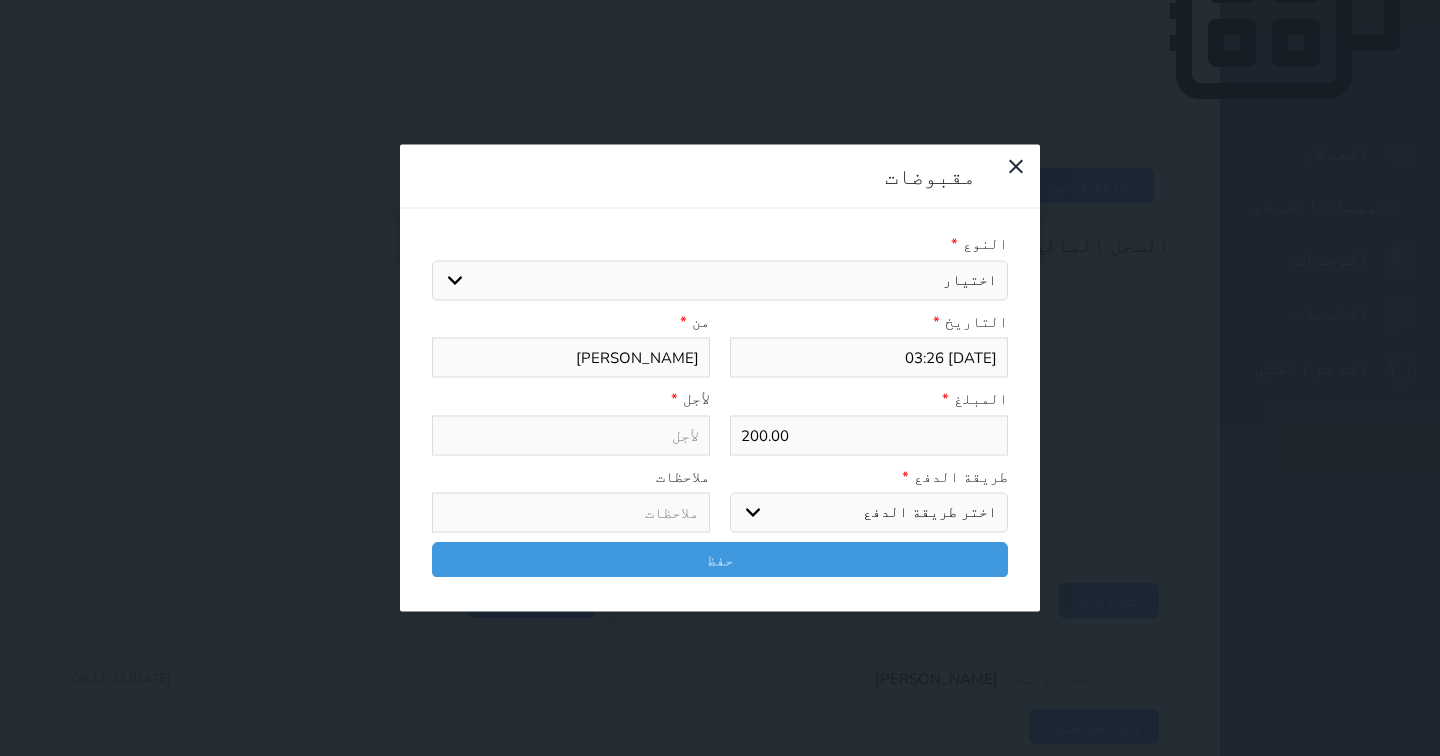 drag, startPoint x: 920, startPoint y: 130, endPoint x: 937, endPoint y: 140, distance: 19.723083 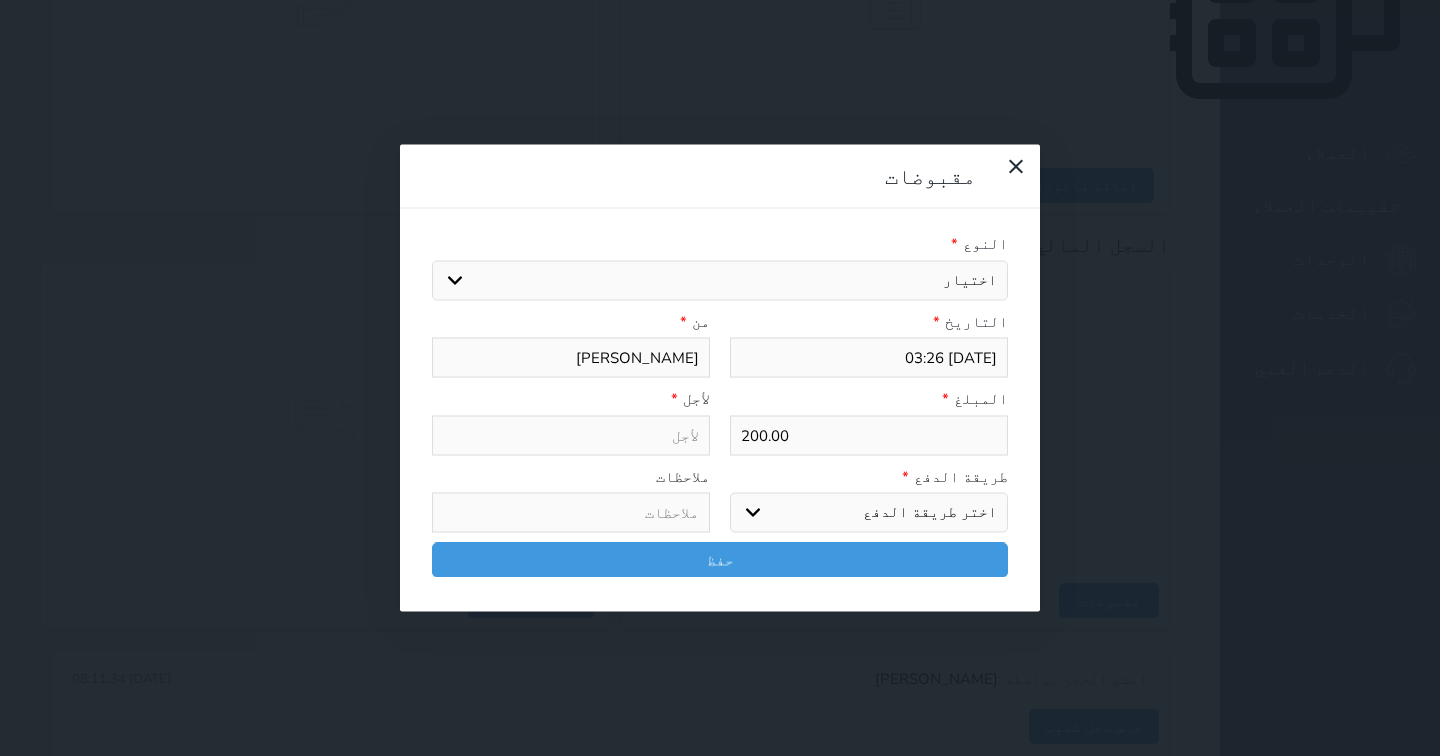 click on "اختيار   مقبوضات عامة قيمة إيجار فواتير تامين عربون لا ينطبق آخر مغسلة واي فاي - الإنترنت مواقف السيارات طعام الأغذية والمشروبات مشروبات المشروبات الباردة المشروبات الساخنة الإفطار غداء عشاء مخبز و كعك حمام سباحة الصالة الرياضية سبا و خدمات الجمال اختيار وإسقاط (خدمات النقل) ميني بار كابل - تلفزيون سرير إضافي تصفيف الشعر التسوق خدمات الجولات السياحية المنظمة خدمات الدليل السياحي" at bounding box center (720, 280) 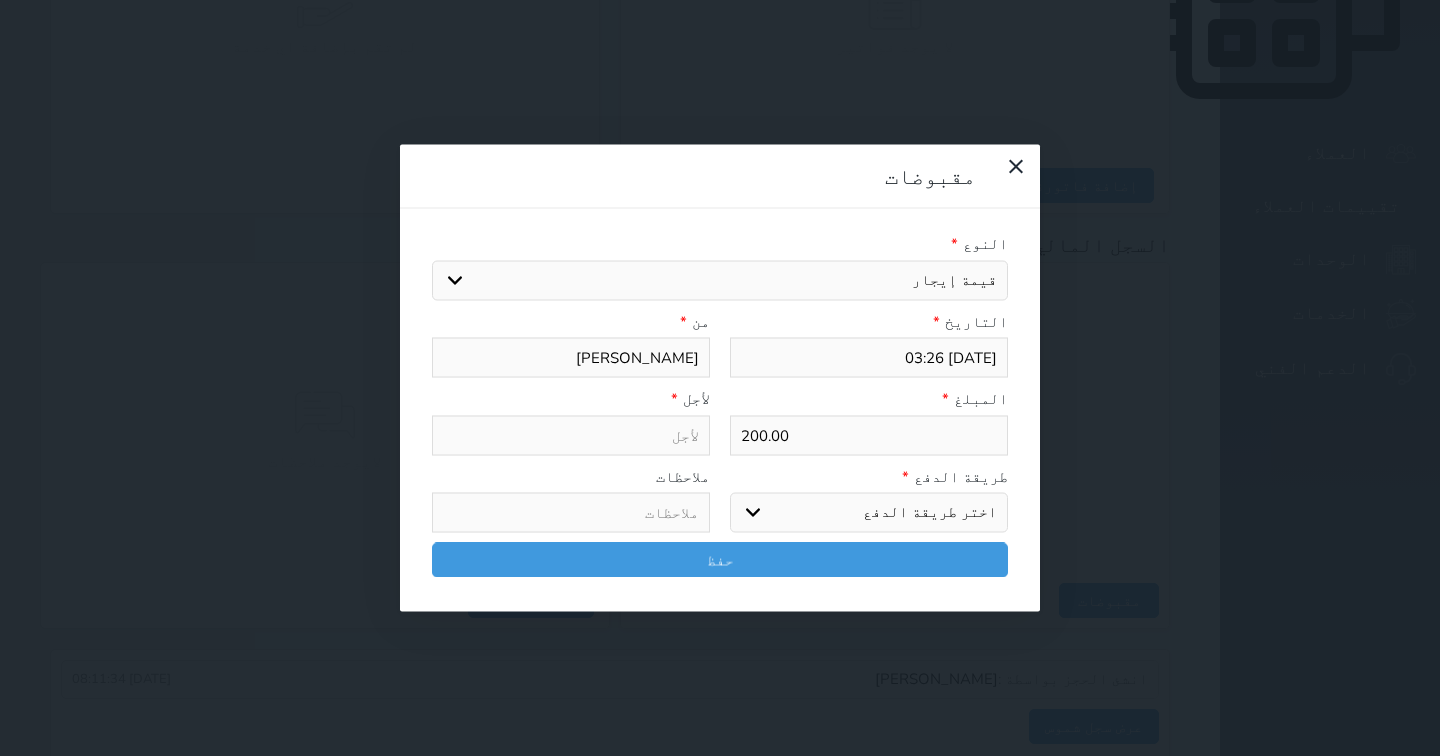 click on "اختيار   مقبوضات عامة قيمة إيجار فواتير تامين عربون لا ينطبق آخر مغسلة واي فاي - الإنترنت مواقف السيارات طعام الأغذية والمشروبات مشروبات المشروبات الباردة المشروبات الساخنة الإفطار غداء عشاء مخبز و كعك حمام سباحة الصالة الرياضية سبا و خدمات الجمال اختيار وإسقاط (خدمات النقل) ميني بار كابل - تلفزيون سرير إضافي تصفيف الشعر التسوق خدمات الجولات السياحية المنظمة خدمات الدليل السياحي" at bounding box center [720, 280] 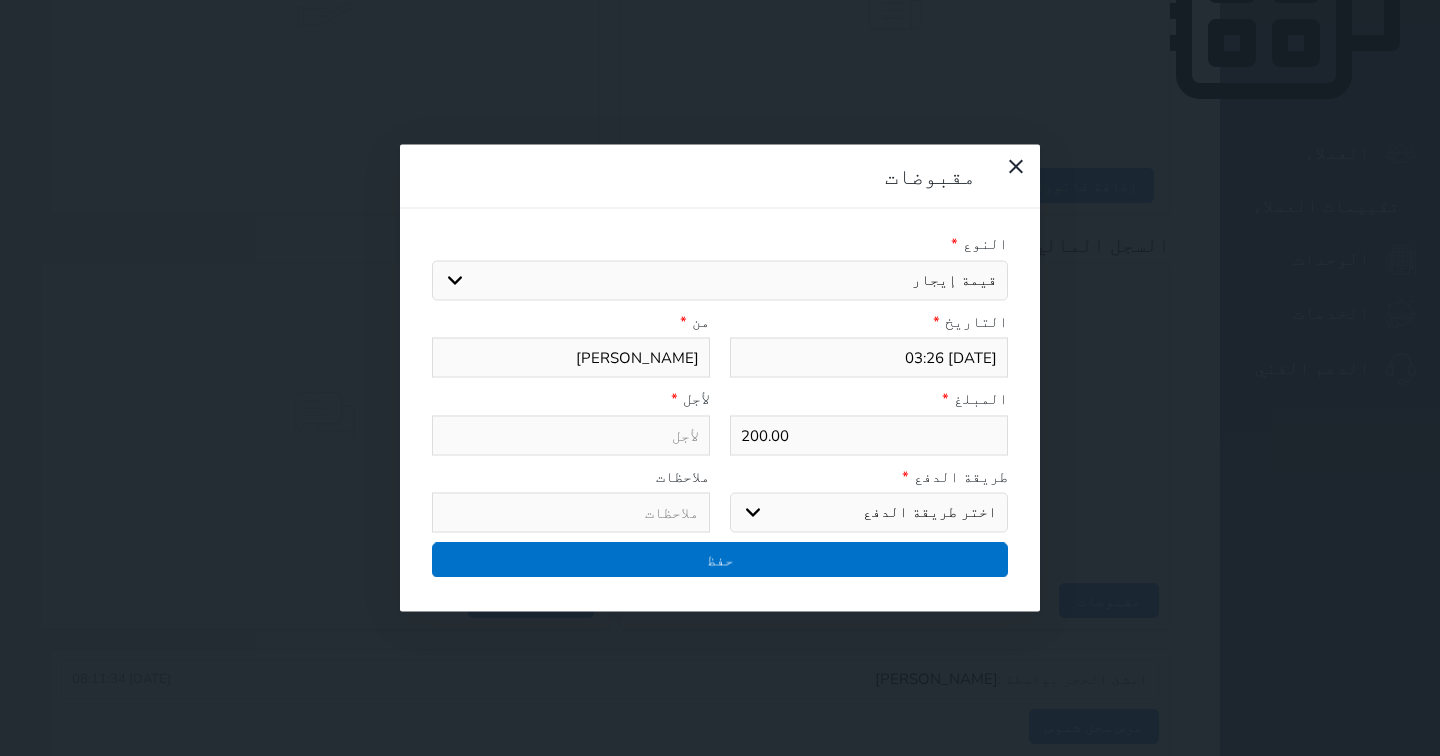 type on "قيمة إيجار - الوحدة - 304" 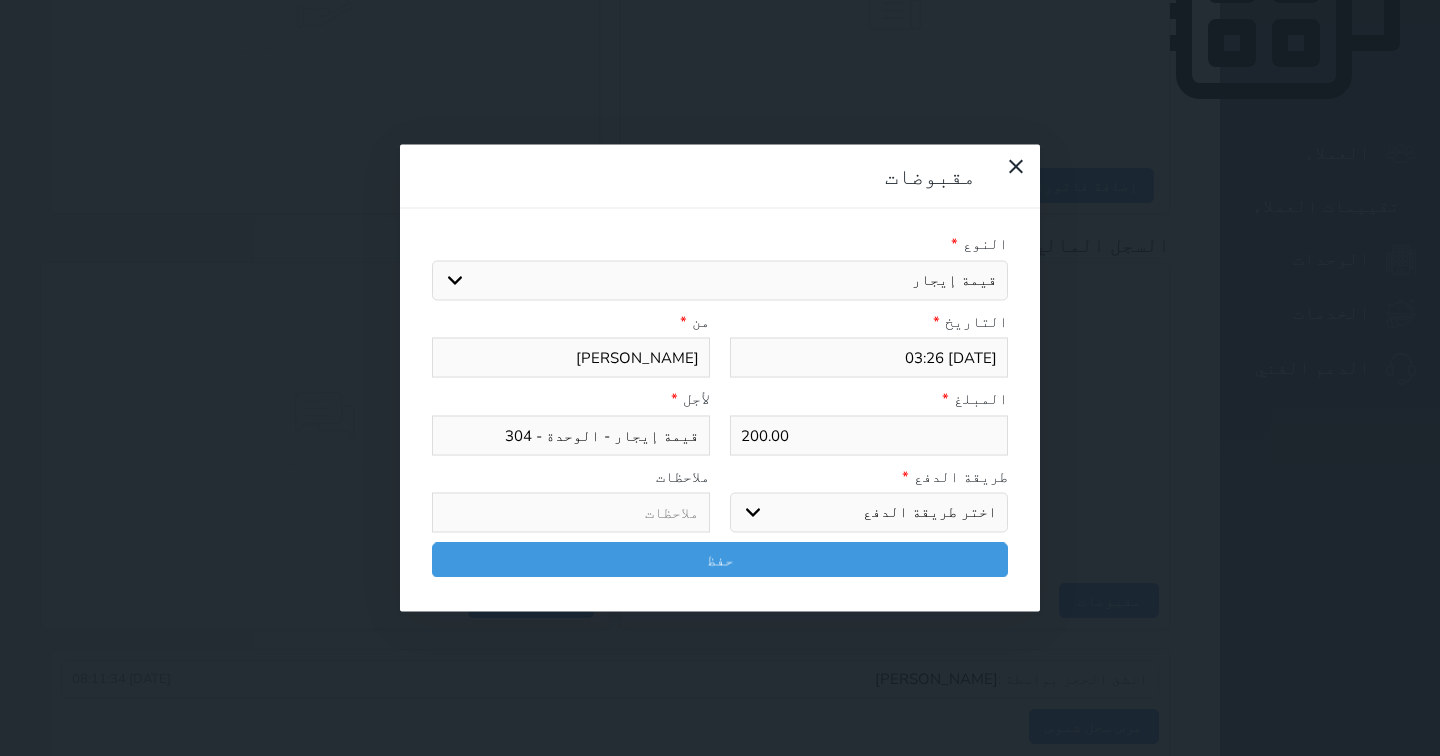 click on "اختر طريقة الدفع   دفع نقدى   تحويل بنكى   مدى   بطاقة ائتمان   آجل" at bounding box center [869, 513] 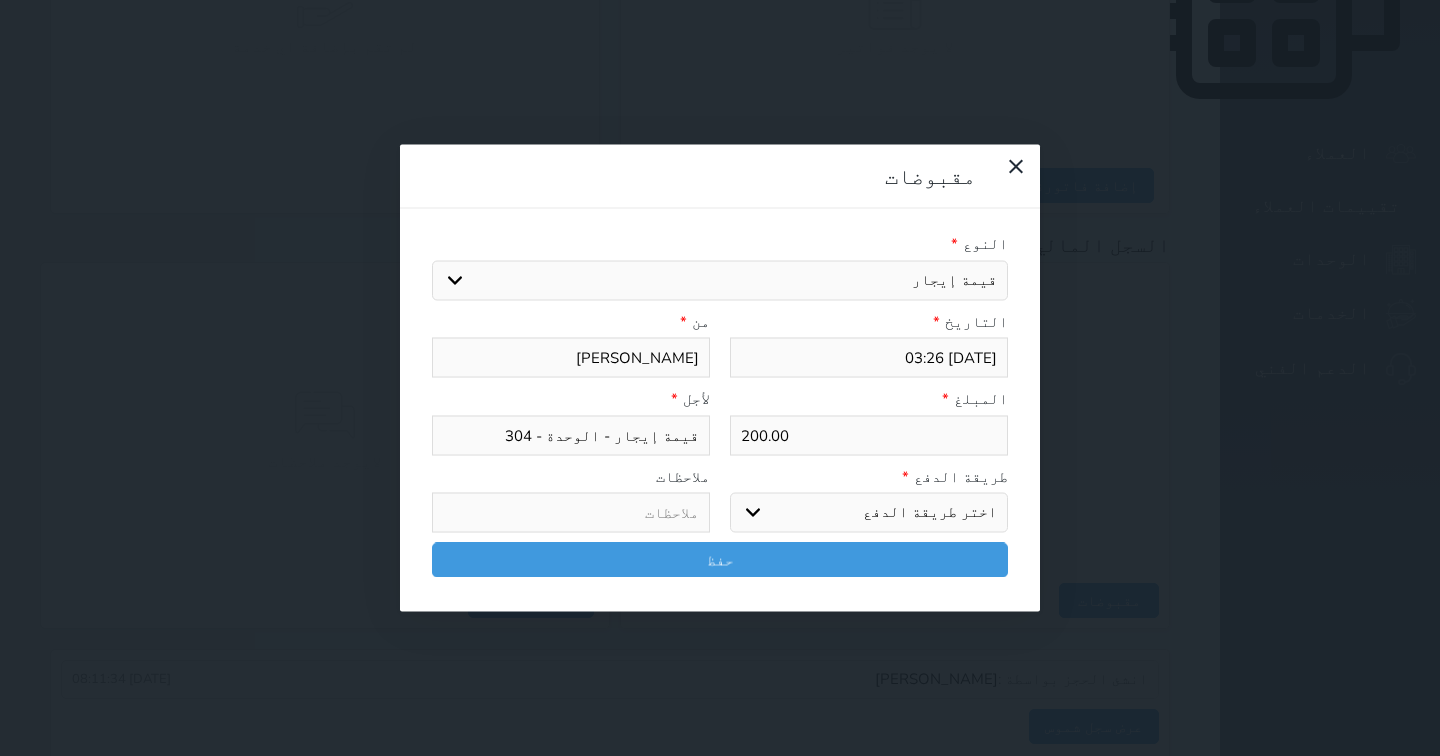 select on "mada" 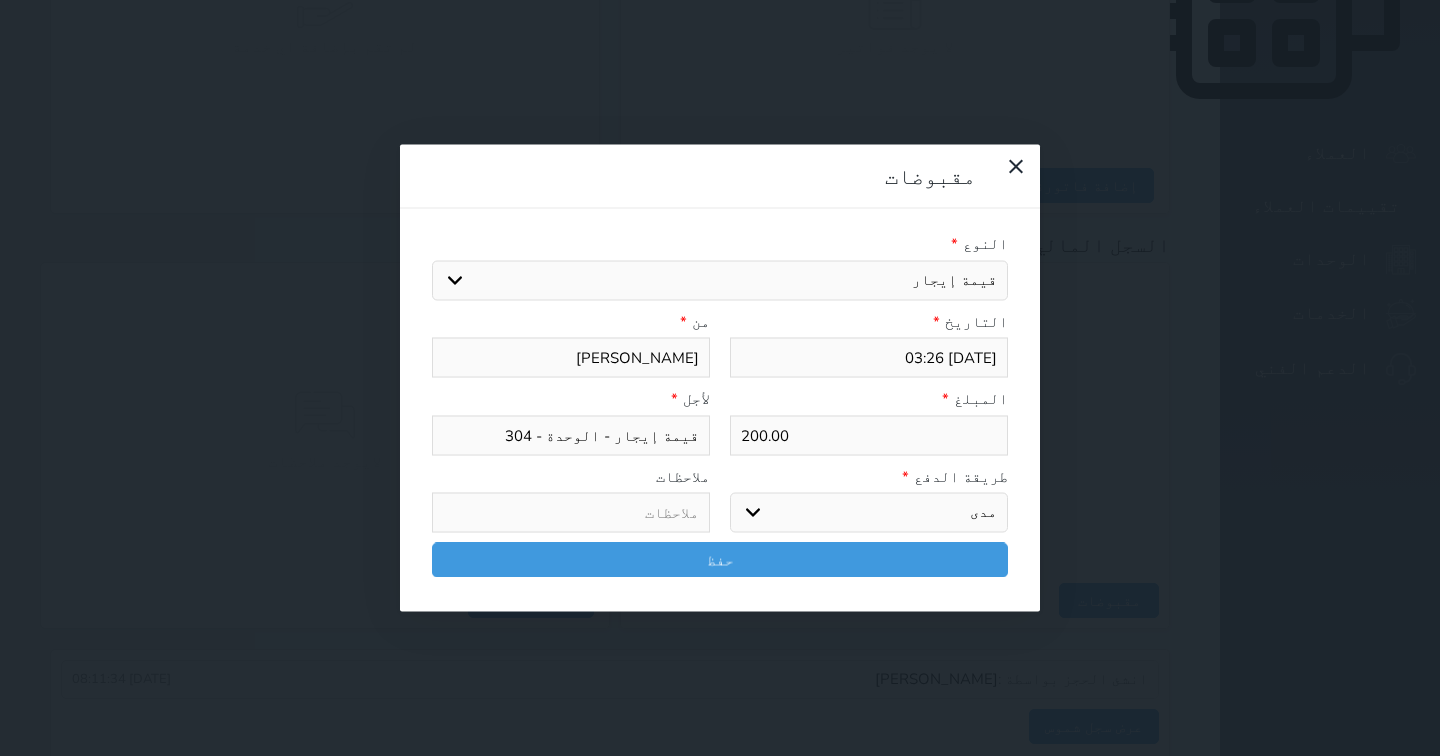 click on "اختر طريقة الدفع   دفع نقدى   تحويل بنكى   مدى   بطاقة ائتمان   آجل" at bounding box center (869, 513) 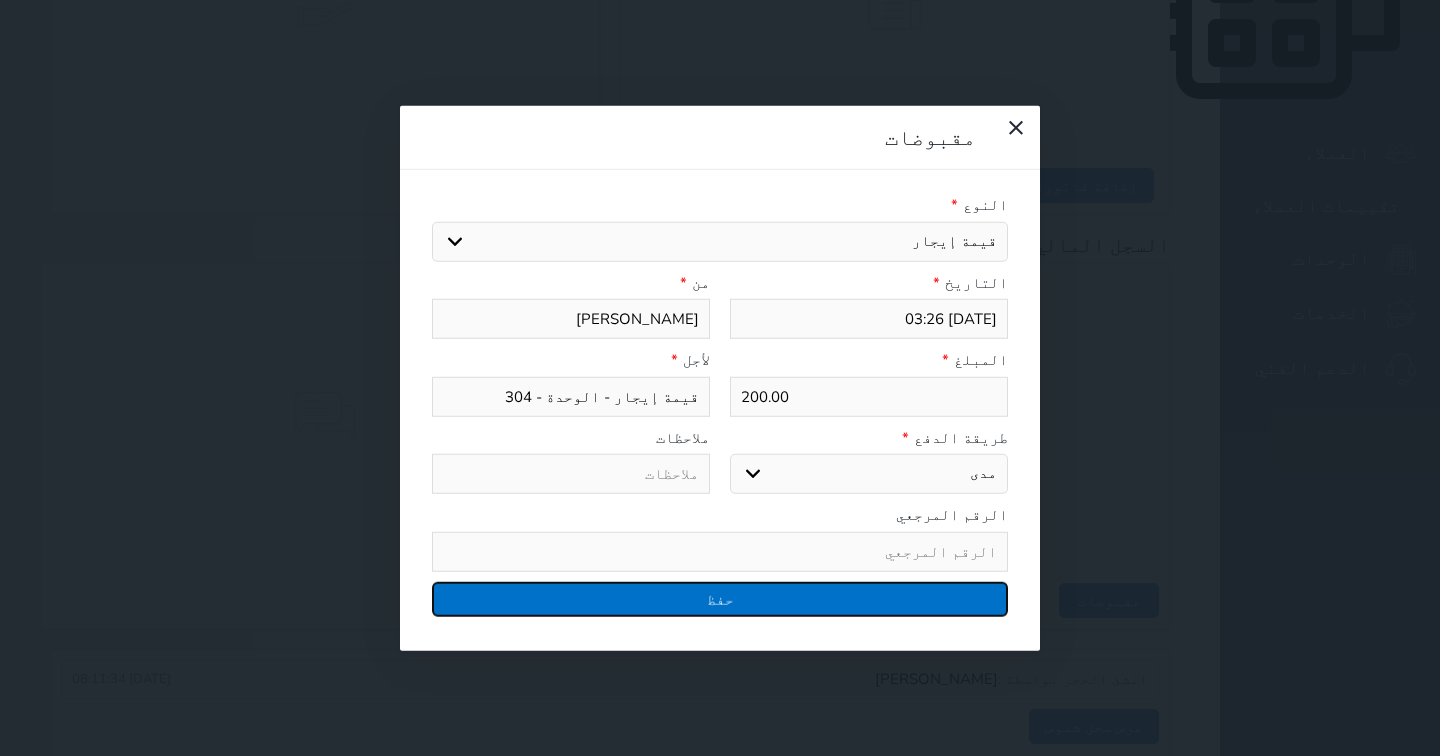 click on "حفظ" at bounding box center (720, 598) 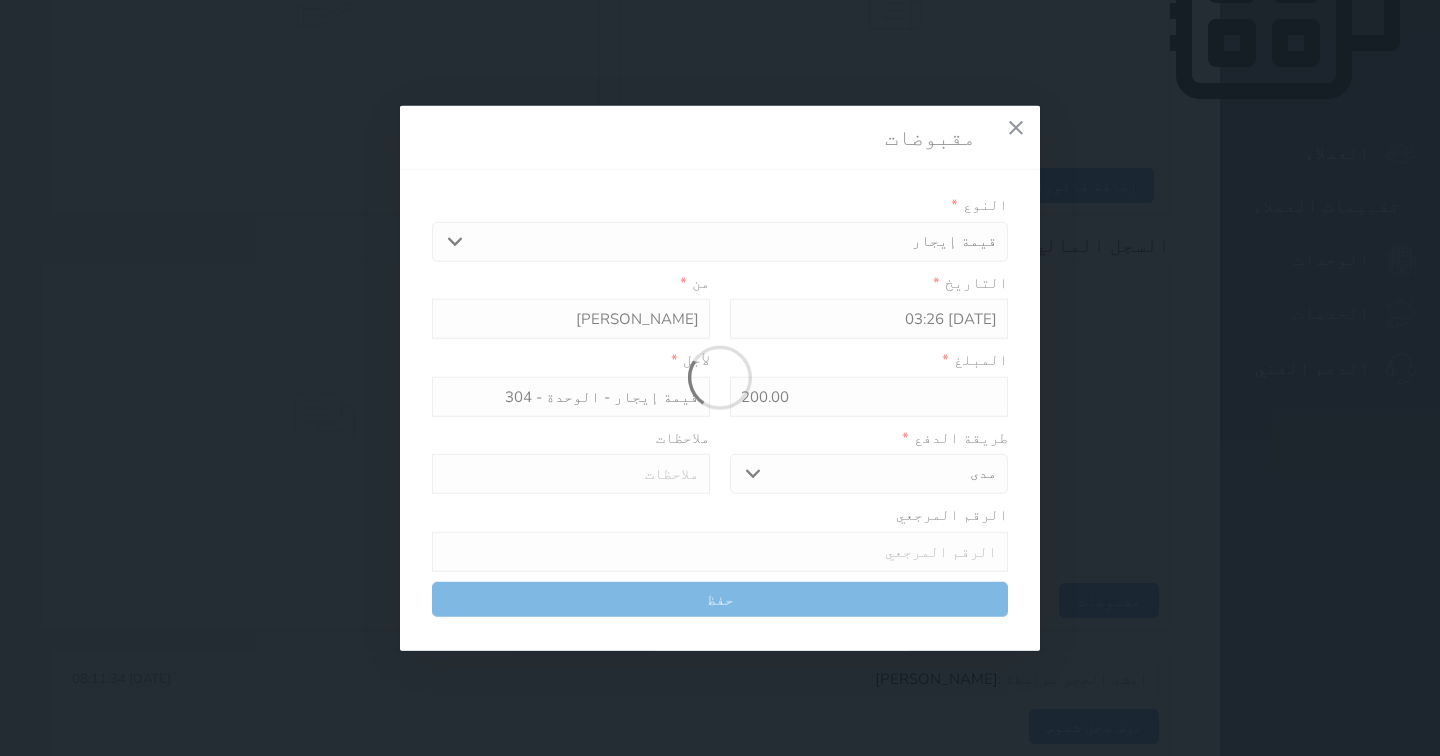 select 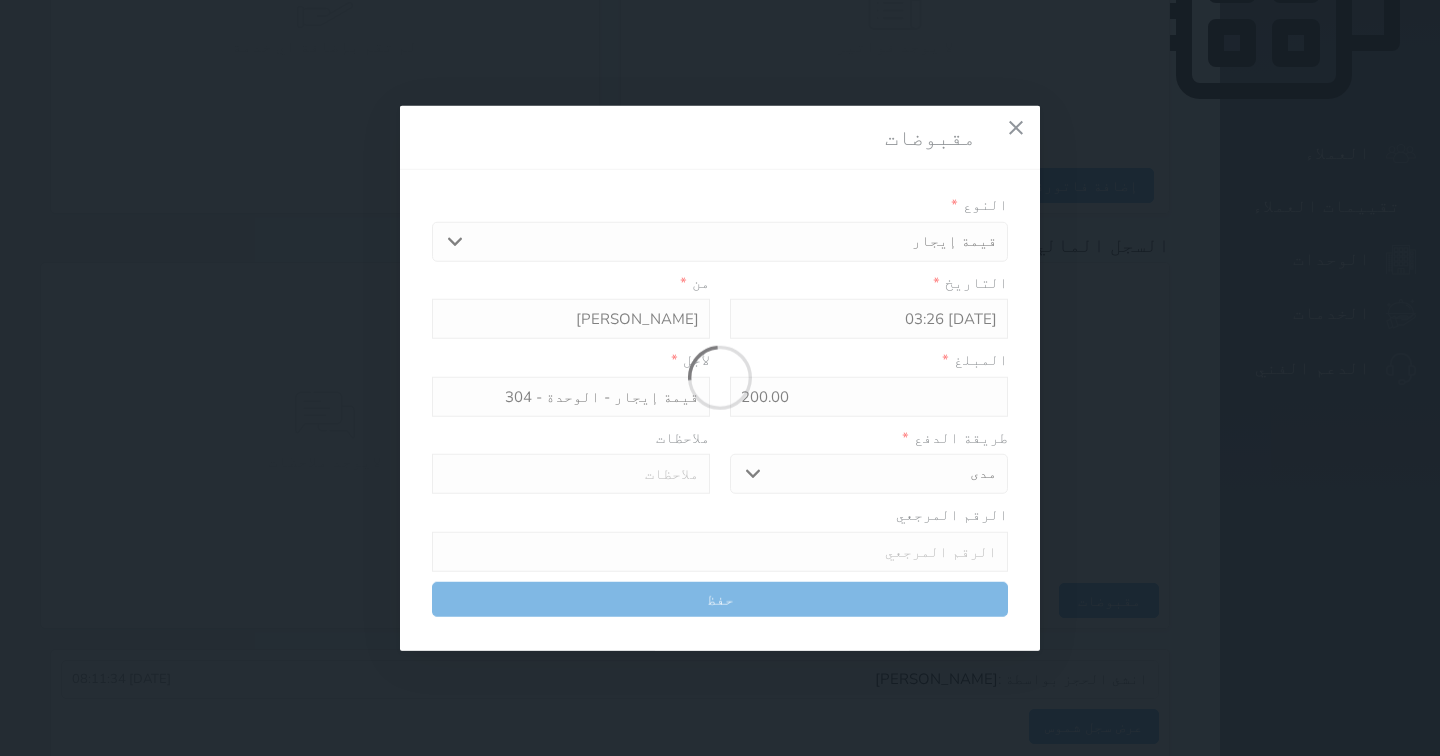 type 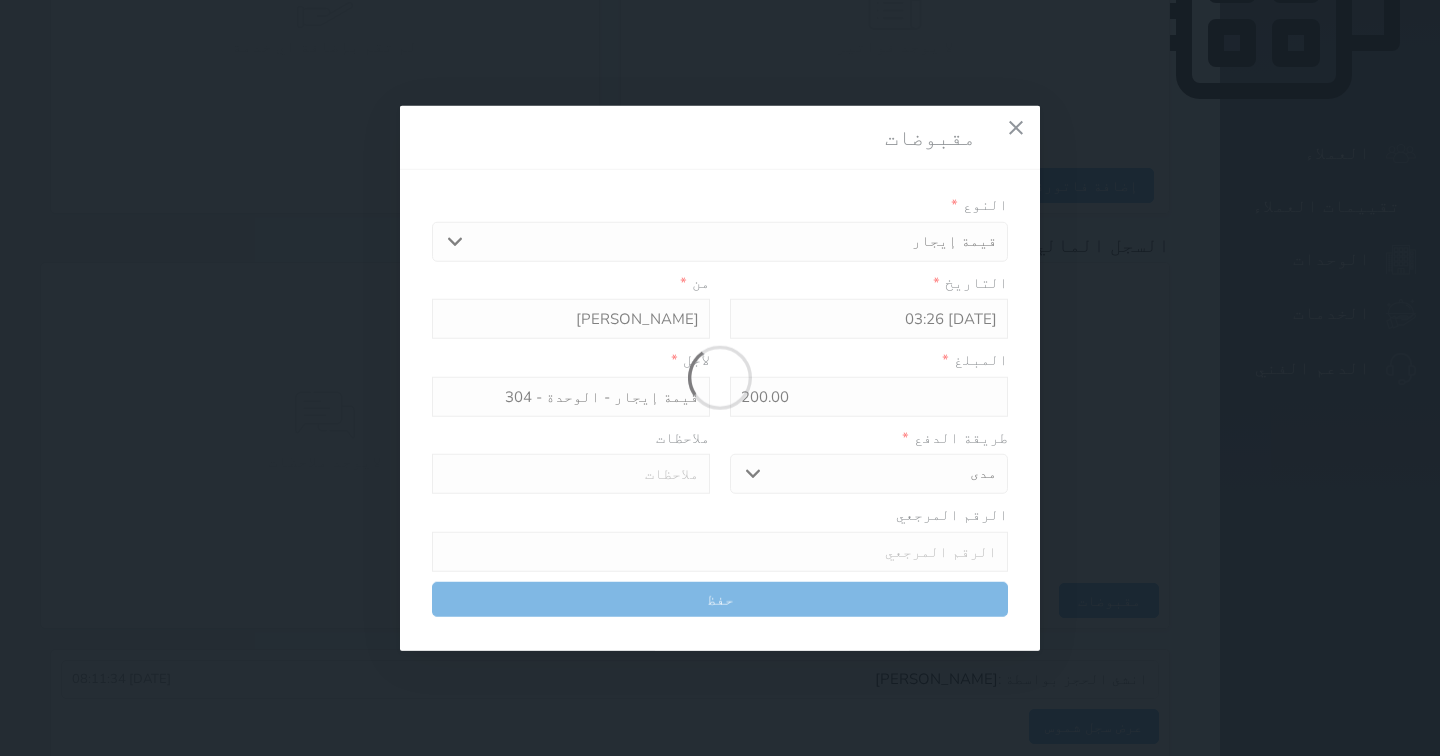 type on "0" 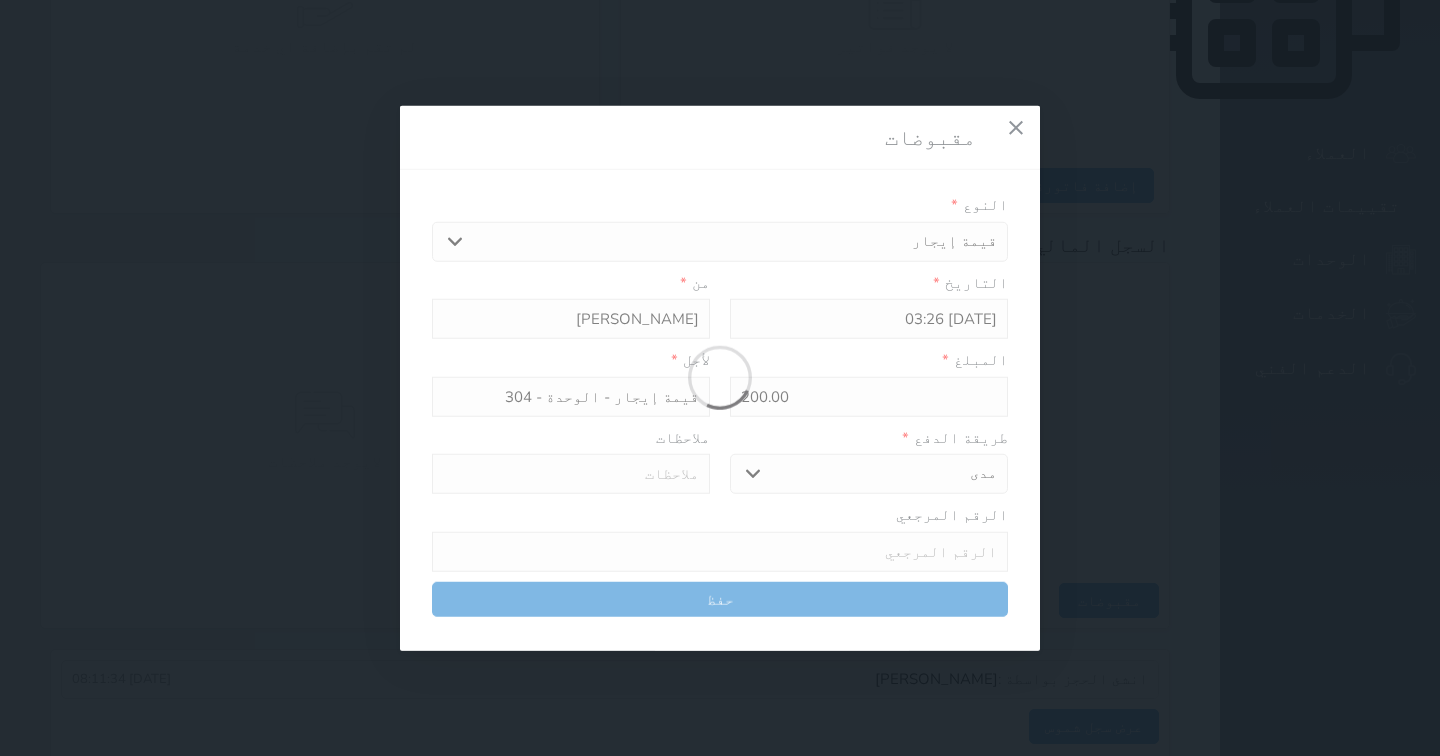 select 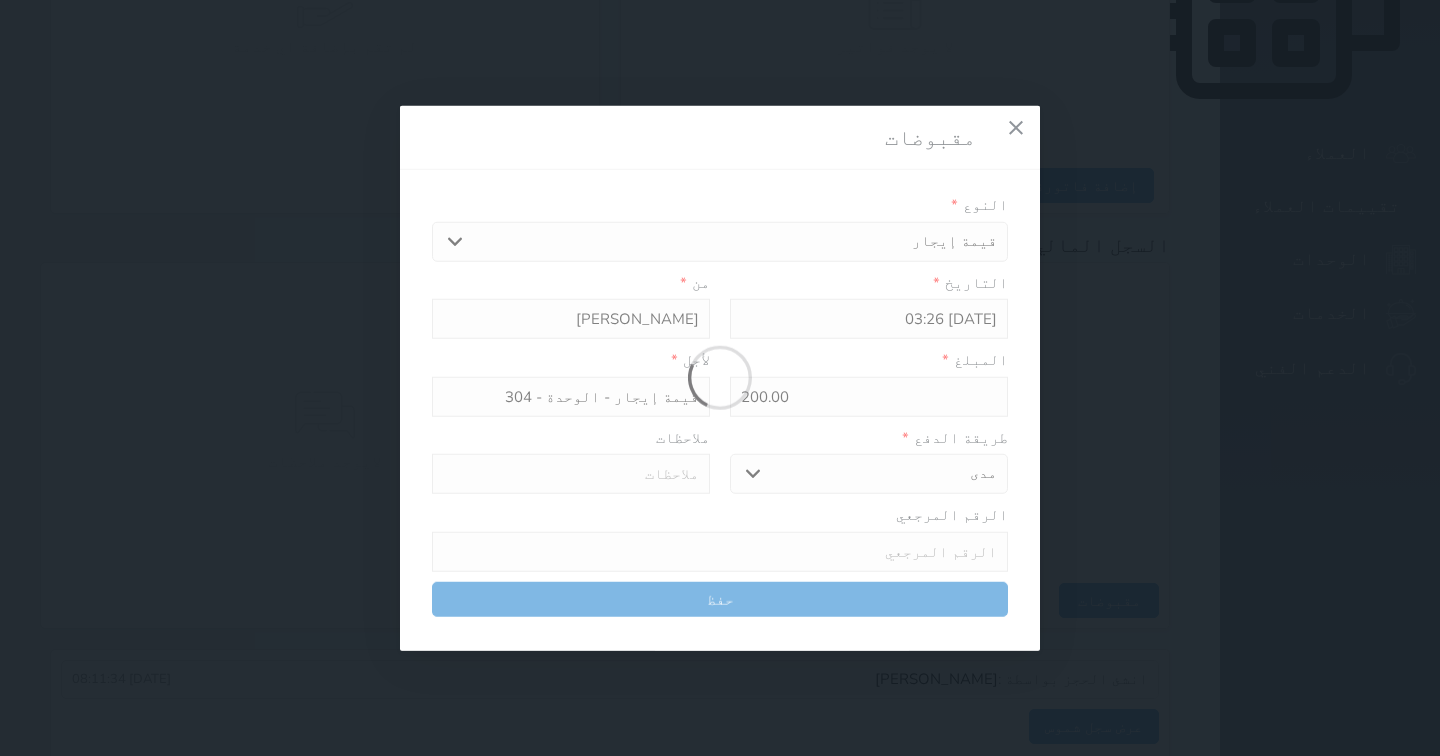 type on "0" 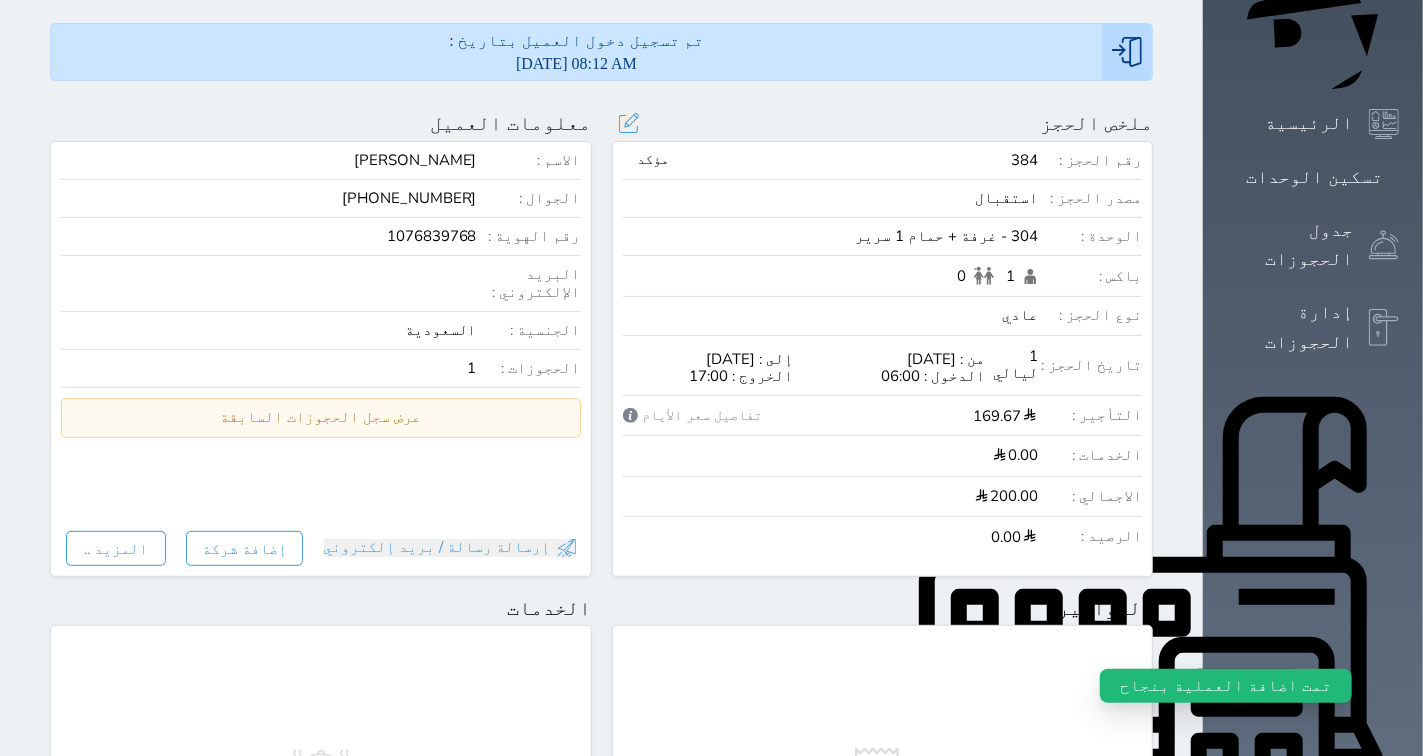 scroll, scrollTop: 0, scrollLeft: 0, axis: both 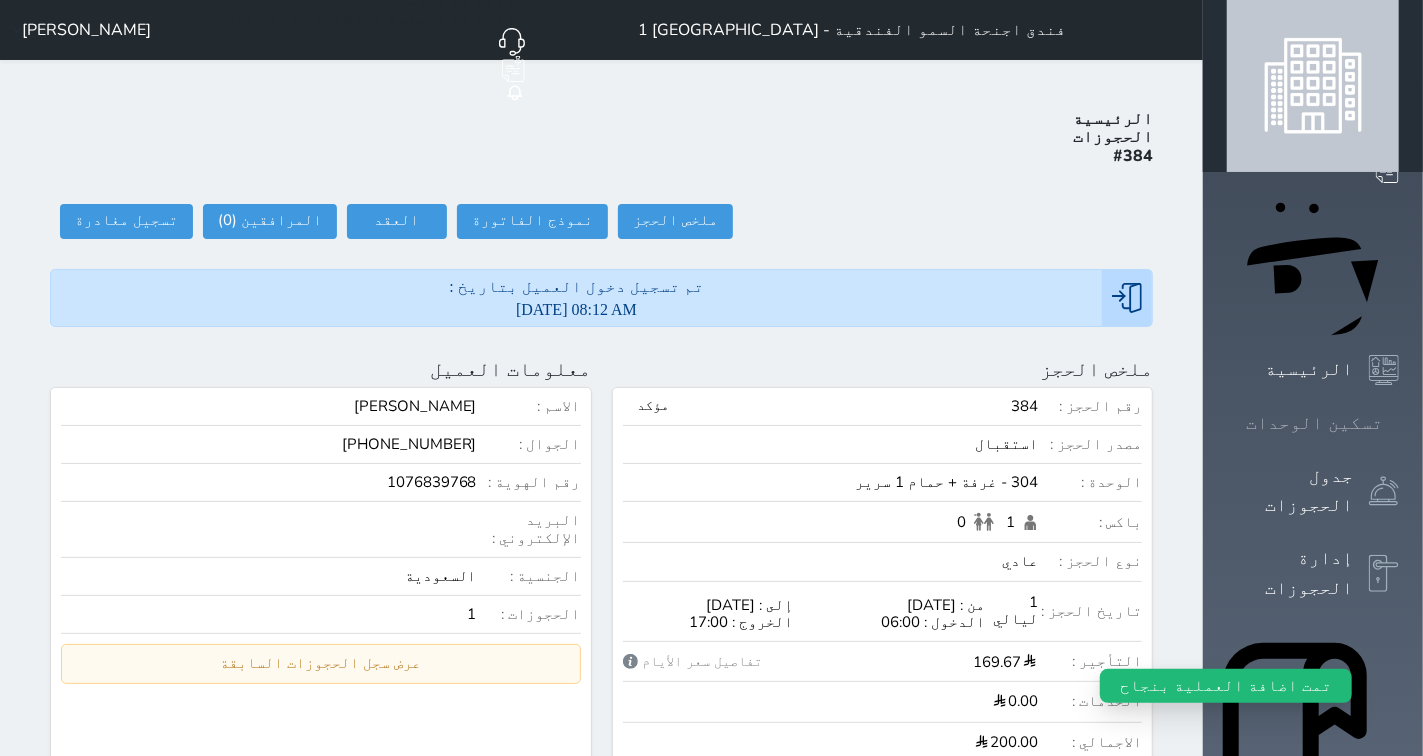 click 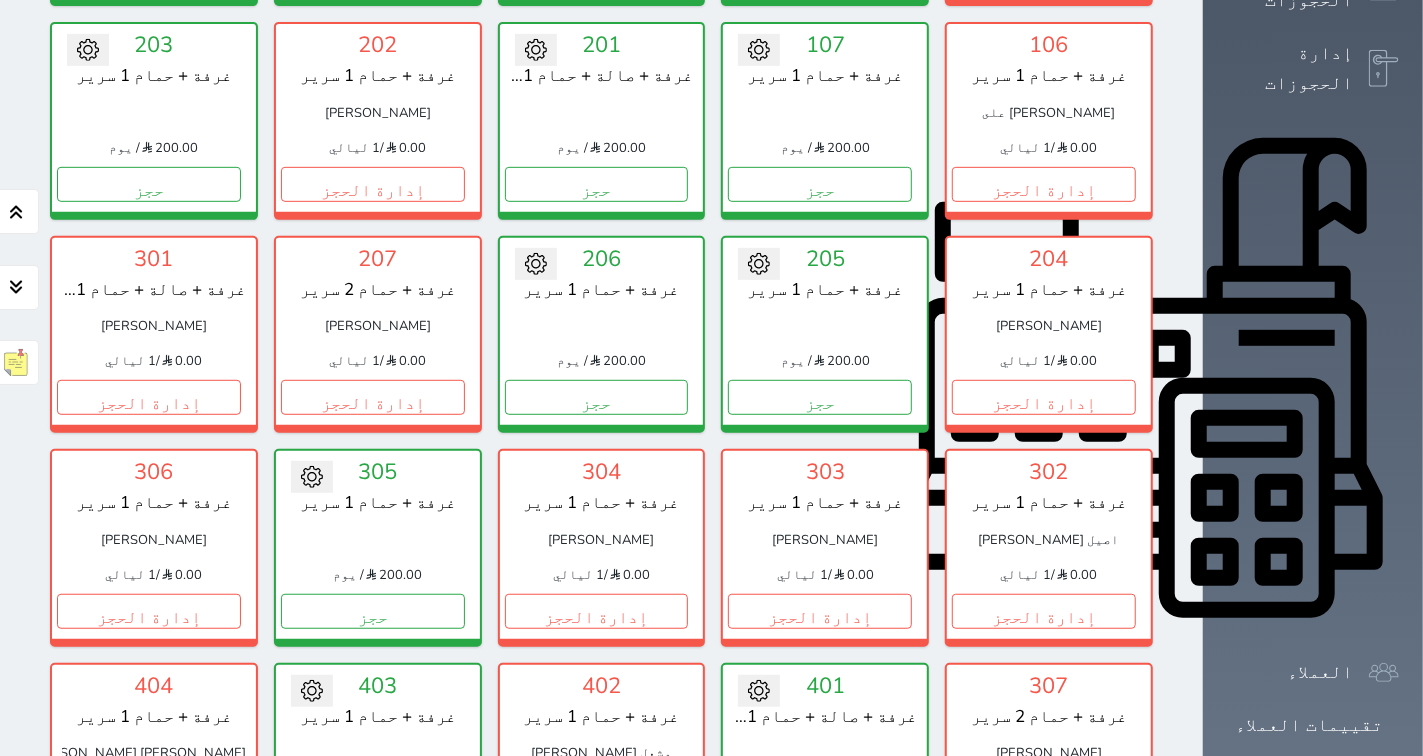 scroll, scrollTop: 522, scrollLeft: 0, axis: vertical 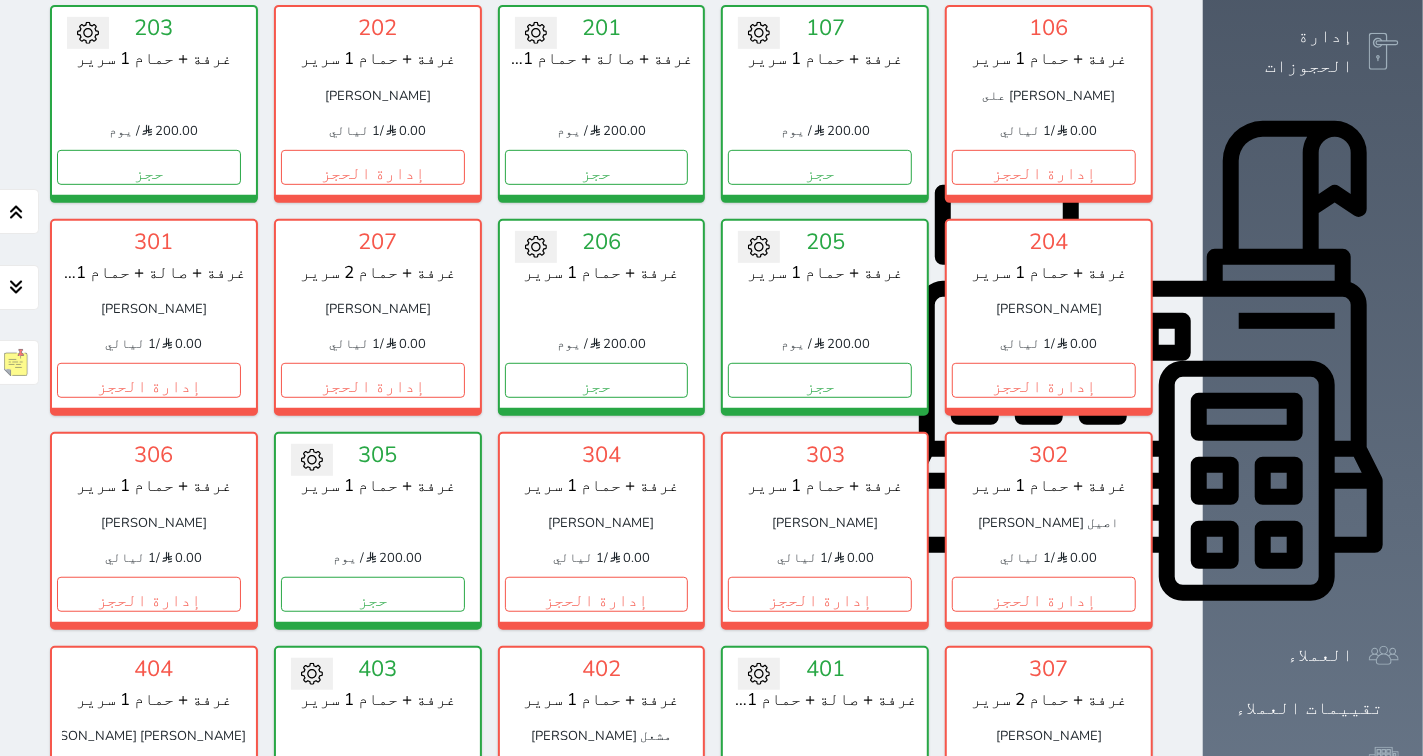 click on "إدارة الحجز" at bounding box center [1044, 807] 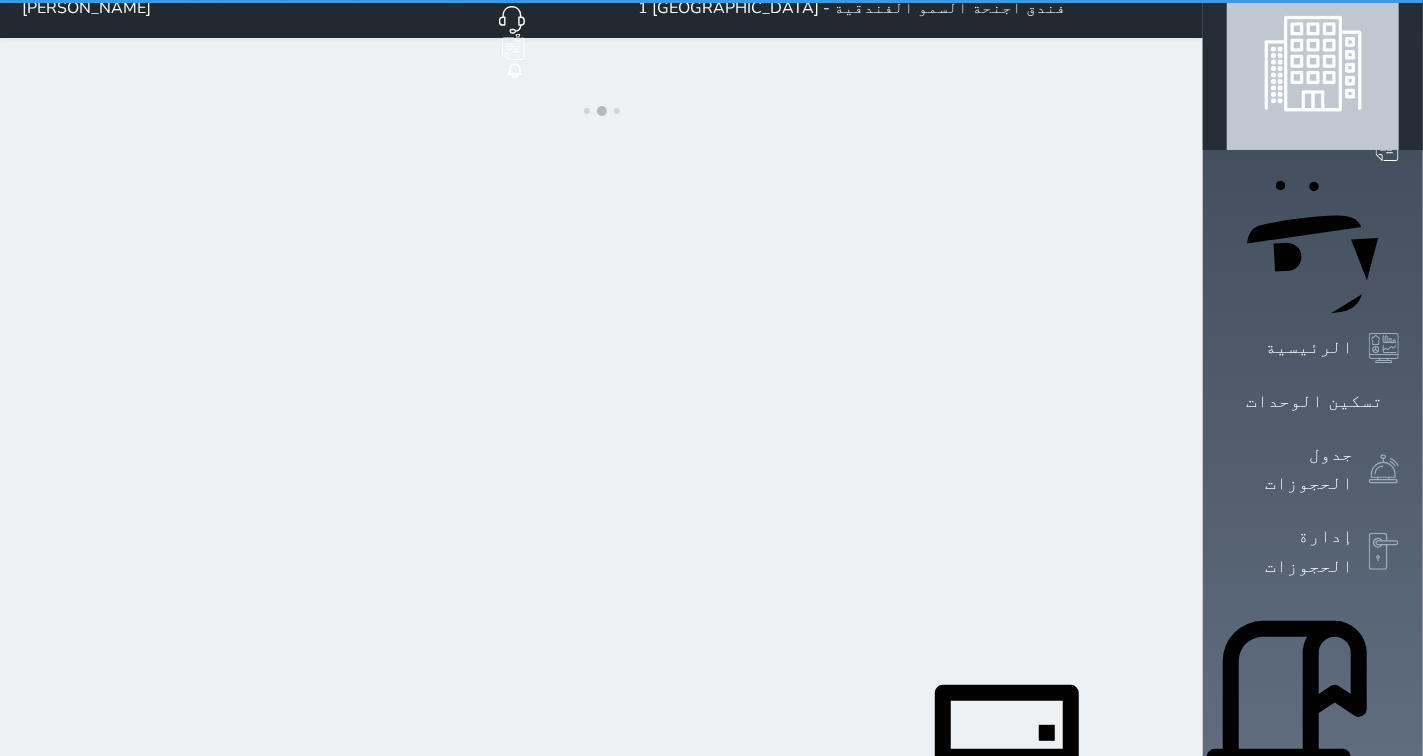 scroll, scrollTop: 0, scrollLeft: 0, axis: both 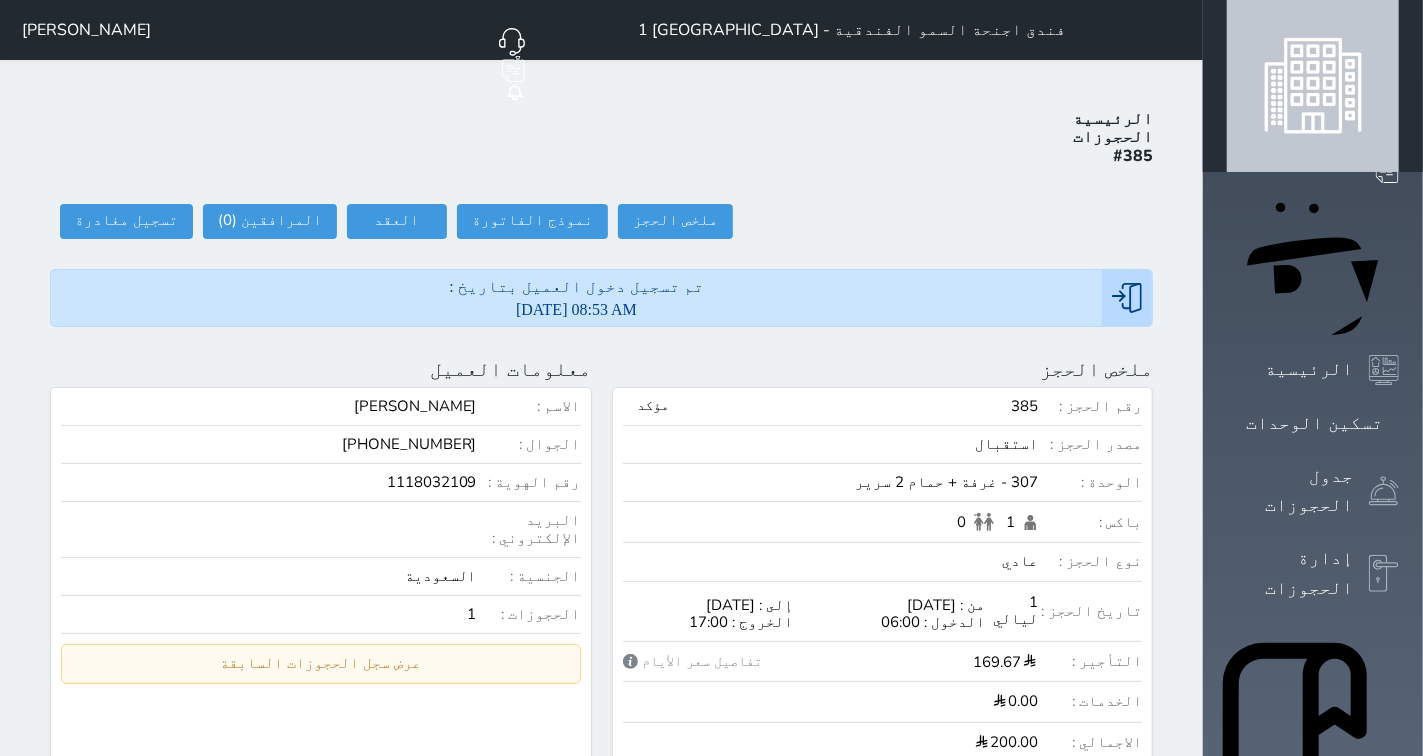select 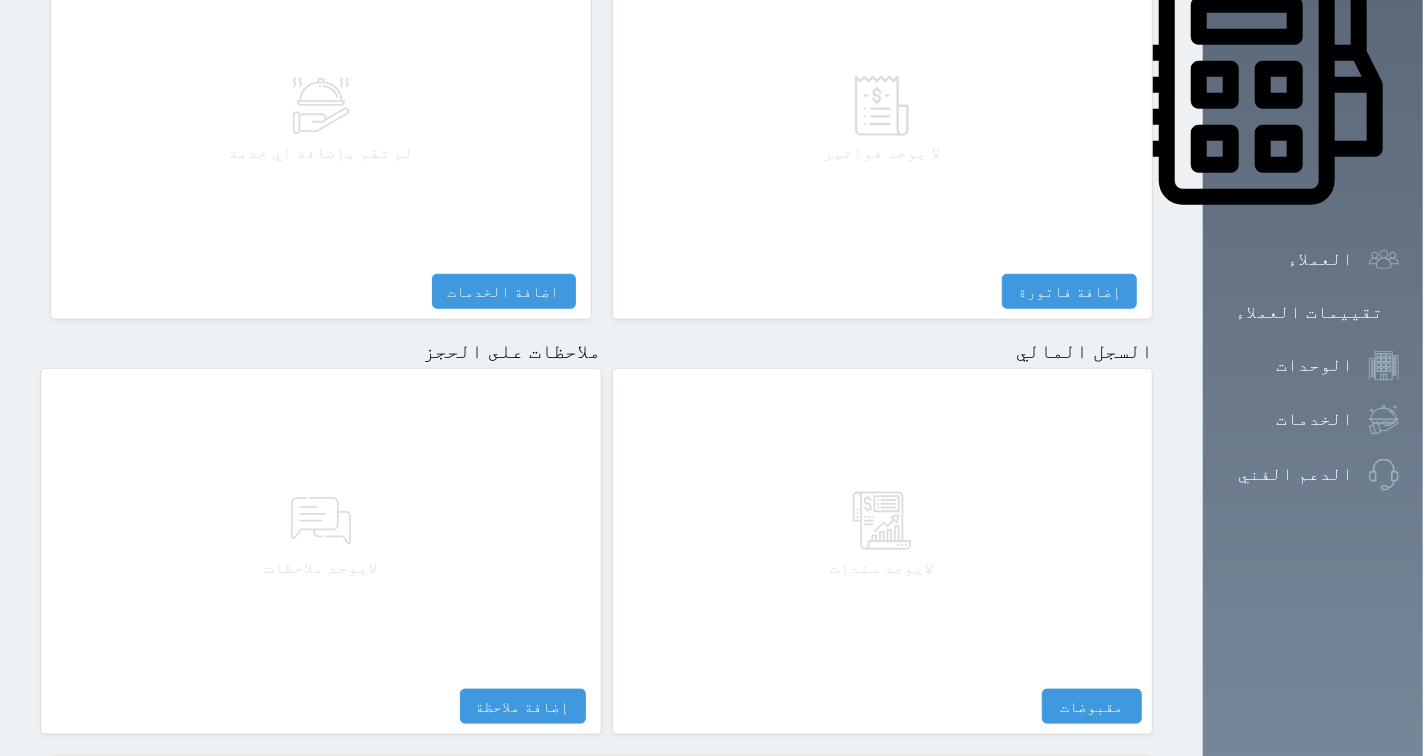 scroll, scrollTop: 1024, scrollLeft: 0, axis: vertical 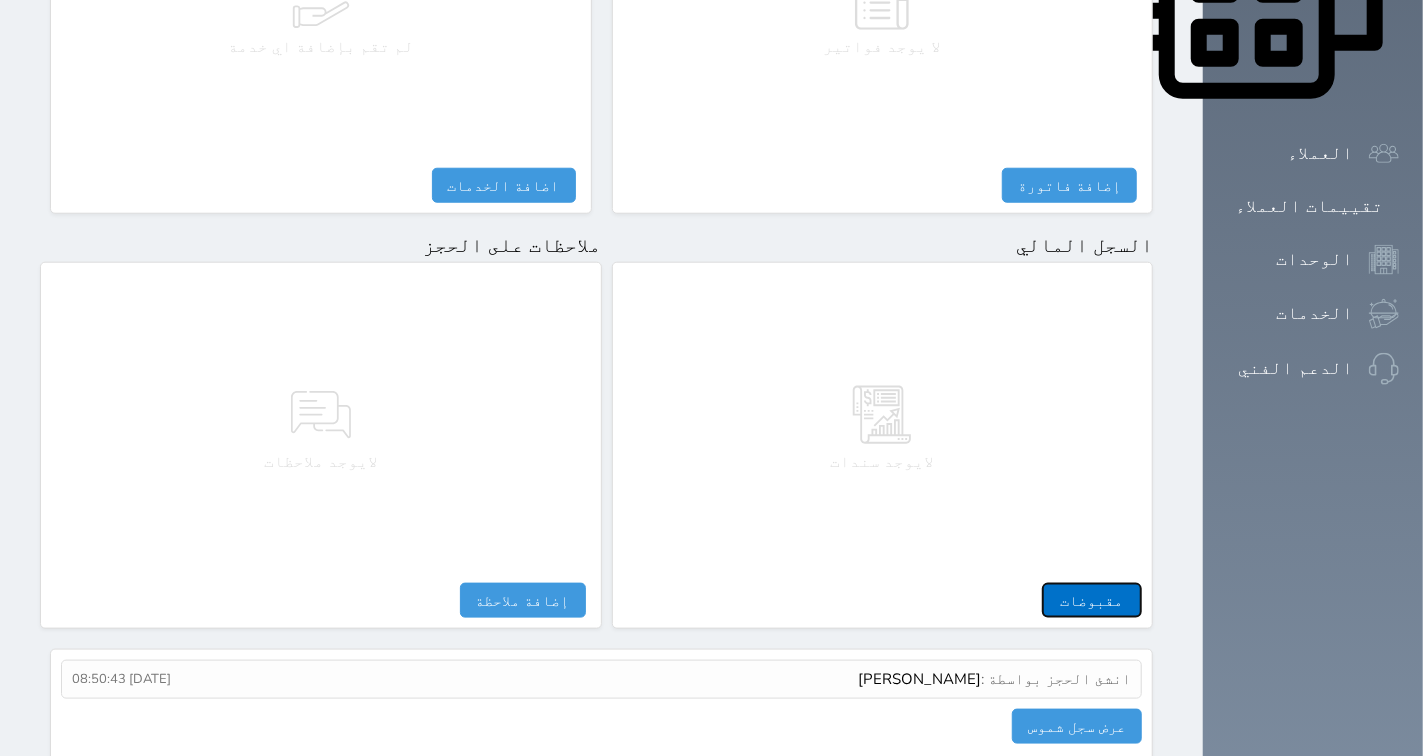 click on "مقبوضات" at bounding box center (1092, 600) 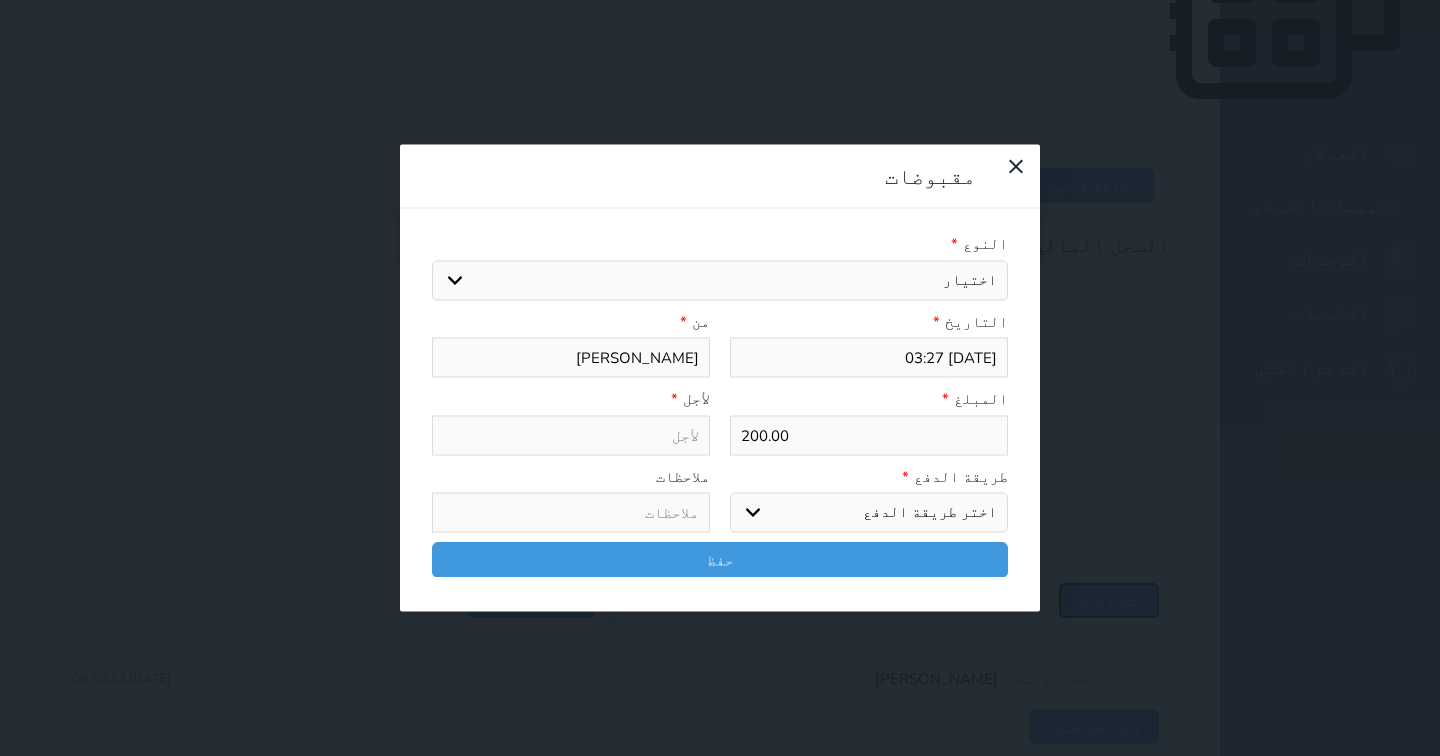 select 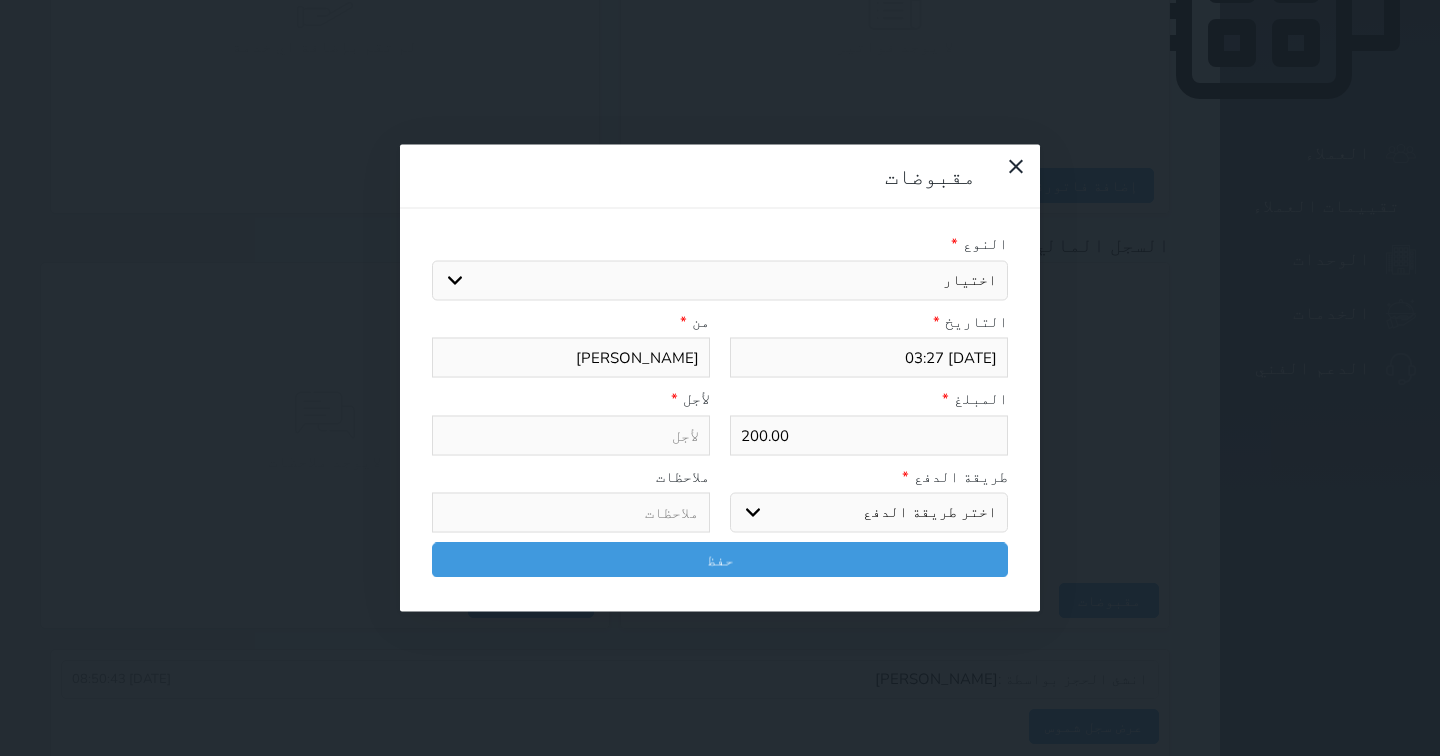 click on "اختيار   مقبوضات عامة قيمة إيجار فواتير تامين عربون لا ينطبق آخر مغسلة واي فاي - الإنترنت مواقف السيارات طعام الأغذية والمشروبات مشروبات المشروبات الباردة المشروبات الساخنة الإفطار غداء عشاء مخبز و كعك حمام سباحة الصالة الرياضية سبا و خدمات الجمال اختيار وإسقاط (خدمات النقل) ميني بار كابل - تلفزيون سرير إضافي تصفيف الشعر التسوق خدمات الجولات السياحية المنظمة خدمات الدليل السياحي" at bounding box center (720, 280) 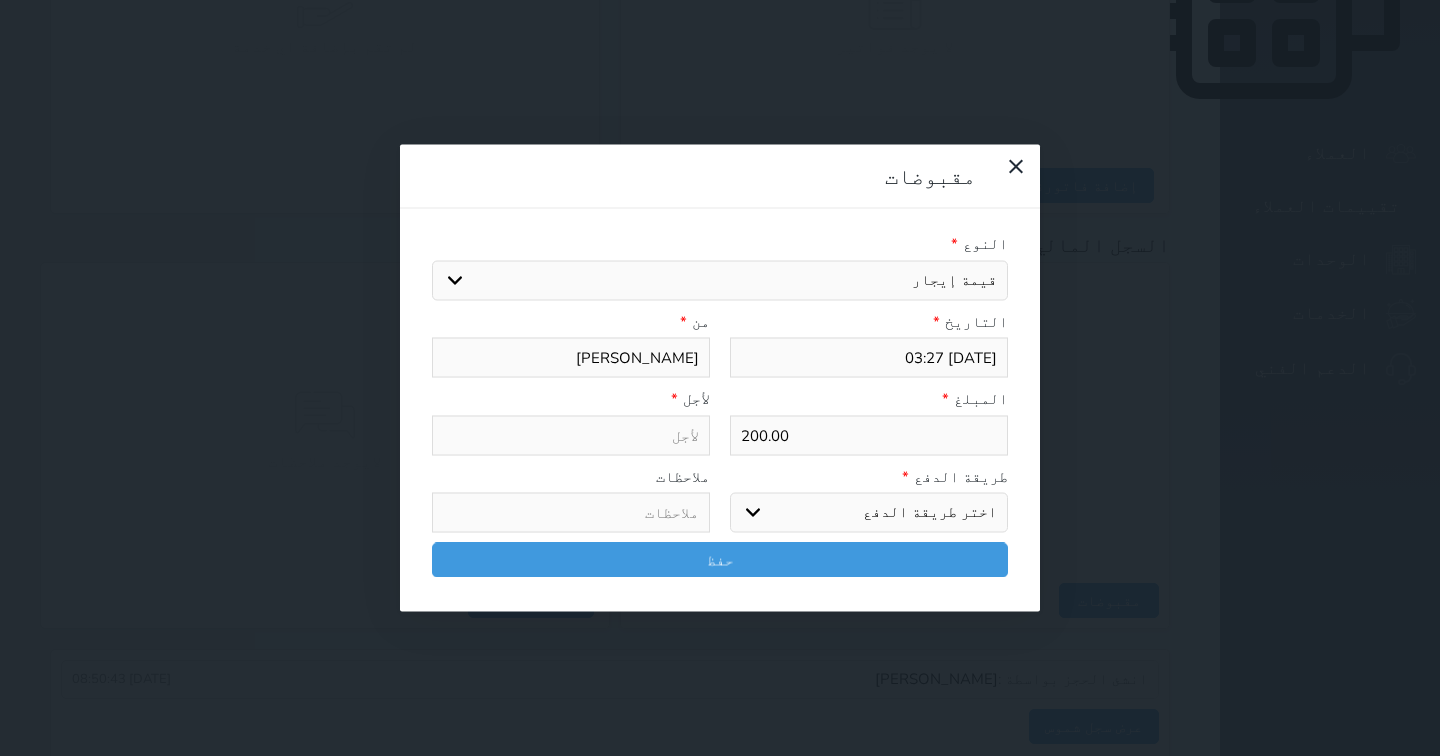 click on "اختيار   مقبوضات عامة قيمة إيجار فواتير تامين عربون لا ينطبق آخر مغسلة واي فاي - الإنترنت مواقف السيارات طعام الأغذية والمشروبات مشروبات المشروبات الباردة المشروبات الساخنة الإفطار غداء عشاء مخبز و كعك حمام سباحة الصالة الرياضية سبا و خدمات الجمال اختيار وإسقاط (خدمات النقل) ميني بار كابل - تلفزيون سرير إضافي تصفيف الشعر التسوق خدمات الجولات السياحية المنظمة خدمات الدليل السياحي" at bounding box center [720, 280] 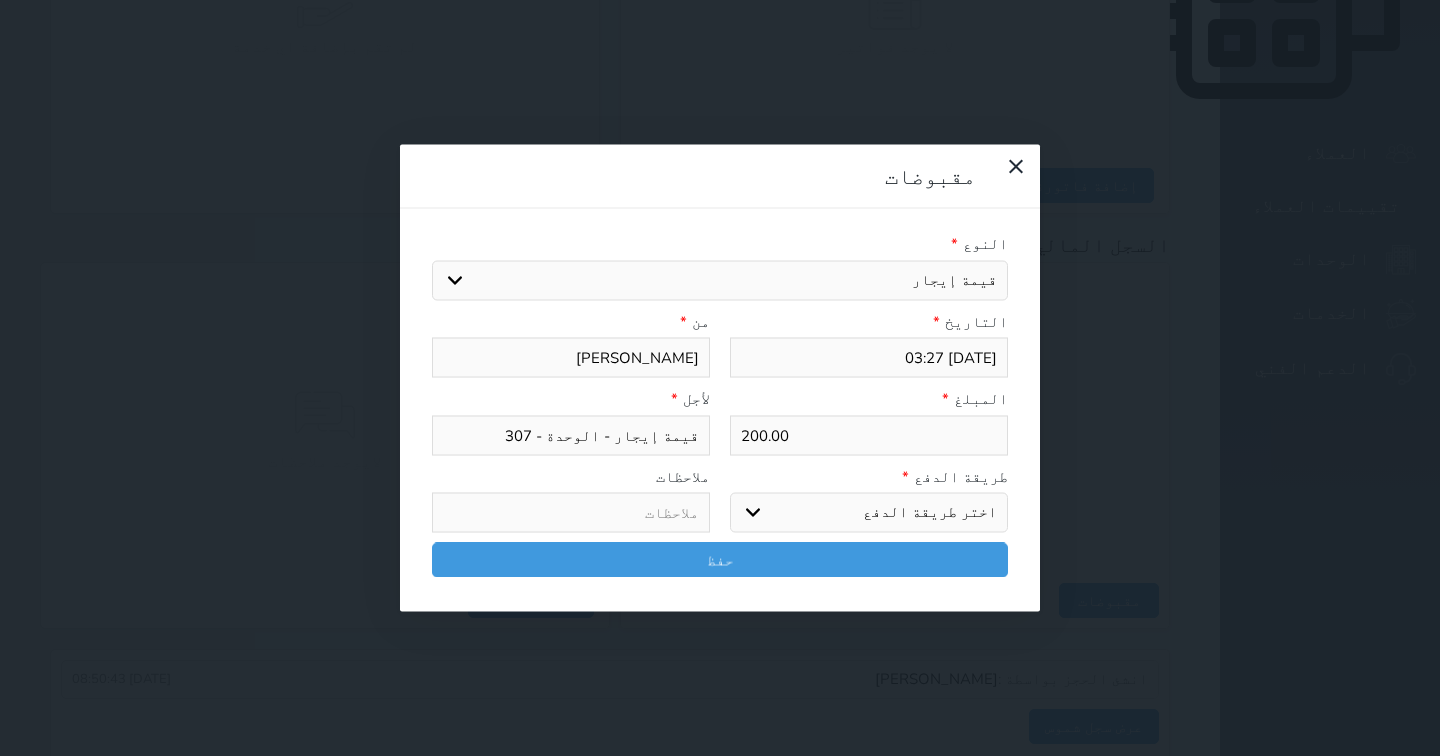 click on "اختر طريقة الدفع   دفع نقدى   تحويل بنكى   مدى   بطاقة ائتمان   آجل" at bounding box center [869, 513] 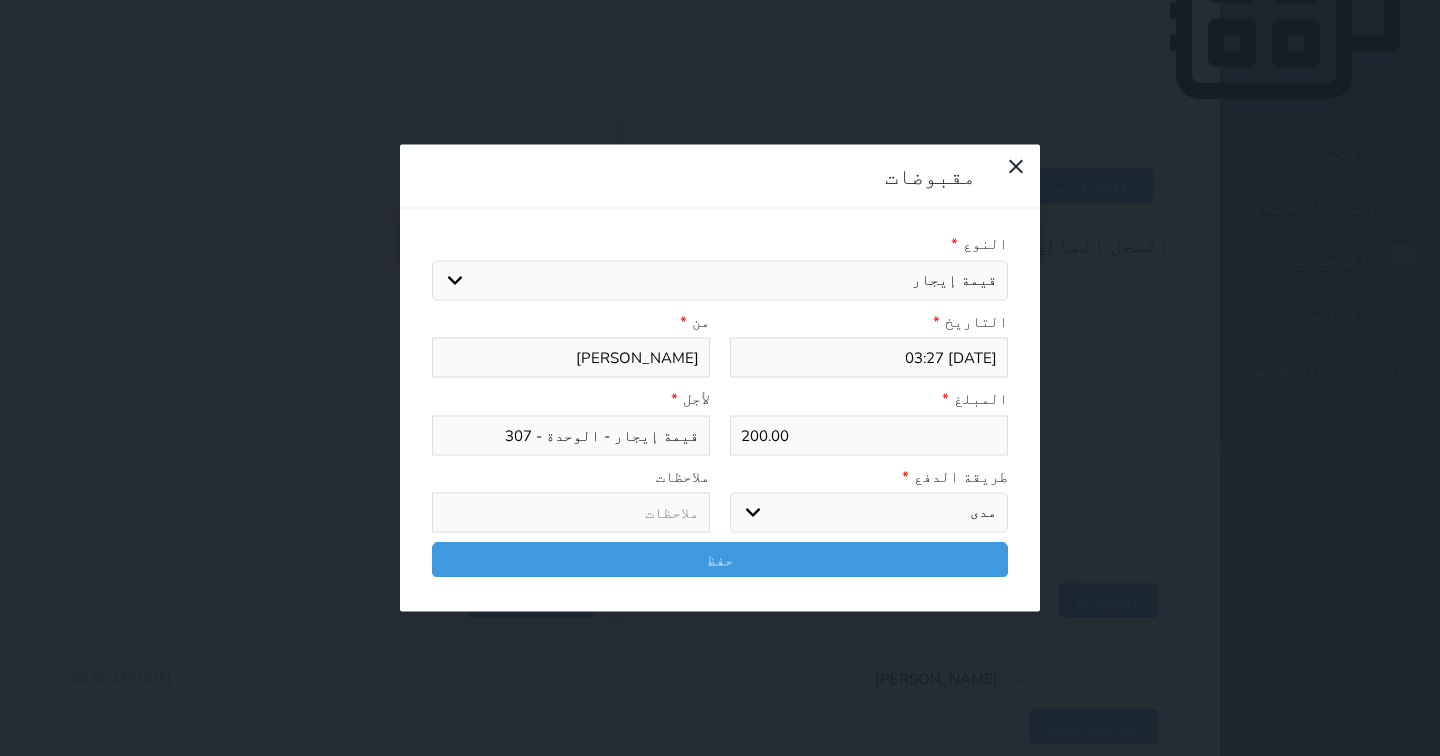 click on "اختر طريقة الدفع   دفع نقدى   تحويل بنكى   مدى   بطاقة ائتمان   آجل" at bounding box center [869, 513] 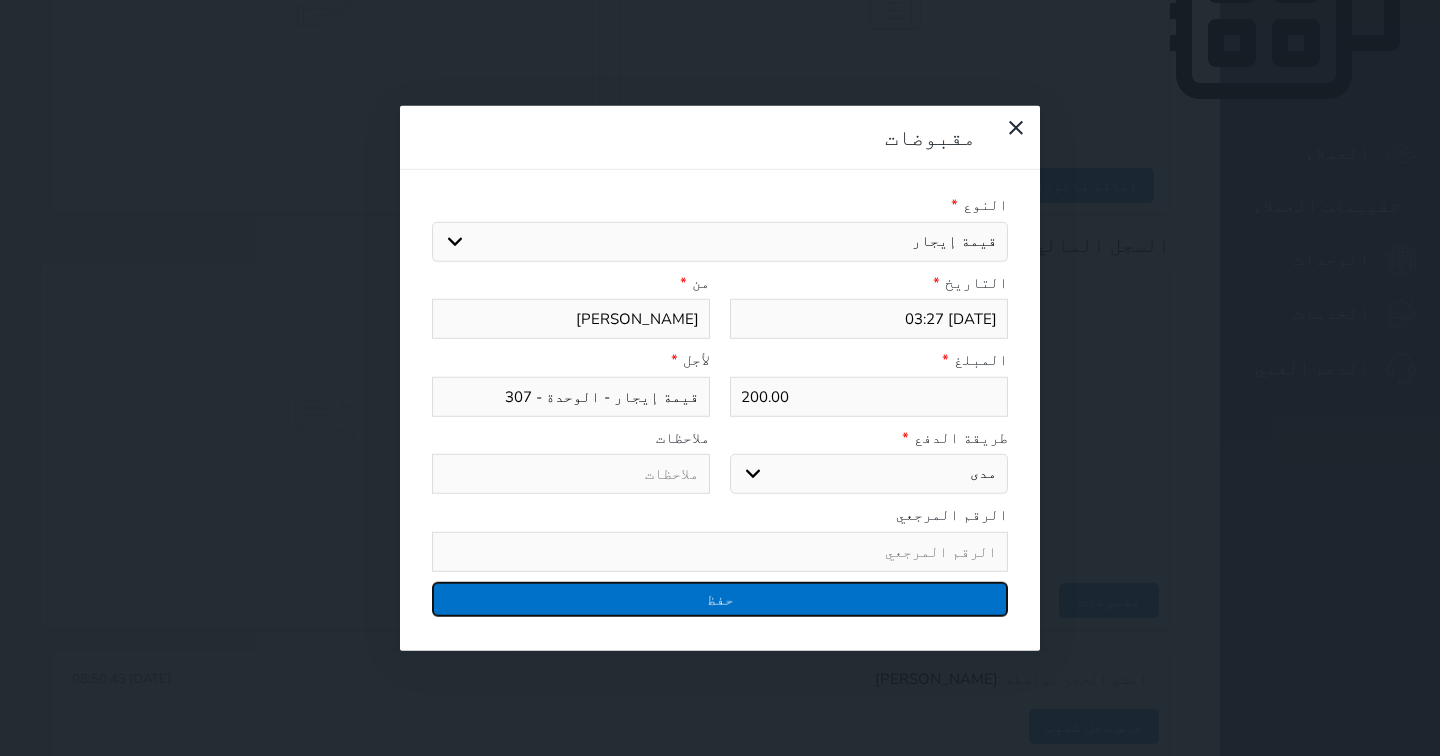 click on "حفظ" at bounding box center (720, 598) 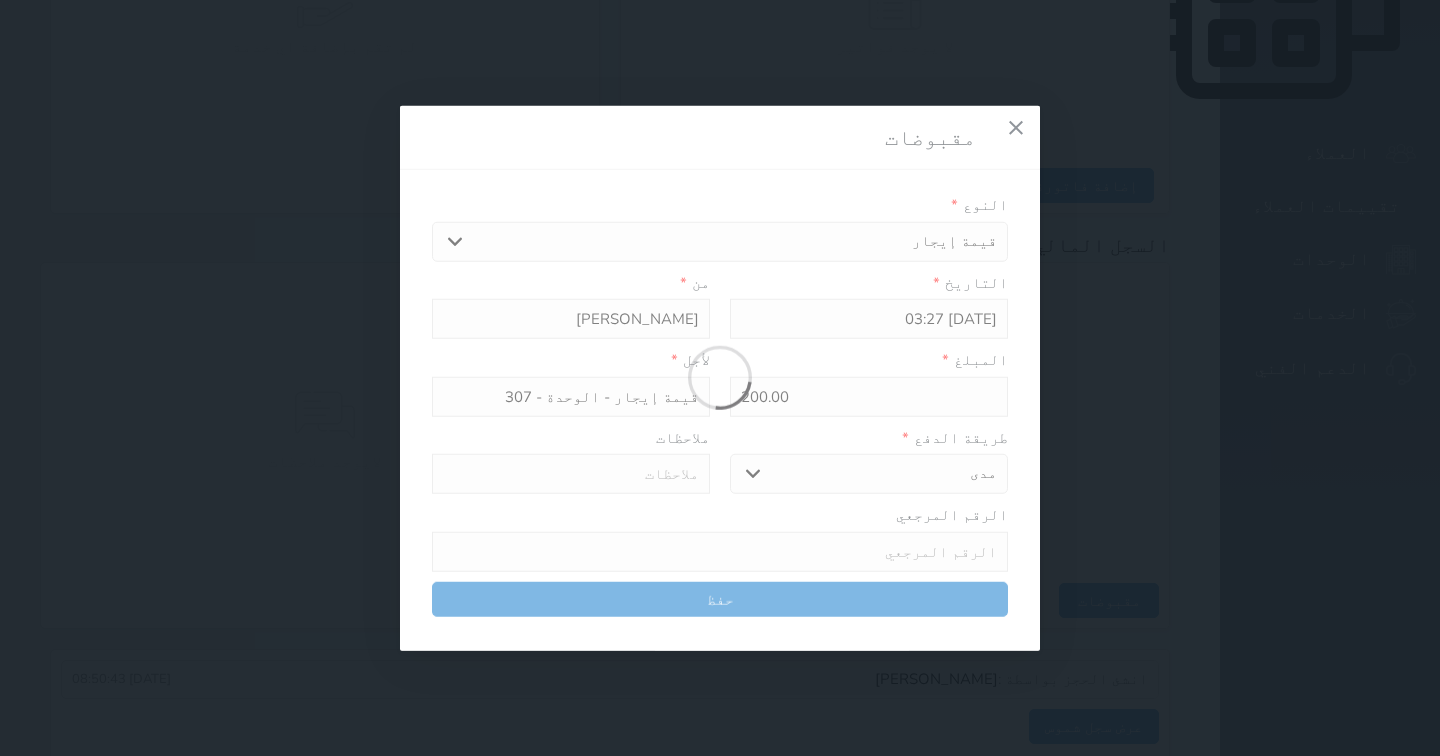 select 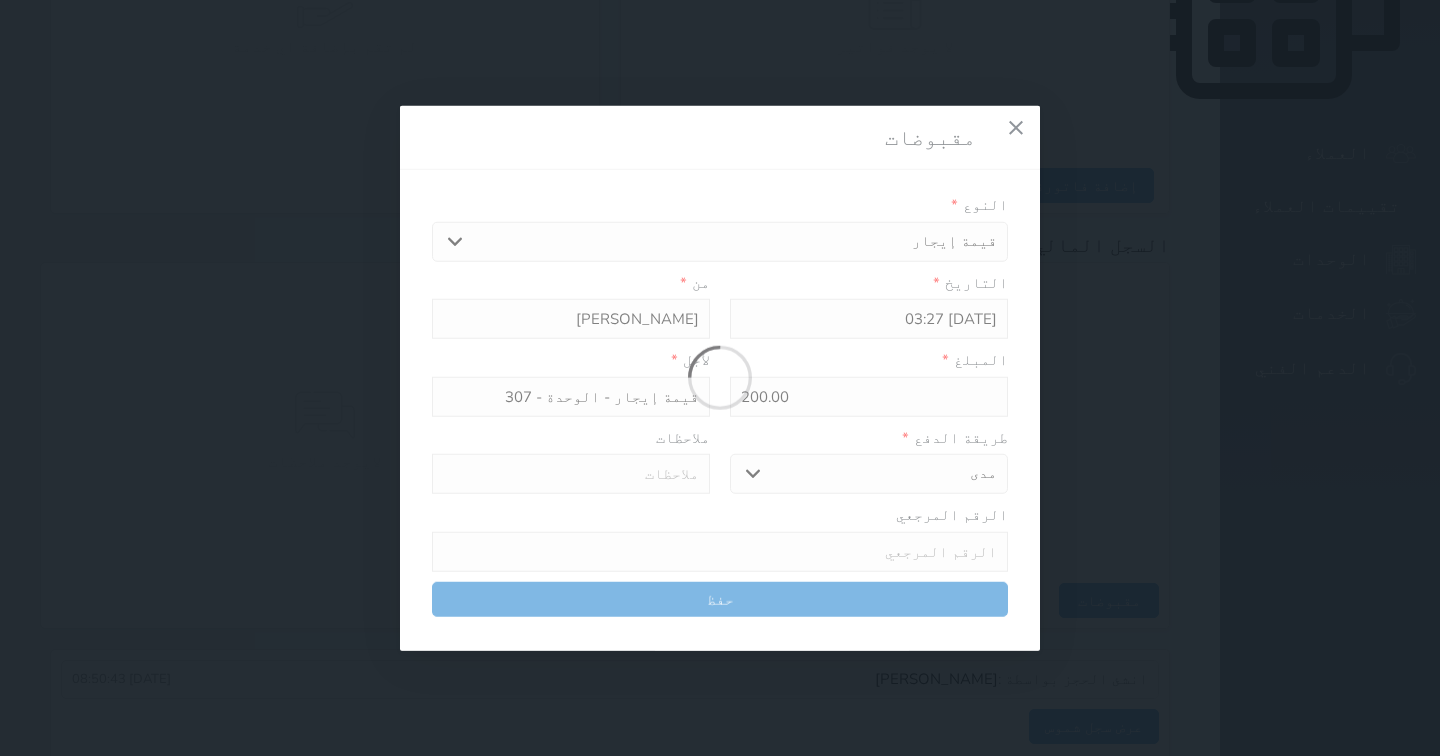 type 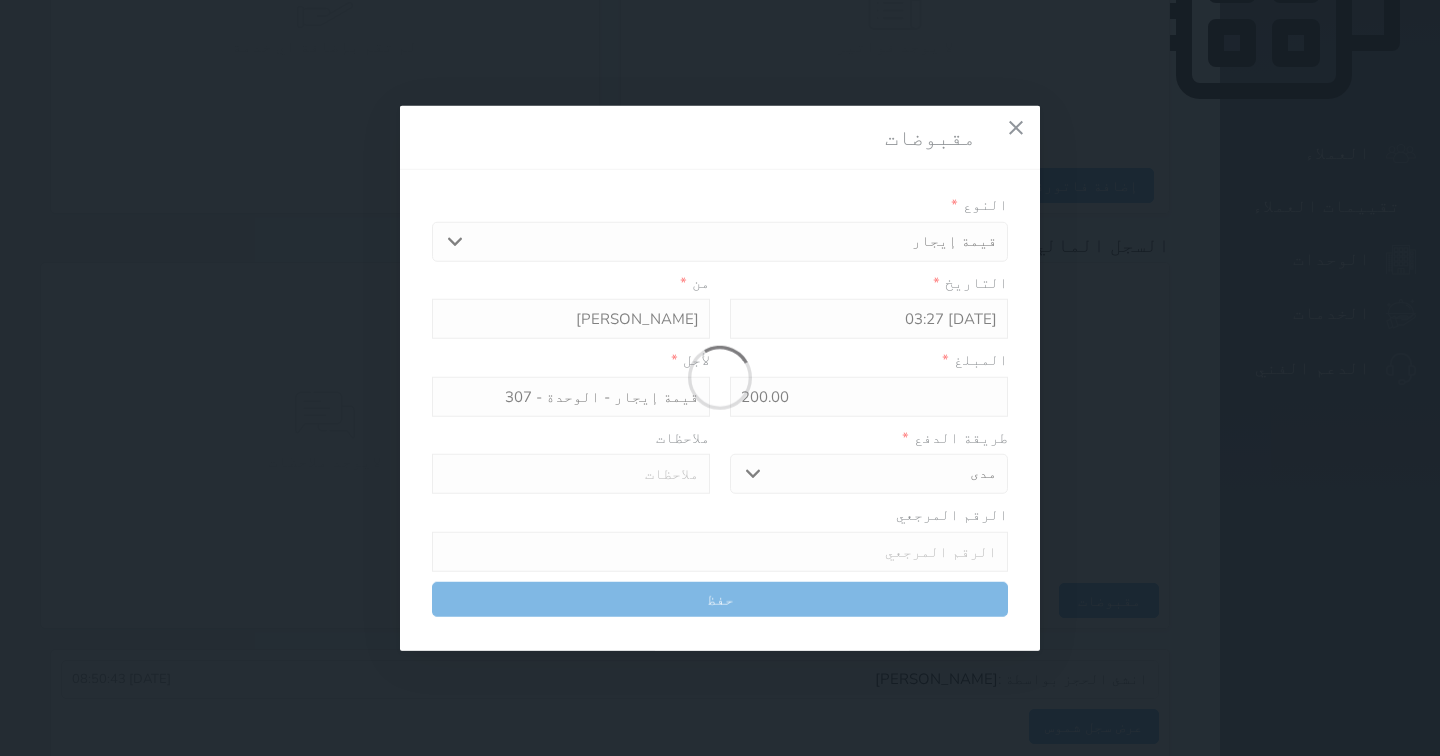 type on "0" 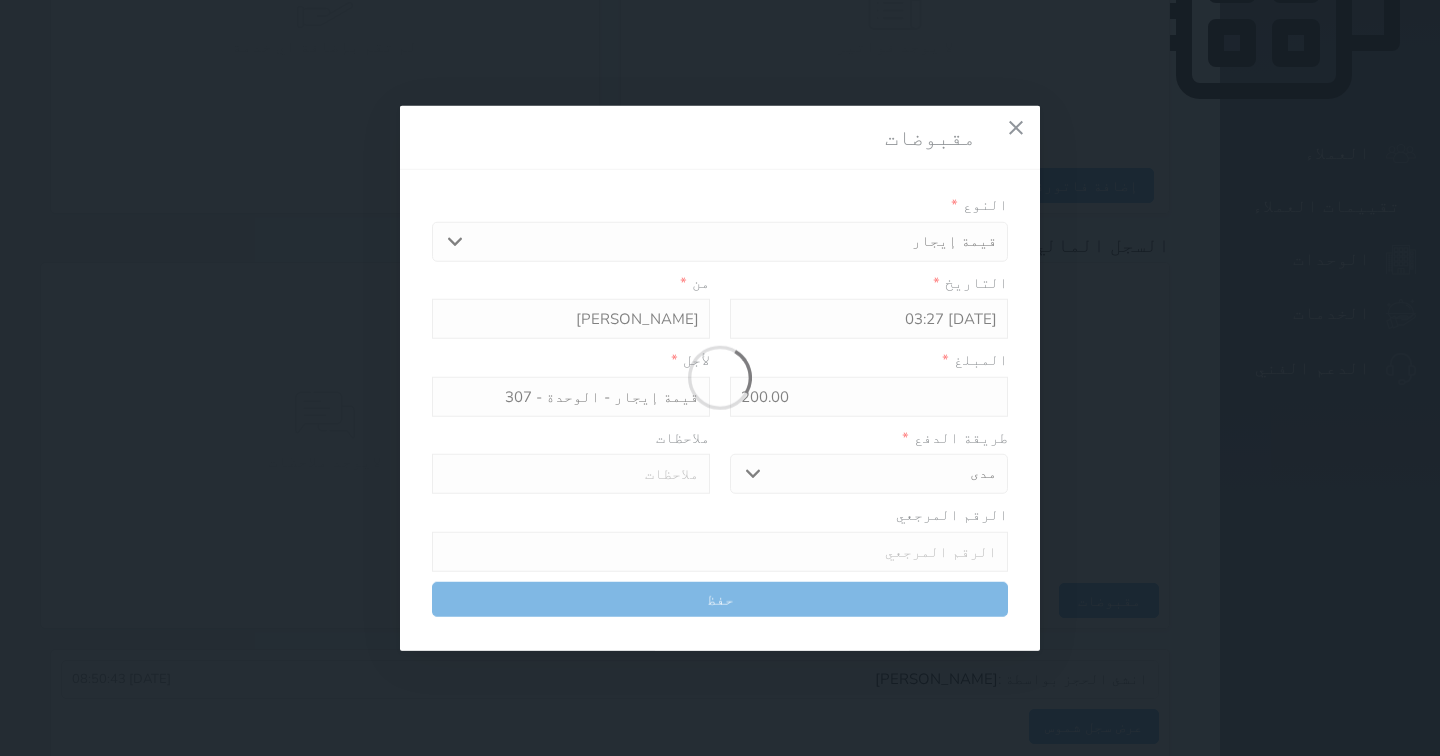 select 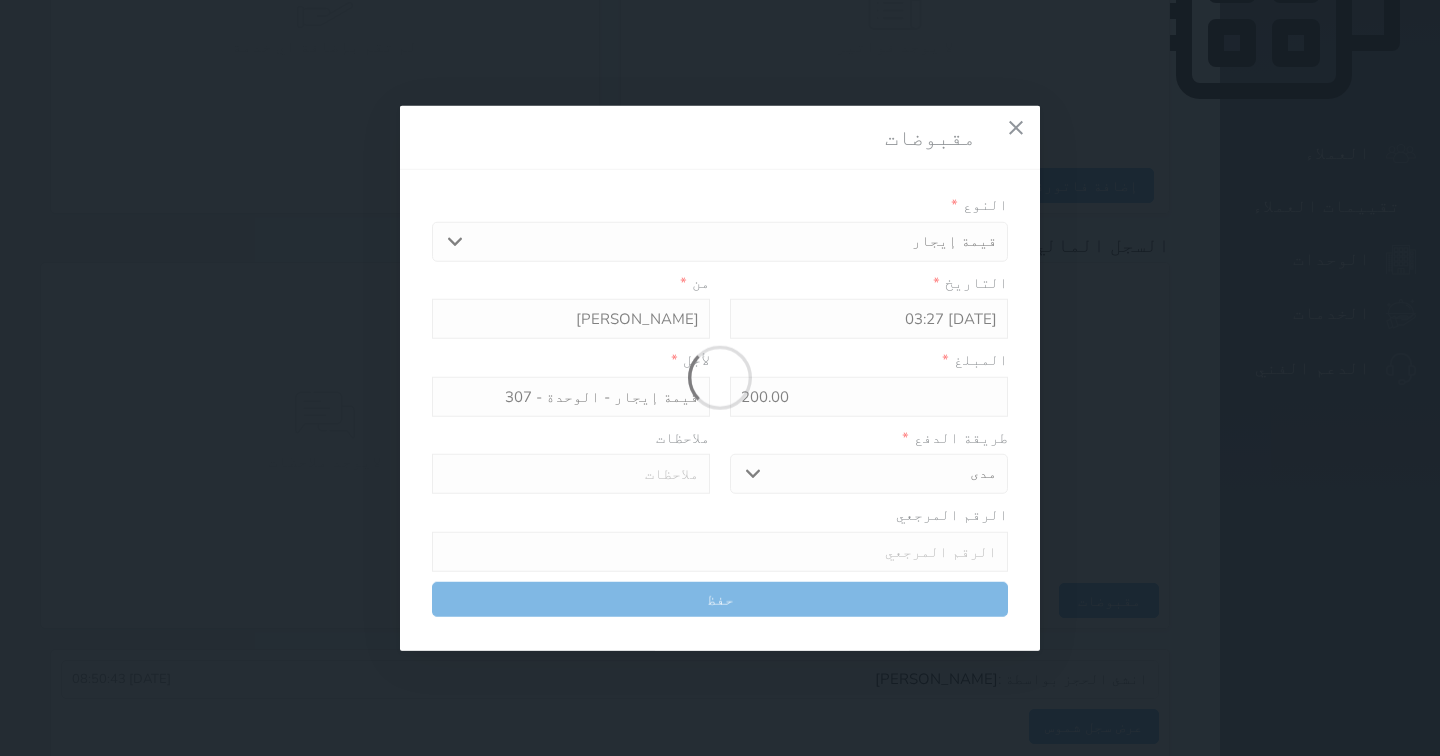 type on "0" 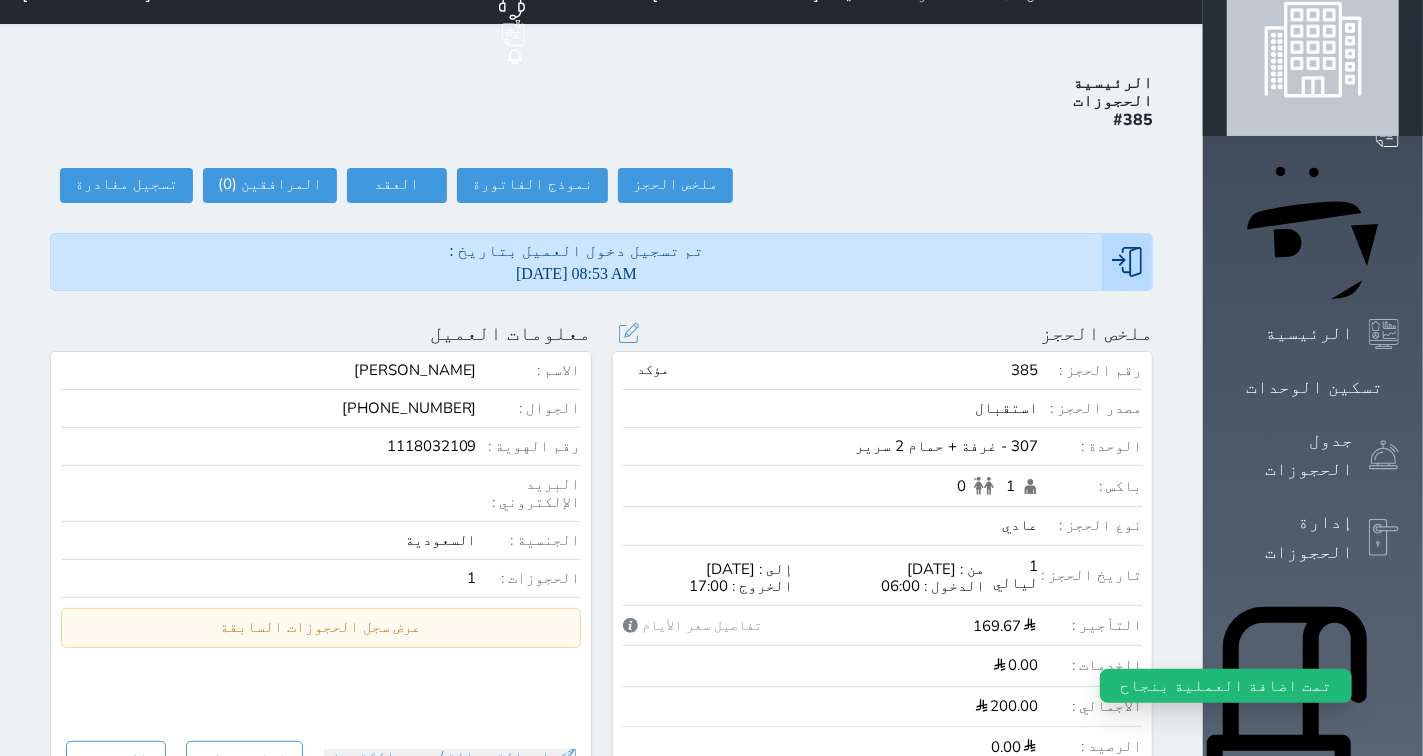 scroll, scrollTop: 0, scrollLeft: 0, axis: both 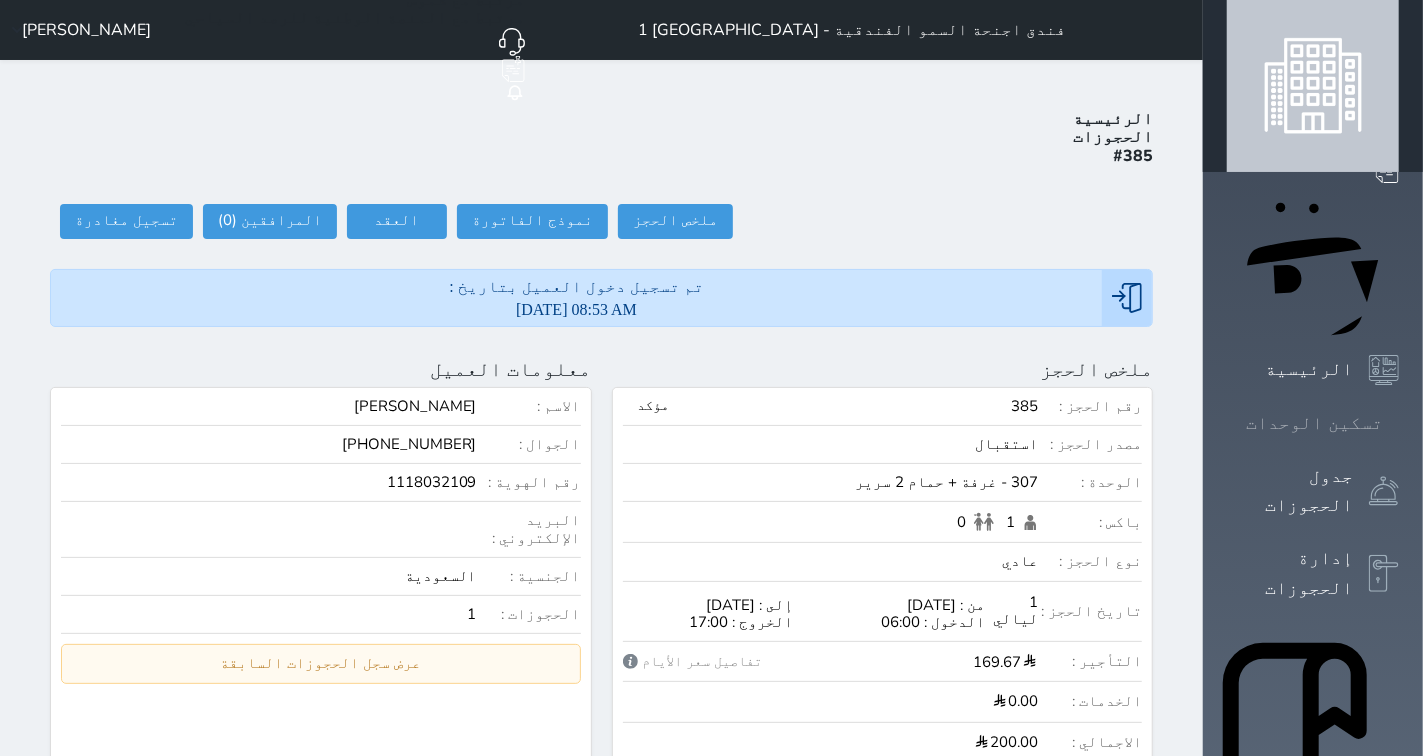 click 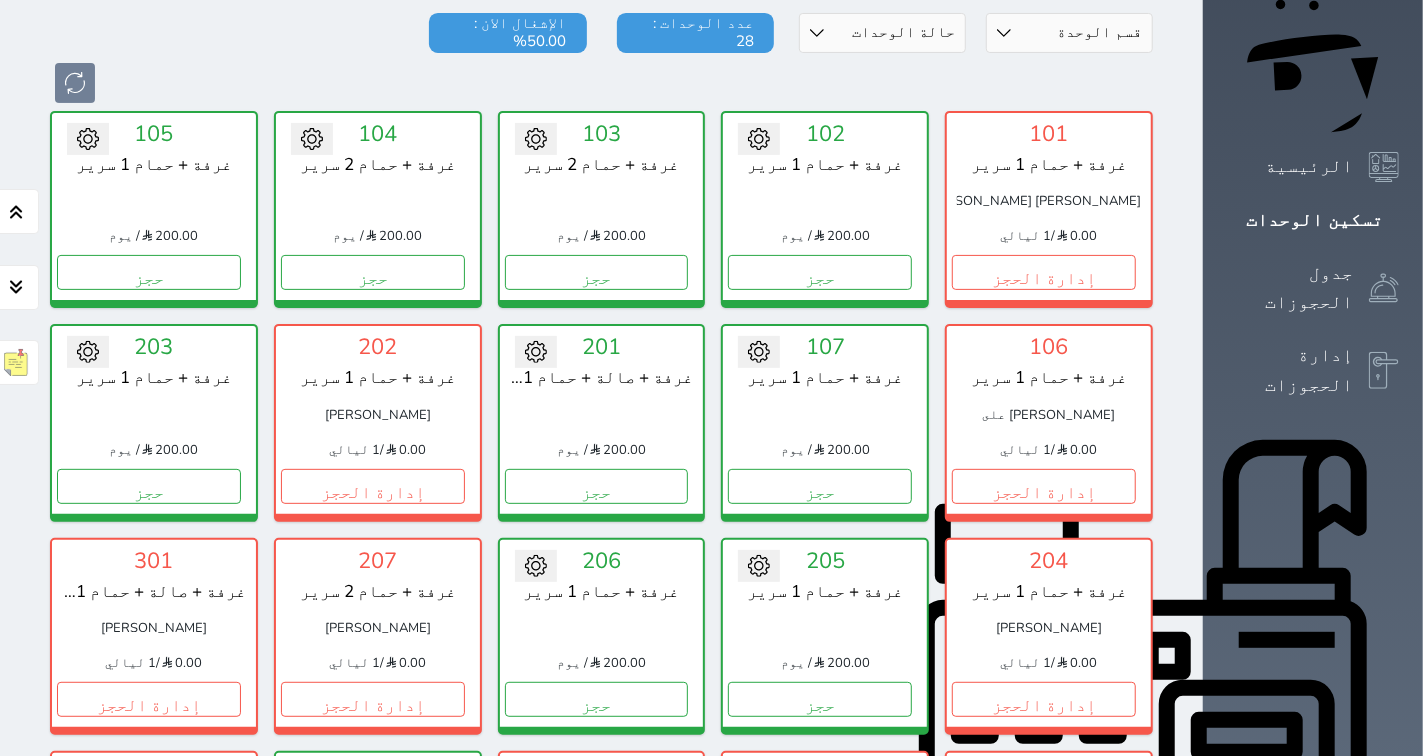 scroll, scrollTop: 522, scrollLeft: 0, axis: vertical 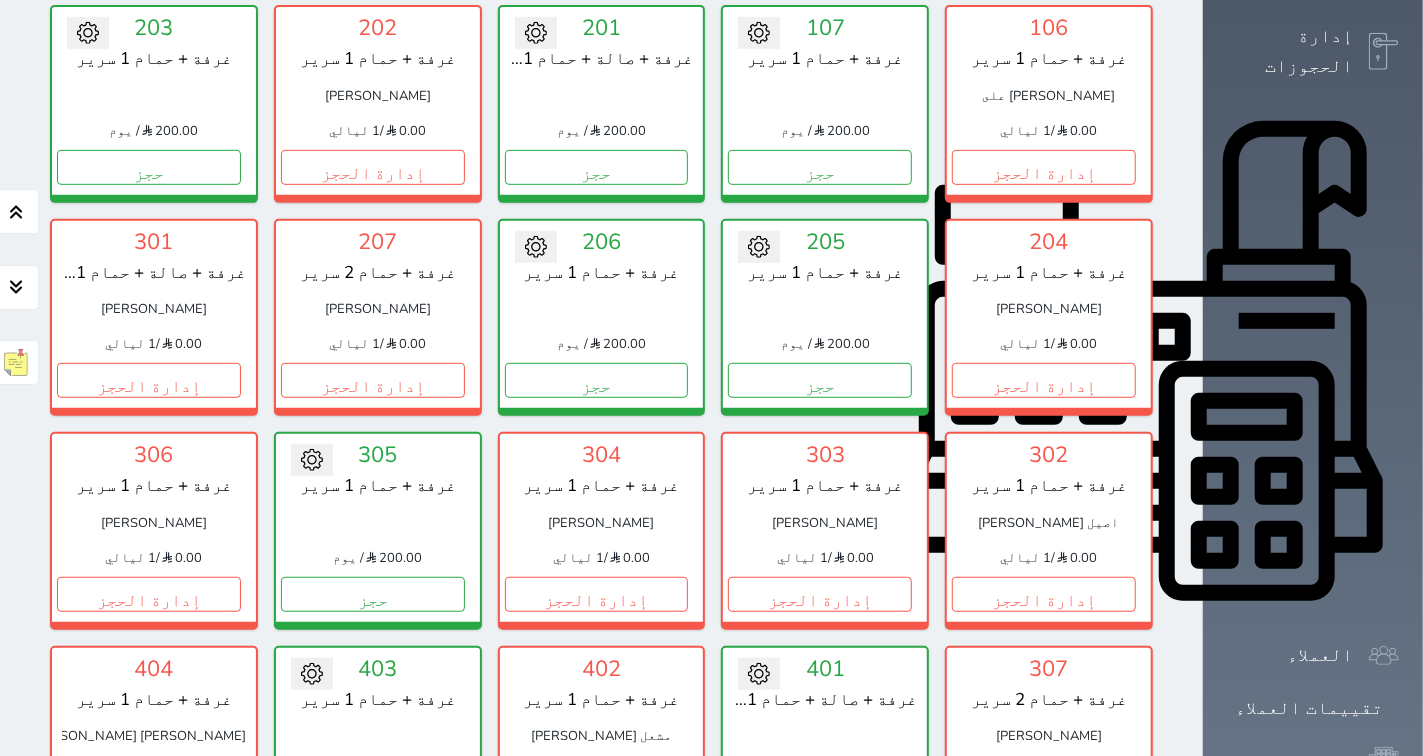 click on "إدارة الحجز" at bounding box center (597, 807) 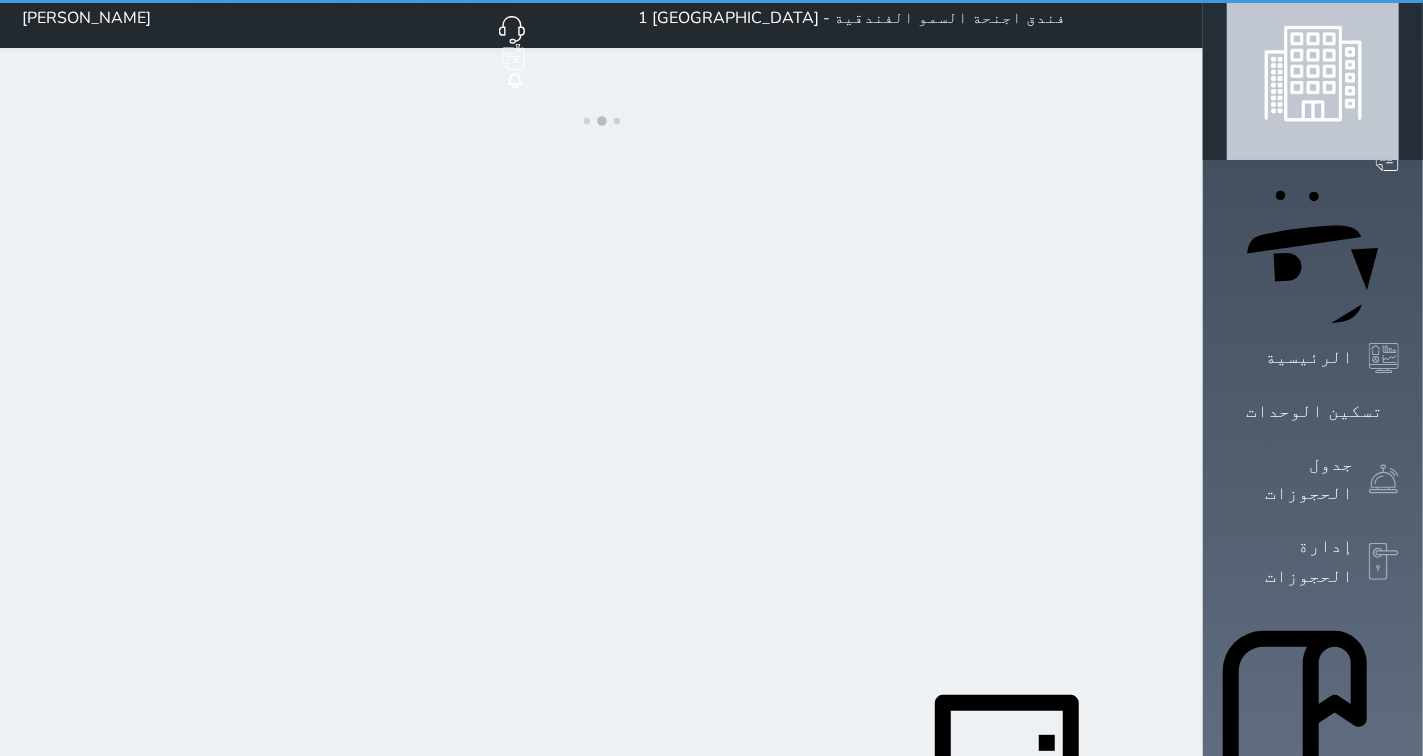 scroll, scrollTop: 0, scrollLeft: 0, axis: both 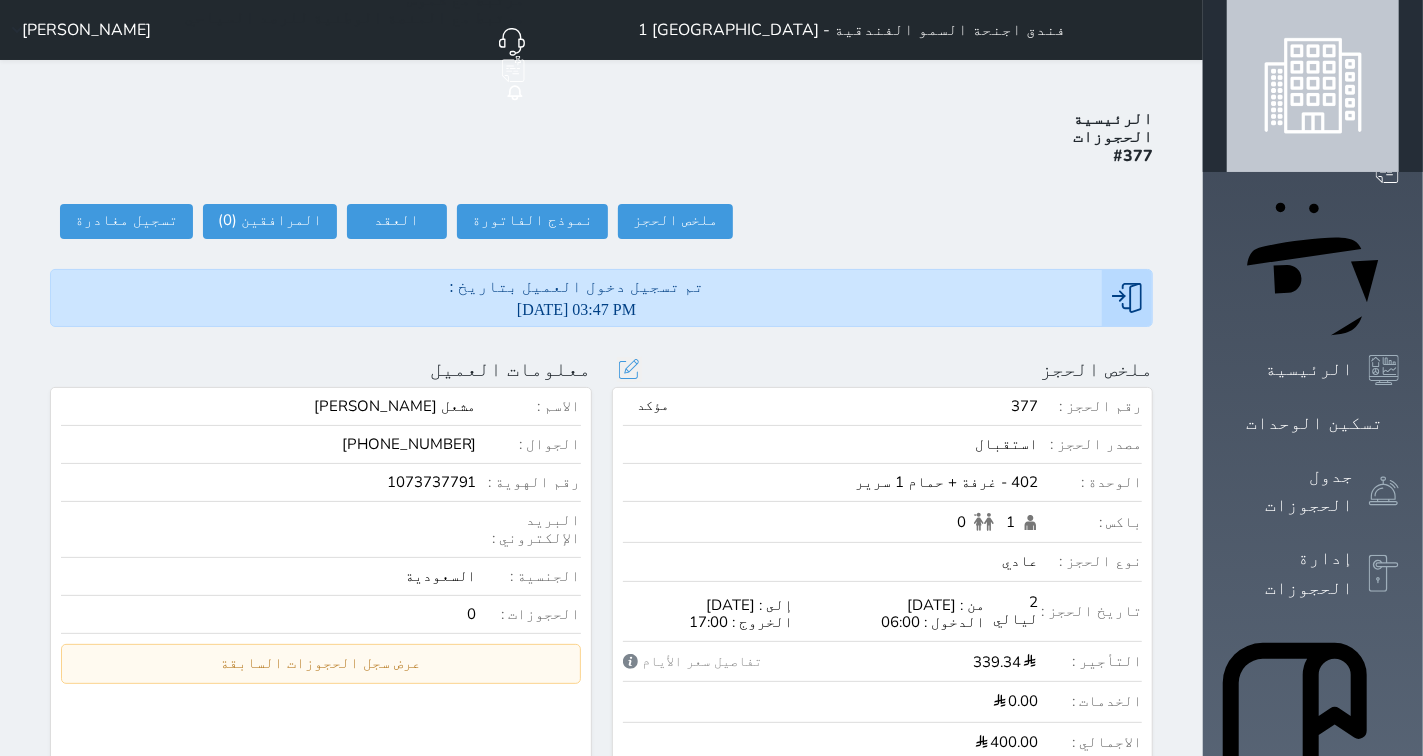 select 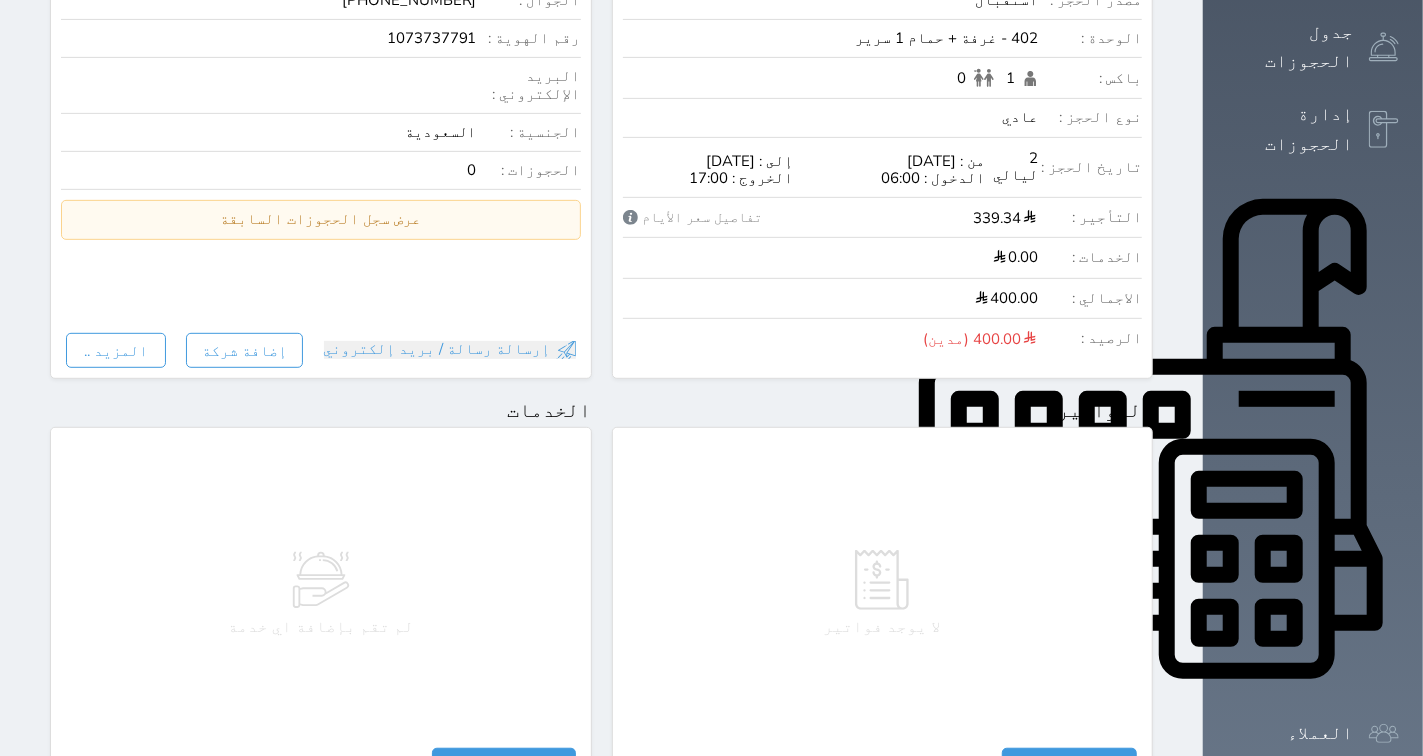 scroll, scrollTop: 1024, scrollLeft: 0, axis: vertical 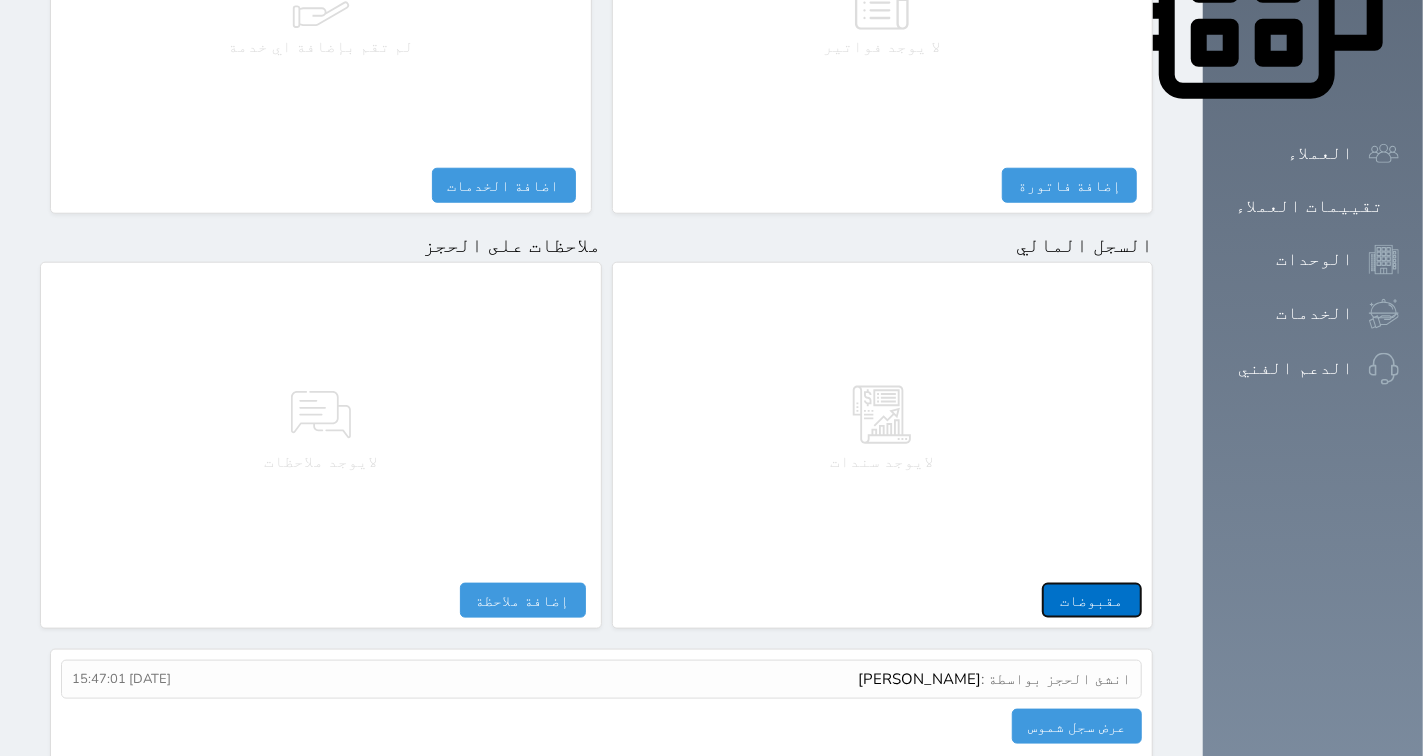 click on "مقبوضات" at bounding box center (1092, 600) 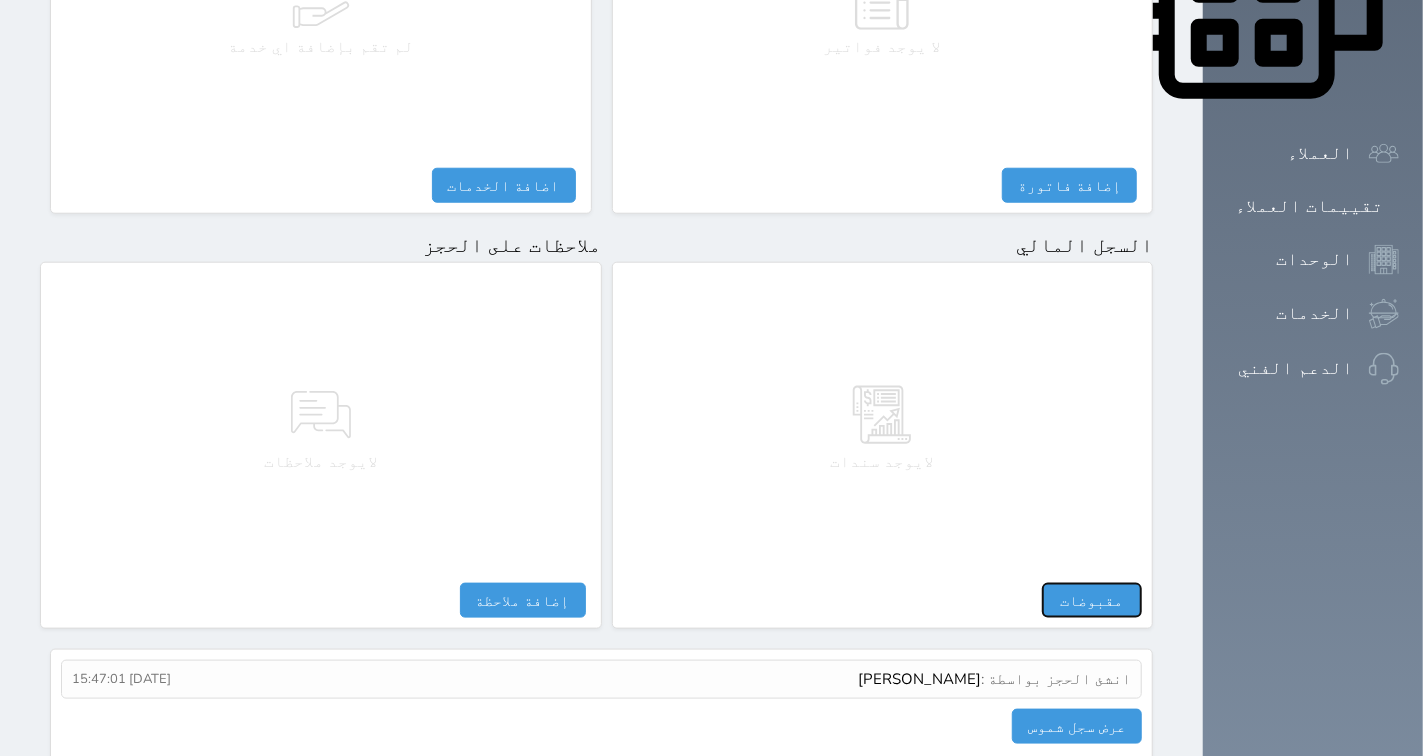 select 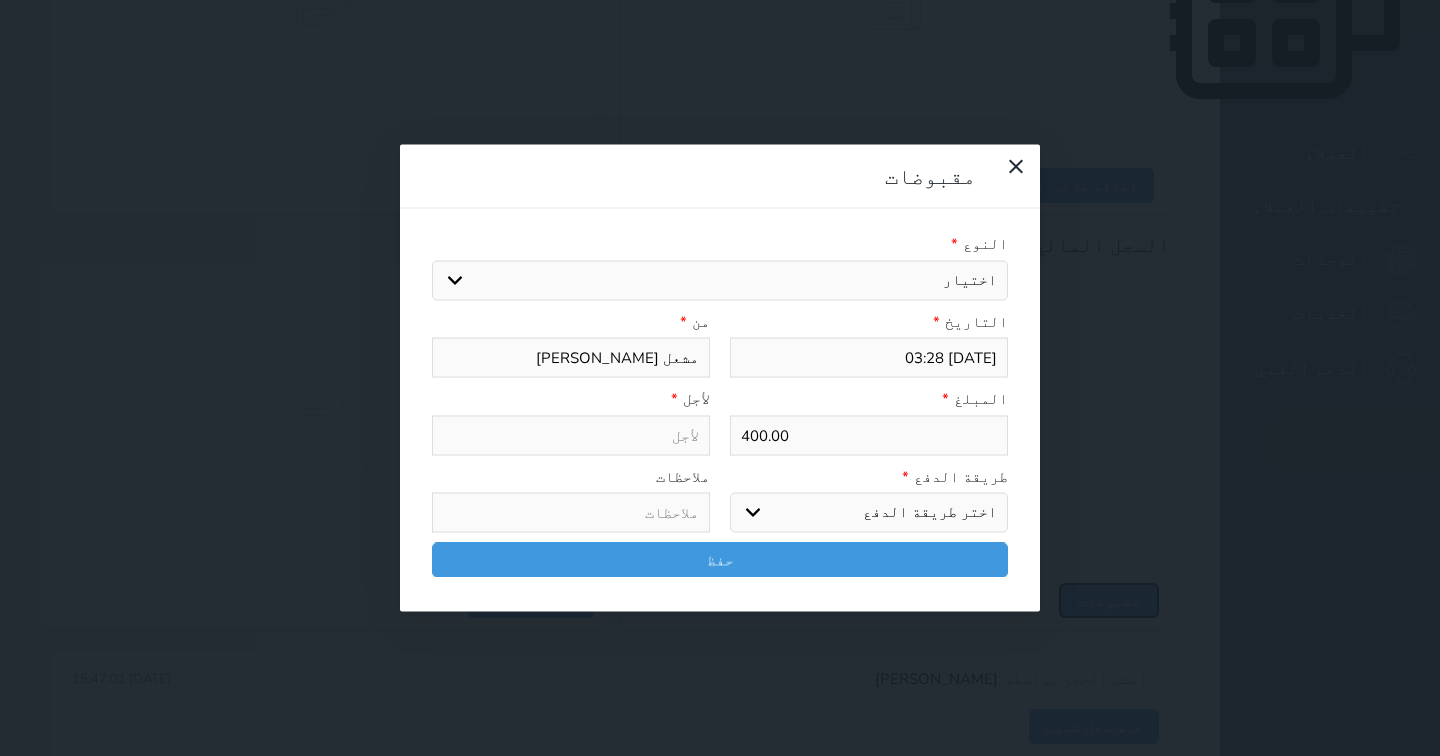 select 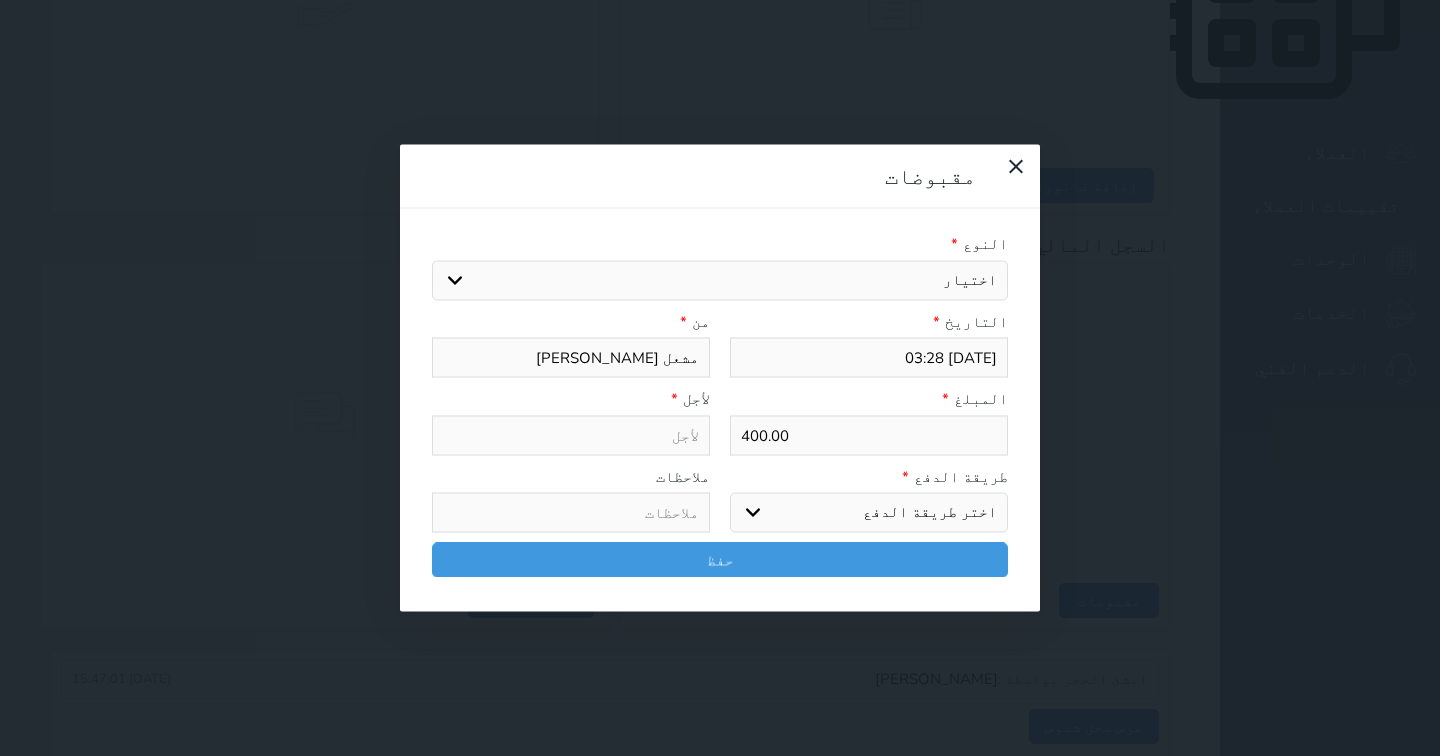 click on "اختيار   مقبوضات عامة قيمة إيجار فواتير تامين عربون لا ينطبق آخر مغسلة واي فاي - الإنترنت مواقف السيارات طعام الأغذية والمشروبات مشروبات المشروبات الباردة المشروبات الساخنة الإفطار غداء عشاء مخبز و كعك حمام سباحة الصالة الرياضية سبا و خدمات الجمال اختيار وإسقاط (خدمات النقل) ميني بار كابل - تلفزيون سرير إضافي تصفيف الشعر التسوق خدمات الجولات السياحية المنظمة خدمات الدليل السياحي" at bounding box center [720, 280] 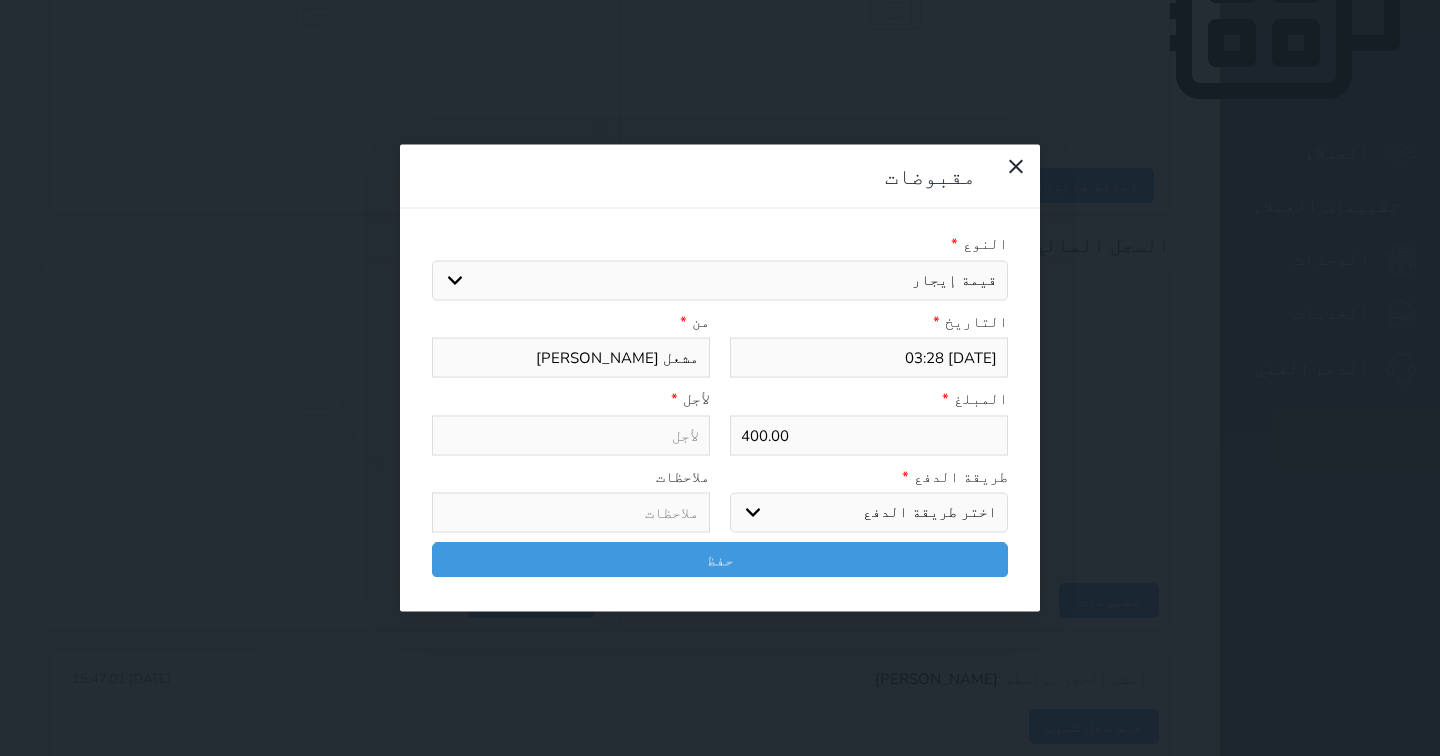 click on "اختيار   مقبوضات عامة قيمة إيجار فواتير تامين عربون لا ينطبق آخر مغسلة واي فاي - الإنترنت مواقف السيارات طعام الأغذية والمشروبات مشروبات المشروبات الباردة المشروبات الساخنة الإفطار غداء عشاء مخبز و كعك حمام سباحة الصالة الرياضية سبا و خدمات الجمال اختيار وإسقاط (خدمات النقل) ميني بار كابل - تلفزيون سرير إضافي تصفيف الشعر التسوق خدمات الجولات السياحية المنظمة خدمات الدليل السياحي" at bounding box center [720, 280] 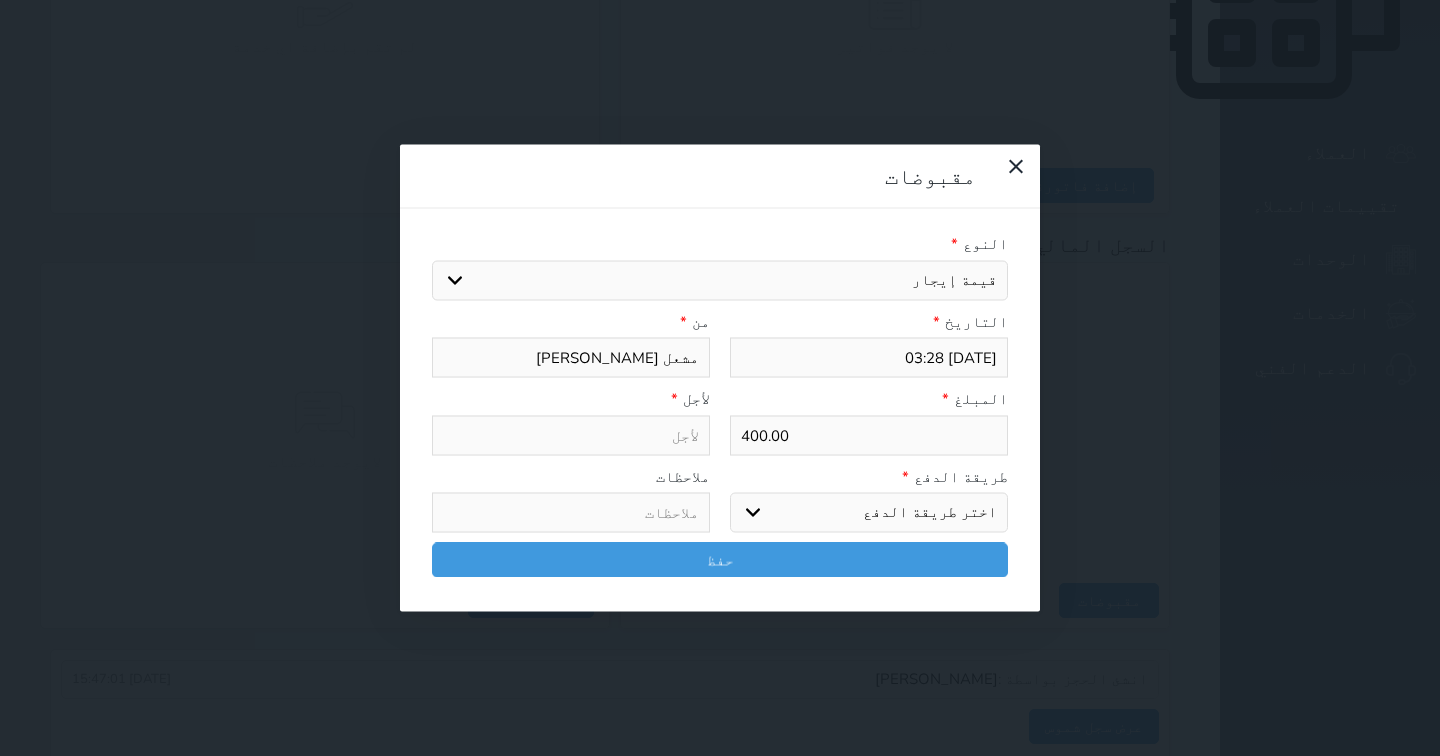 select 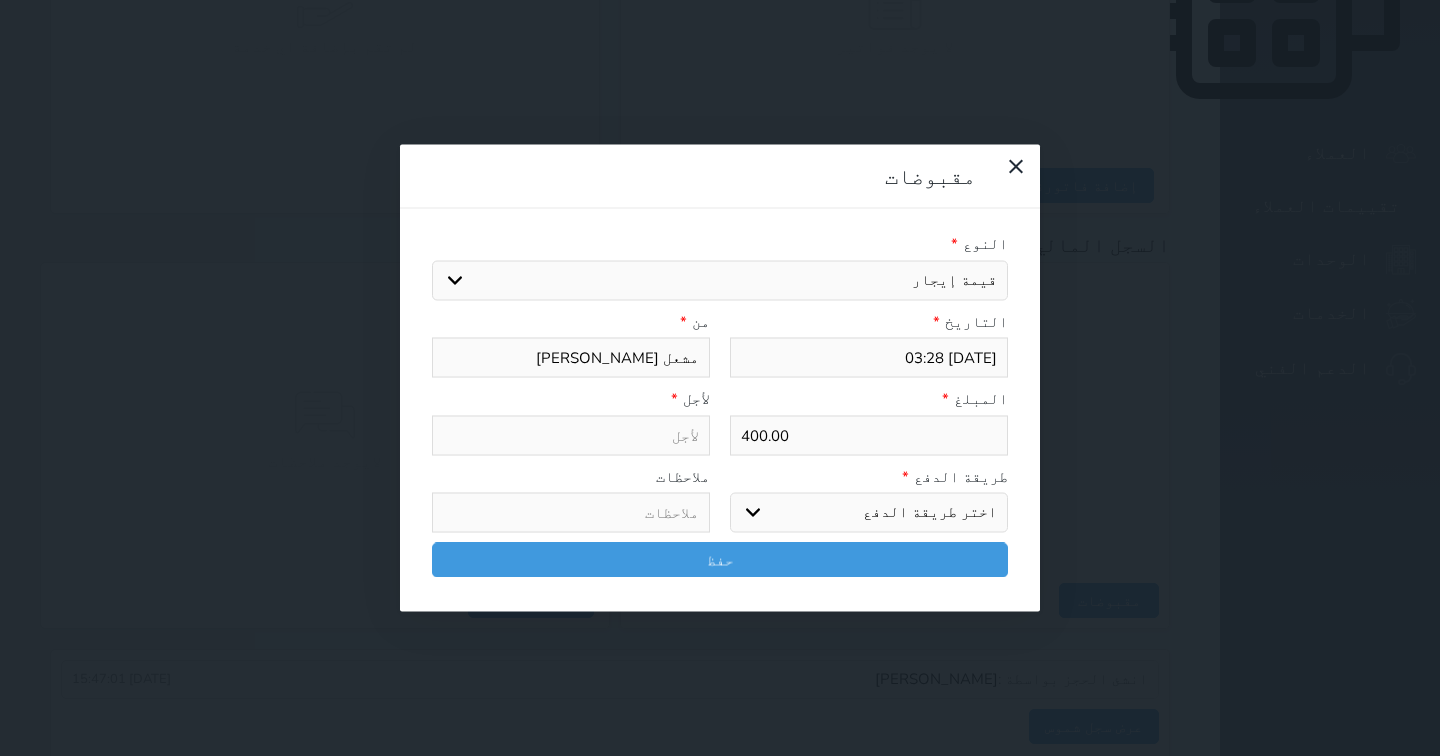type on "قيمة إيجار - الوحدة - 402" 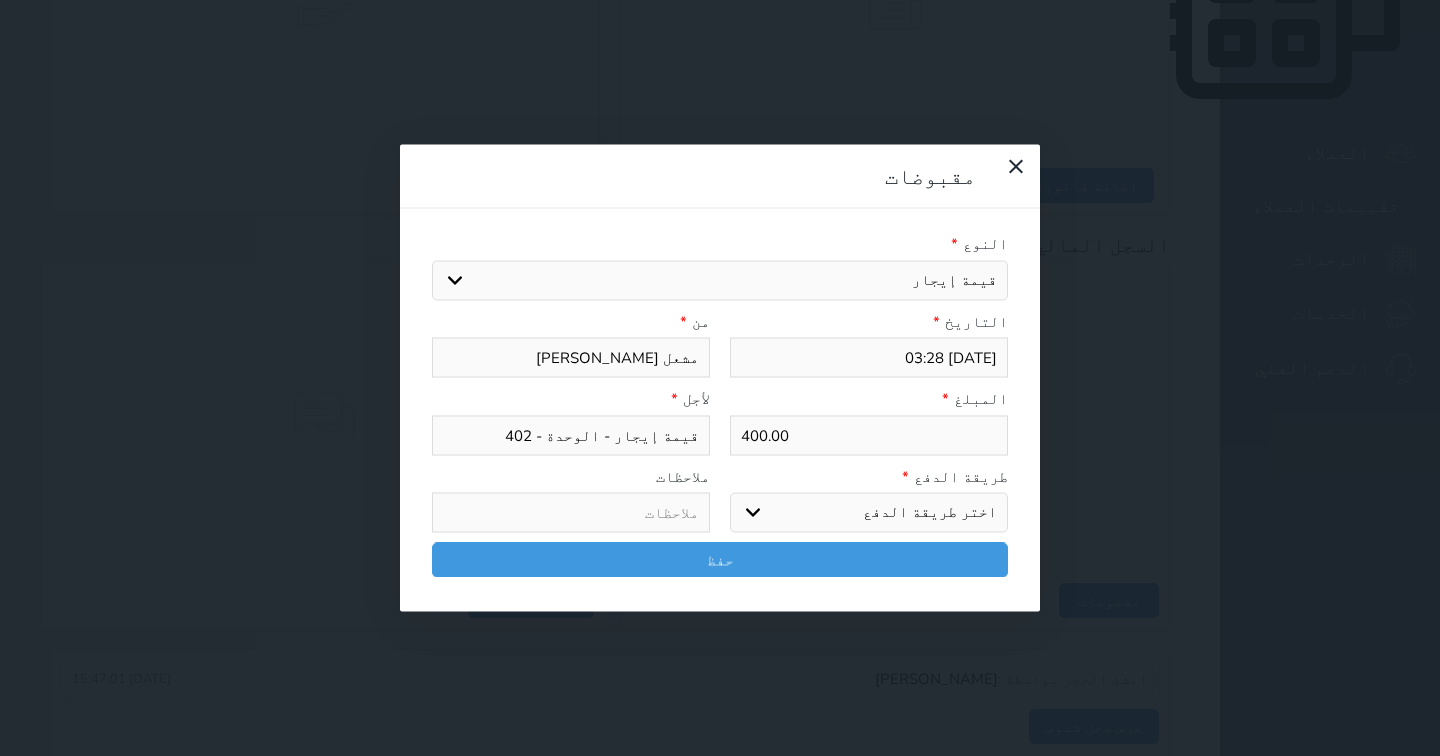 click on "اختر طريقة الدفع   دفع نقدى   تحويل بنكى   مدى   بطاقة ائتمان   آجل" at bounding box center (869, 513) 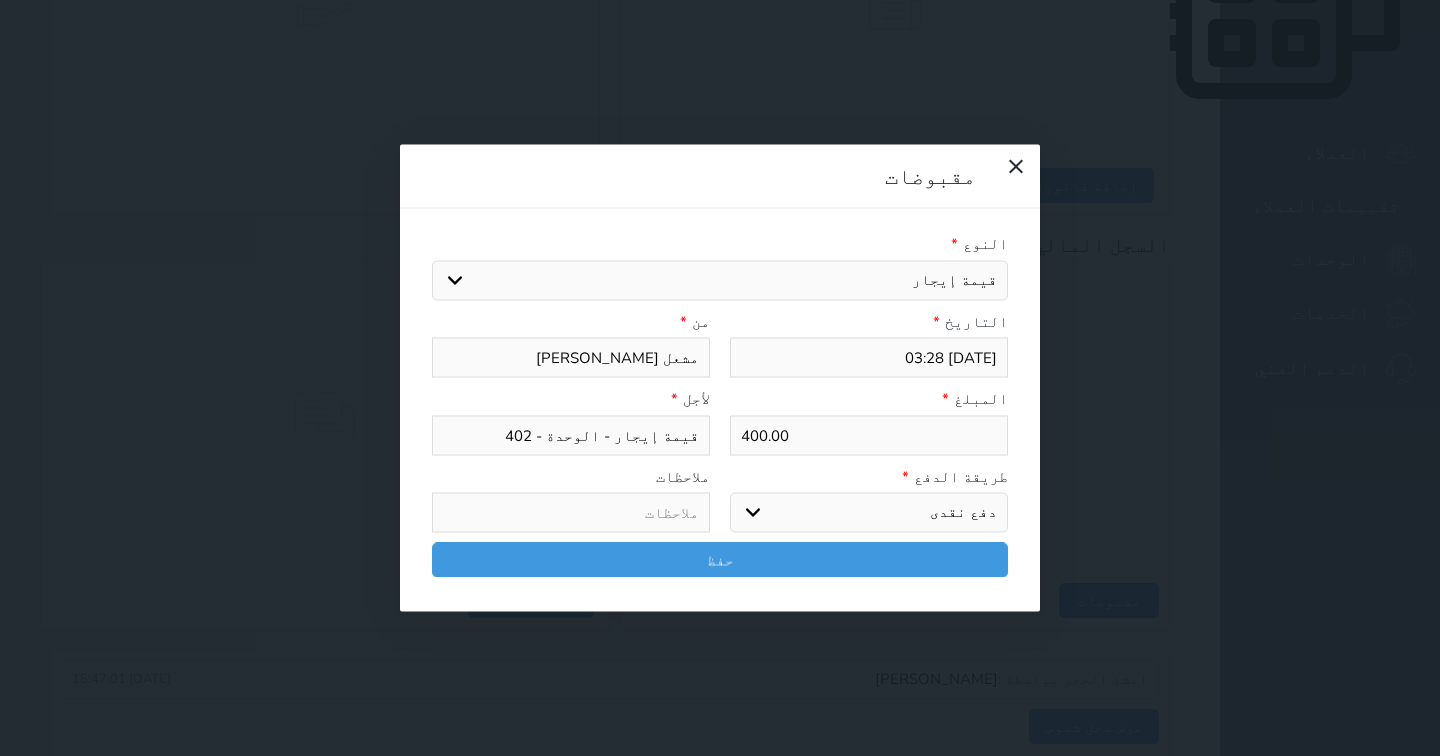 click on "اختر طريقة الدفع   دفع نقدى   تحويل بنكى   مدى   بطاقة ائتمان   آجل" at bounding box center (869, 513) 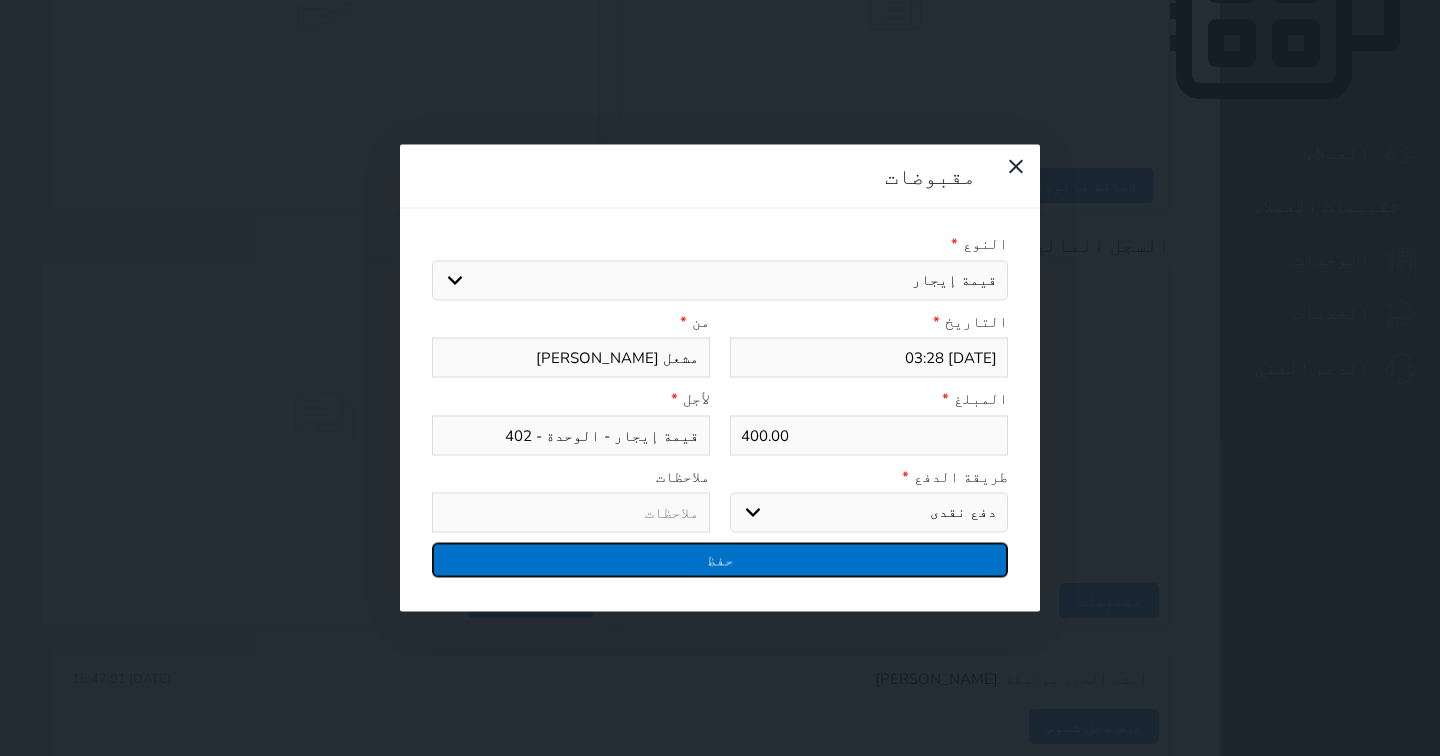 click on "حفظ" at bounding box center [720, 560] 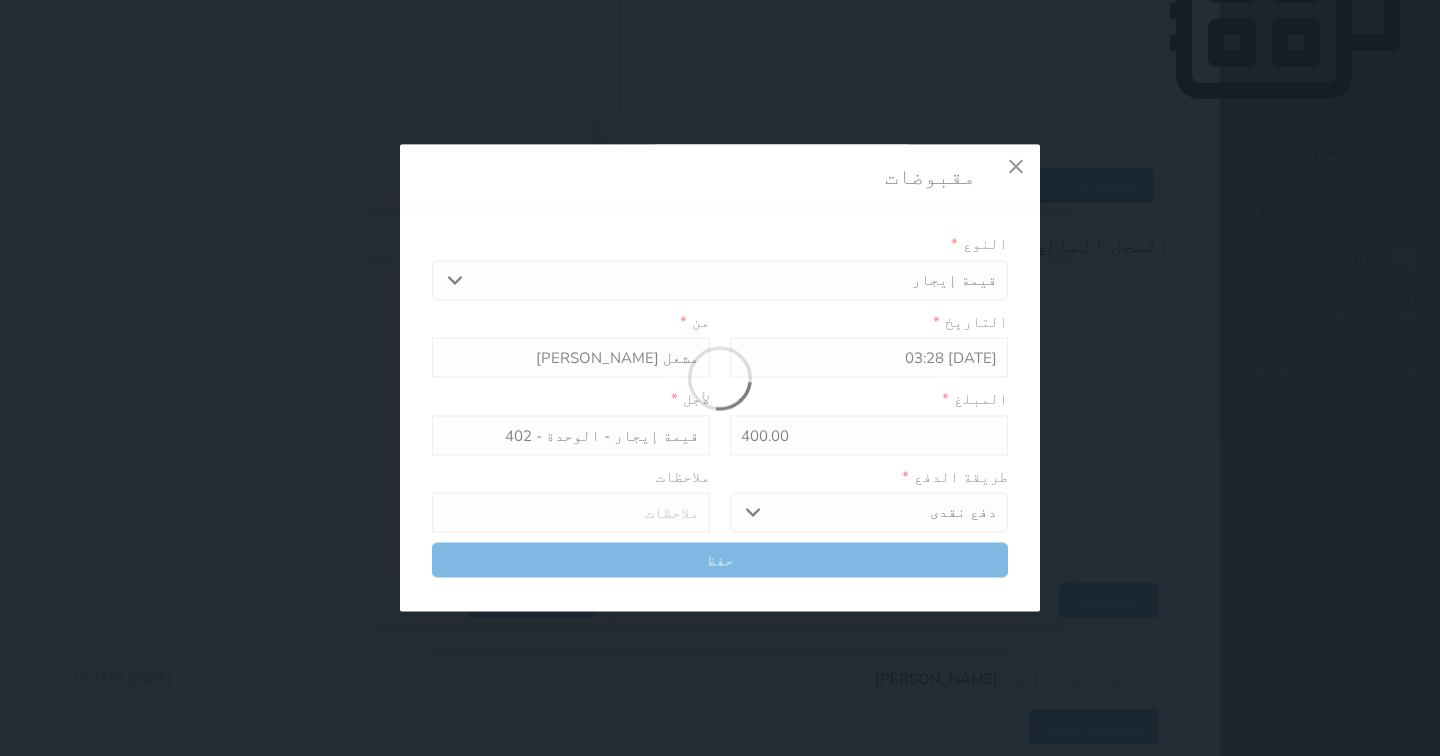 select 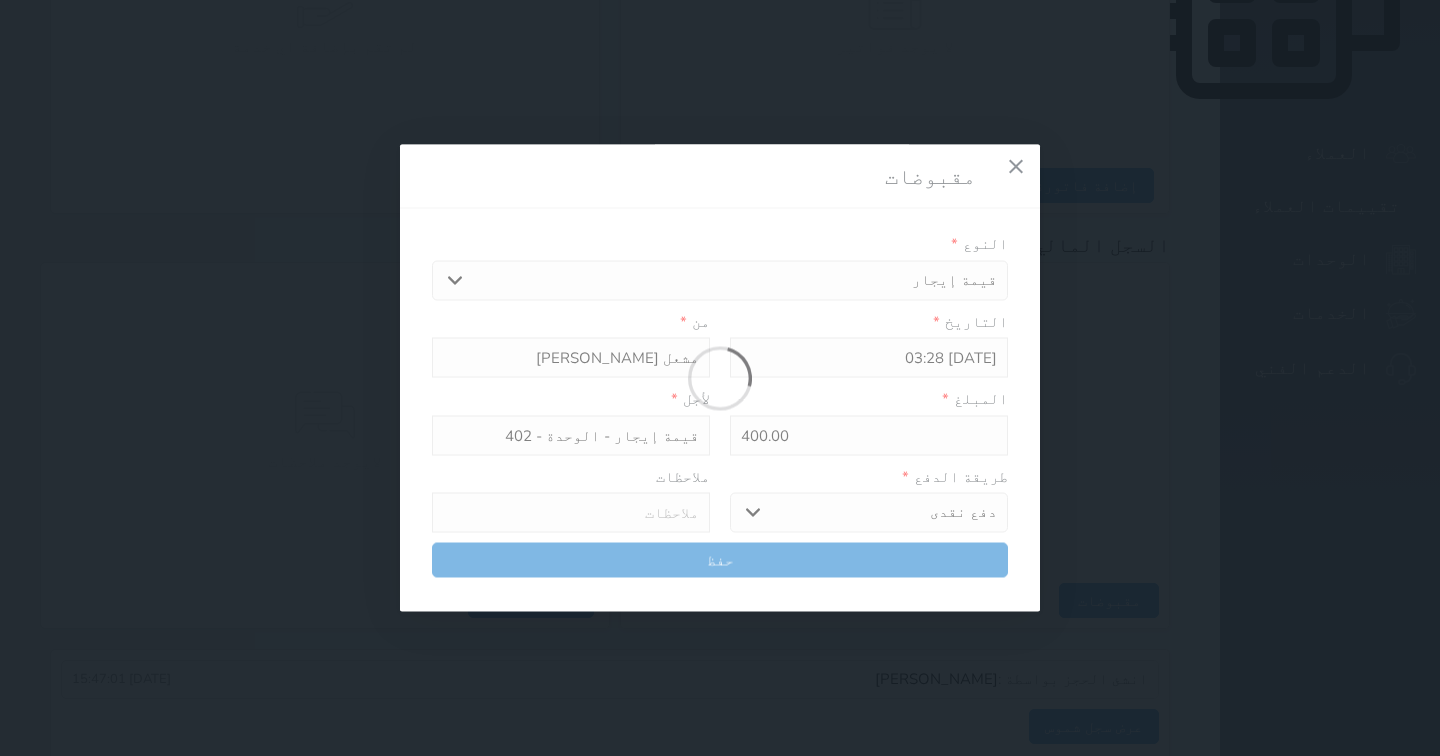 type 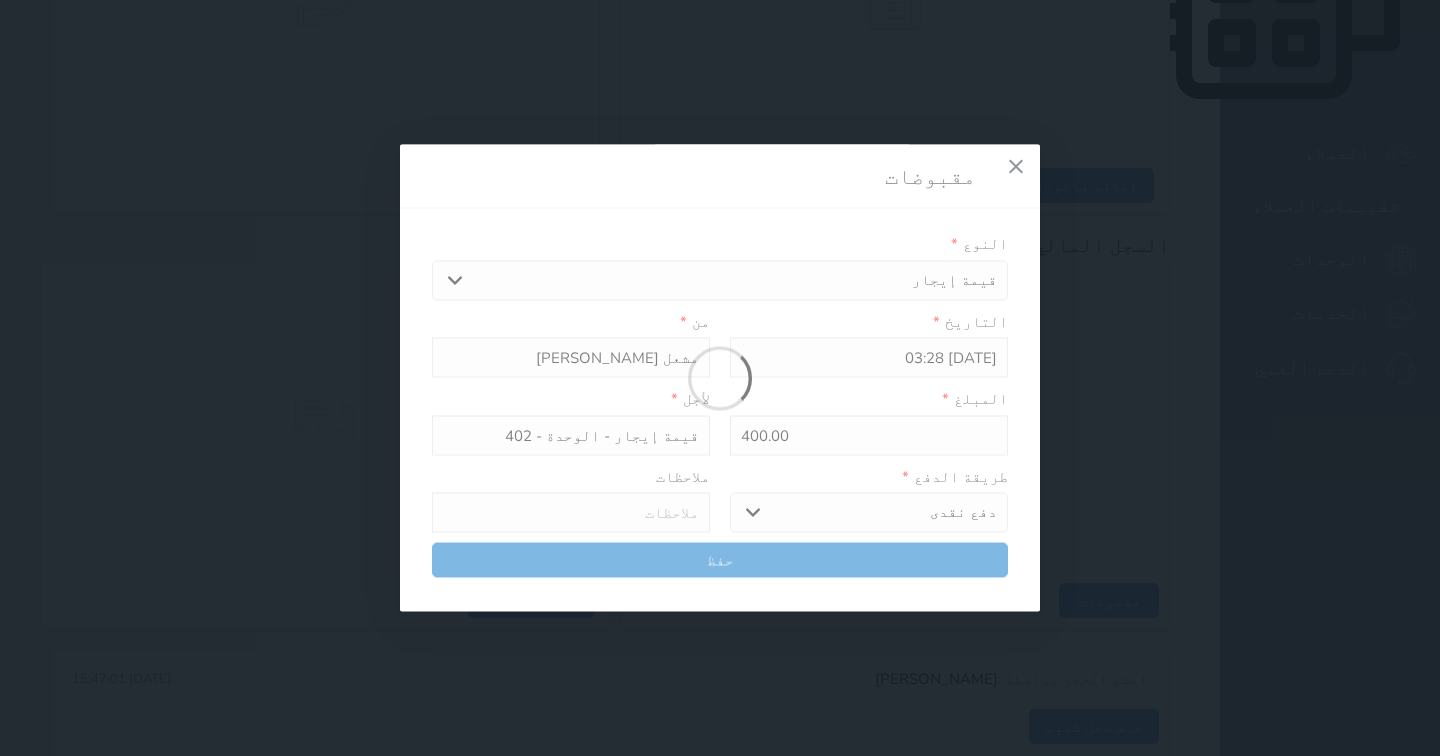 type on "0" 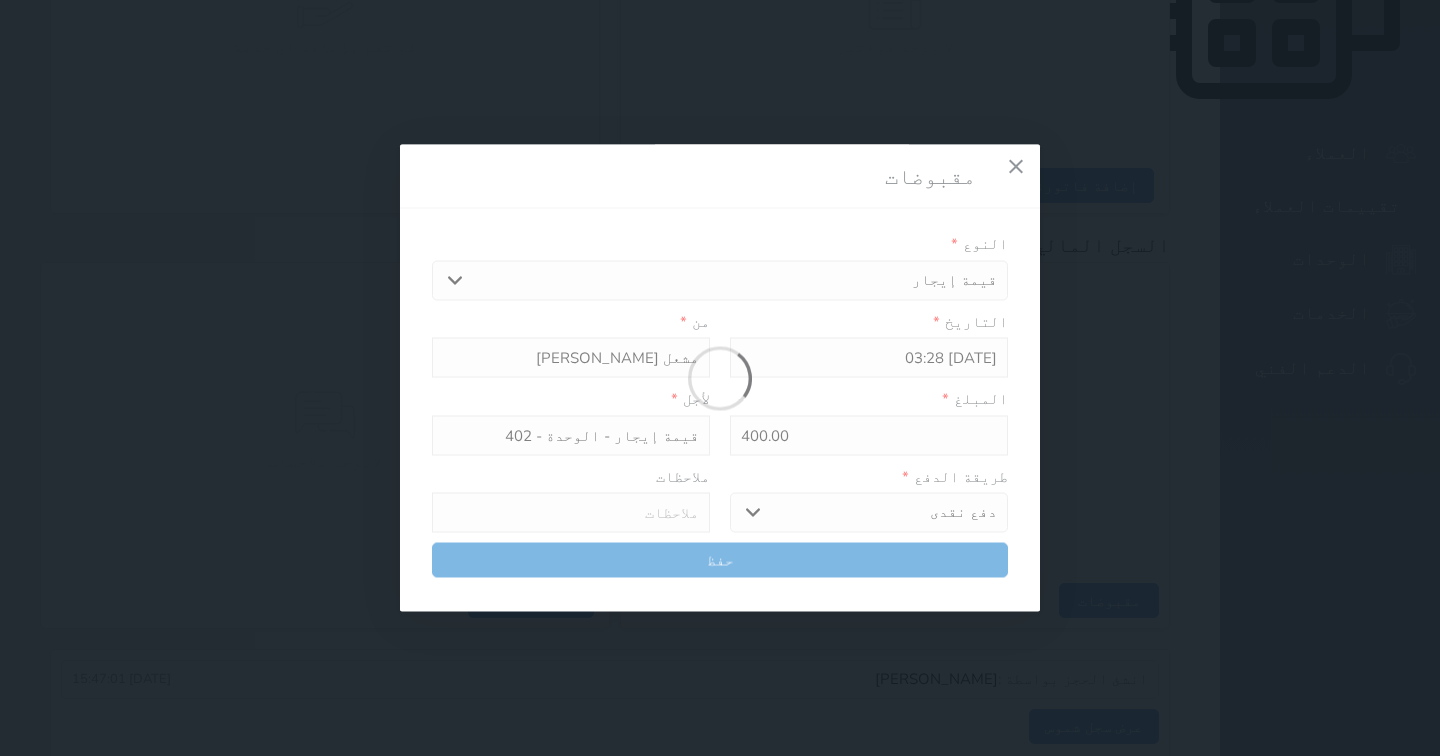 select 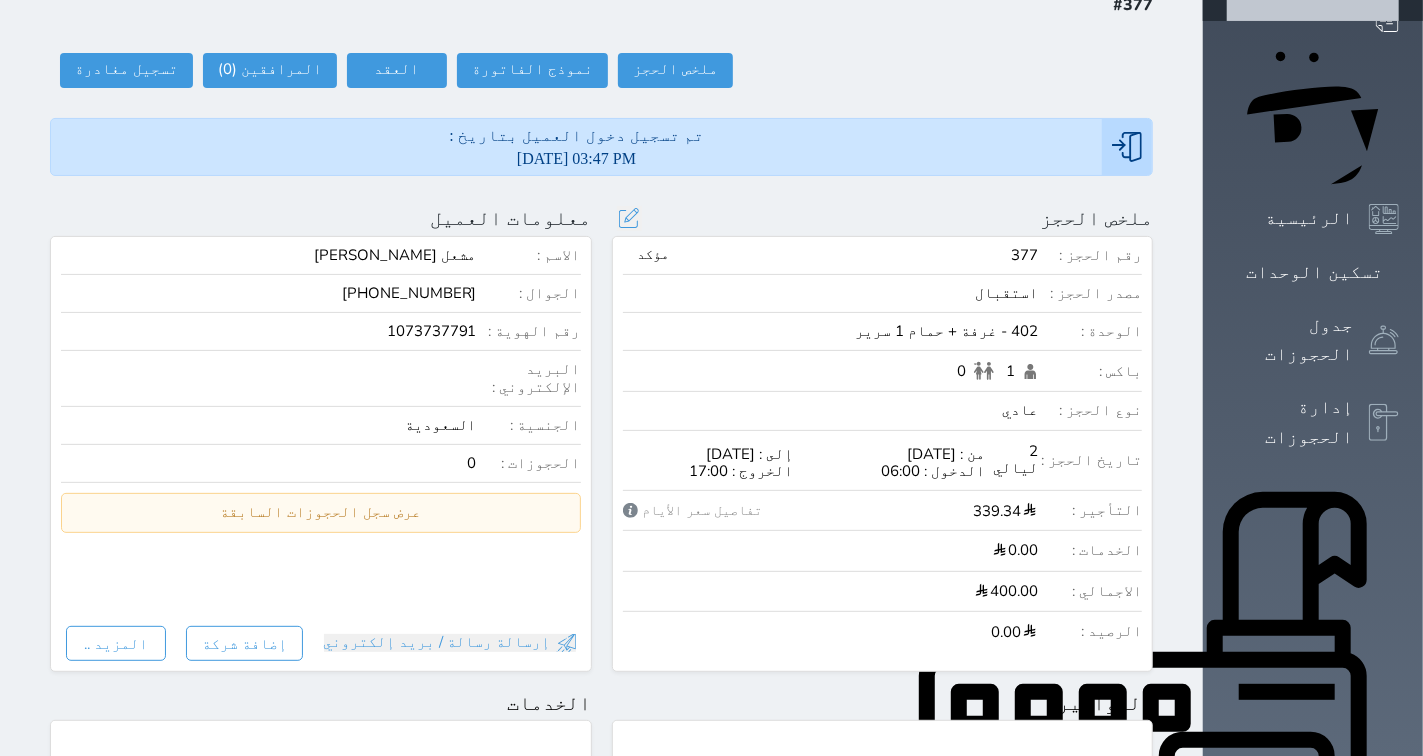 scroll, scrollTop: 24, scrollLeft: 0, axis: vertical 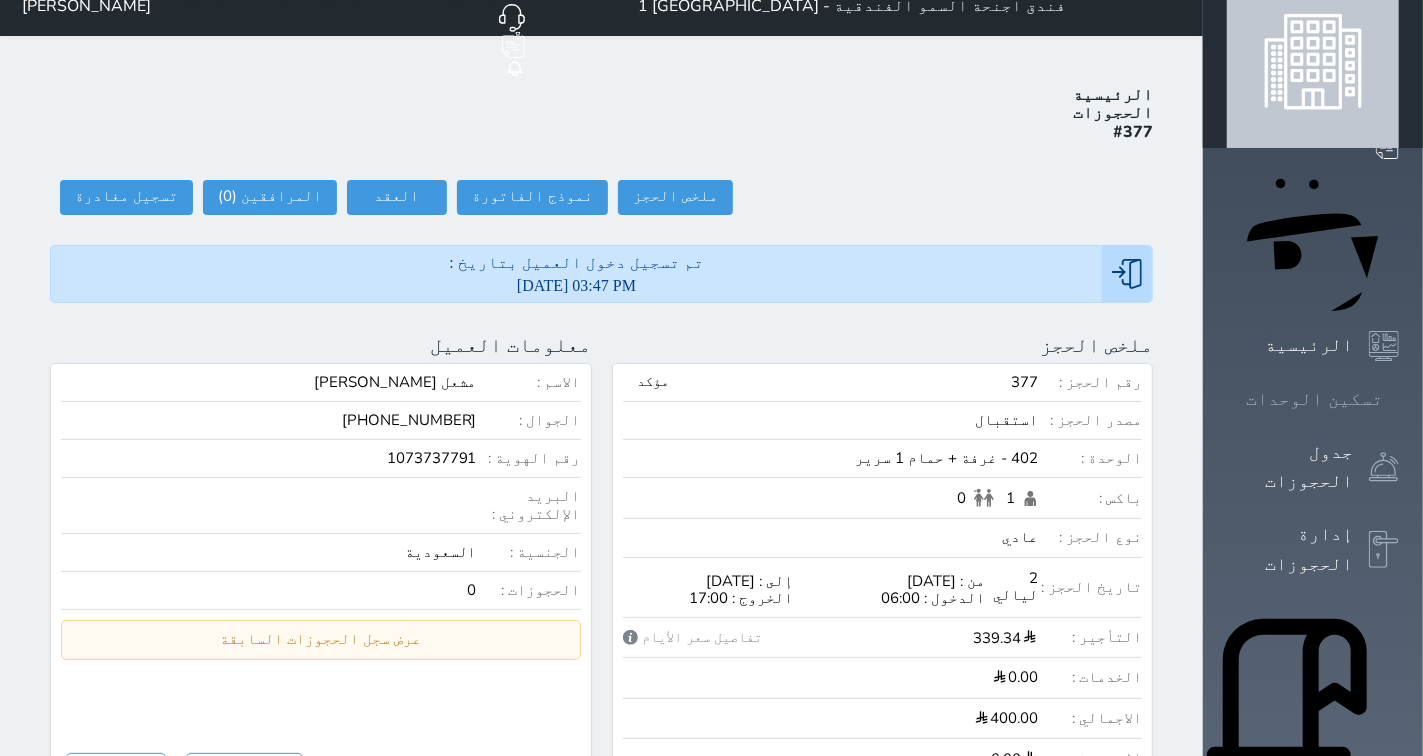 click 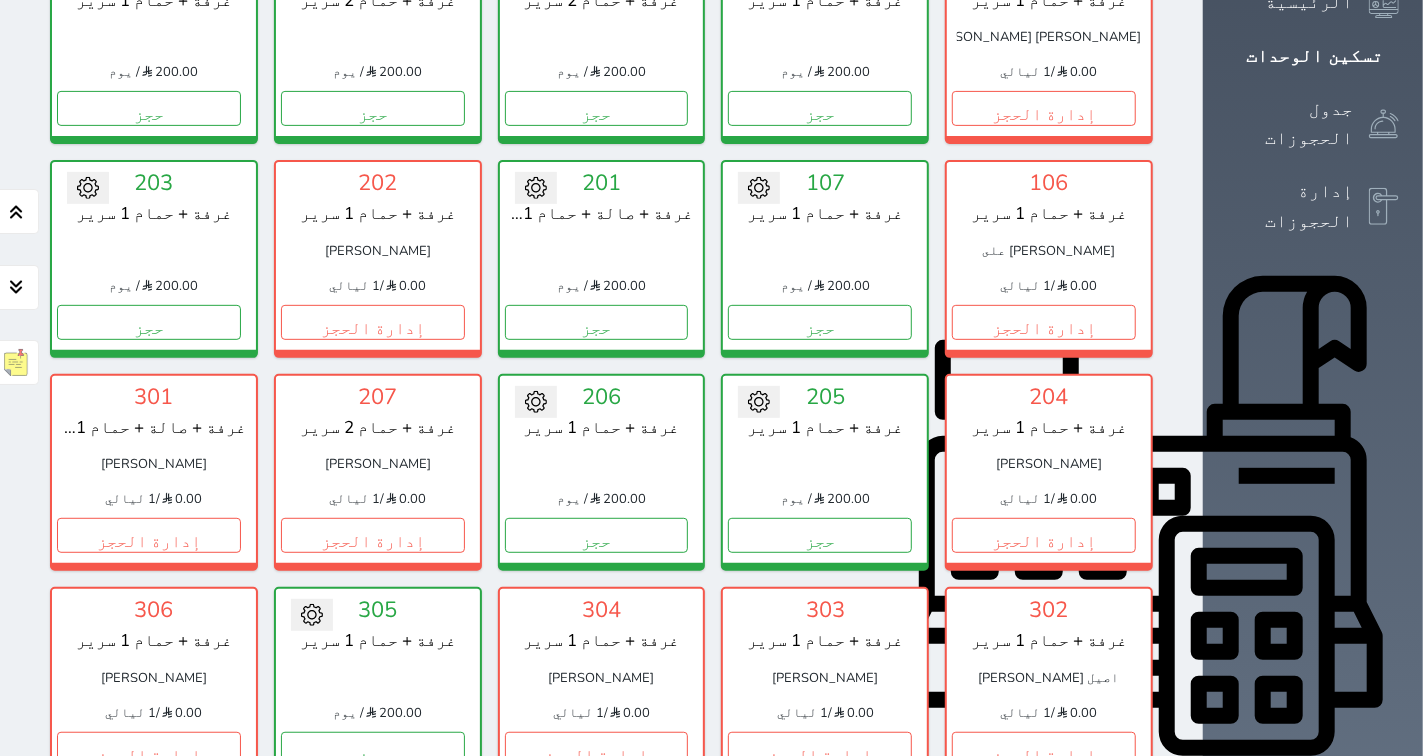 scroll, scrollTop: 633, scrollLeft: 0, axis: vertical 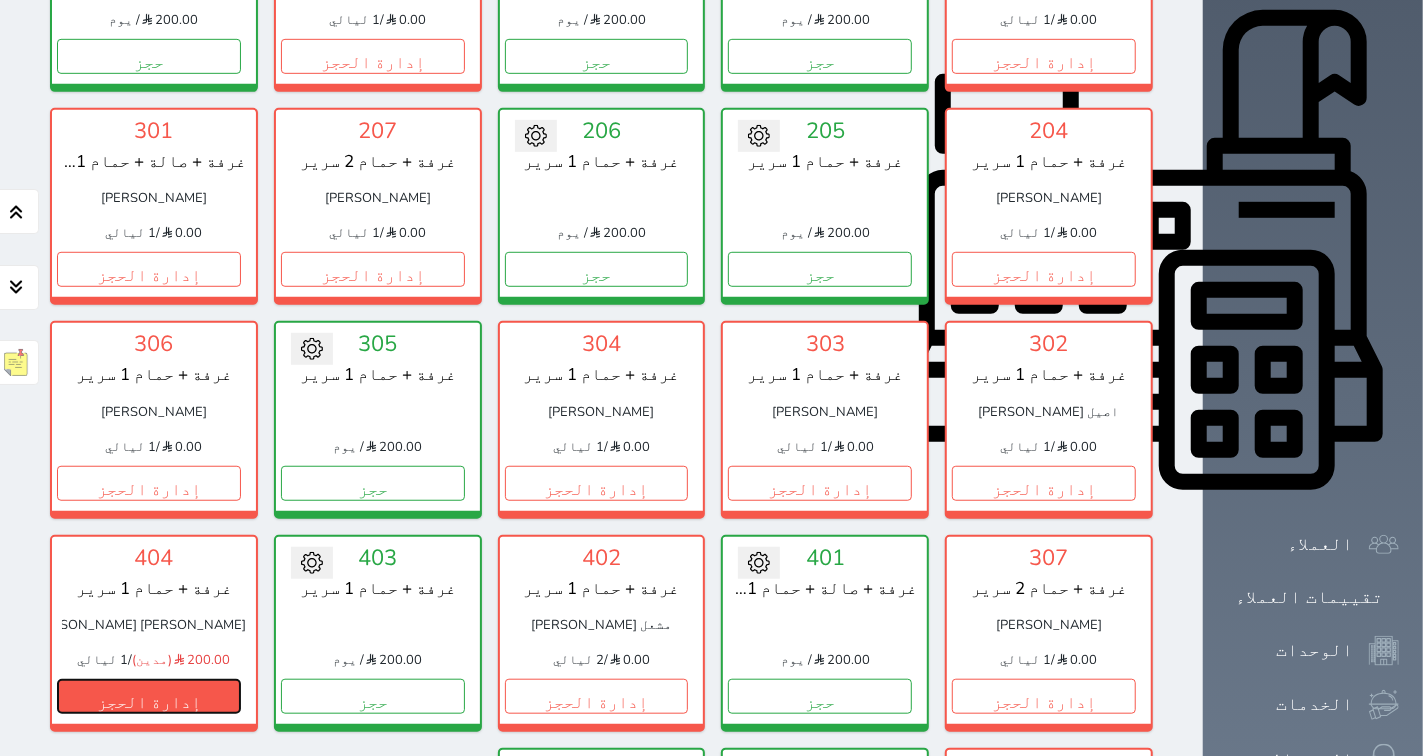 click on "إدارة الحجز" at bounding box center [149, 696] 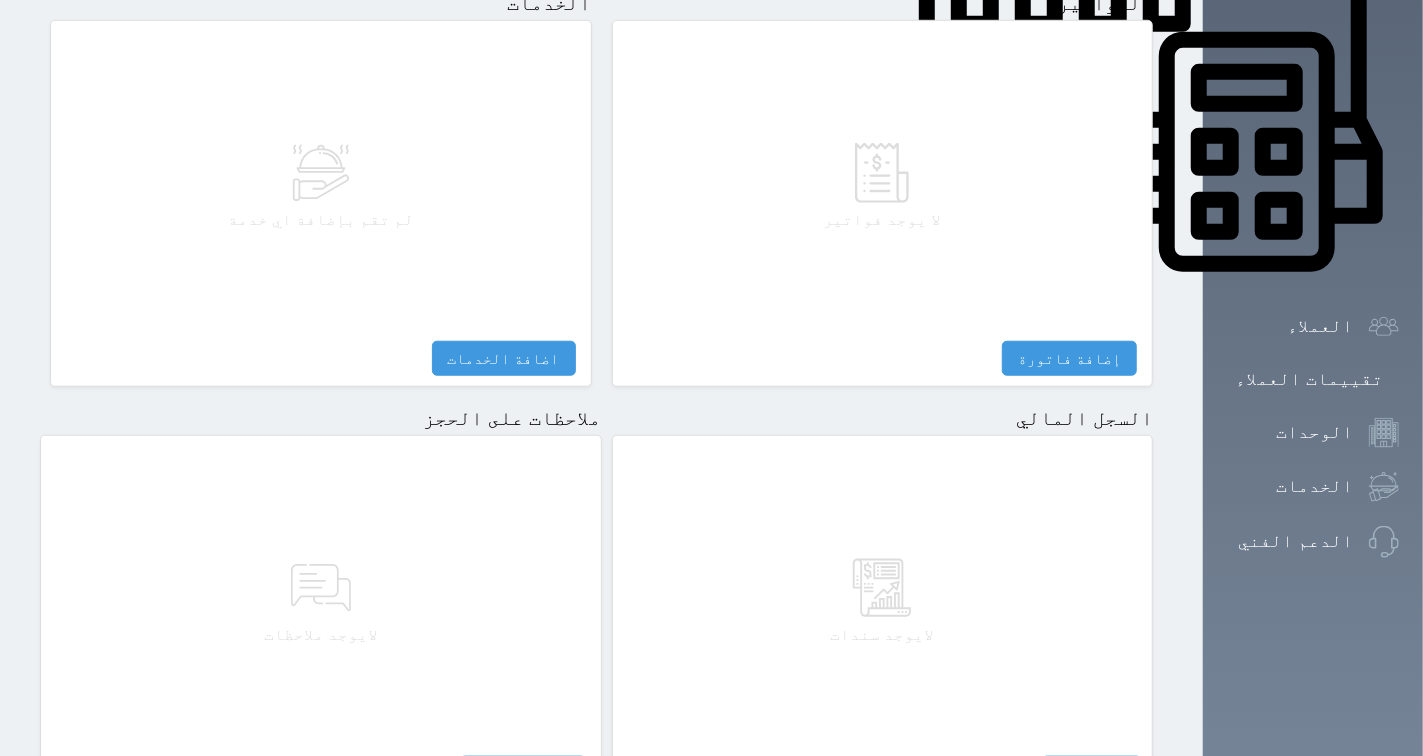 scroll, scrollTop: 1024, scrollLeft: 0, axis: vertical 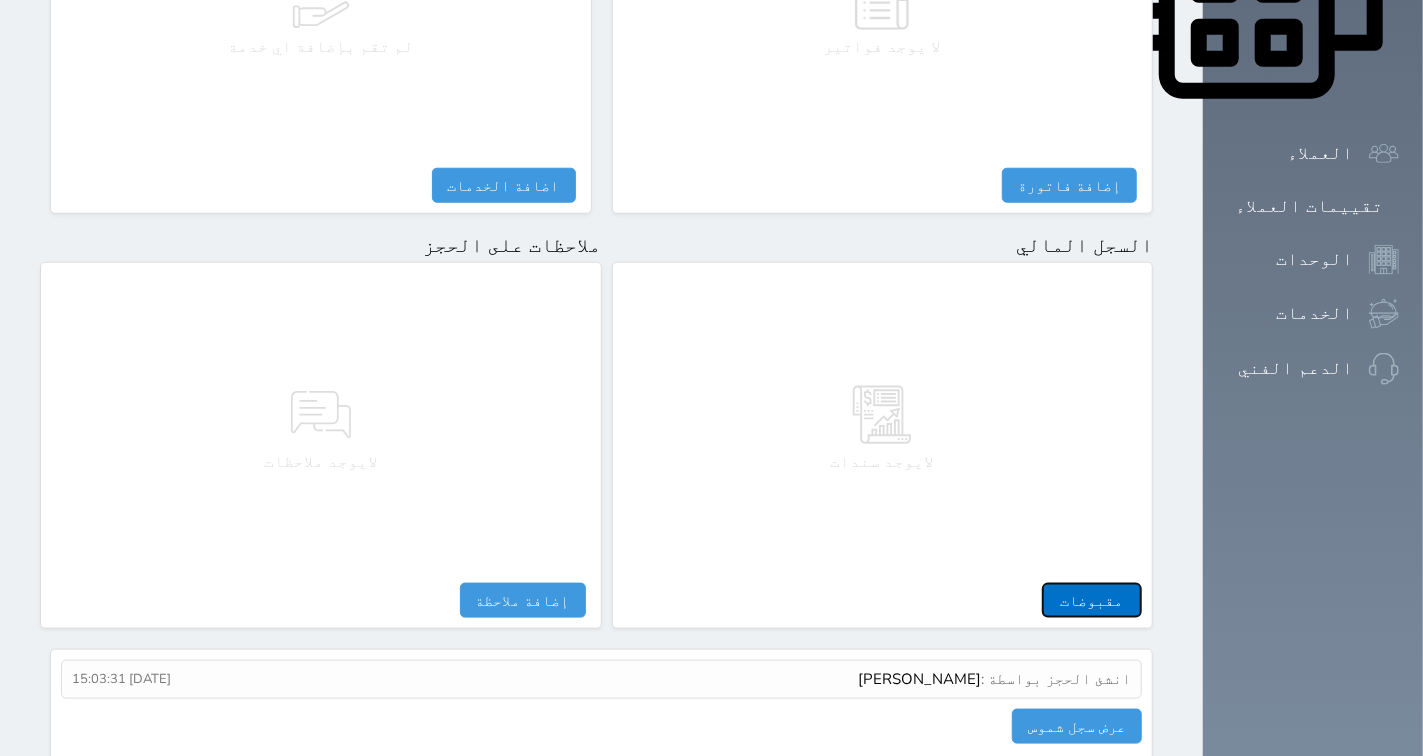 click on "مقبوضات" at bounding box center [1092, 600] 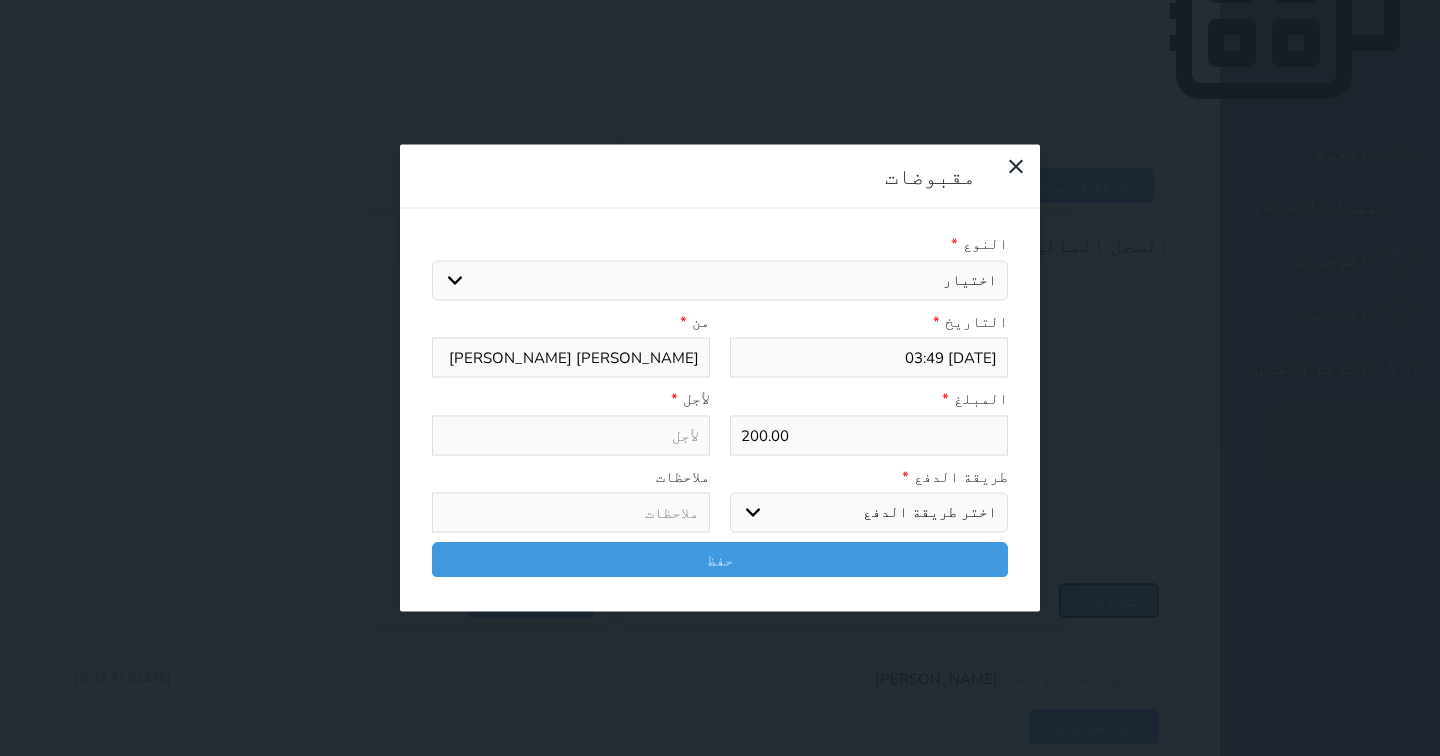 select 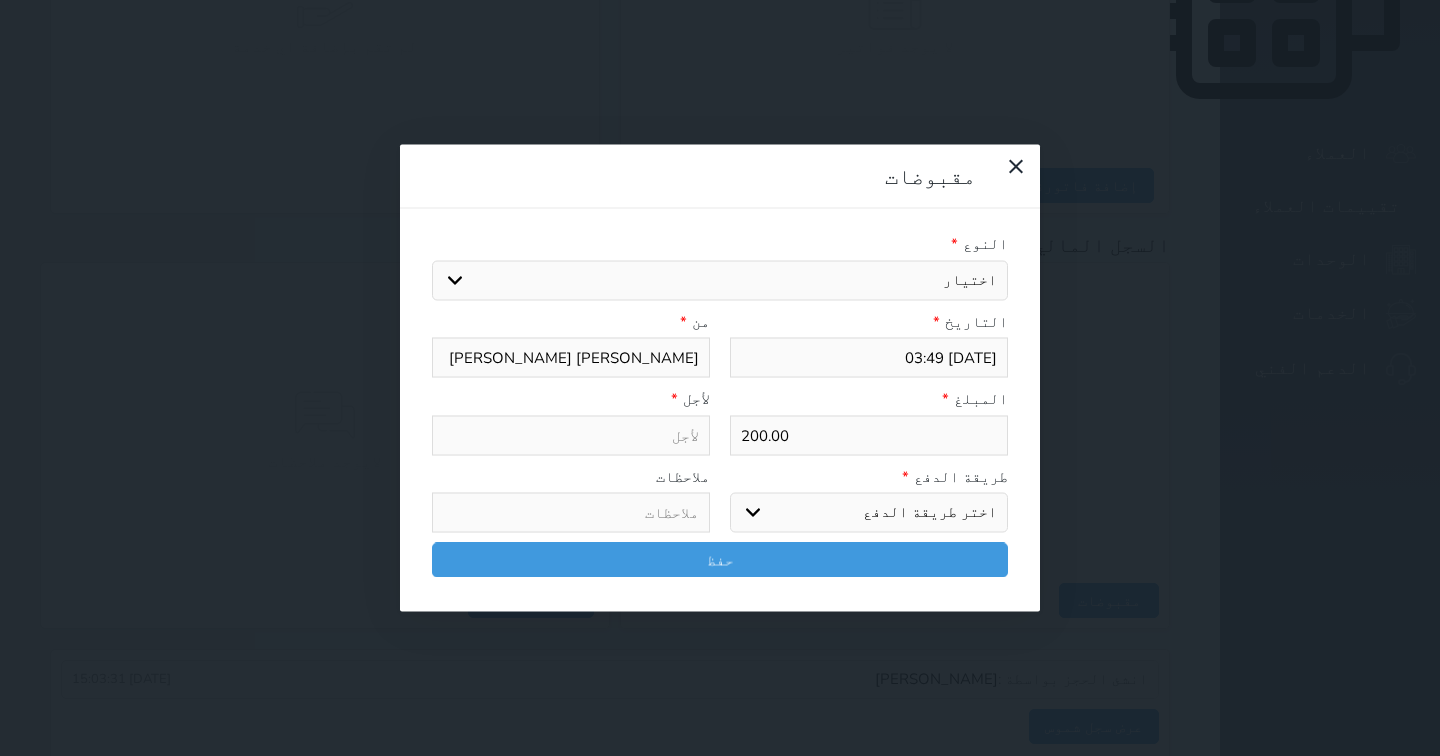 click on "اختيار   مقبوضات عامة قيمة إيجار فواتير تامين عربون لا ينطبق آخر مغسلة واي فاي - الإنترنت مواقف السيارات طعام الأغذية والمشروبات مشروبات المشروبات الباردة المشروبات الساخنة الإفطار غداء عشاء مخبز و كعك حمام سباحة الصالة الرياضية سبا و خدمات الجمال اختيار وإسقاط (خدمات النقل) ميني بار كابل - تلفزيون سرير إضافي تصفيف الشعر التسوق خدمات الجولات السياحية المنظمة خدمات الدليل السياحي" at bounding box center (720, 280) 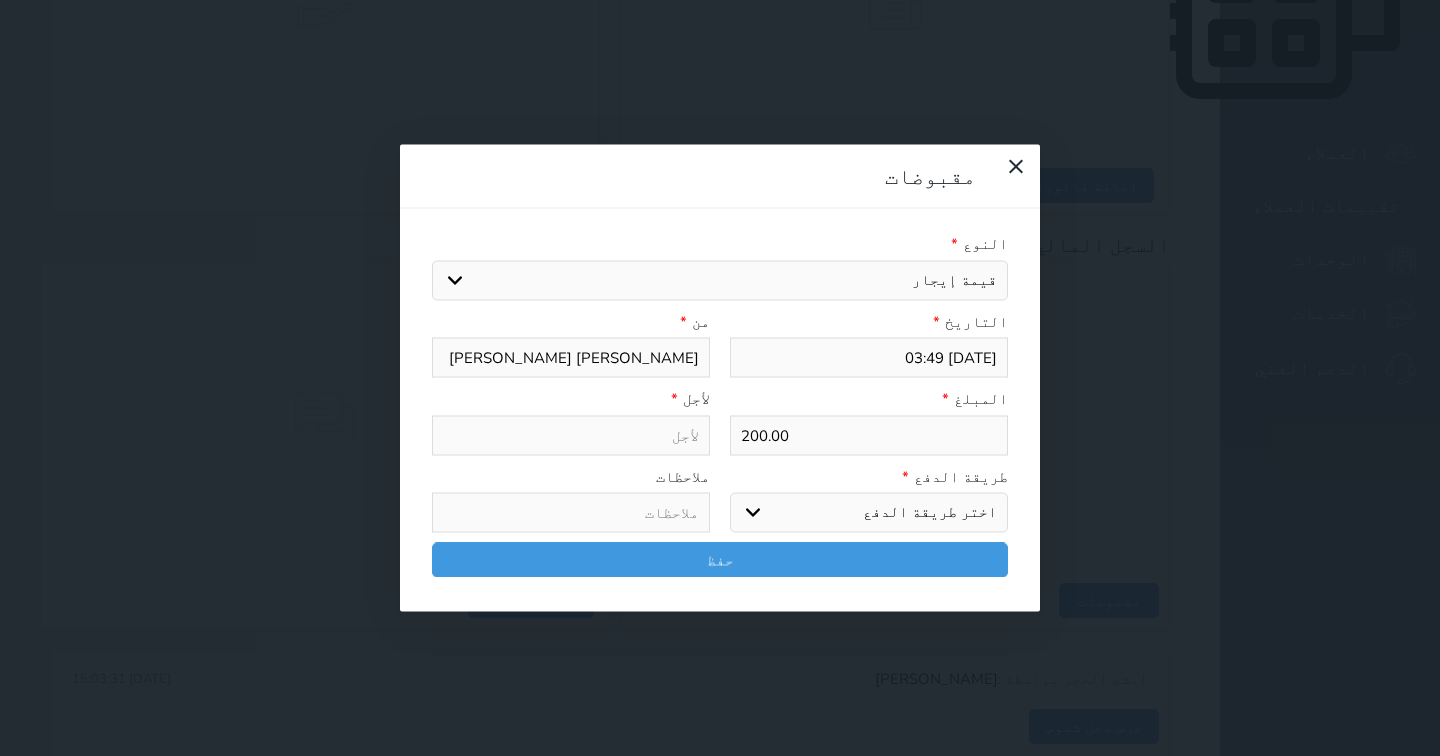 click on "اختيار   مقبوضات عامة قيمة إيجار فواتير تامين عربون لا ينطبق آخر مغسلة واي فاي - الإنترنت مواقف السيارات طعام الأغذية والمشروبات مشروبات المشروبات الباردة المشروبات الساخنة الإفطار غداء عشاء مخبز و كعك حمام سباحة الصالة الرياضية سبا و خدمات الجمال اختيار وإسقاط (خدمات النقل) ميني بار كابل - تلفزيون سرير إضافي تصفيف الشعر التسوق خدمات الجولات السياحية المنظمة خدمات الدليل السياحي" at bounding box center [720, 280] 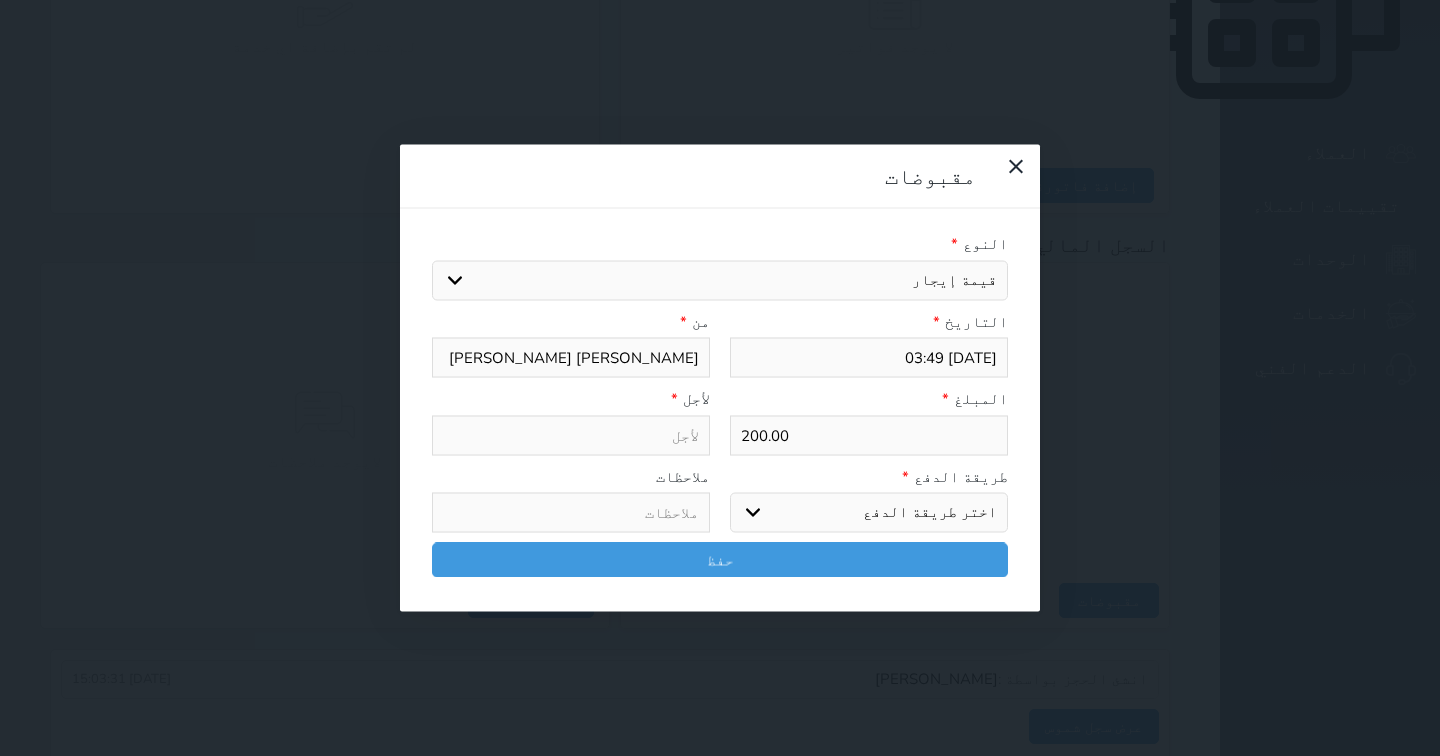 select 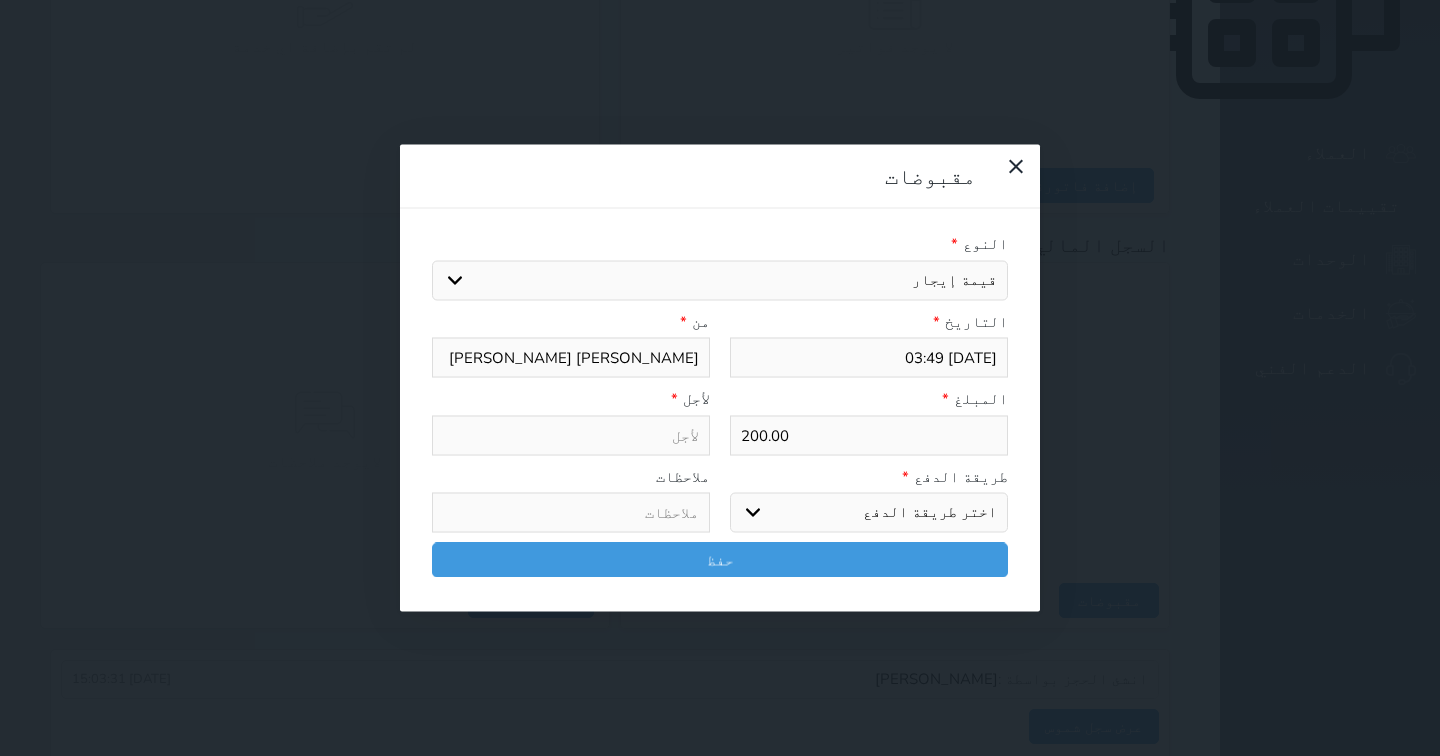 click on "*" at bounding box center [945, 399] 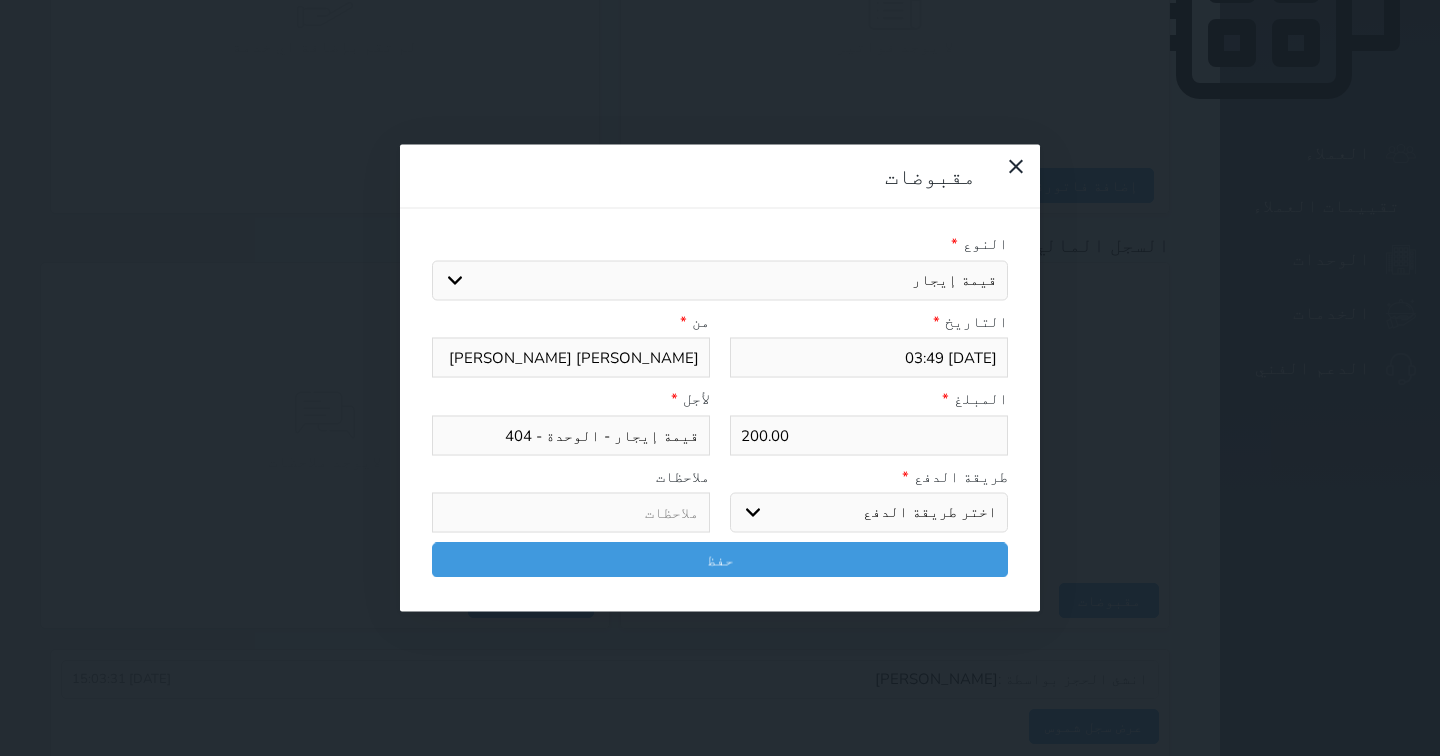click on "اختر طريقة الدفع   دفع نقدى   تحويل بنكى   مدى   بطاقة ائتمان   آجل" at bounding box center (869, 513) 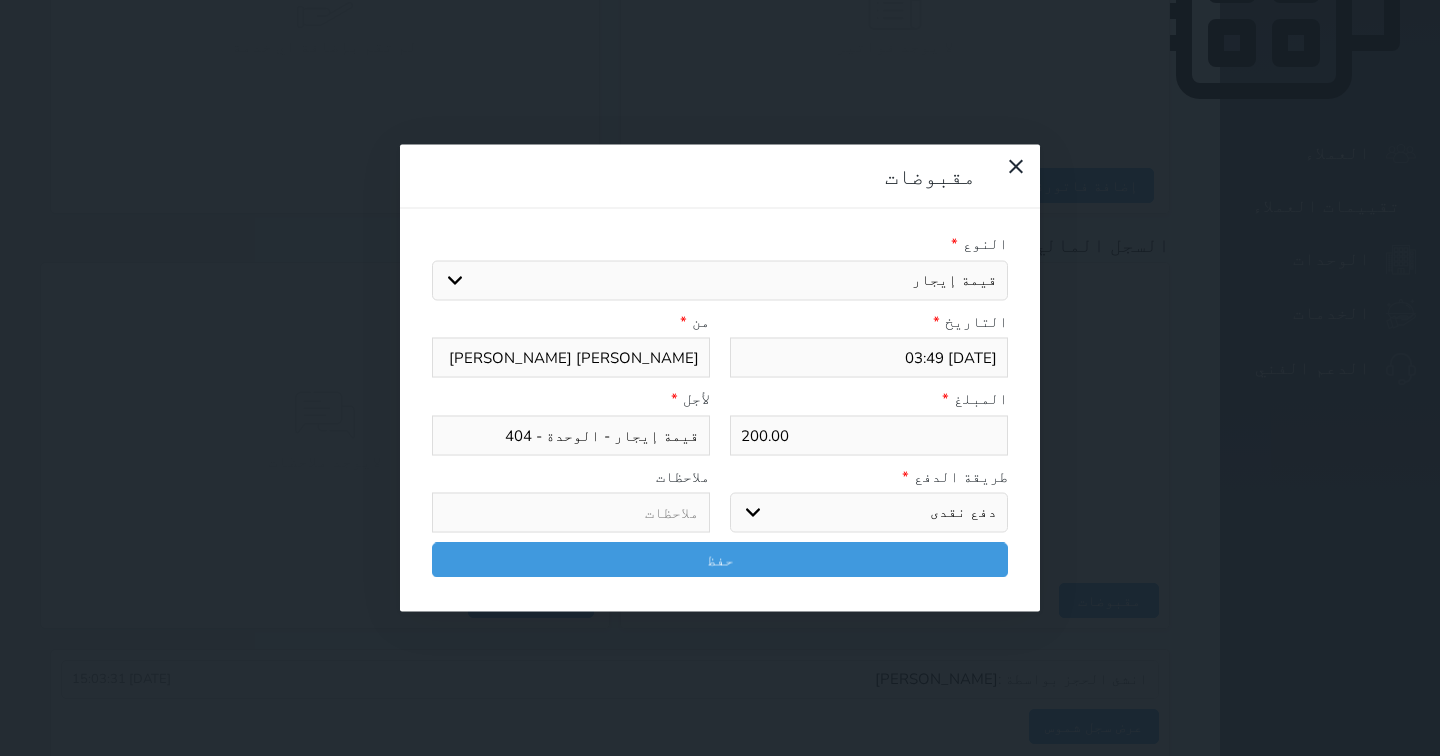 click on "اختر طريقة الدفع   دفع نقدى   تحويل بنكى   مدى   بطاقة ائتمان   آجل" at bounding box center (869, 513) 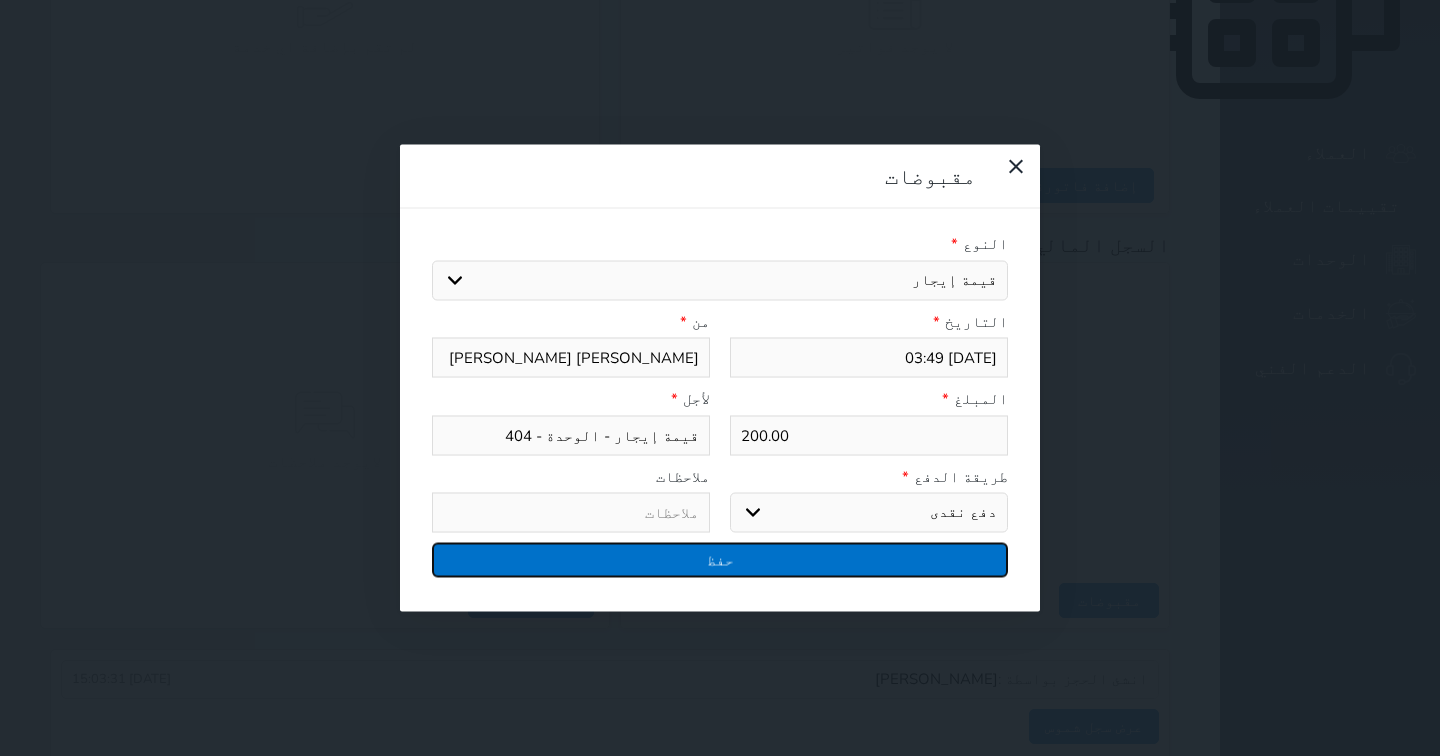 click on "حفظ" at bounding box center (720, 560) 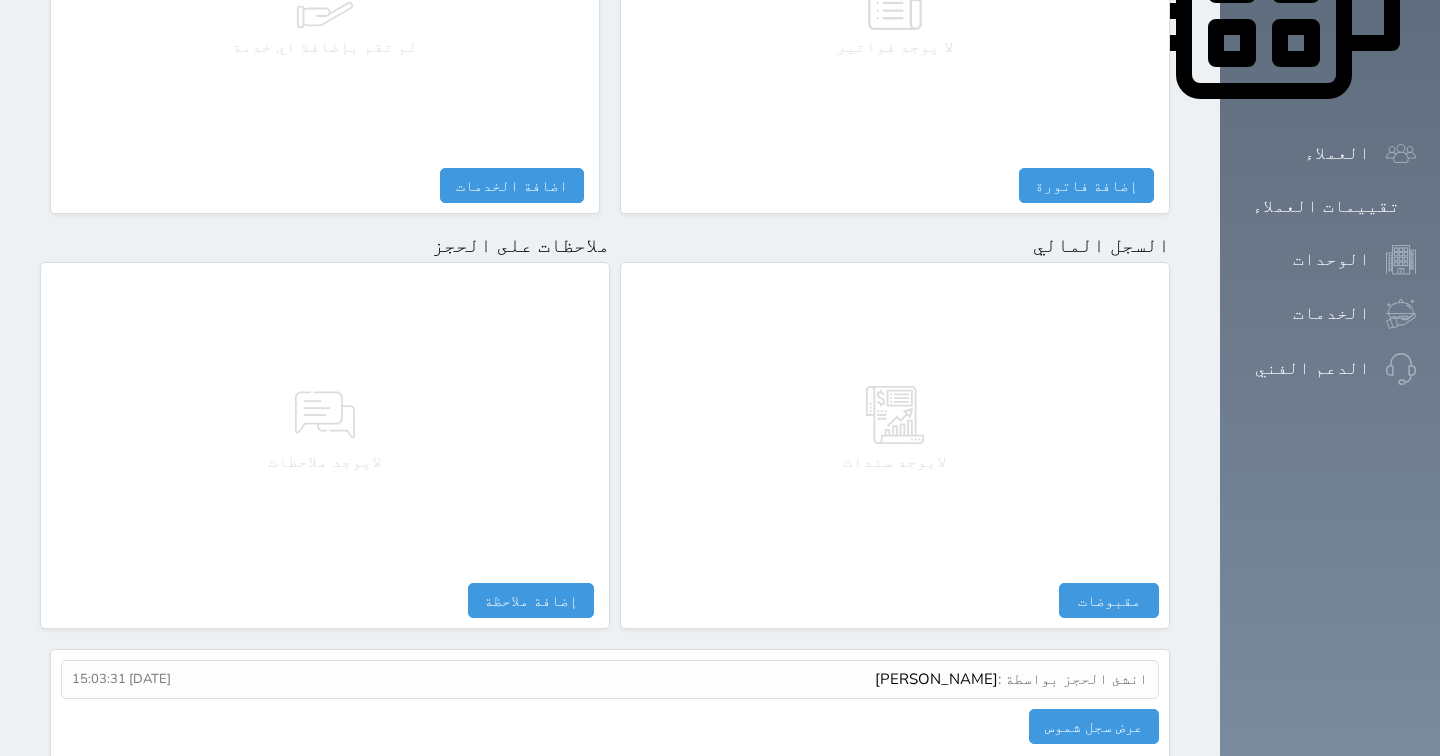 select 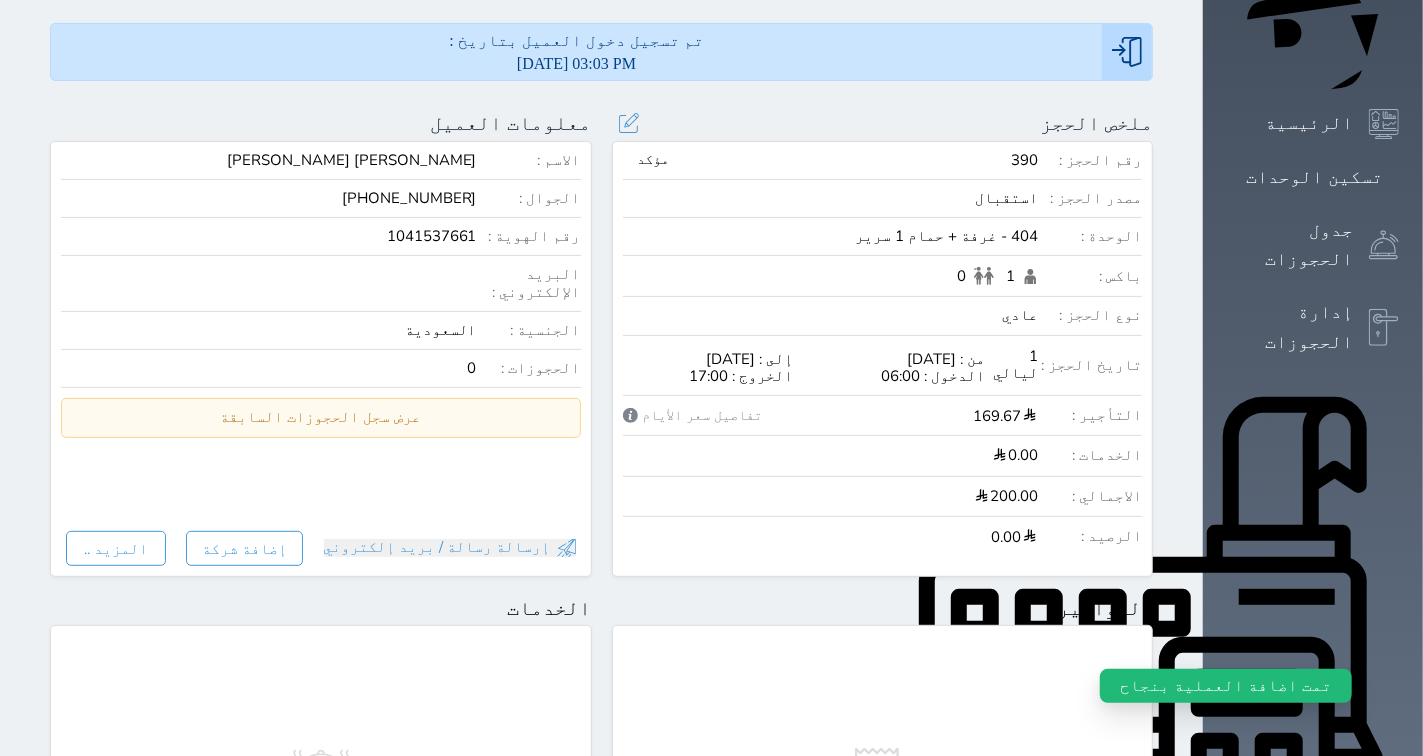scroll, scrollTop: 0, scrollLeft: 0, axis: both 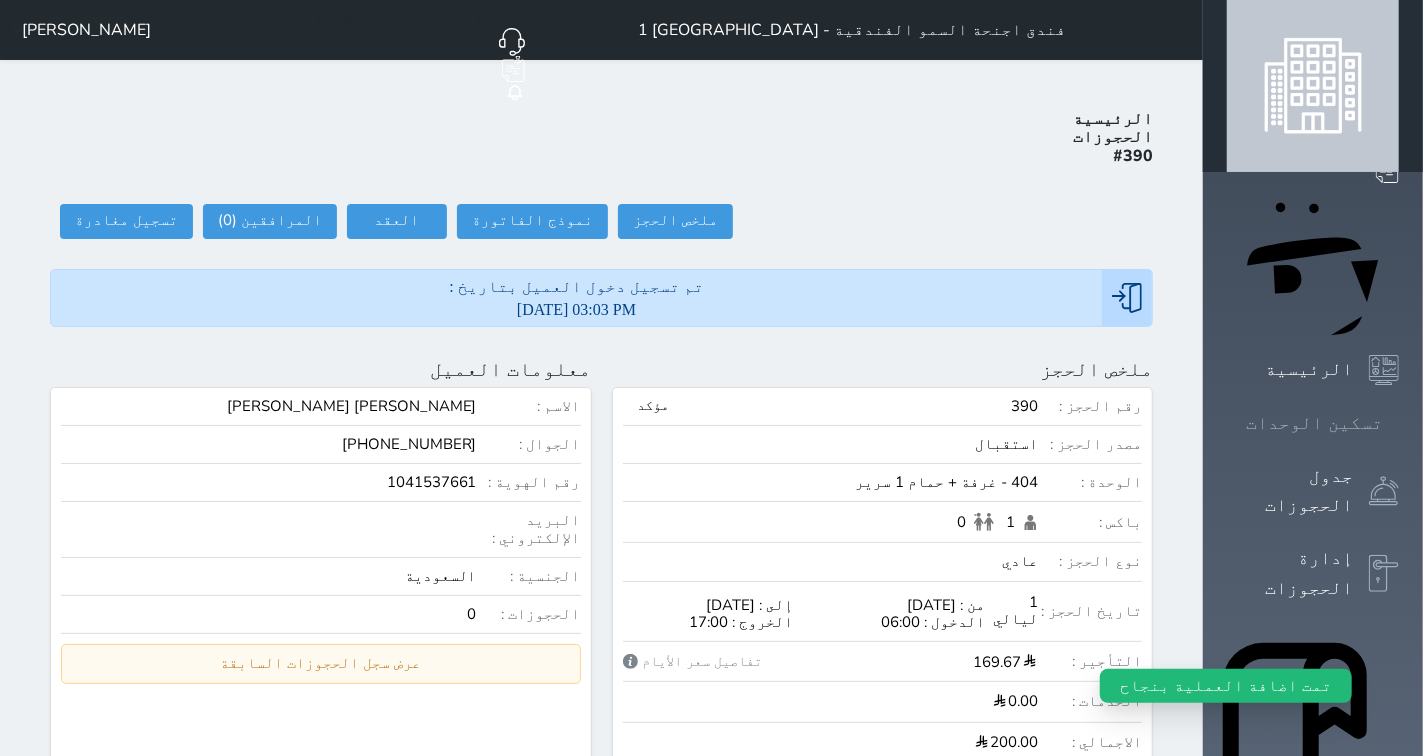 click 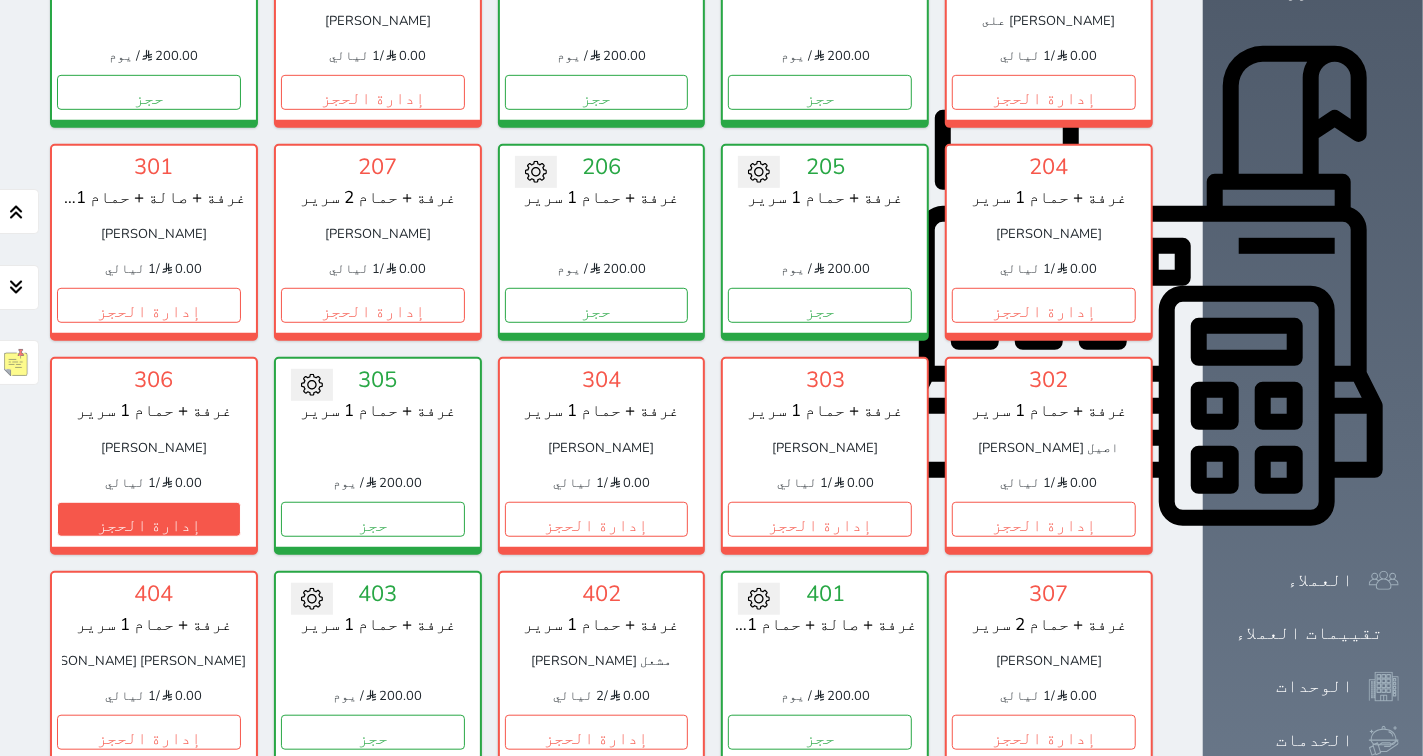 scroll, scrollTop: 744, scrollLeft: 0, axis: vertical 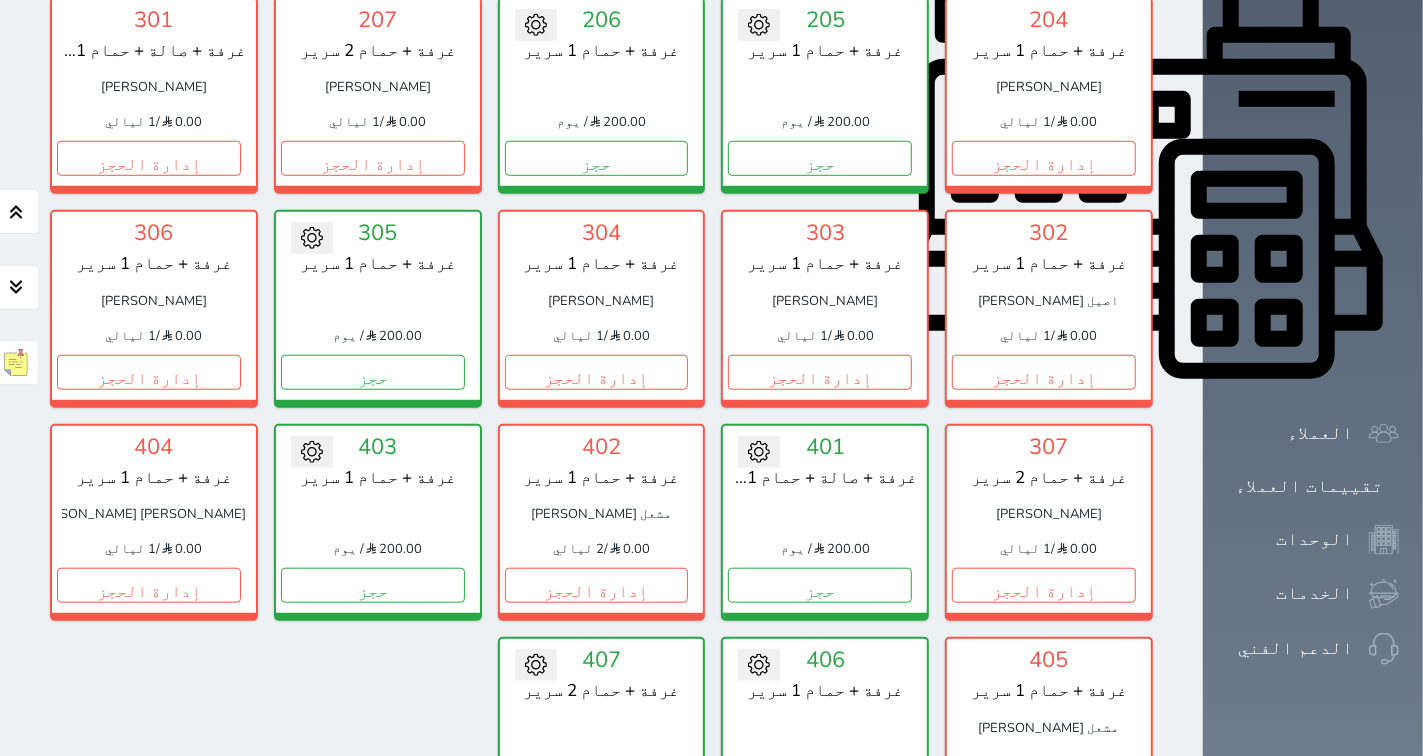 click on "إدارة الحجز" at bounding box center [1044, 798] 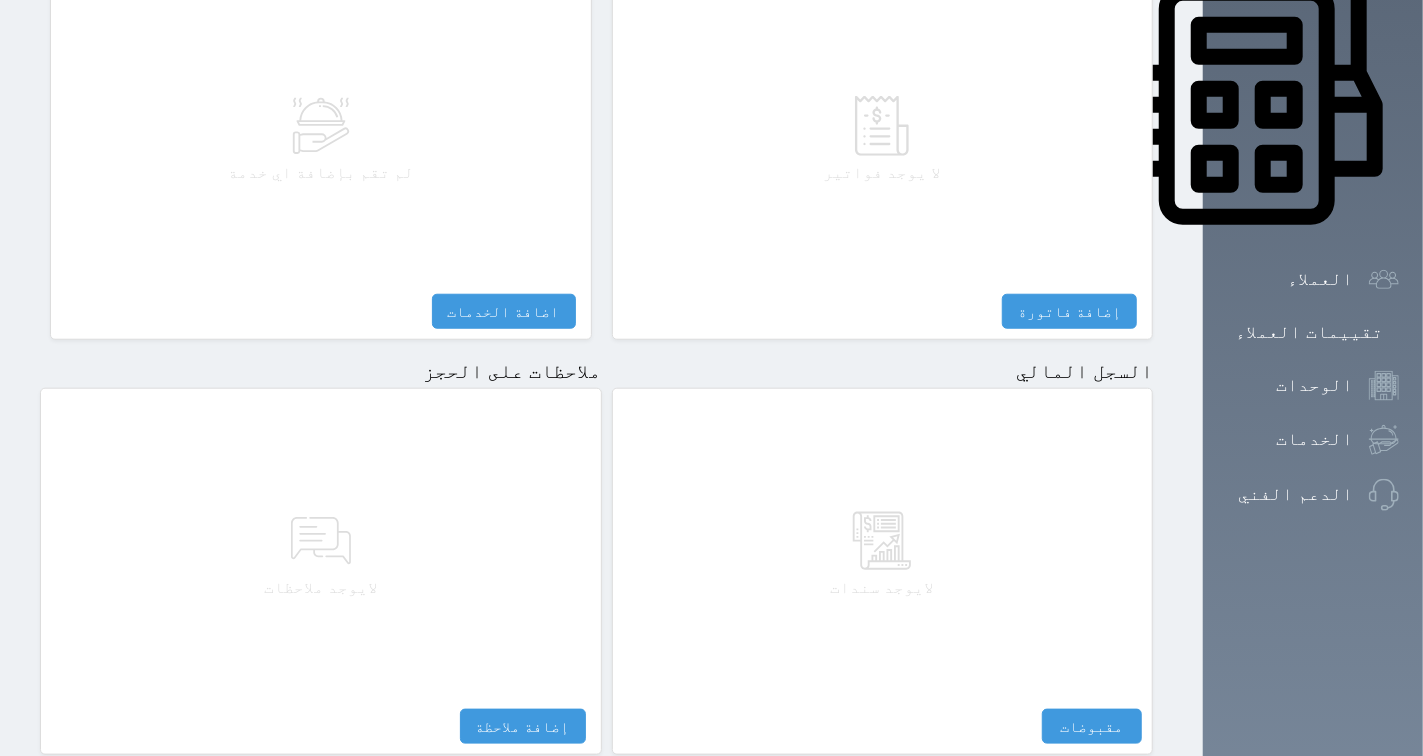 scroll, scrollTop: 1024, scrollLeft: 0, axis: vertical 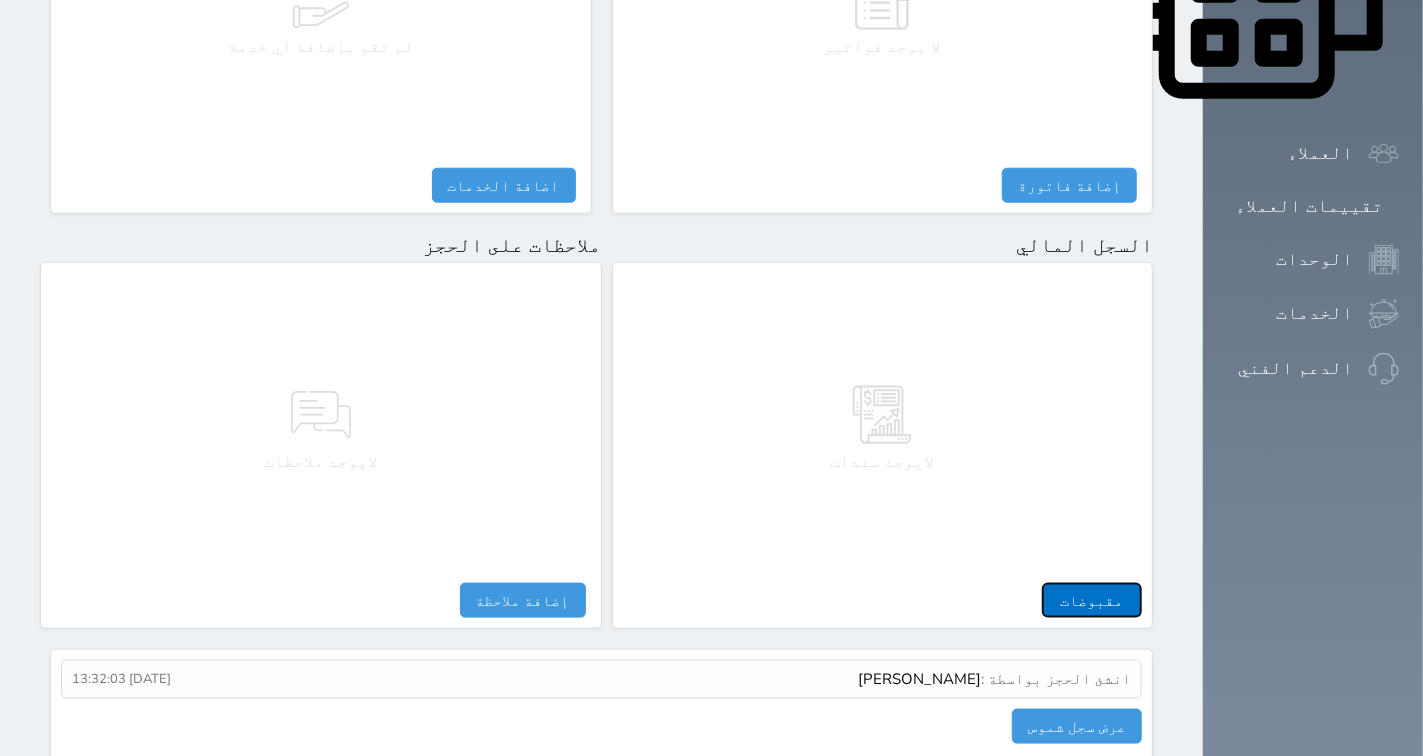 click on "مقبوضات" at bounding box center (1092, 600) 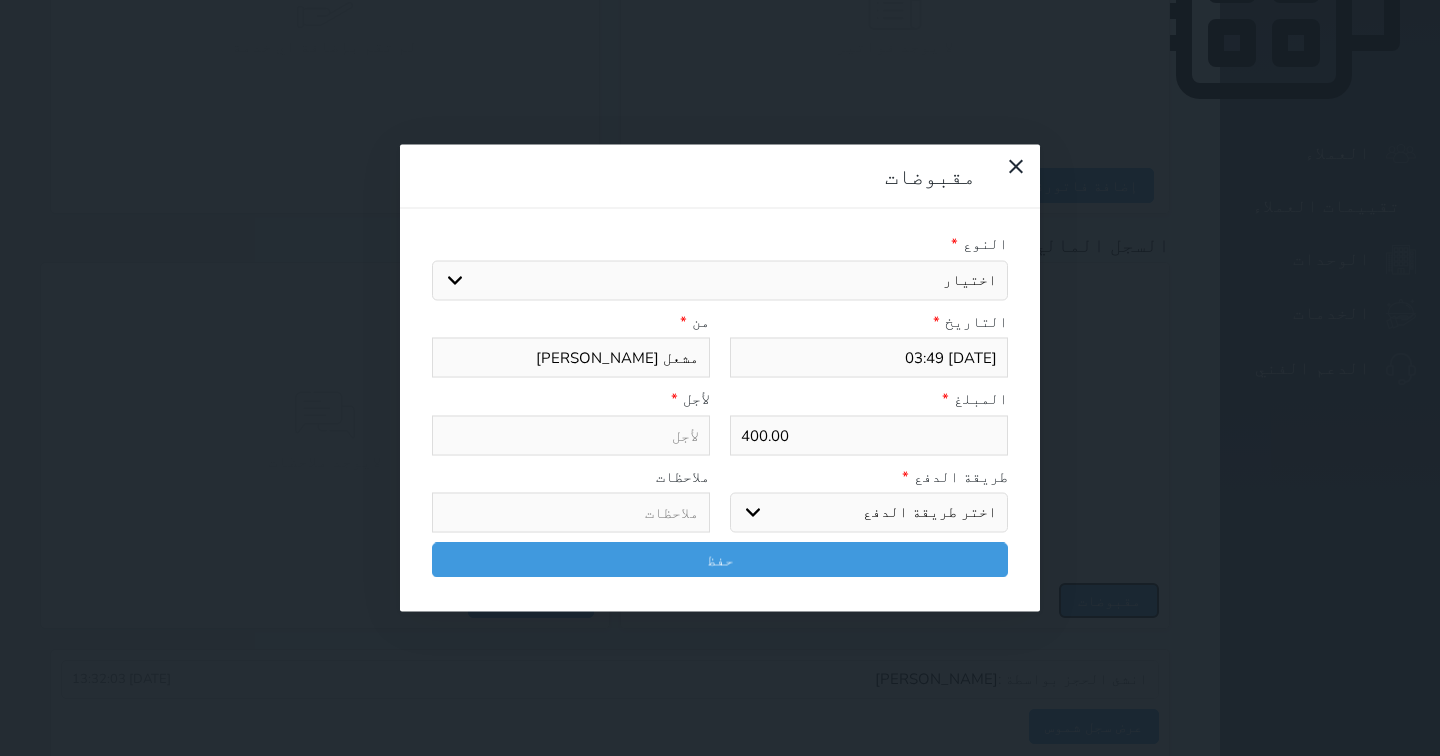 select 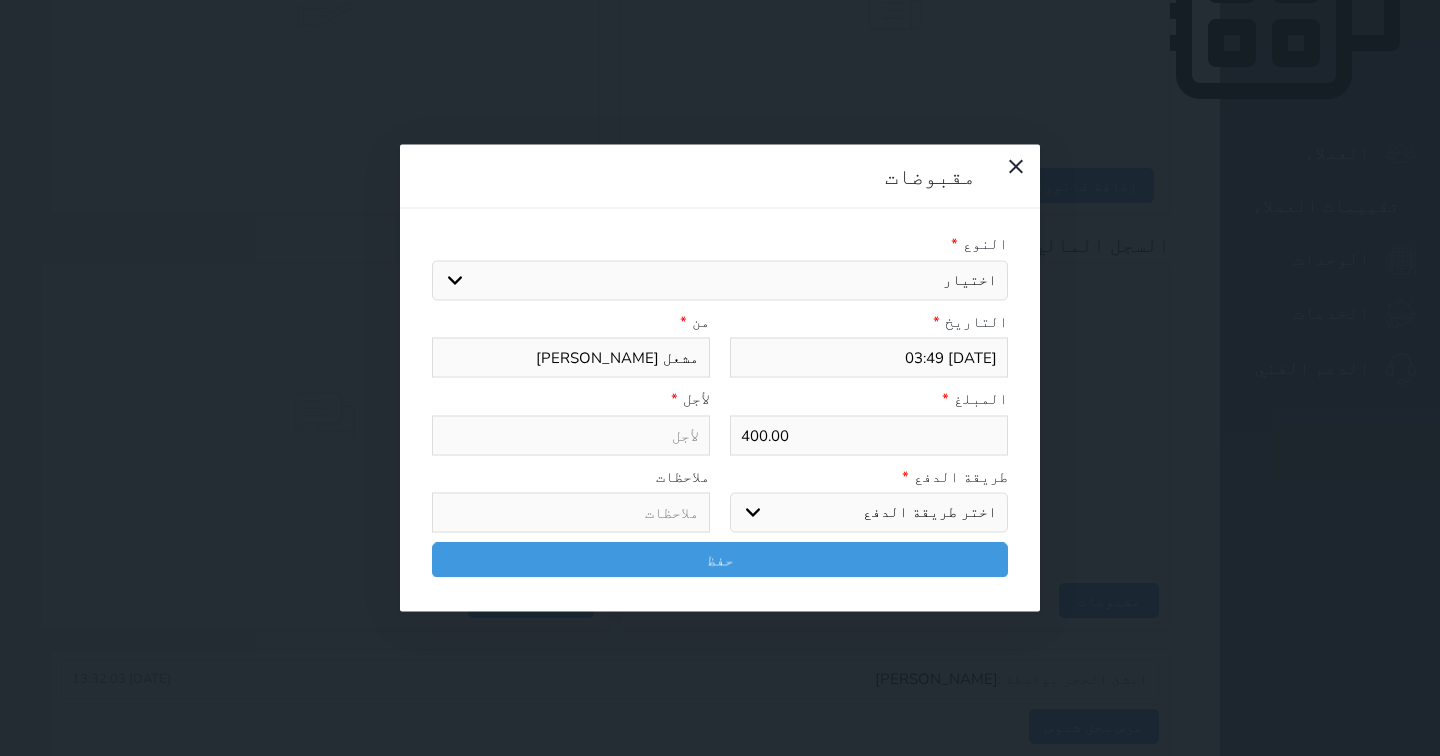click on "اختيار   مقبوضات عامة قيمة إيجار فواتير تامين عربون لا ينطبق آخر مغسلة واي فاي - الإنترنت مواقف السيارات طعام الأغذية والمشروبات مشروبات المشروبات الباردة المشروبات الساخنة الإفطار غداء عشاء مخبز و كعك حمام سباحة الصالة الرياضية سبا و خدمات الجمال اختيار وإسقاط (خدمات النقل) ميني بار كابل - تلفزيون سرير إضافي تصفيف الشعر التسوق خدمات الجولات السياحية المنظمة خدمات الدليل السياحي" at bounding box center (720, 280) 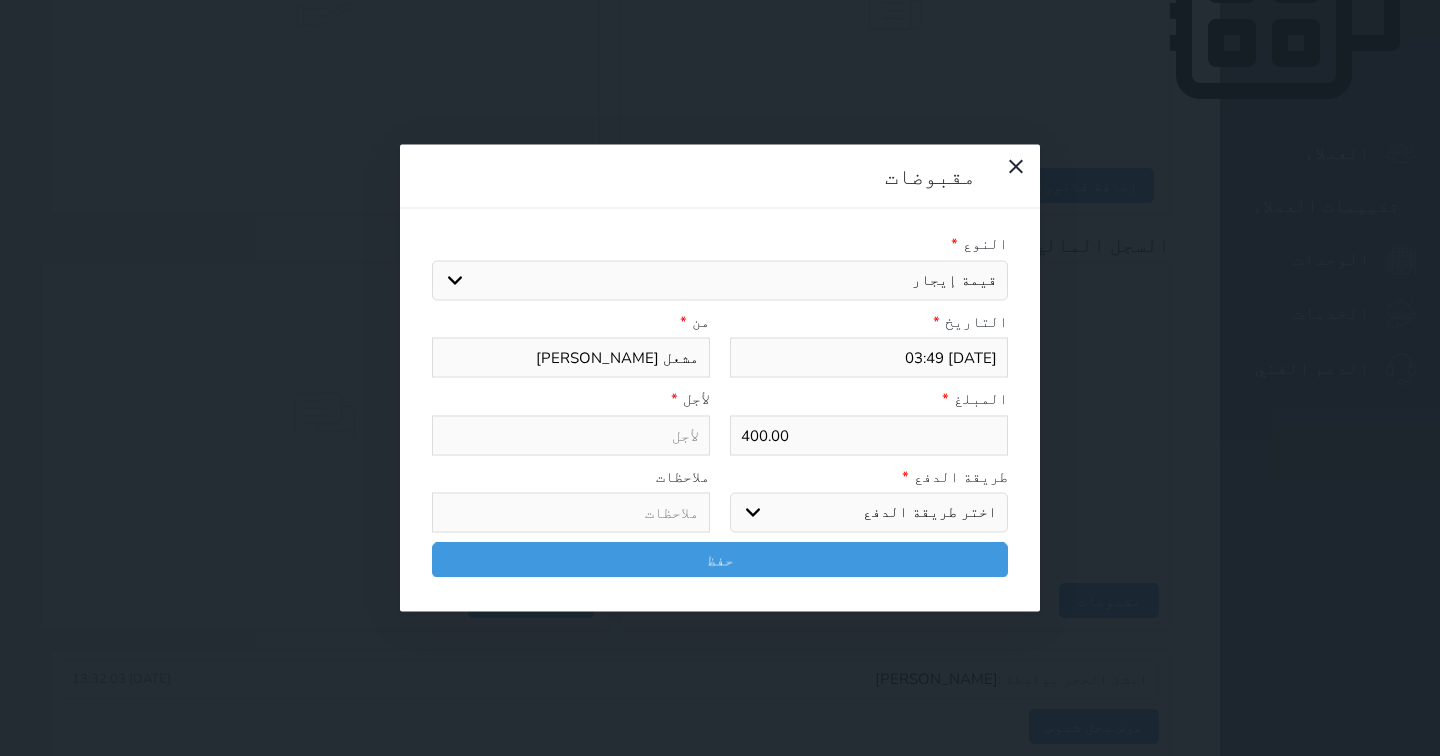 click on "اختيار   مقبوضات عامة قيمة إيجار فواتير تامين عربون لا ينطبق آخر مغسلة واي فاي - الإنترنت مواقف السيارات طعام الأغذية والمشروبات مشروبات المشروبات الباردة المشروبات الساخنة الإفطار غداء عشاء مخبز و كعك حمام سباحة الصالة الرياضية سبا و خدمات الجمال اختيار وإسقاط (خدمات النقل) ميني بار كابل - تلفزيون سرير إضافي تصفيف الشعر التسوق خدمات الجولات السياحية المنظمة خدمات الدليل السياحي" at bounding box center (720, 280) 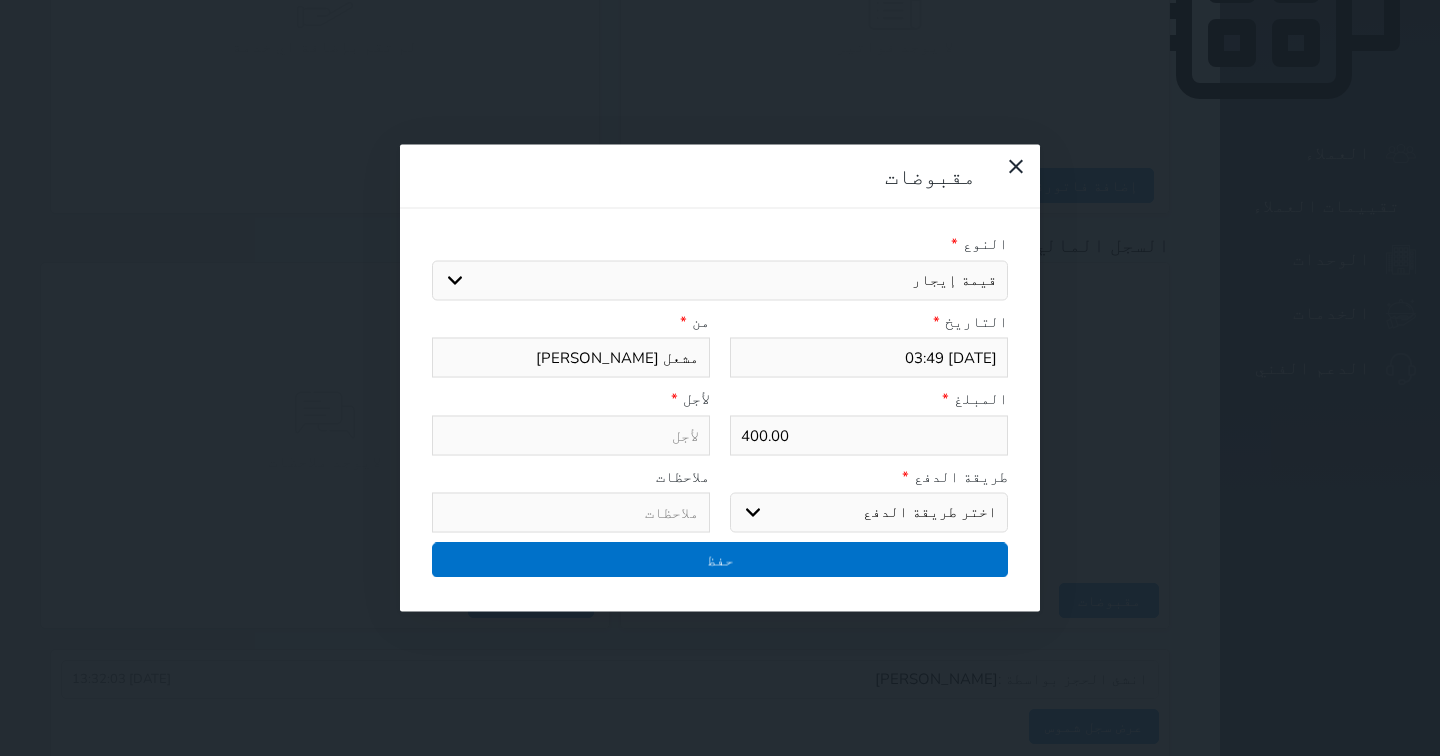 type on "قيمة إيجار - الوحدة - 405" 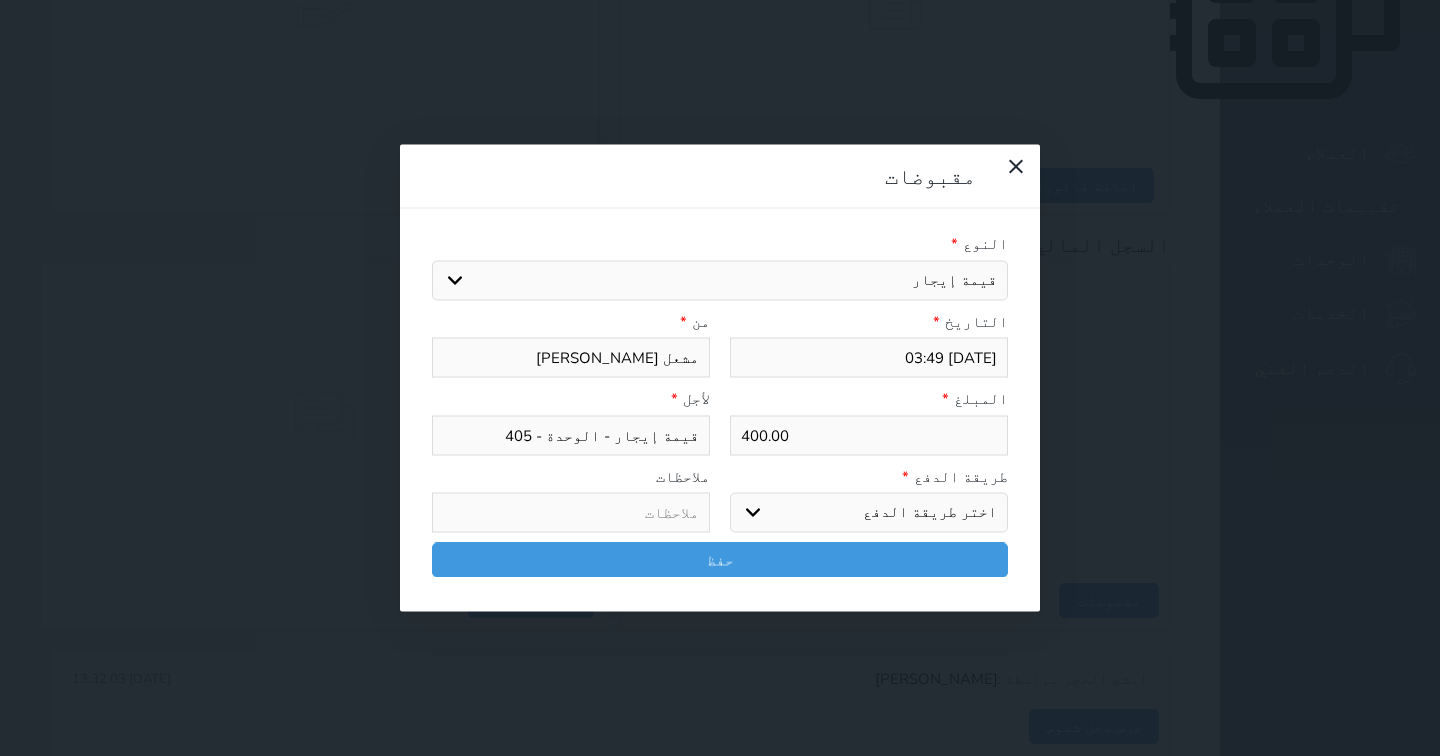 click on "اختر طريقة الدفع   دفع نقدى   تحويل بنكى   مدى   بطاقة ائتمان   آجل" at bounding box center (869, 513) 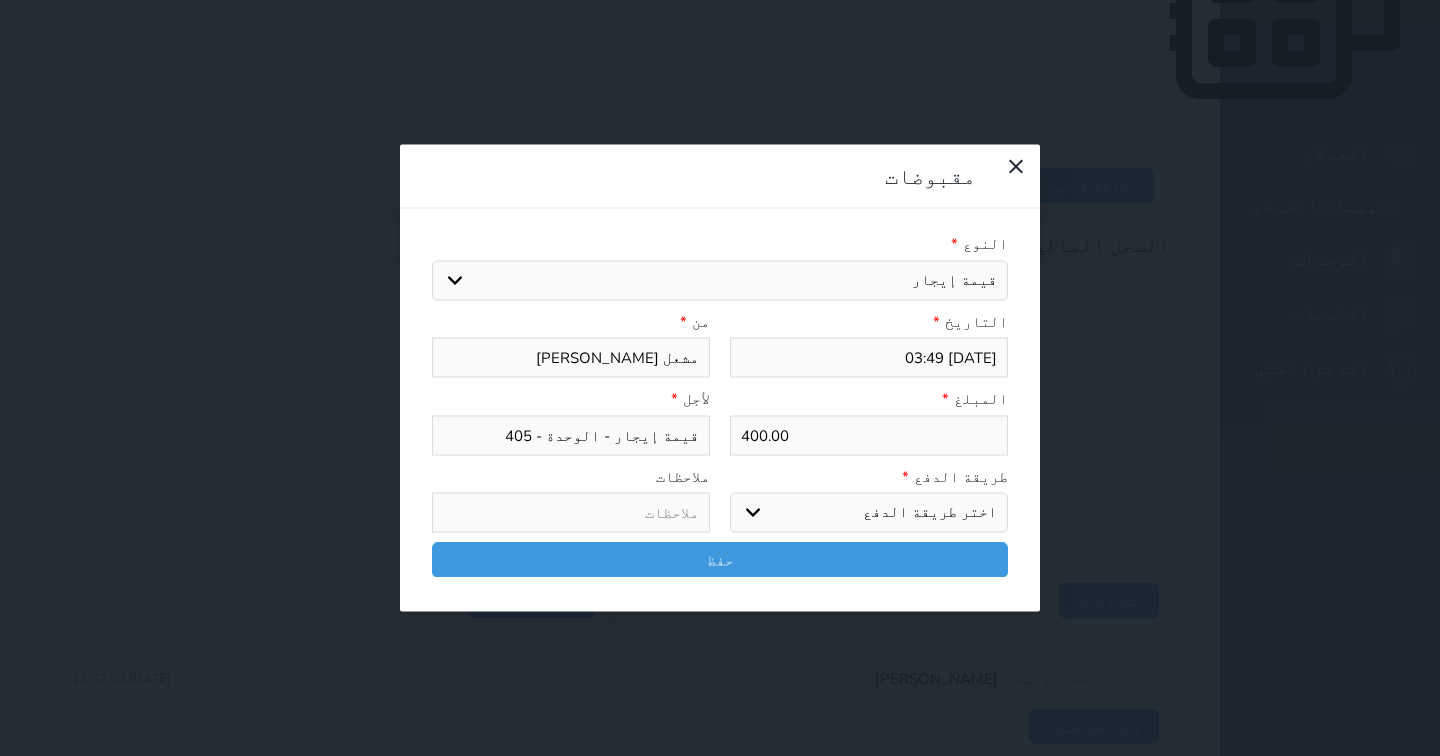 select on "cash" 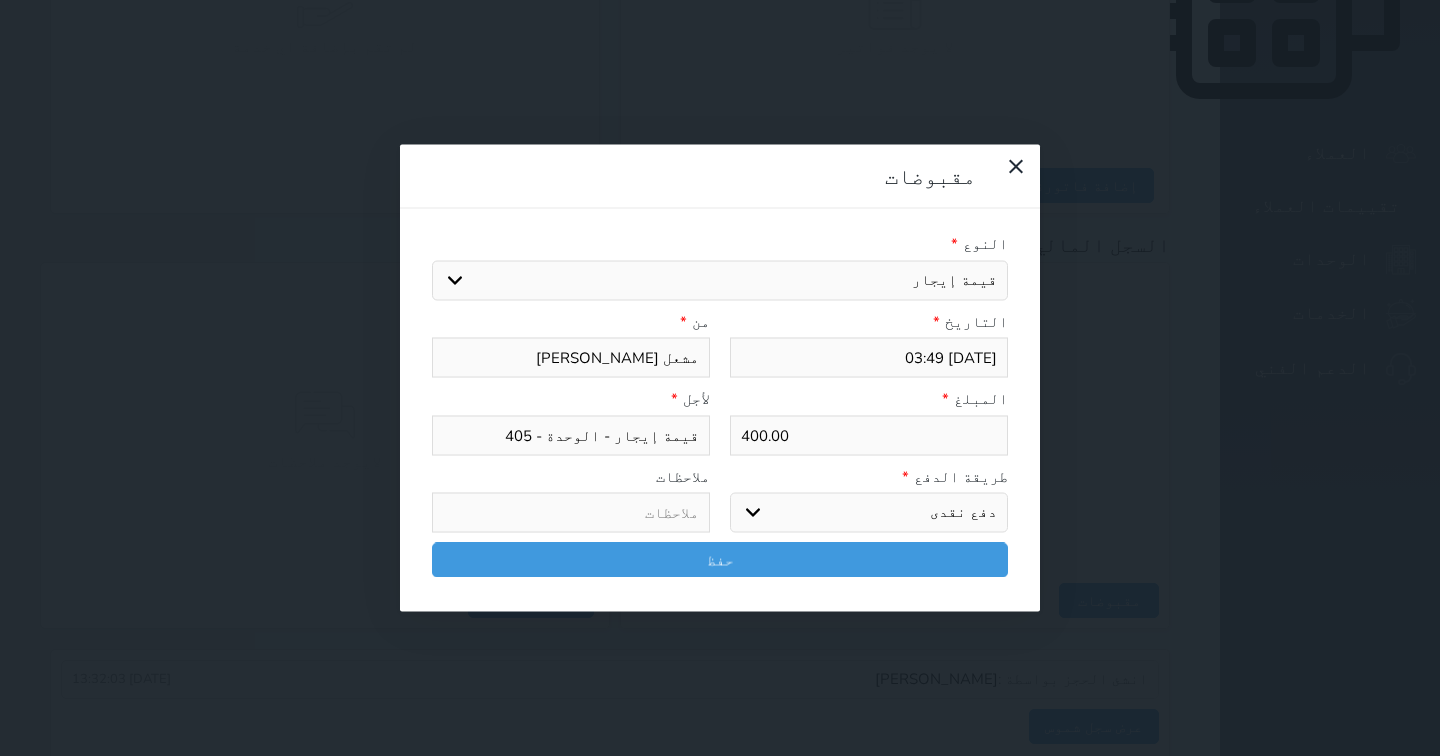 click on "اختر طريقة الدفع   دفع نقدى   تحويل بنكى   مدى   بطاقة ائتمان   آجل" at bounding box center (869, 513) 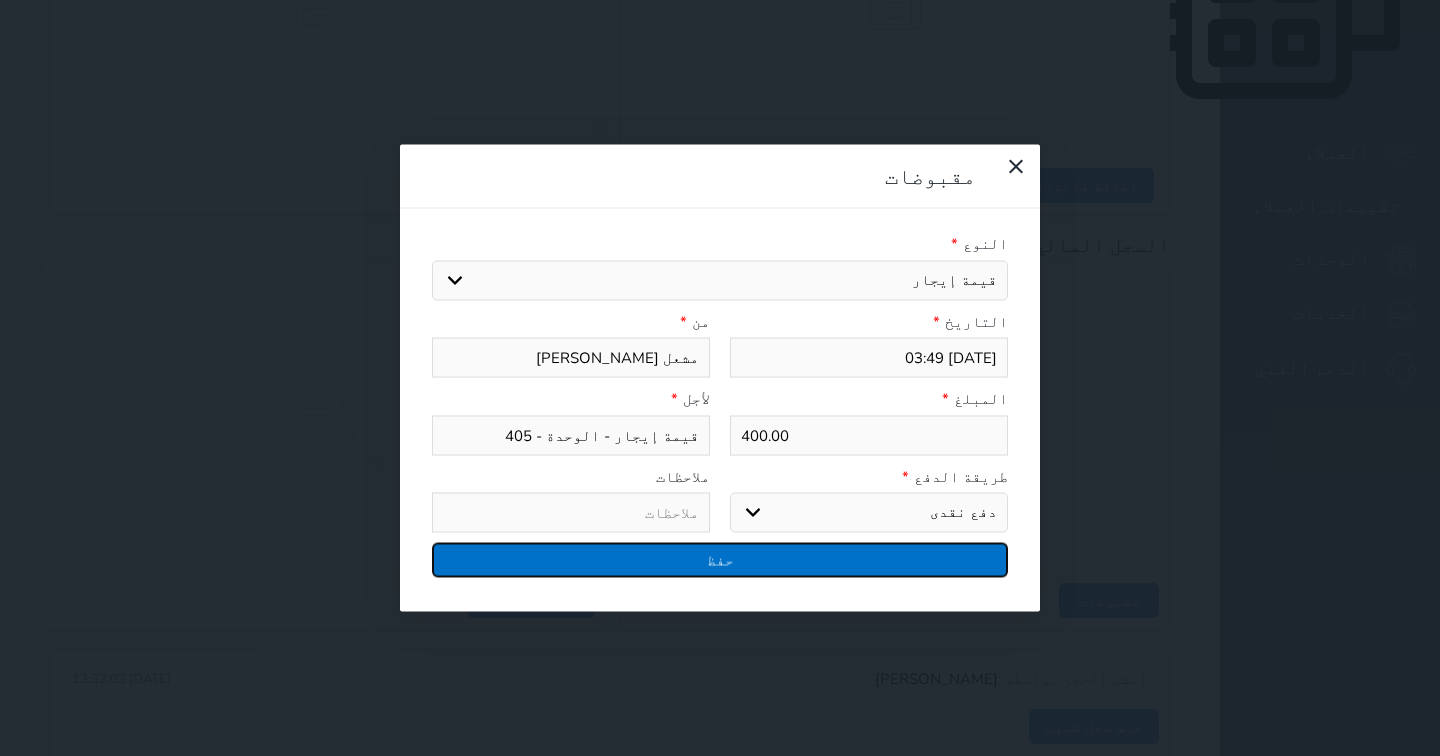 click on "حفظ" at bounding box center [720, 560] 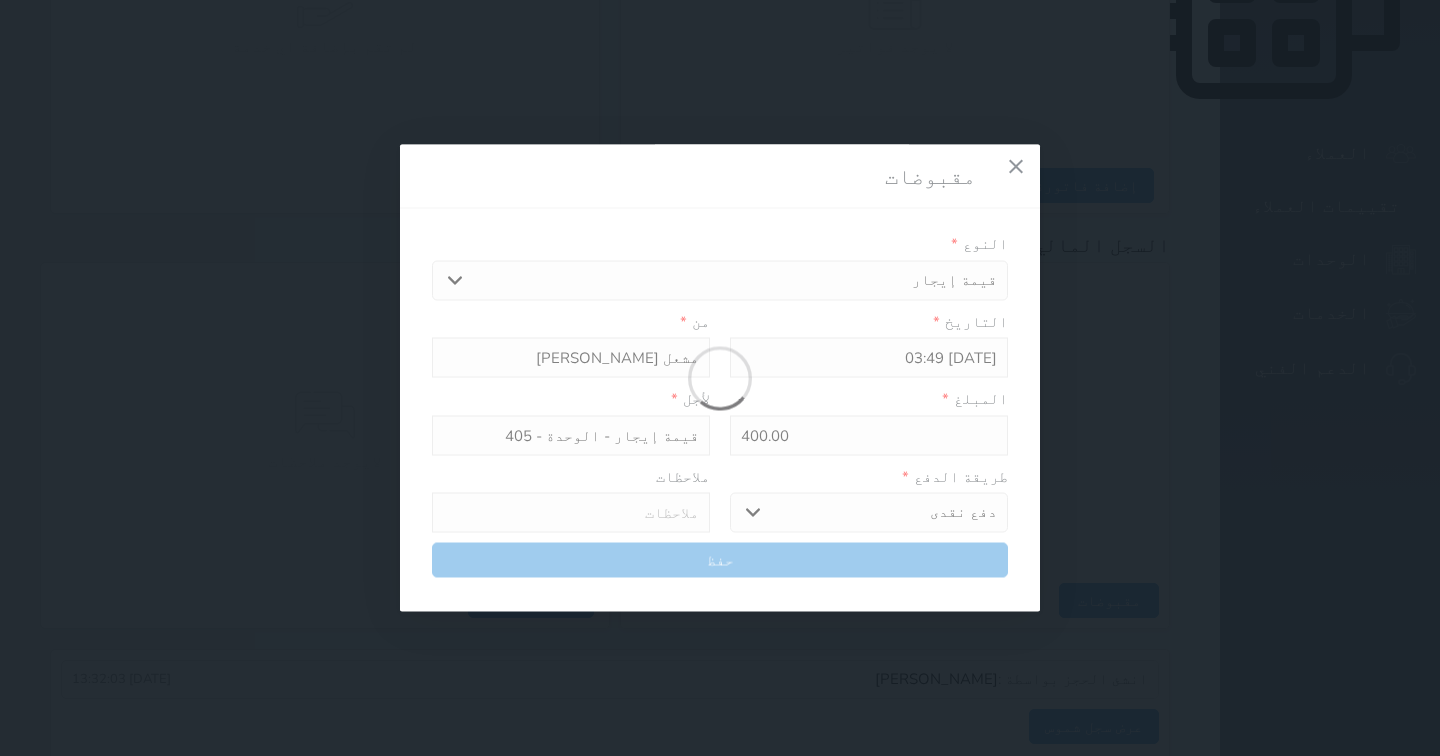 select 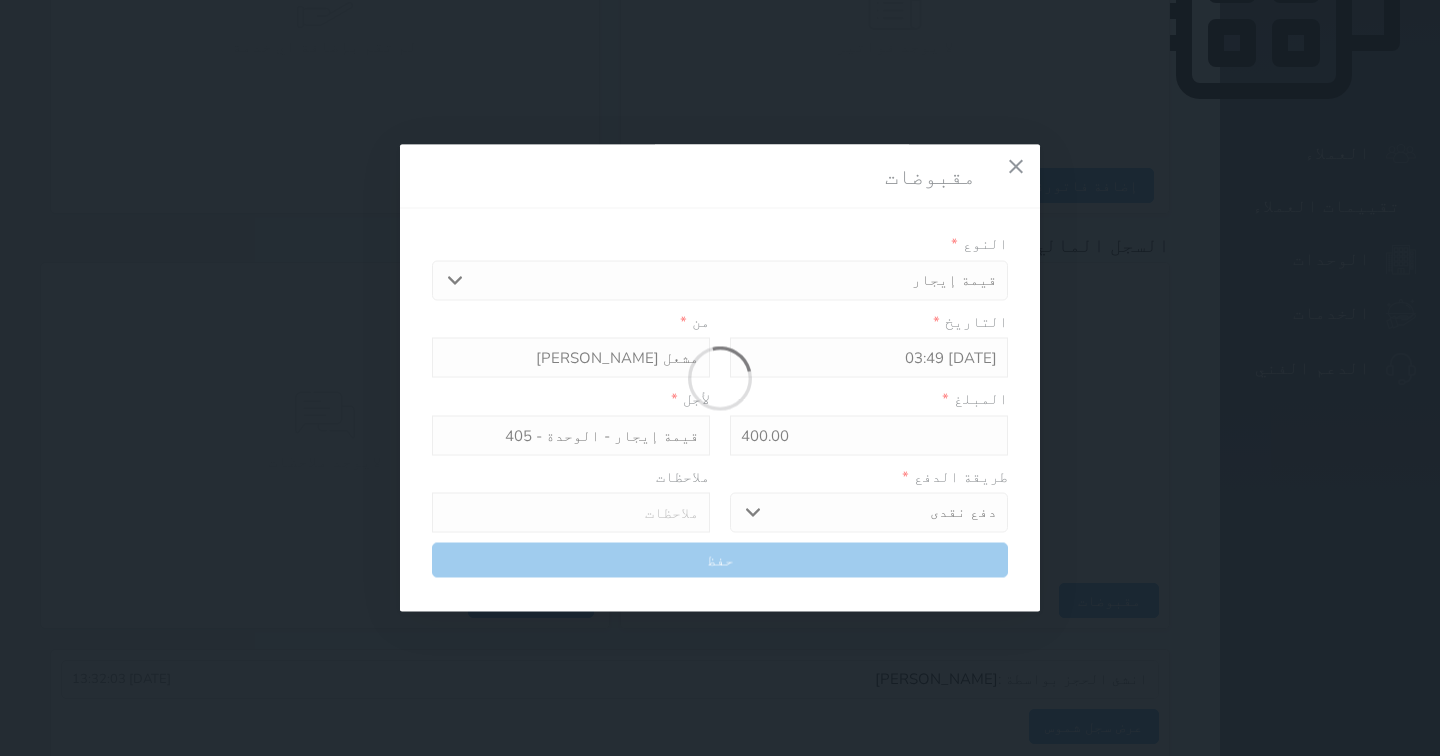 type 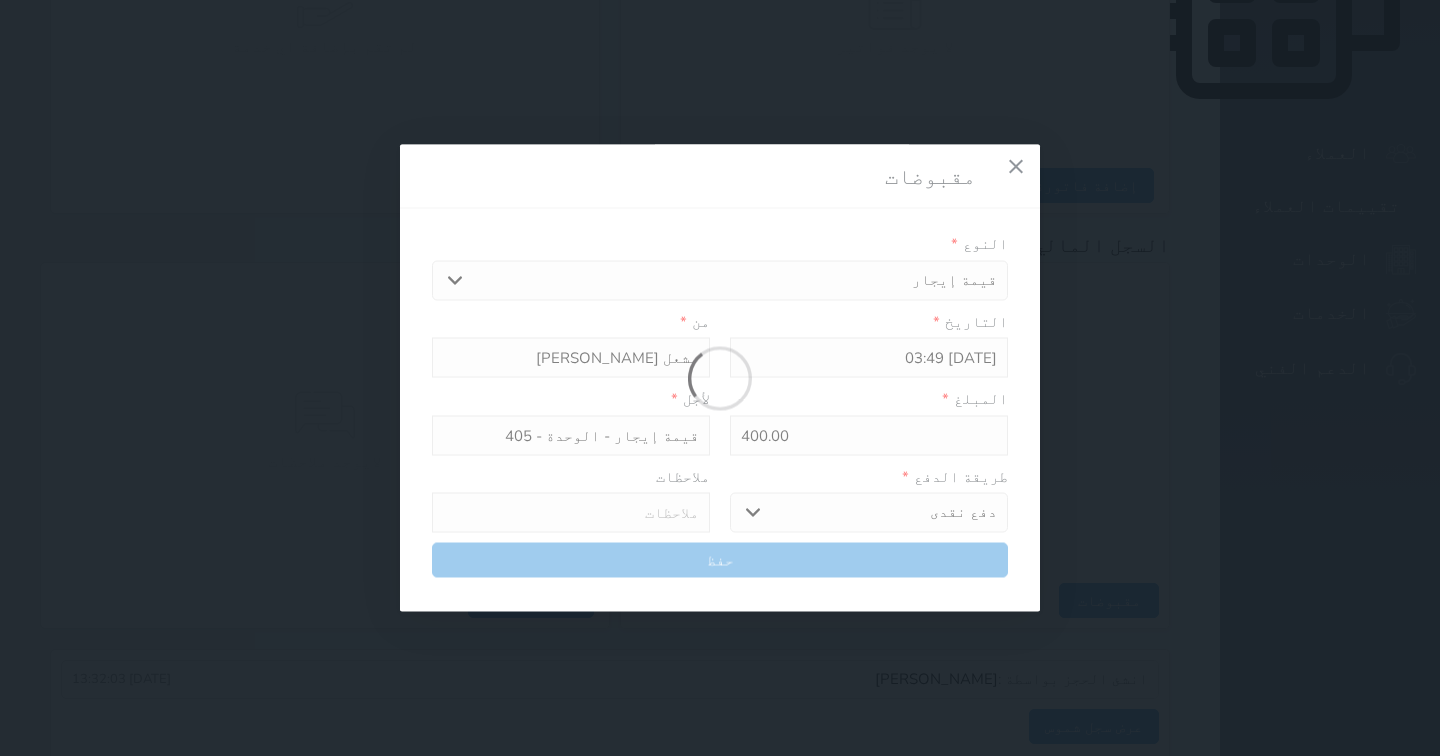 type on "0" 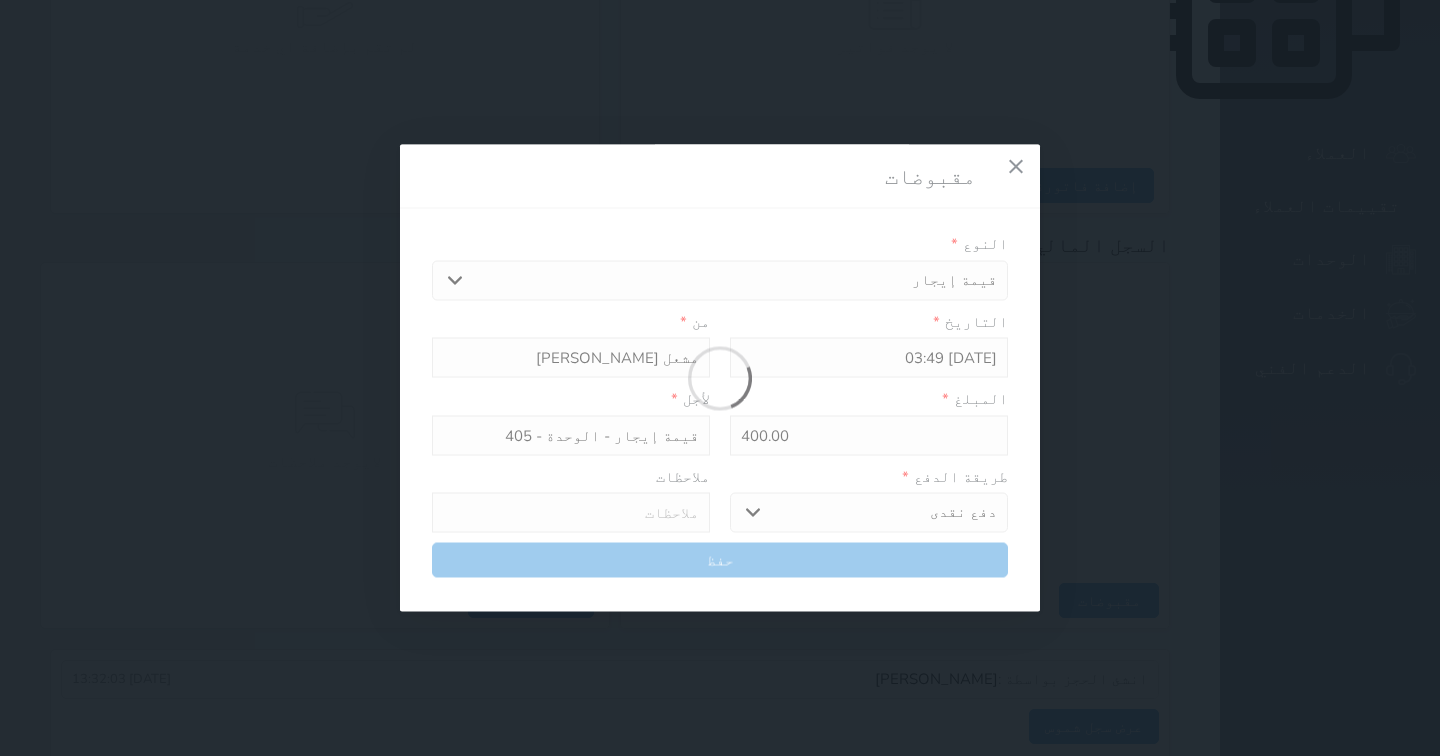 select 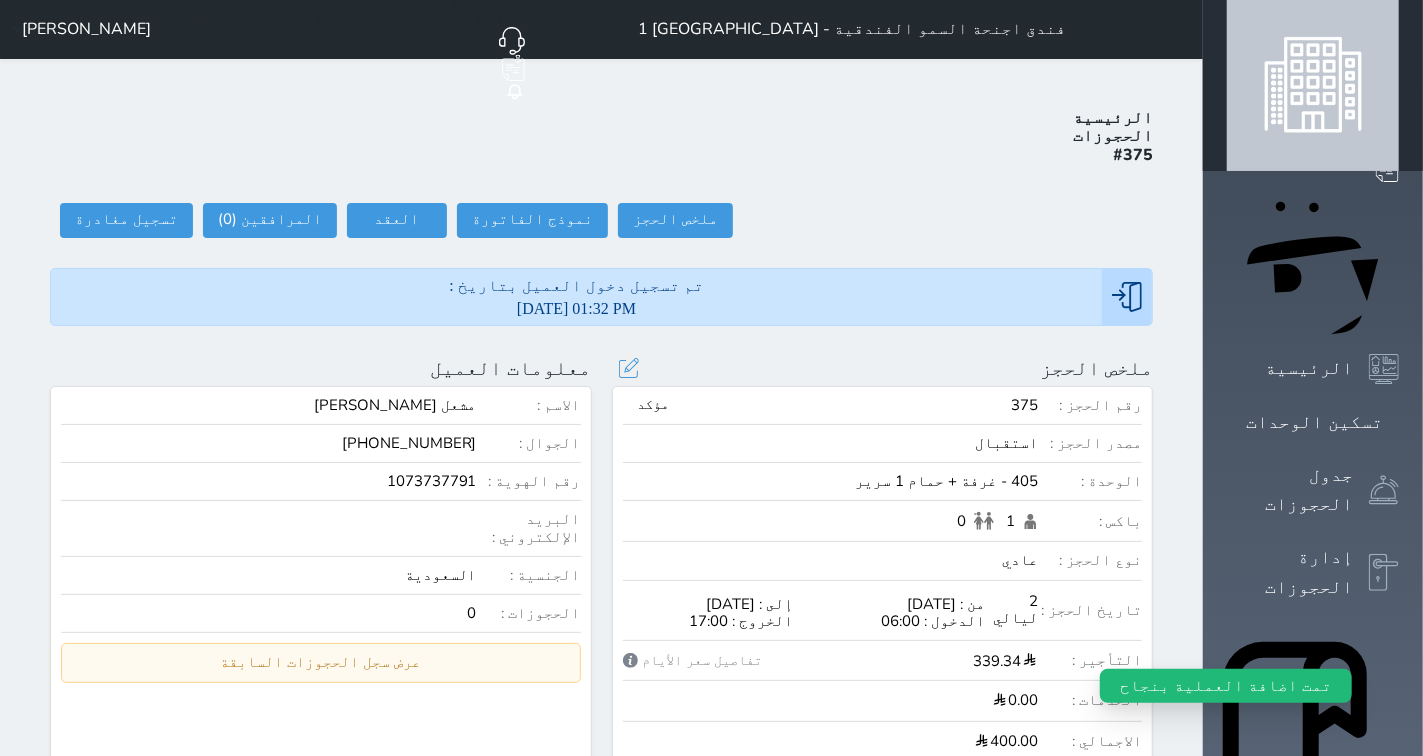 scroll, scrollTop: 0, scrollLeft: 0, axis: both 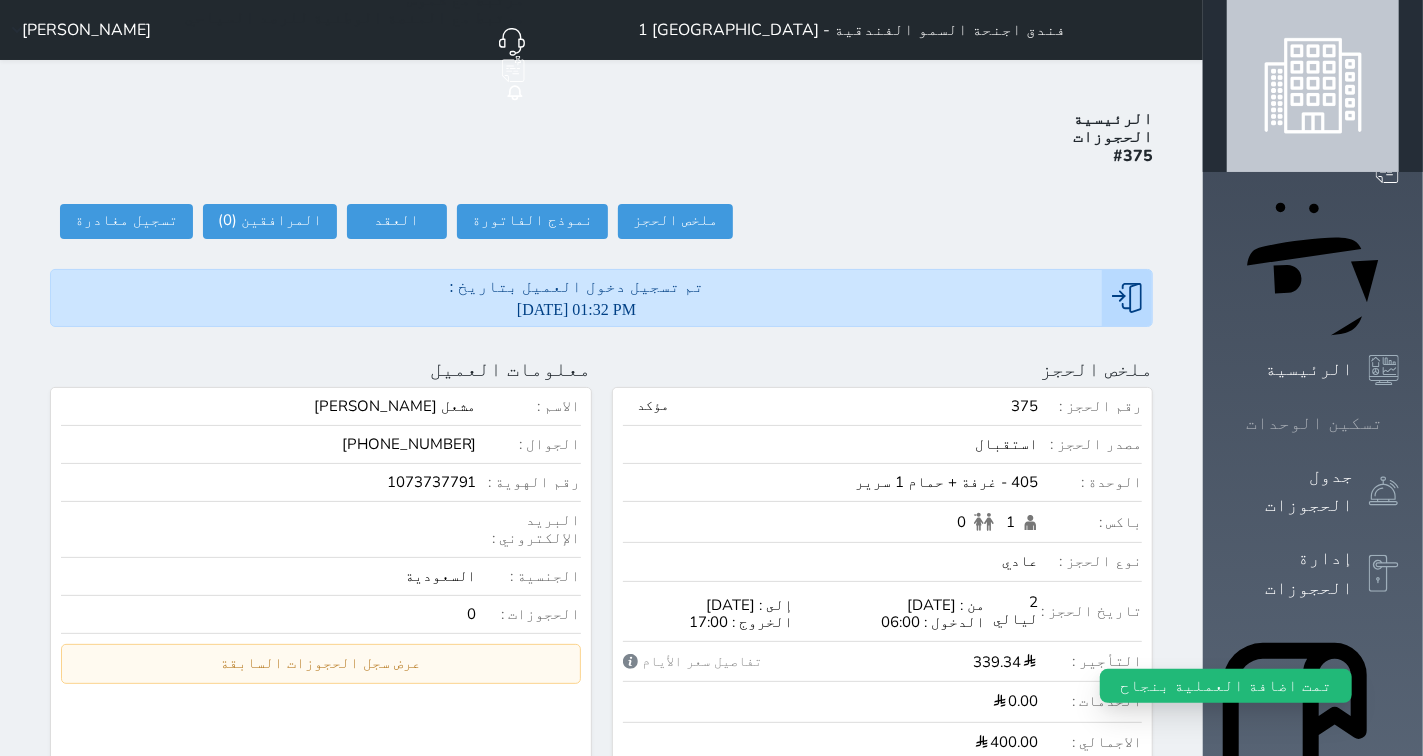 click 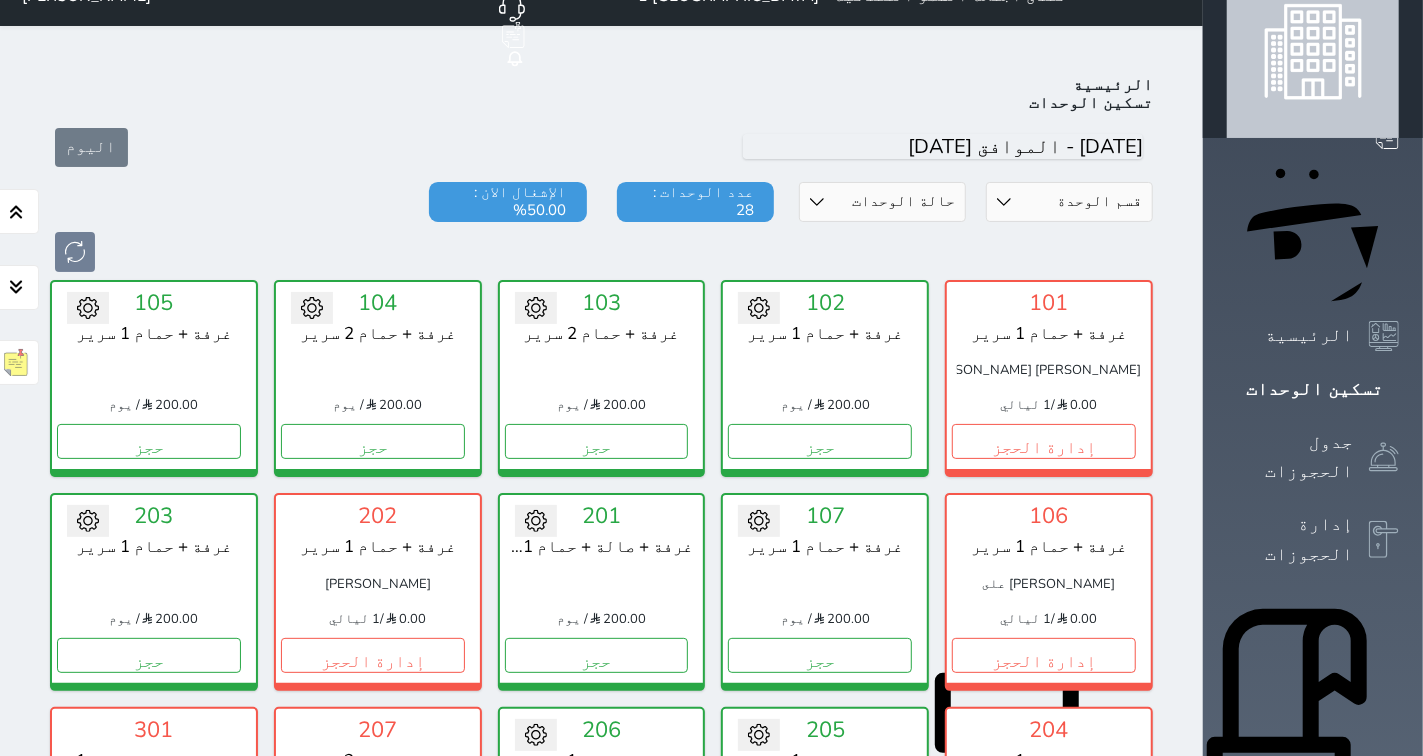 scroll, scrollTop: 0, scrollLeft: 0, axis: both 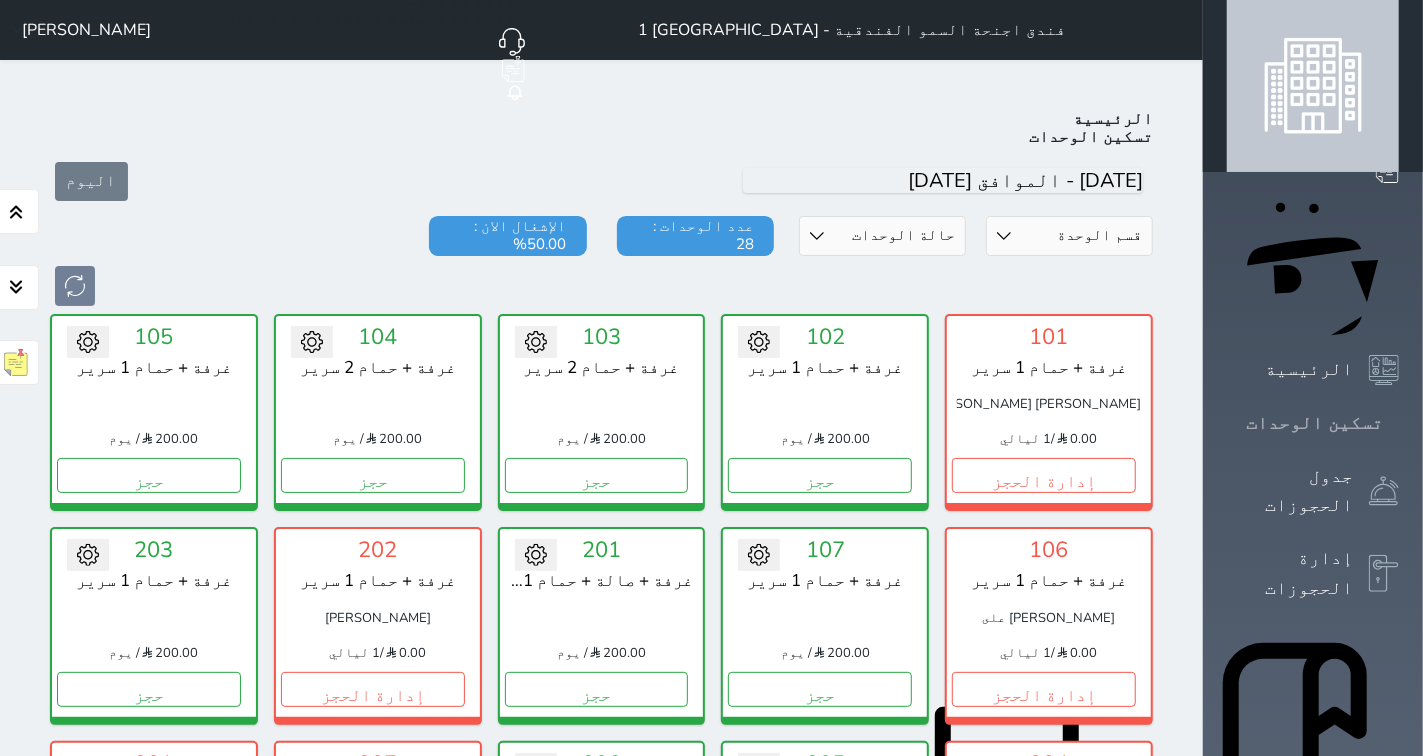 click 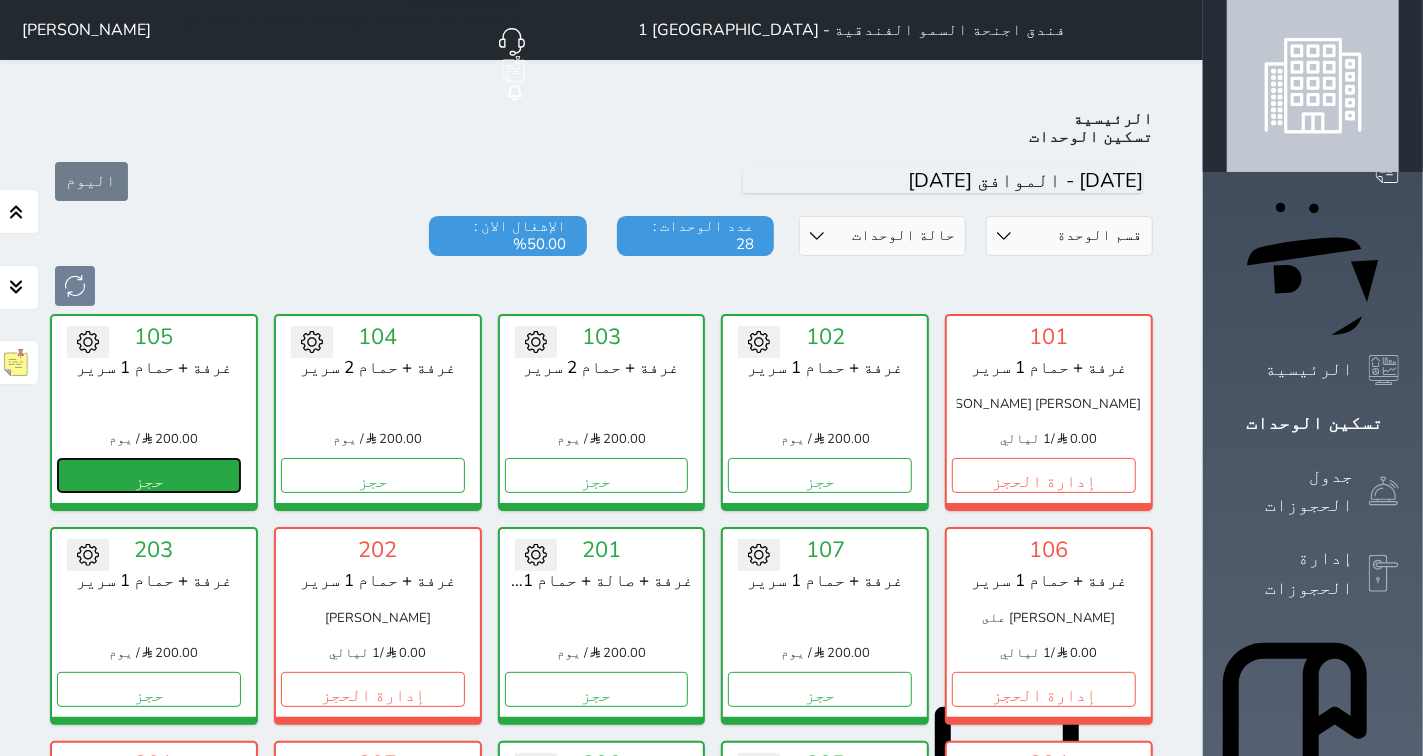 click on "حجز" at bounding box center (149, 475) 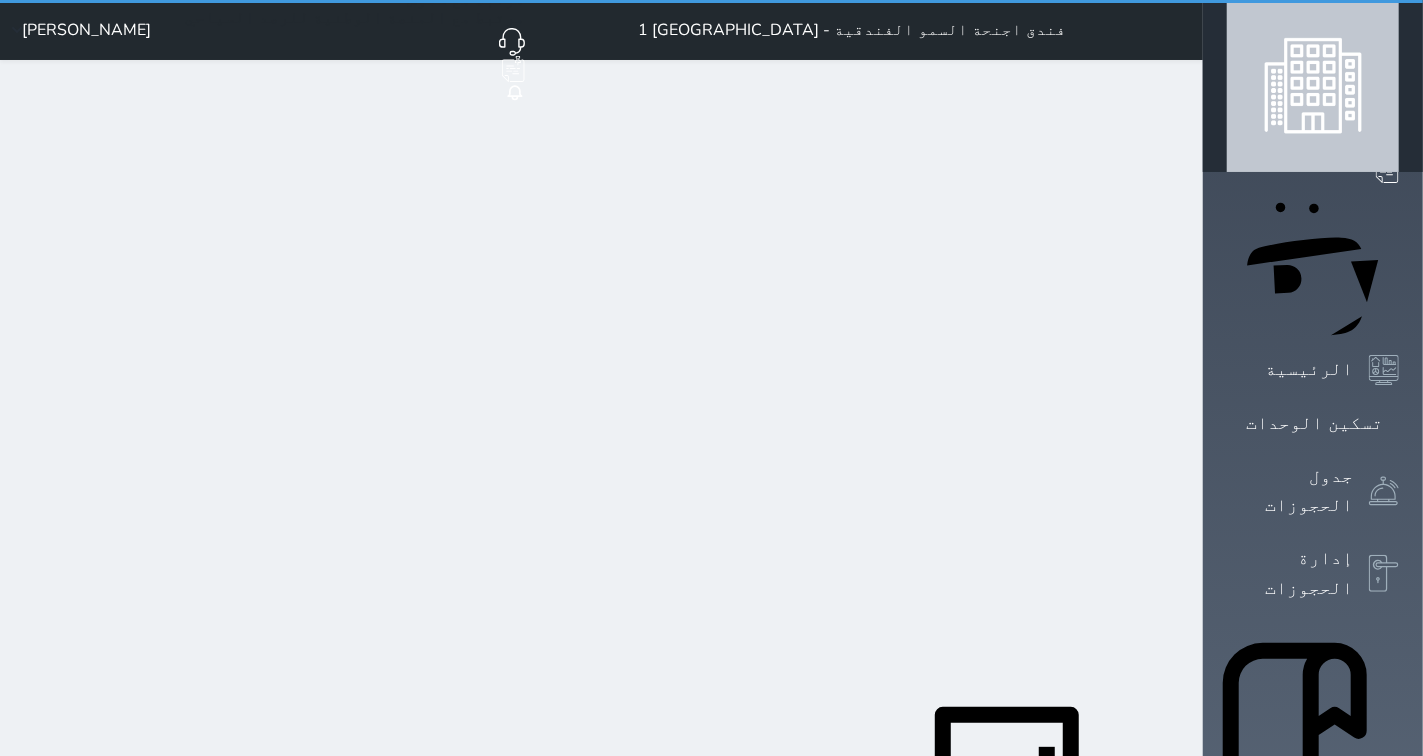 select on "1" 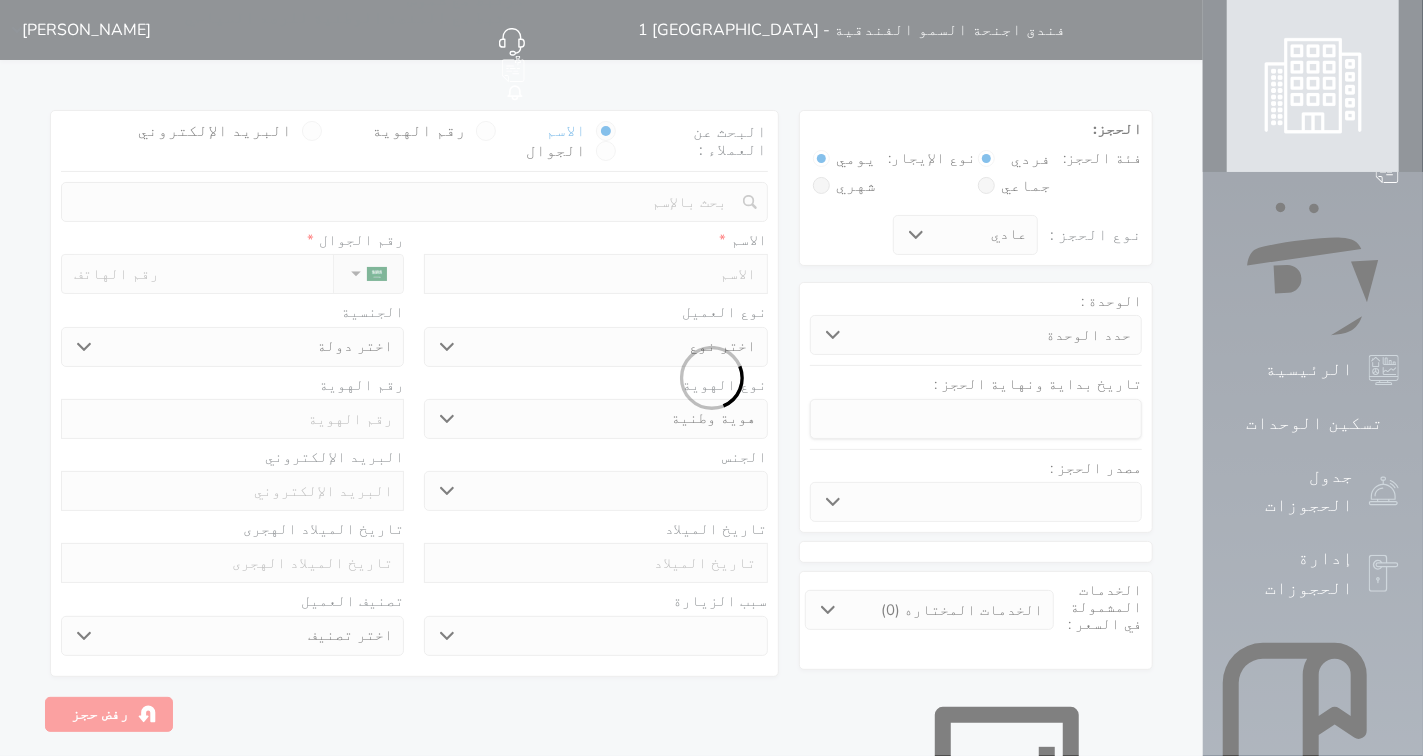 select 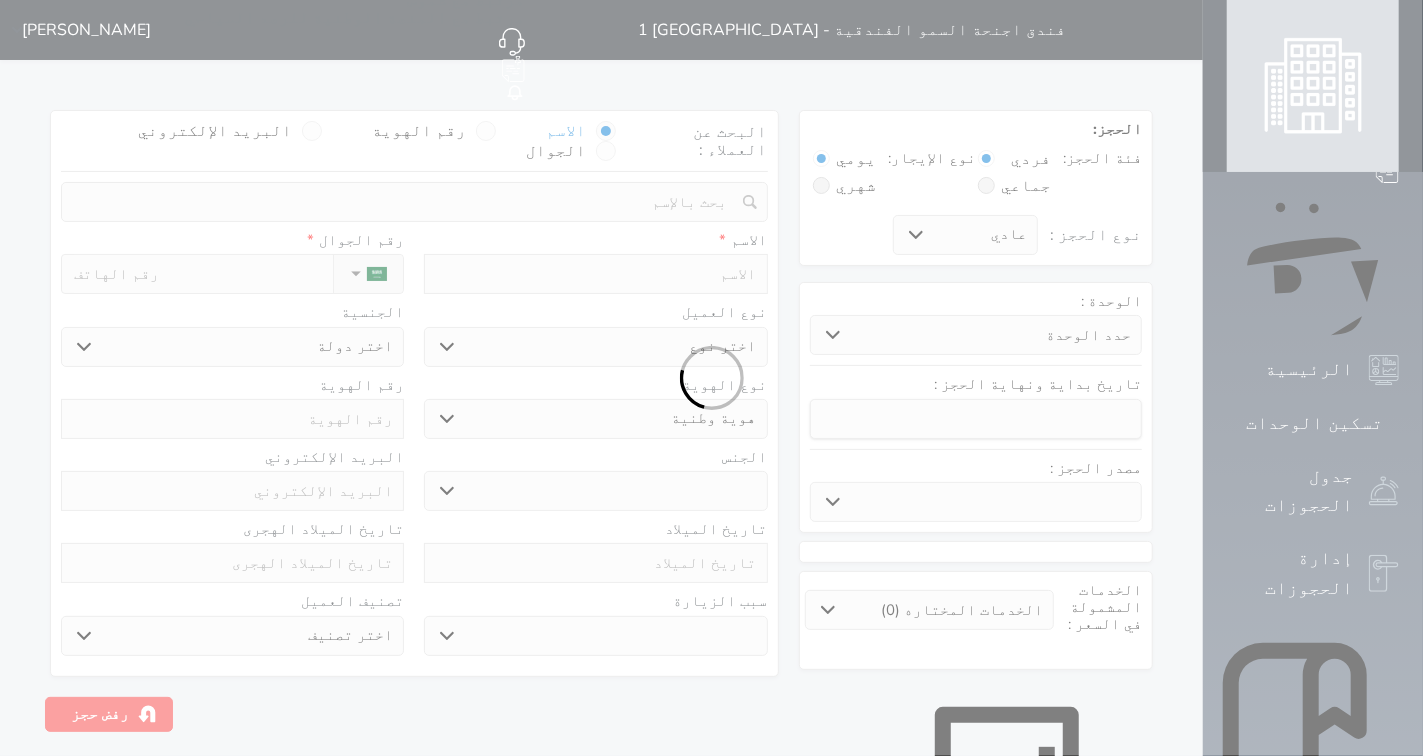 select 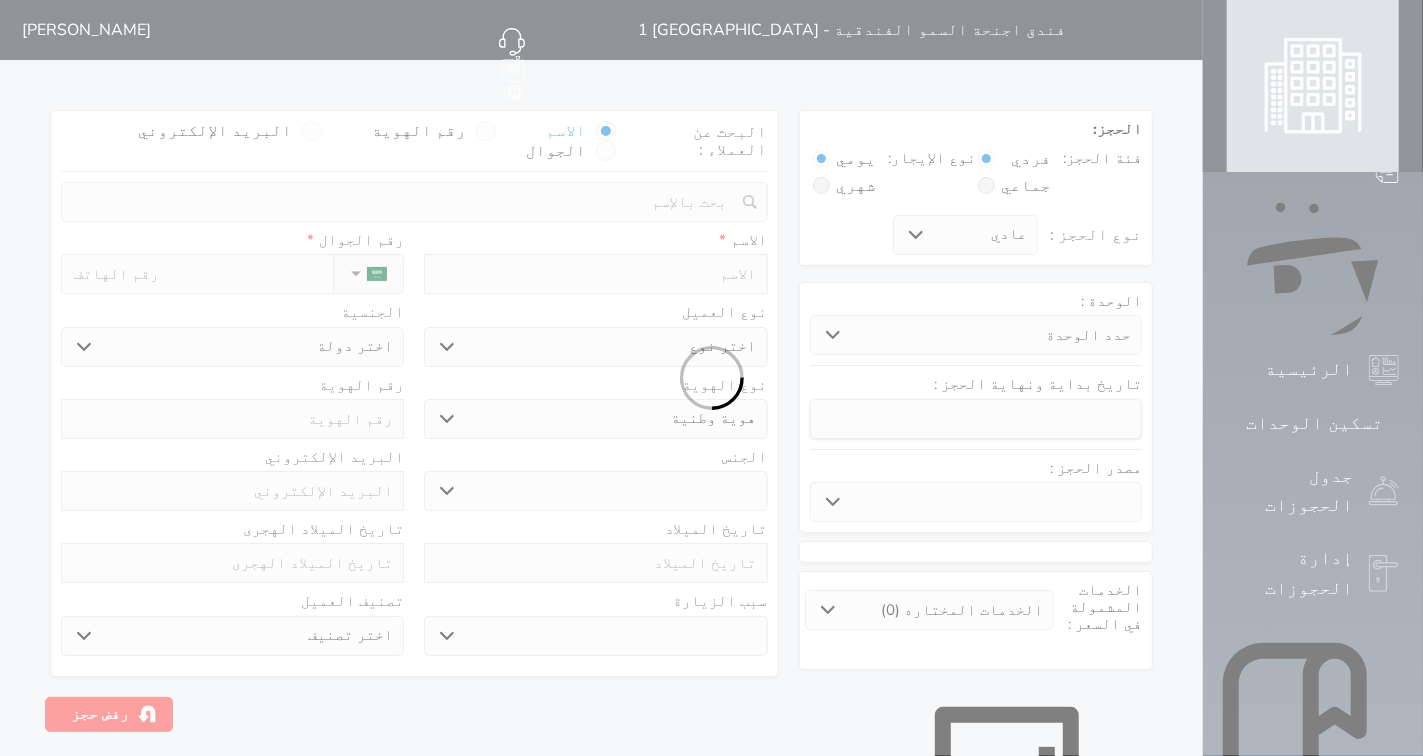 select 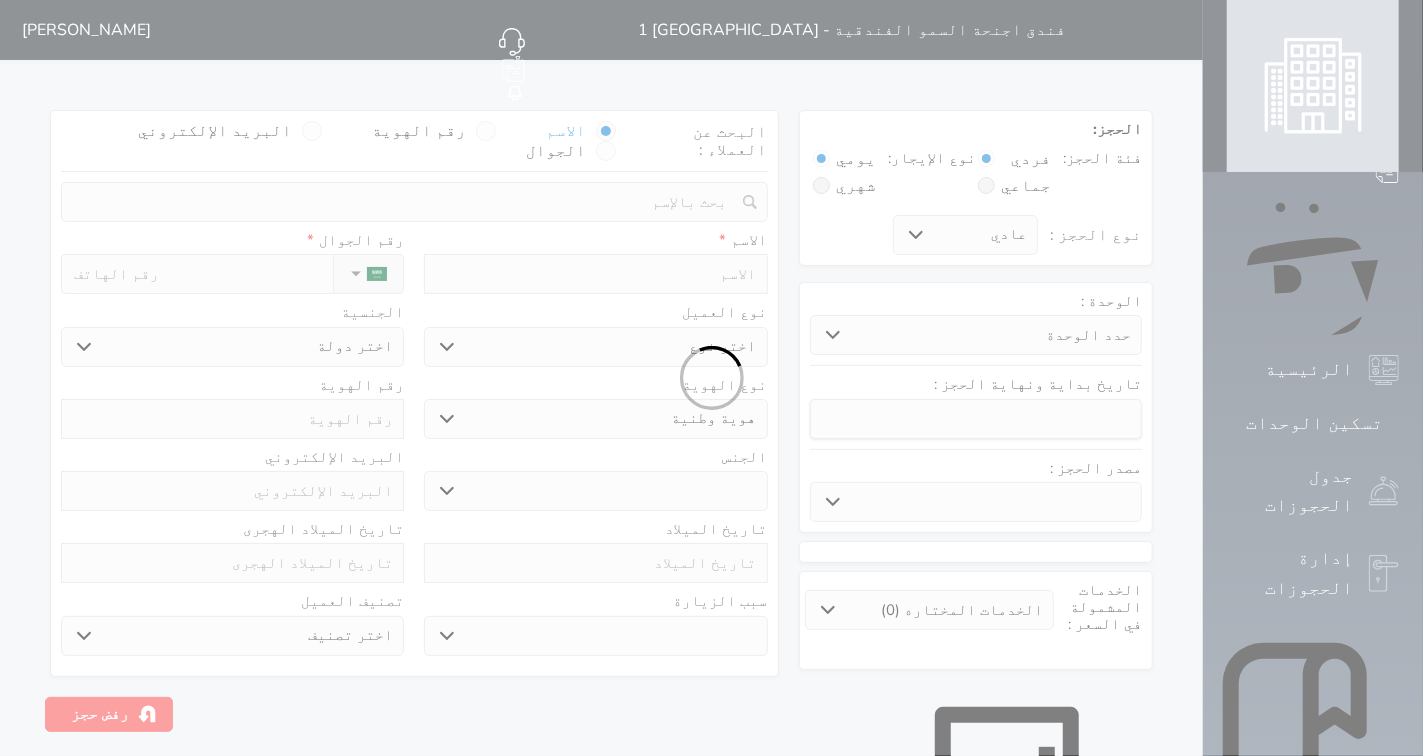 select 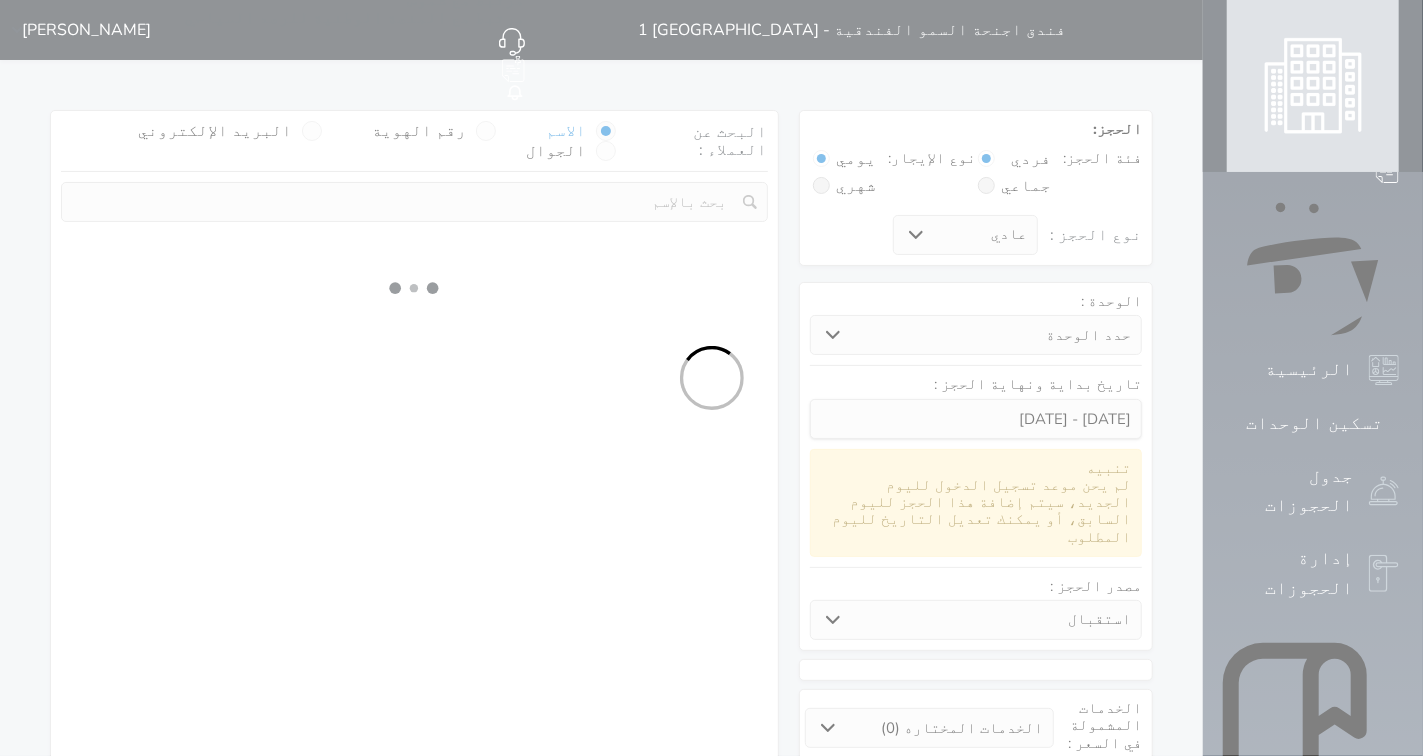 select 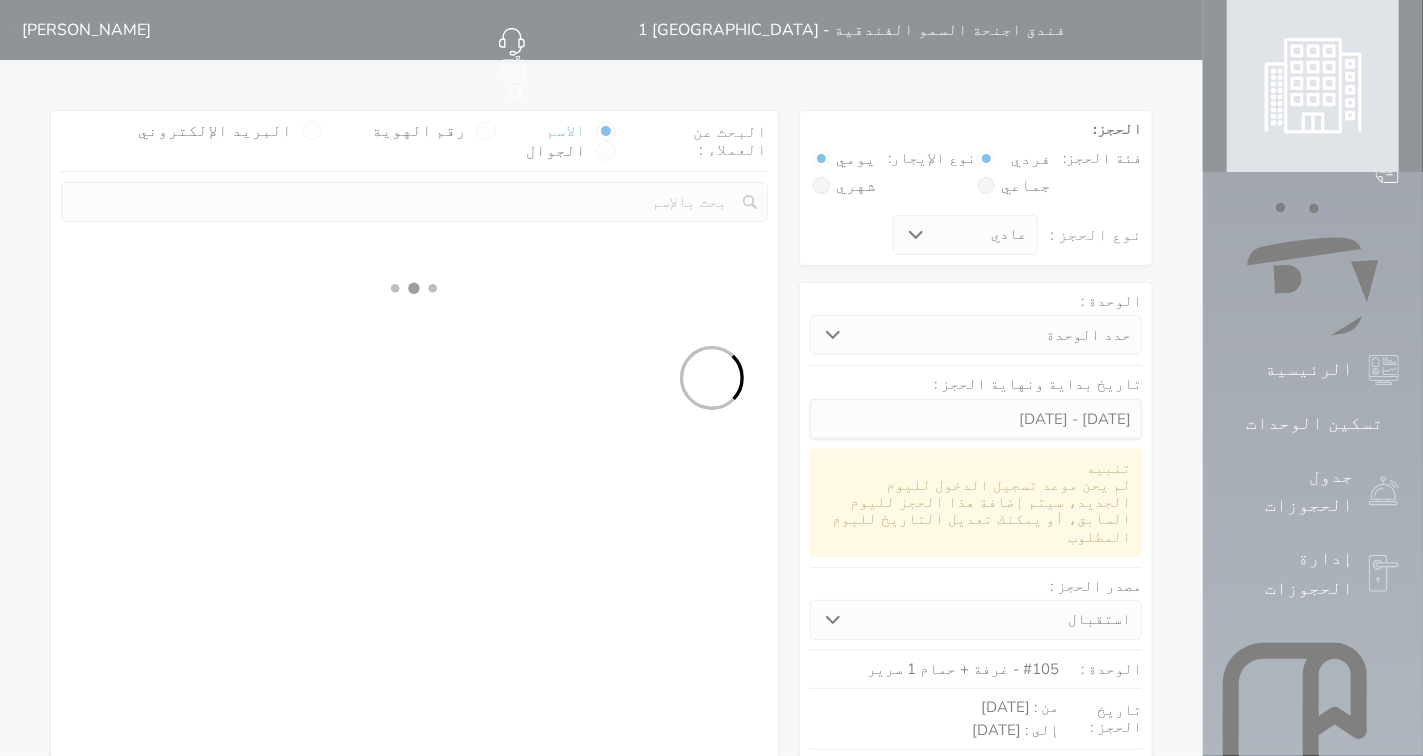 select on "1" 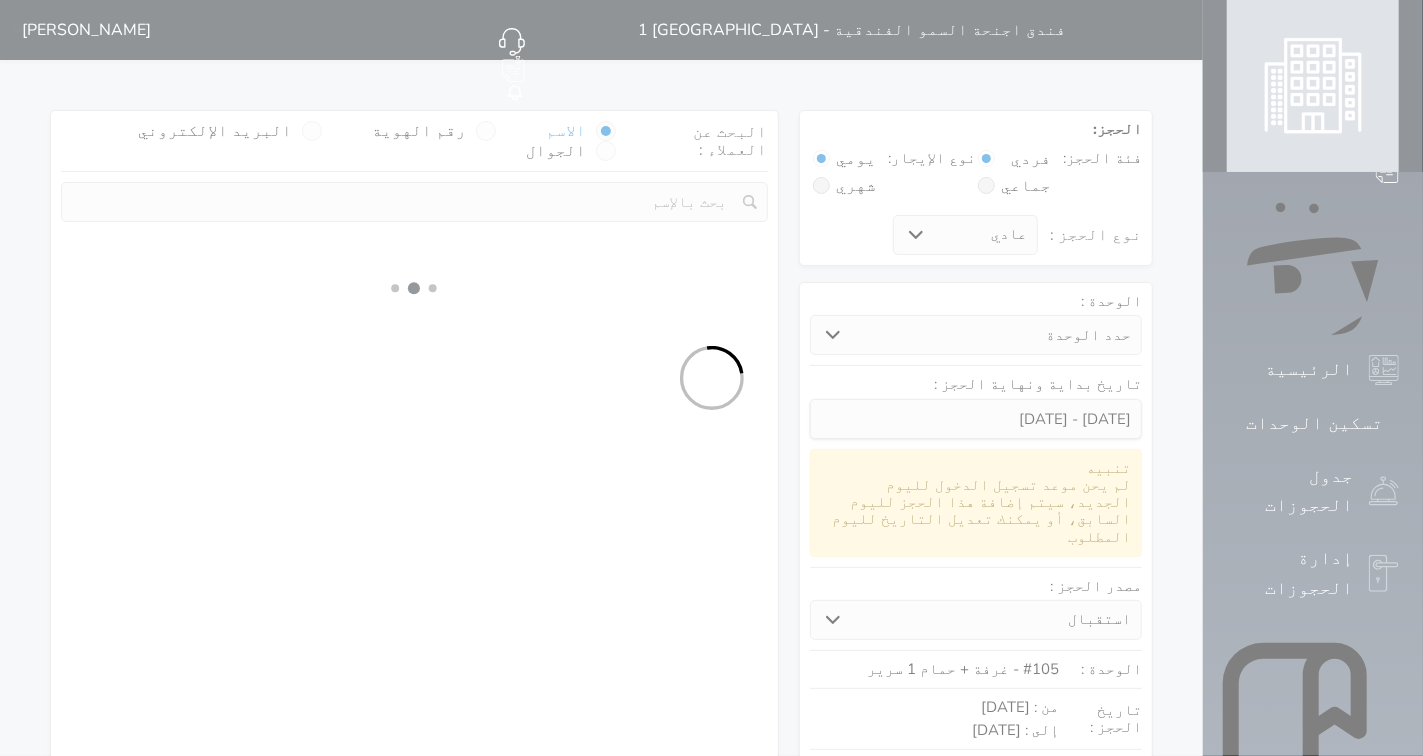 select on "113" 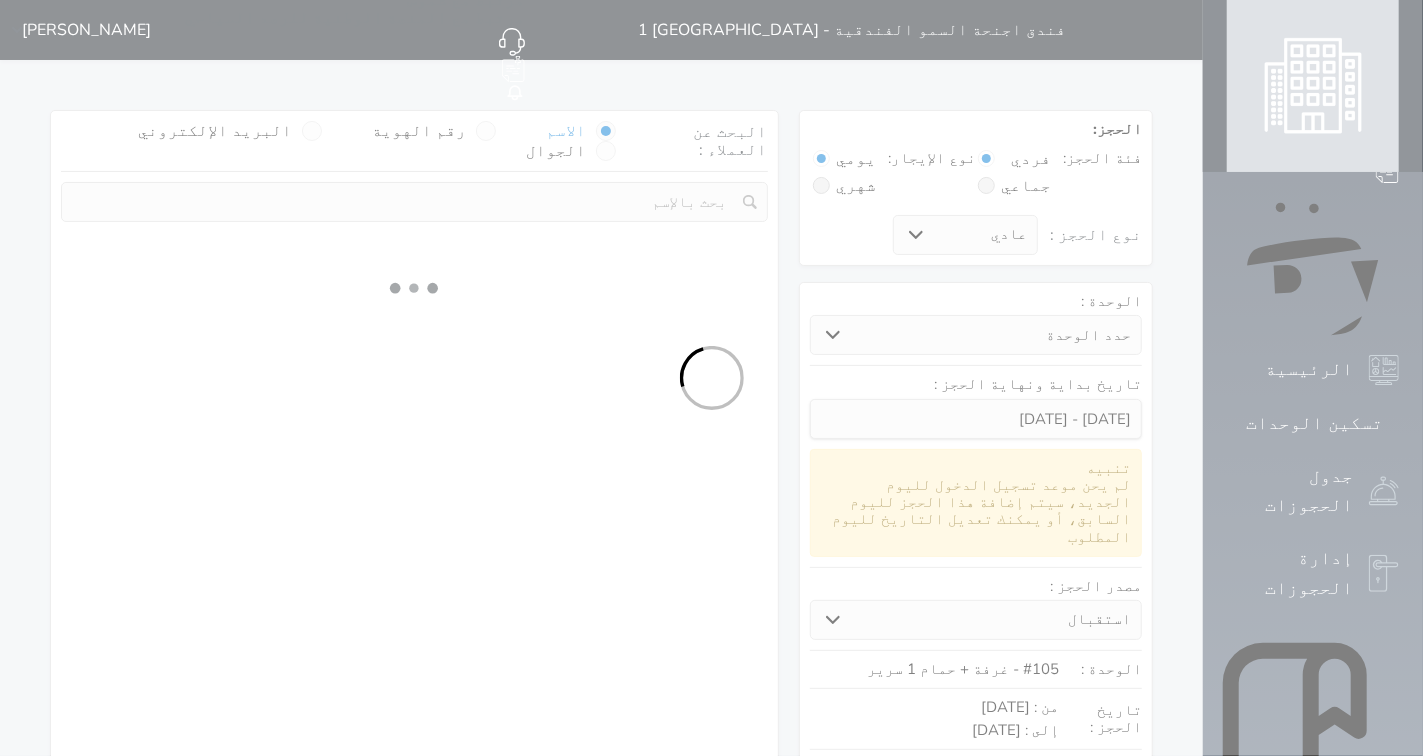 select on "1" 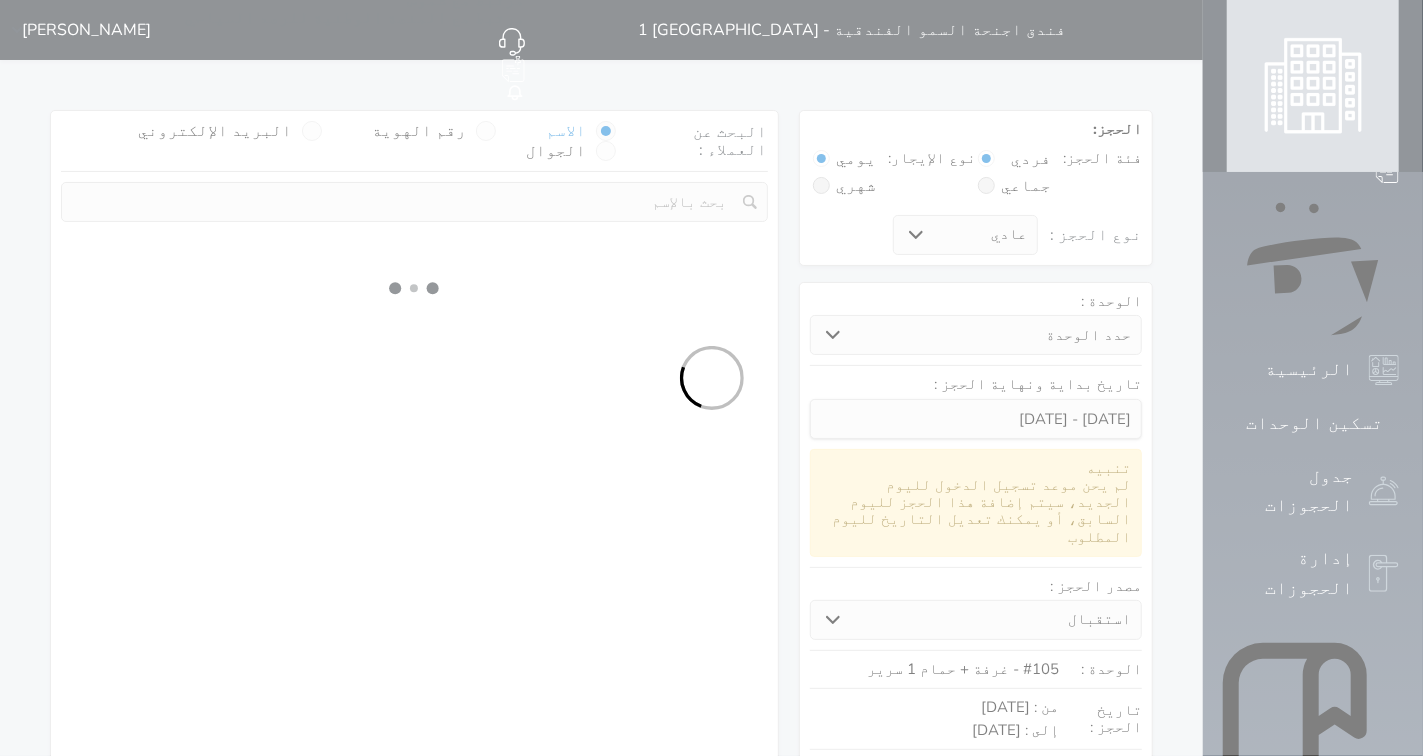 select 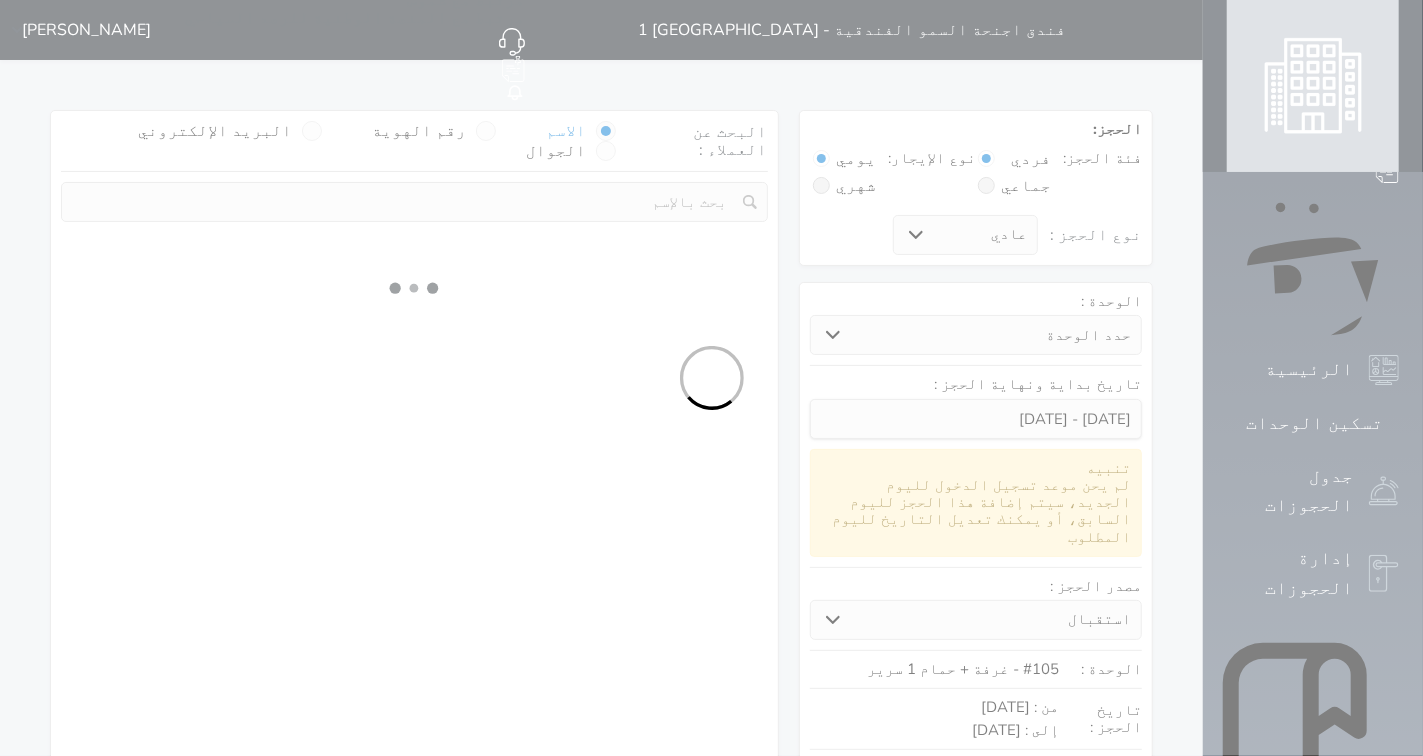 select on "7" 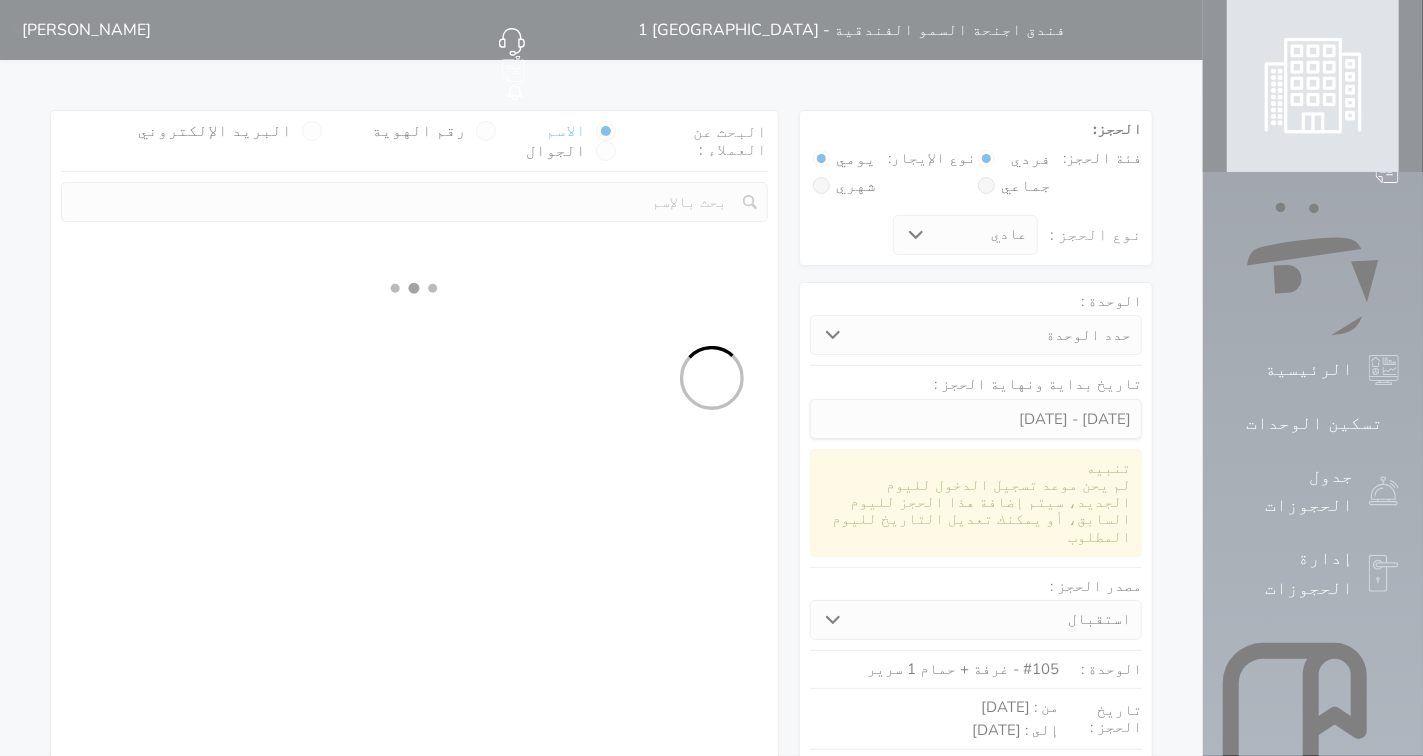 select 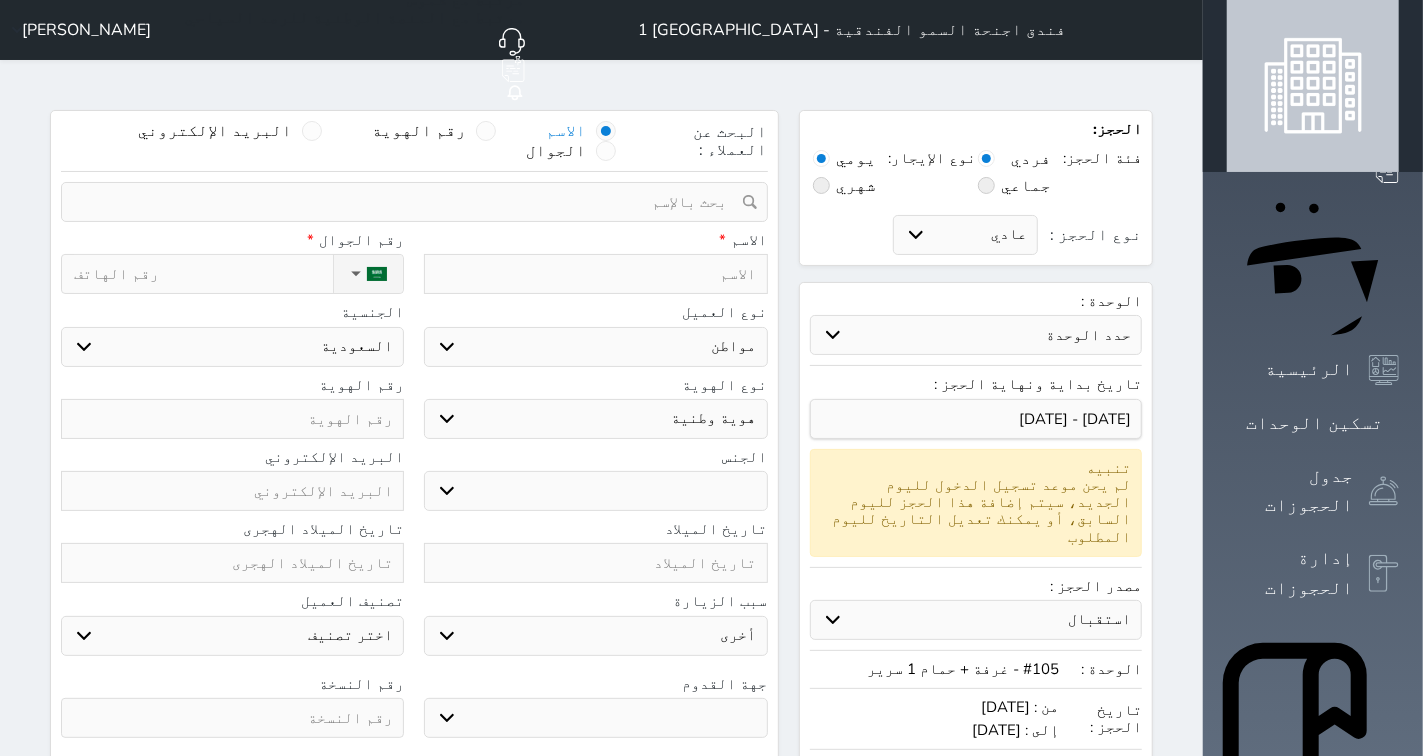 select 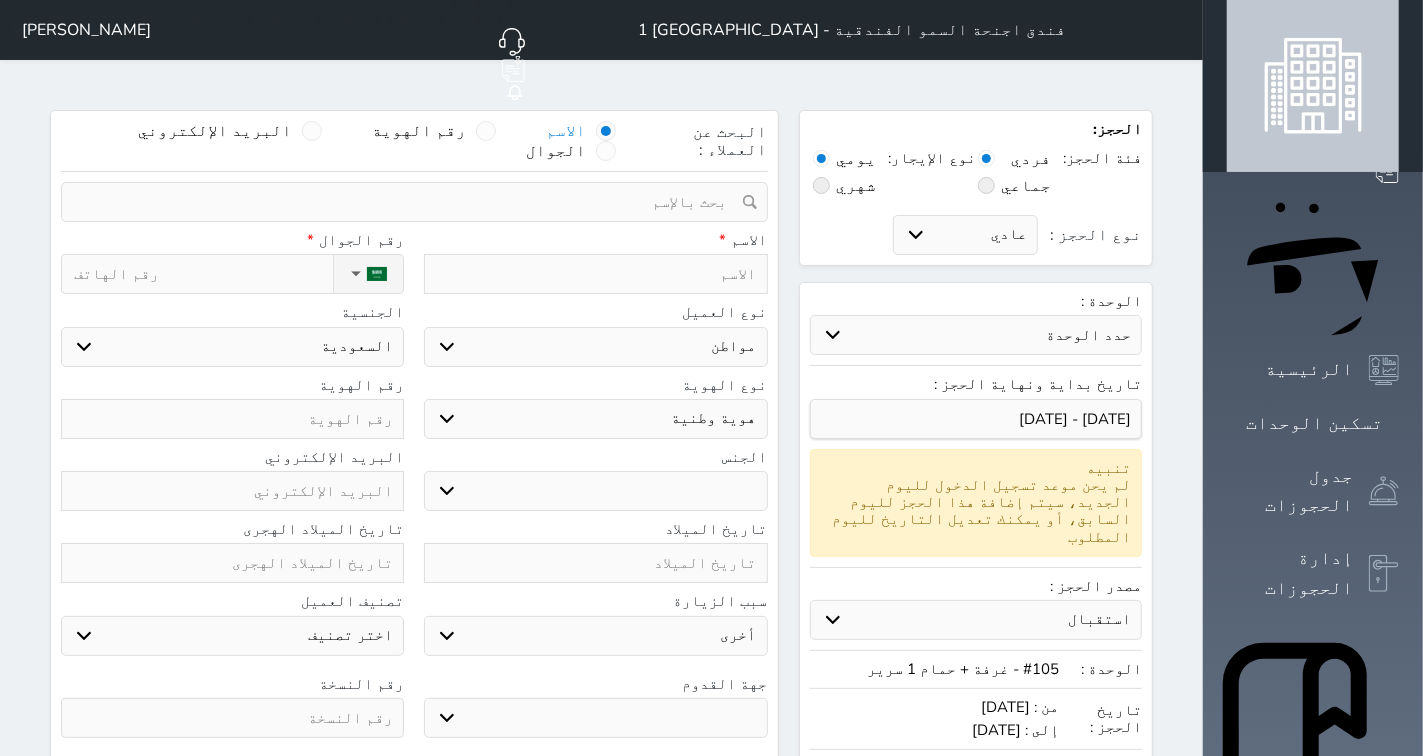 select 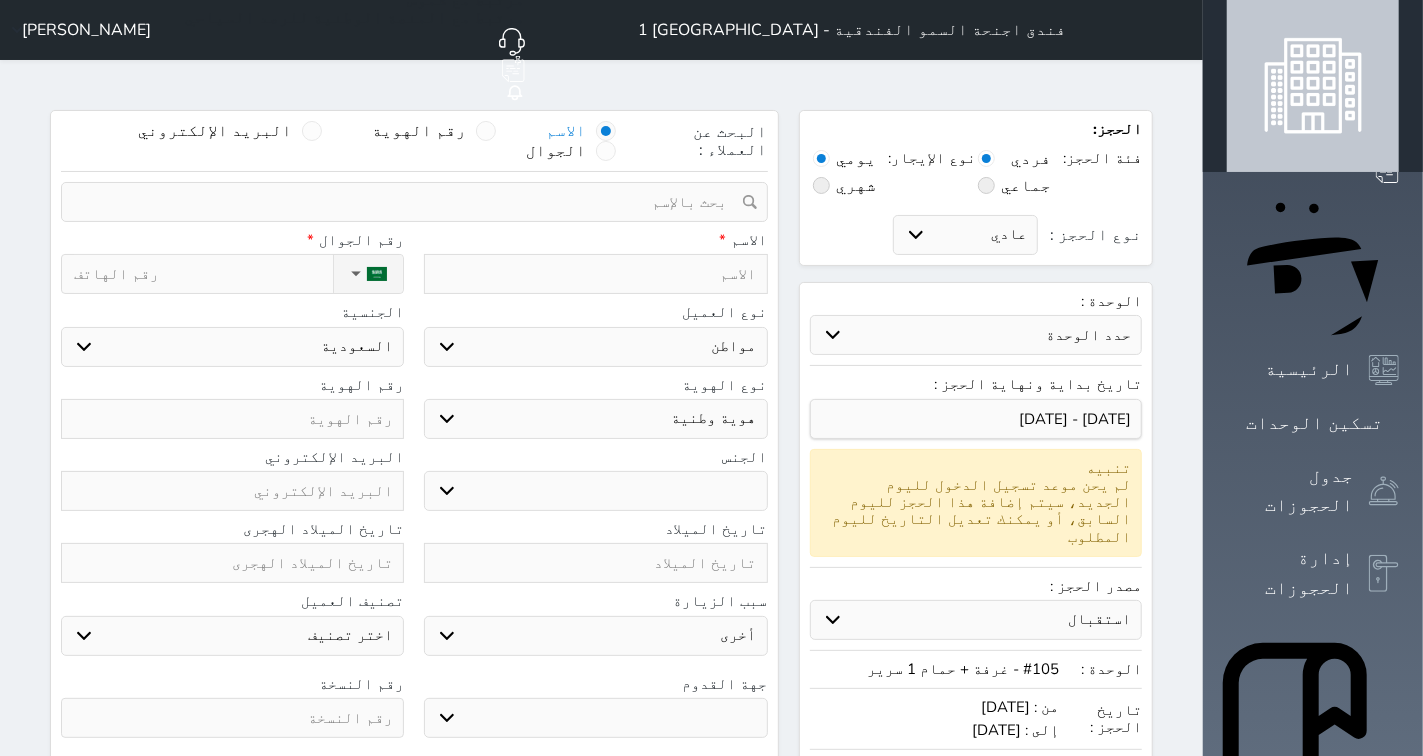 select 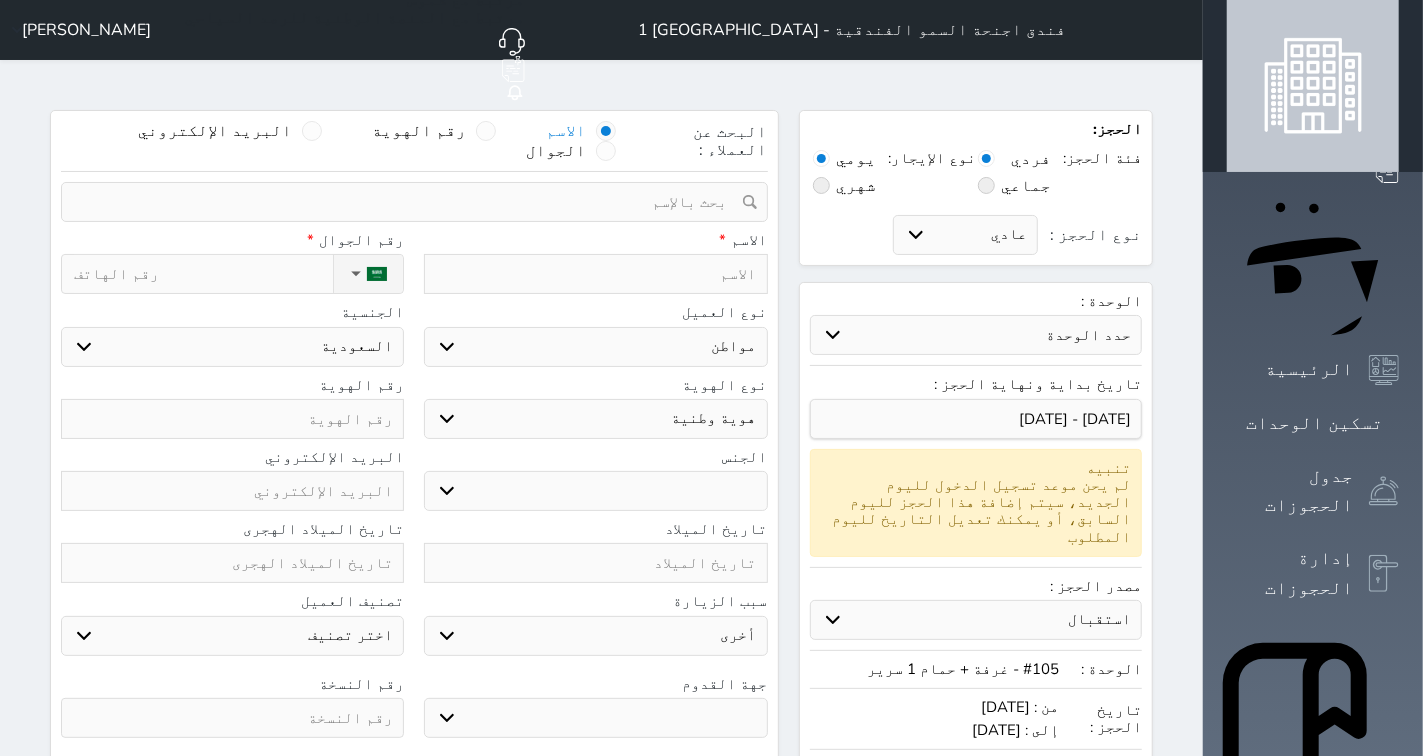 select 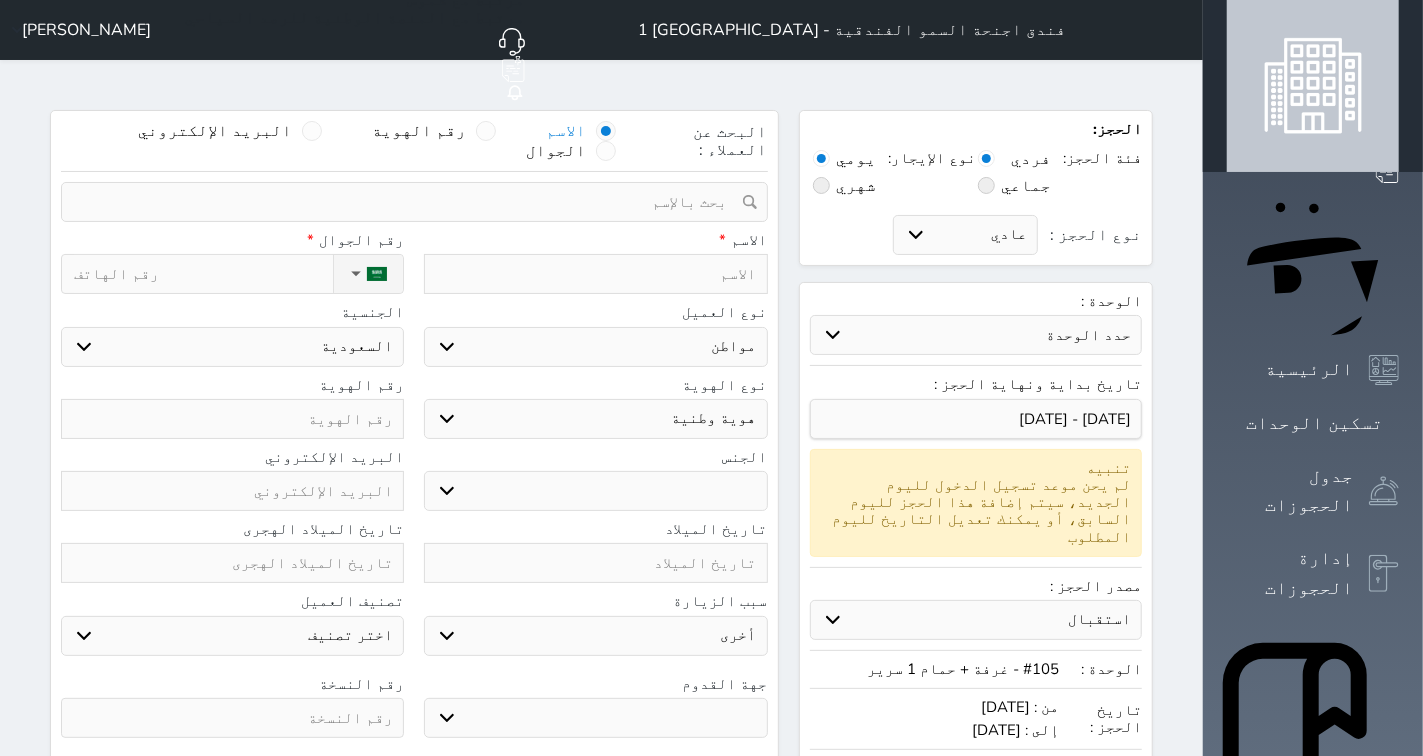 select 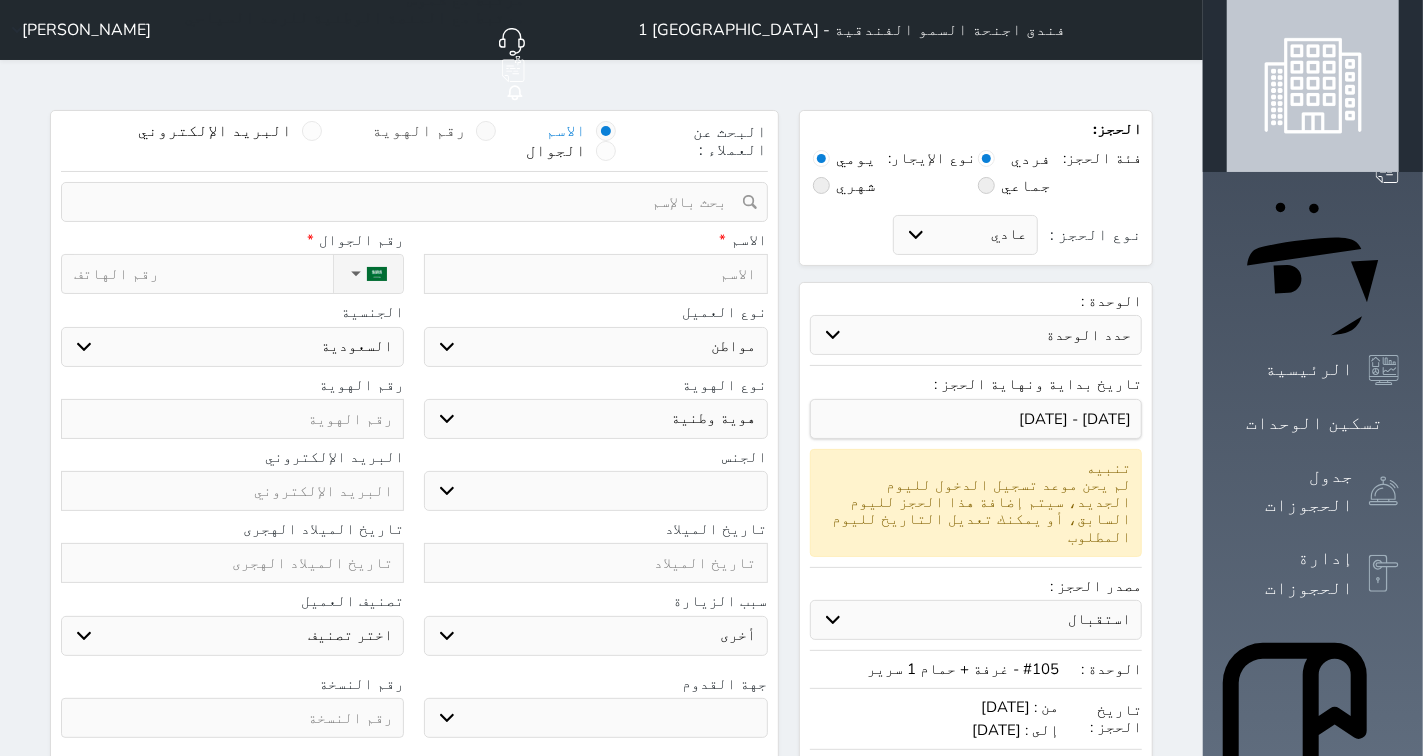 click at bounding box center [486, 131] 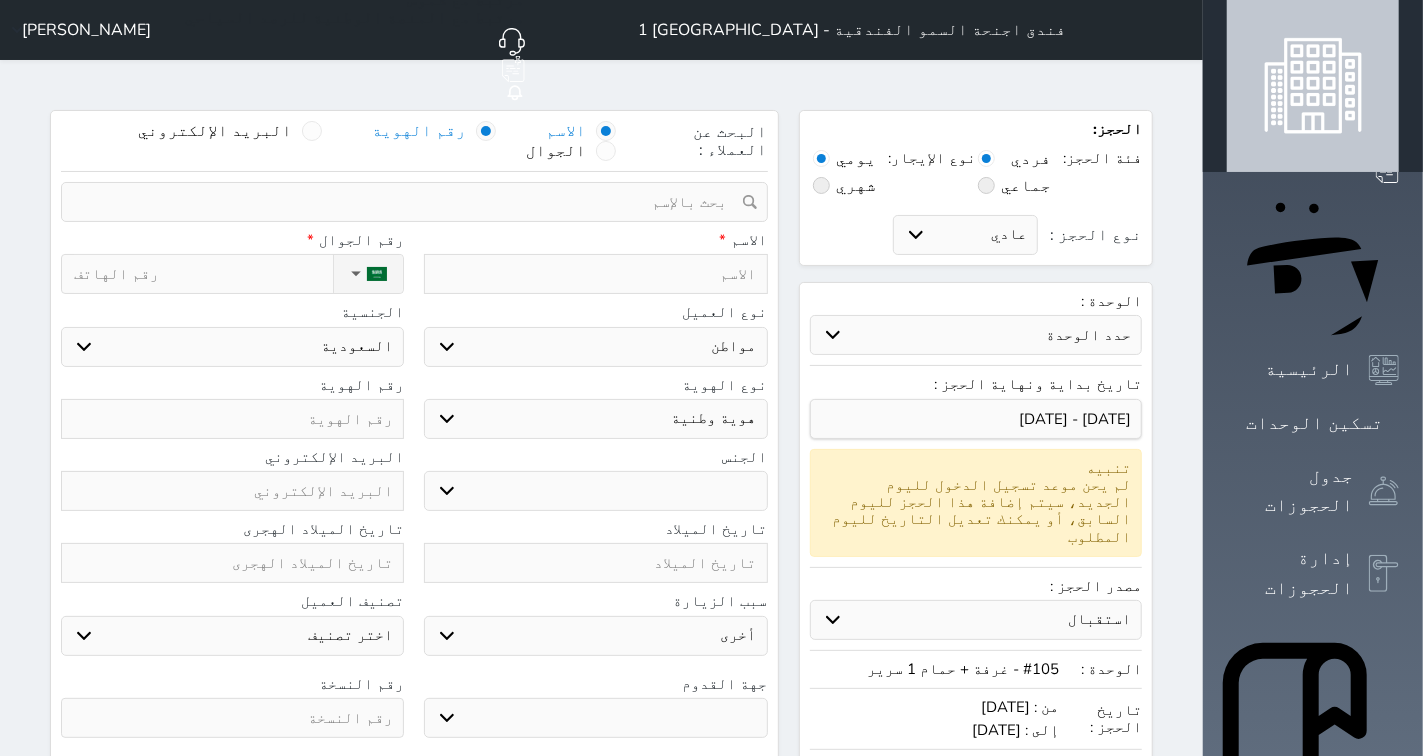 select 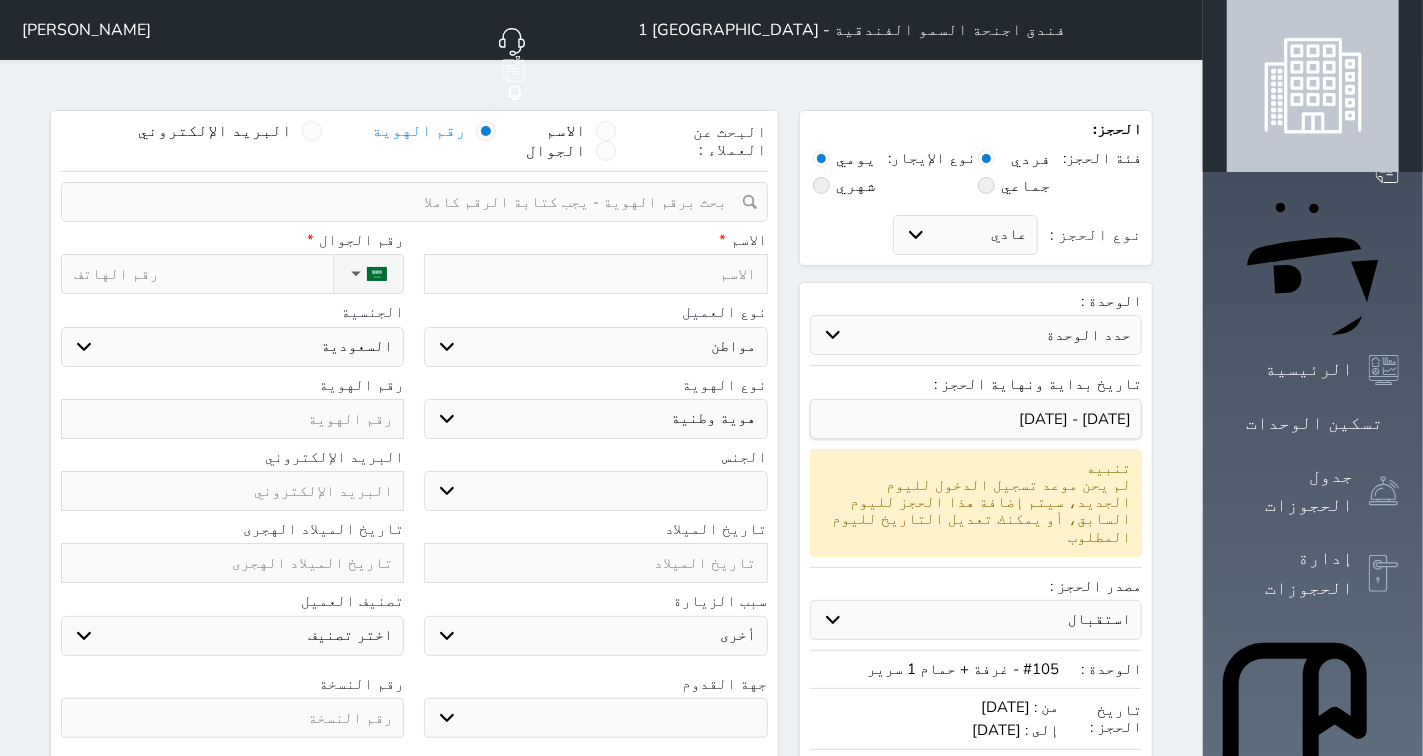 click at bounding box center (407, 202) 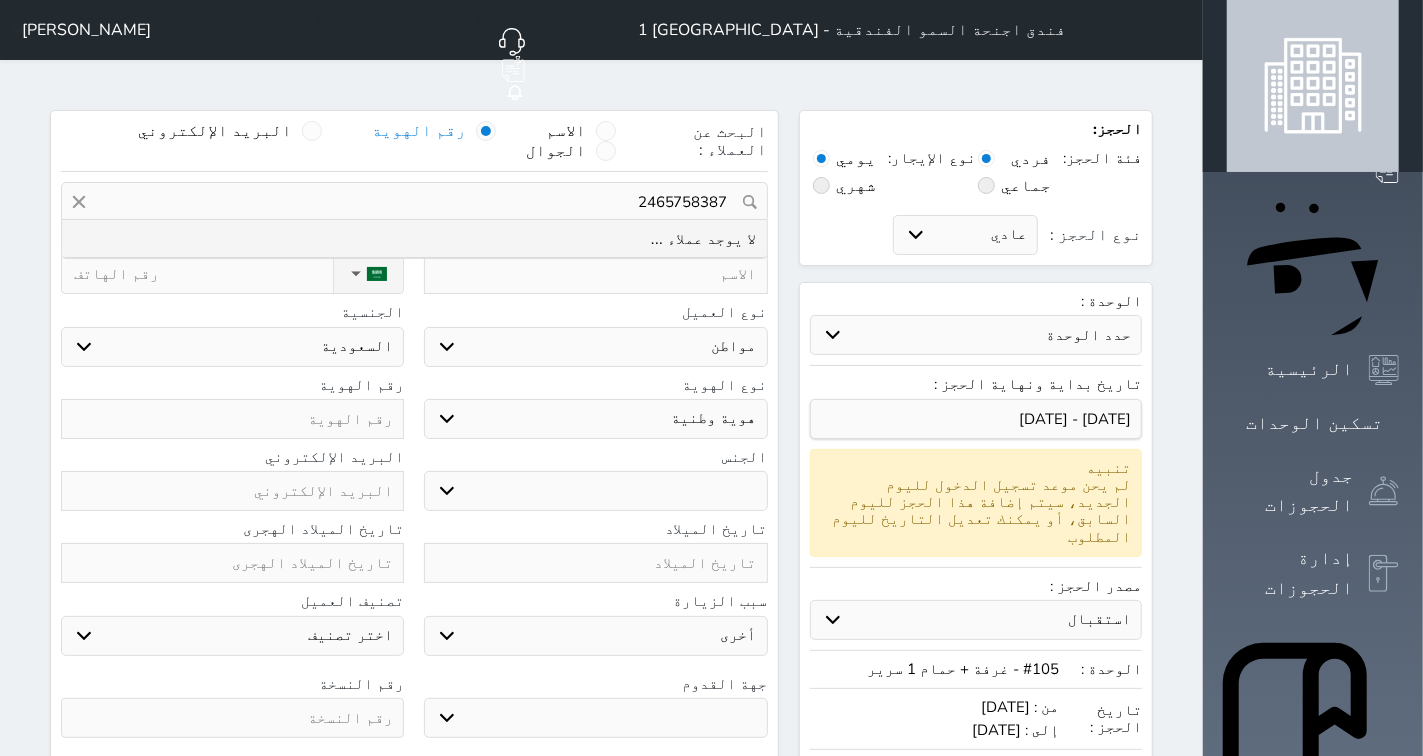 type on "2465758387" 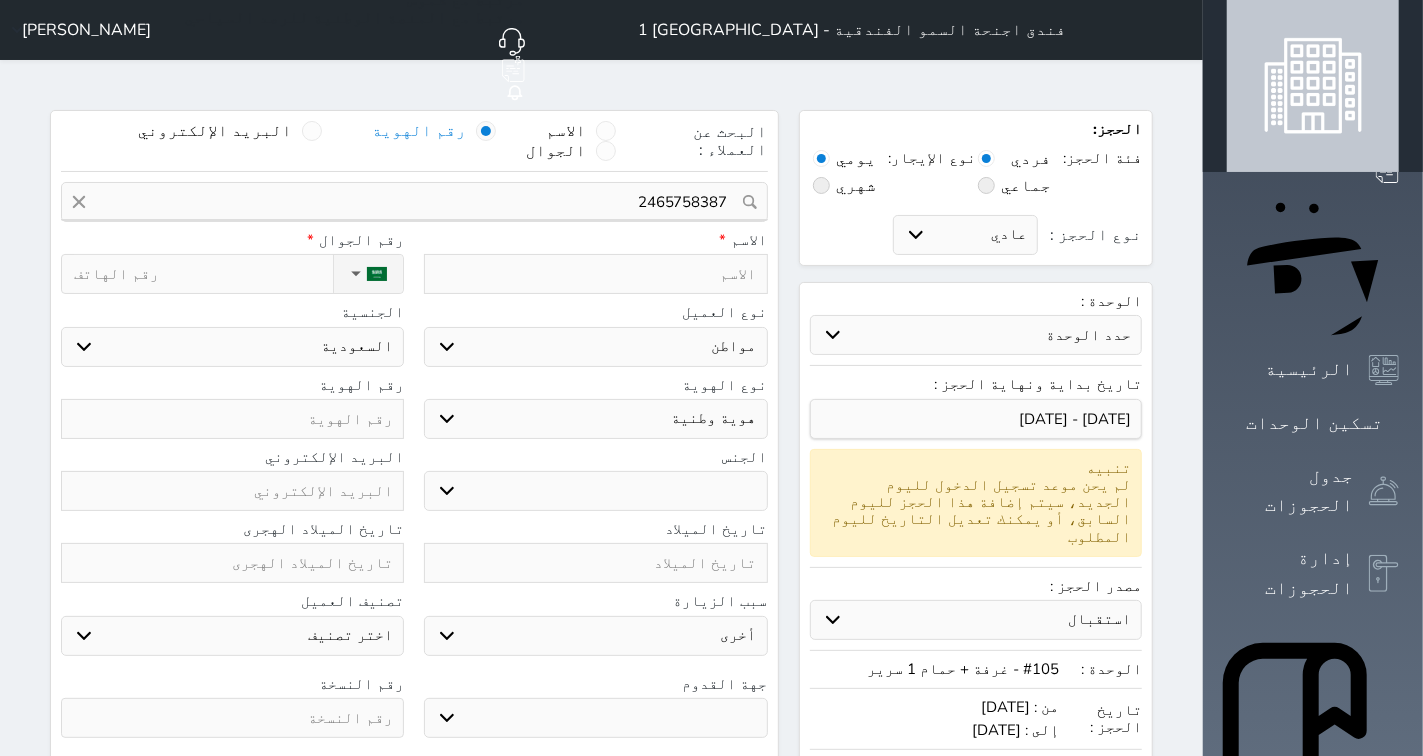 click at bounding box center [79, 202] 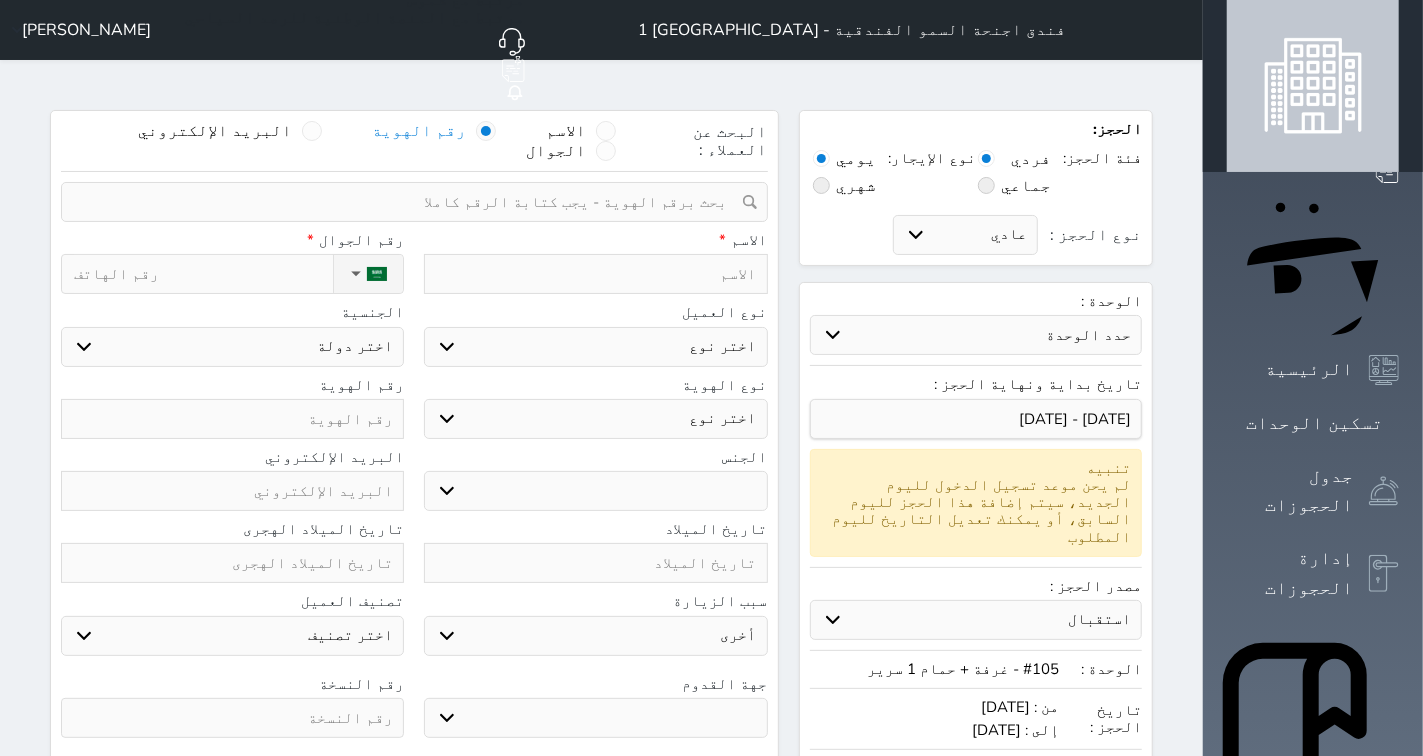 click at bounding box center [595, 274] 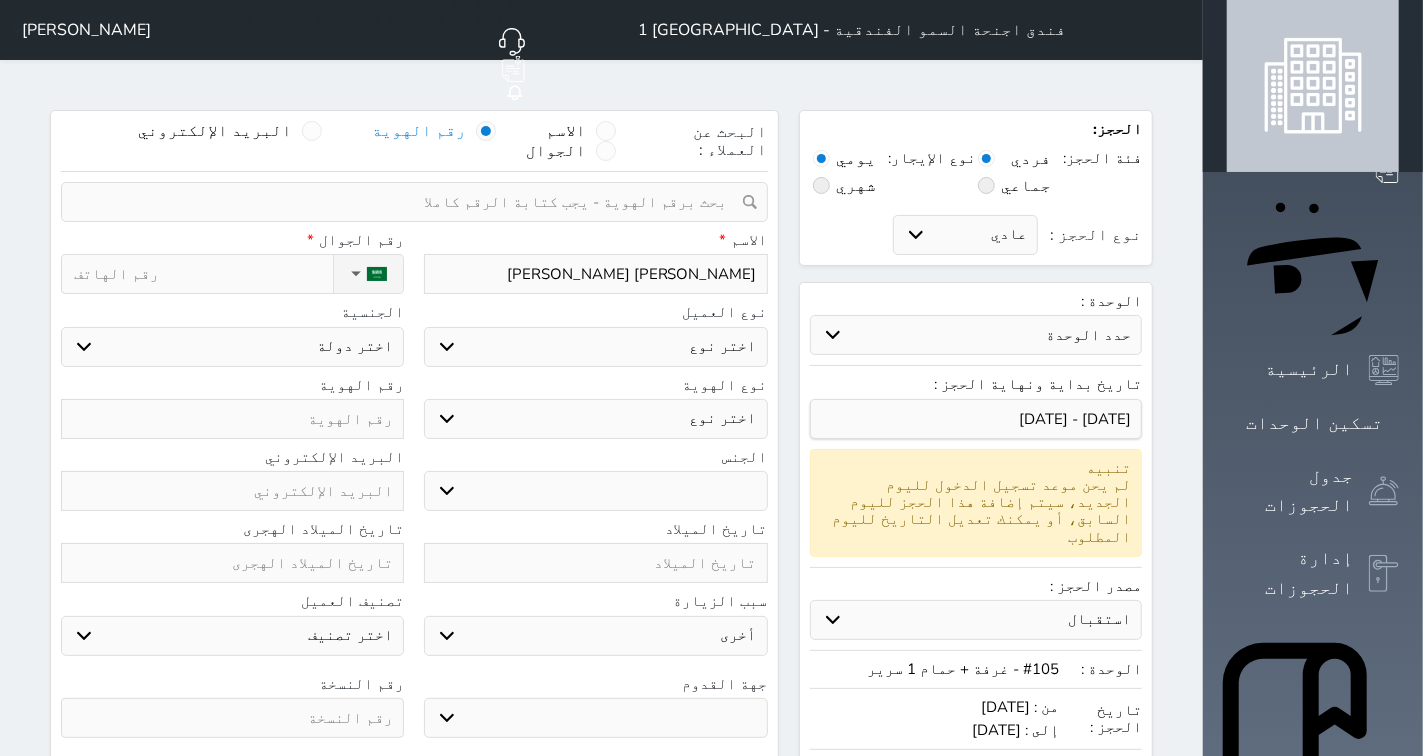 type on "[PERSON_NAME] [PERSON_NAME]" 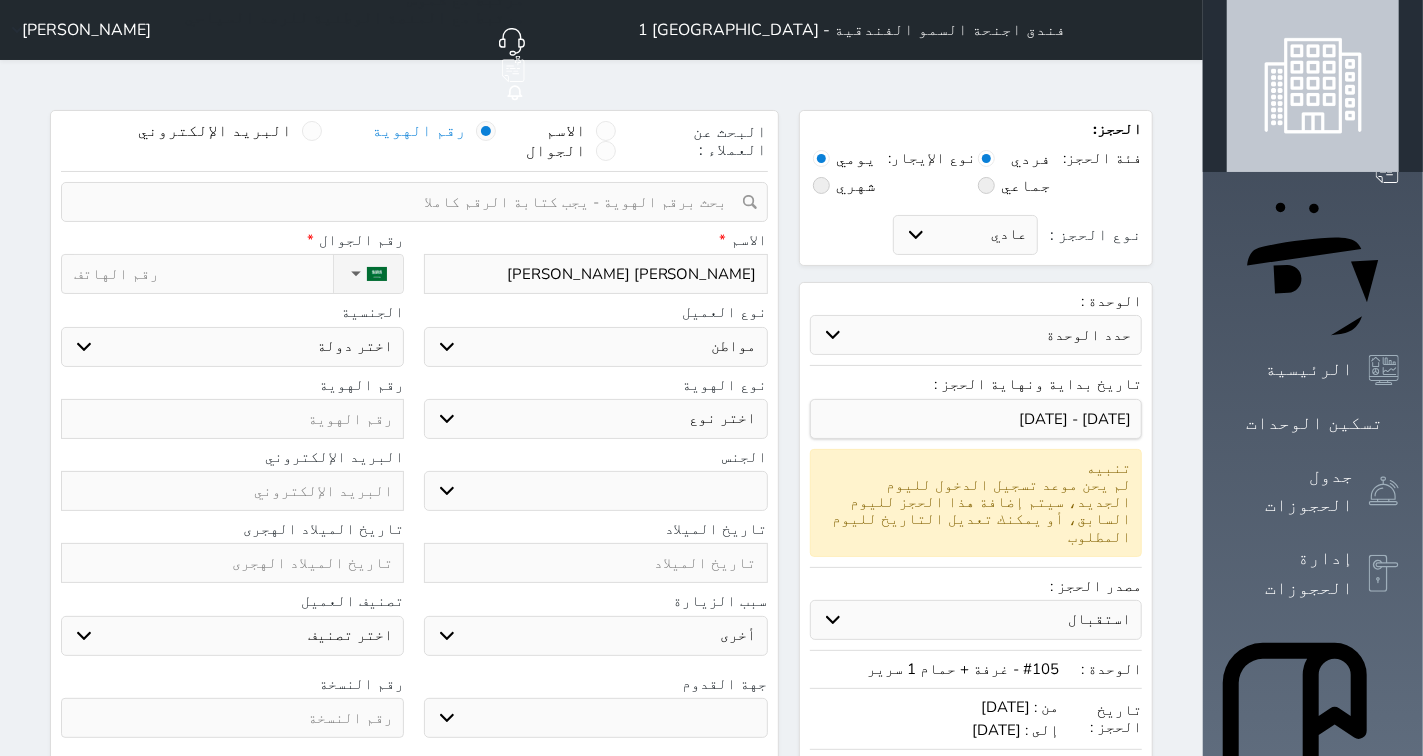 click on "اختر نوع   مواطن مواطن خليجي زائر مقيم" at bounding box center [595, 347] 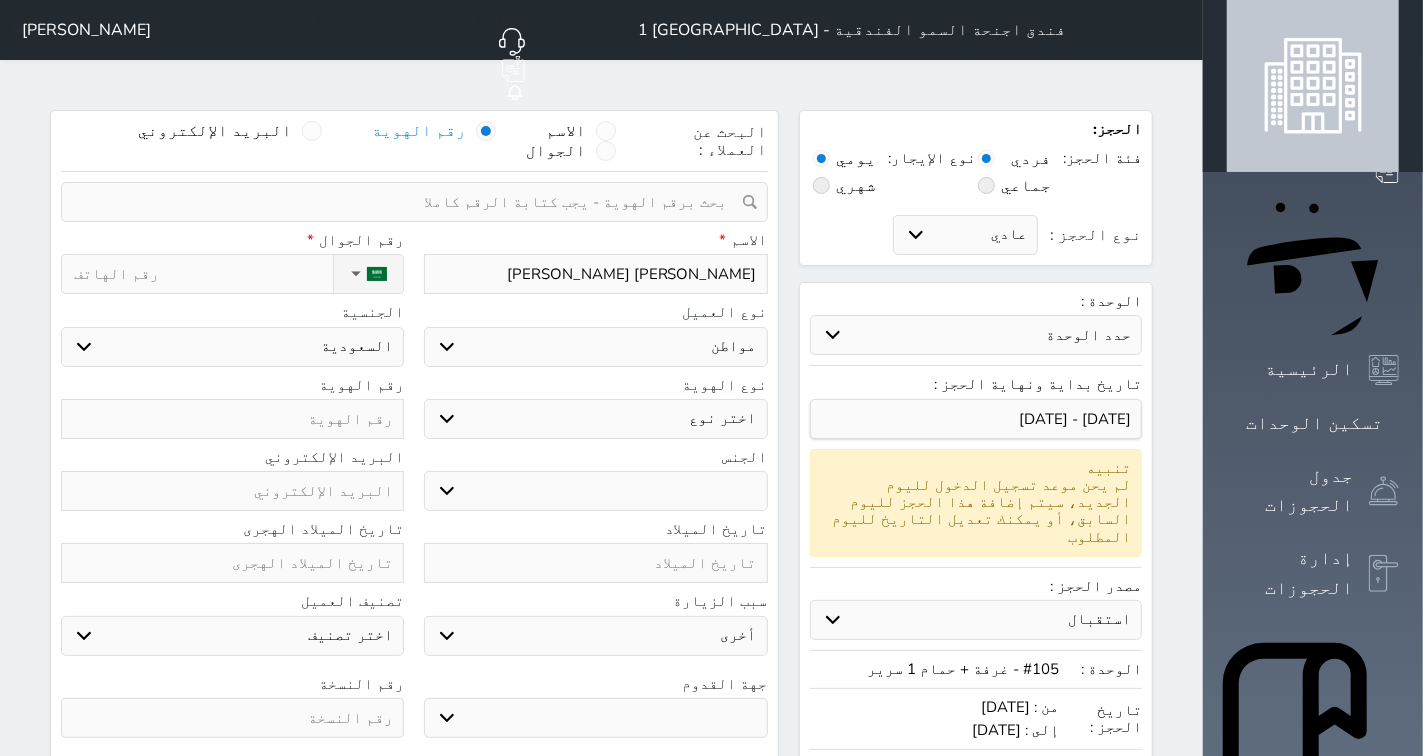 select 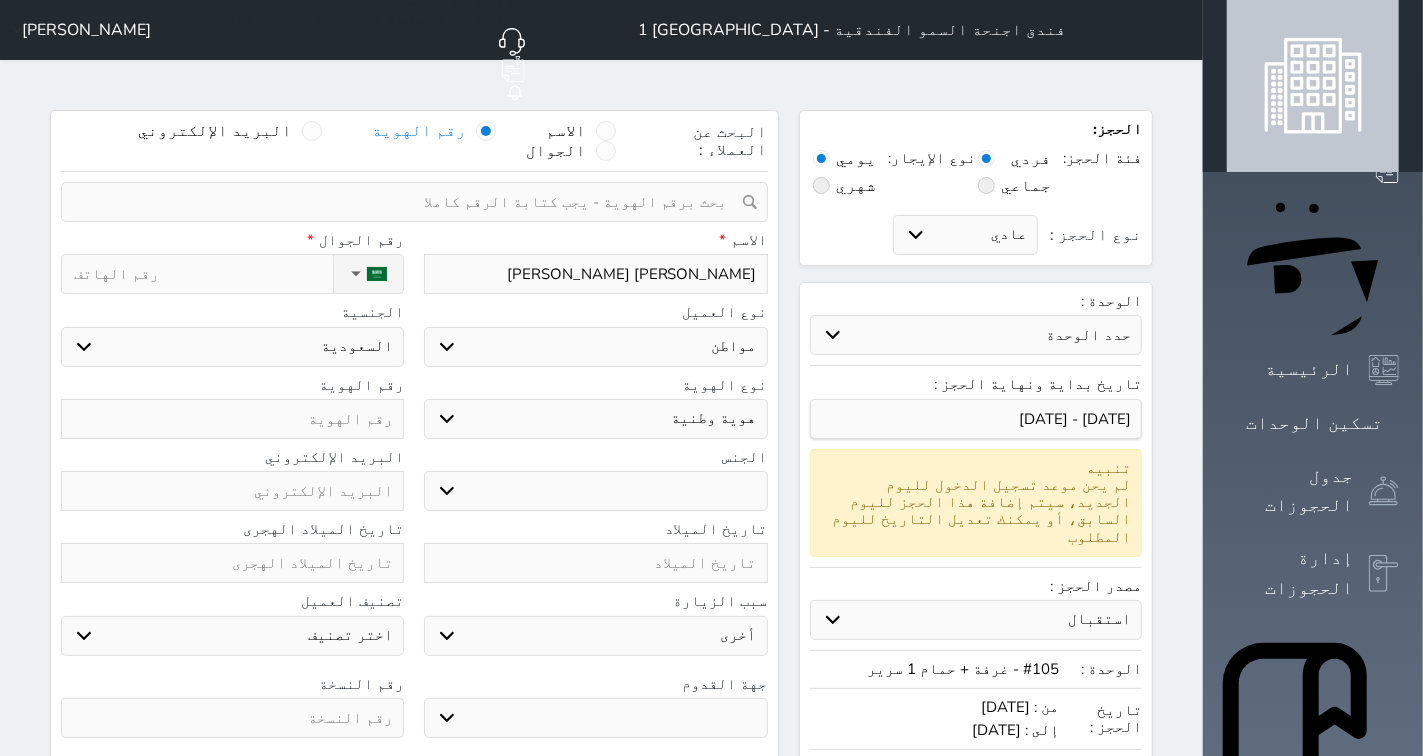 click on "اختر نوع   هوية وطنية هوية عائلية جواز السفر" at bounding box center (595, 419) 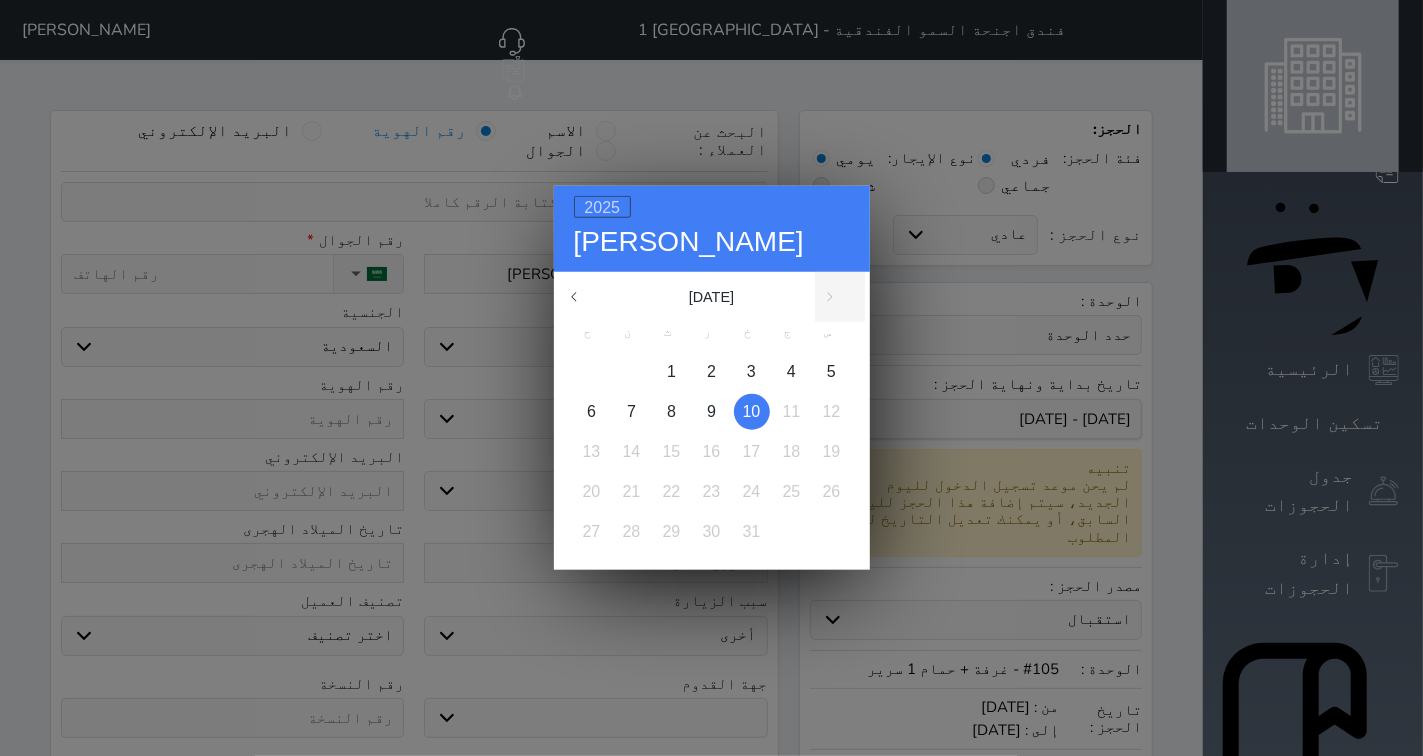 click on "2025" at bounding box center [603, 207] 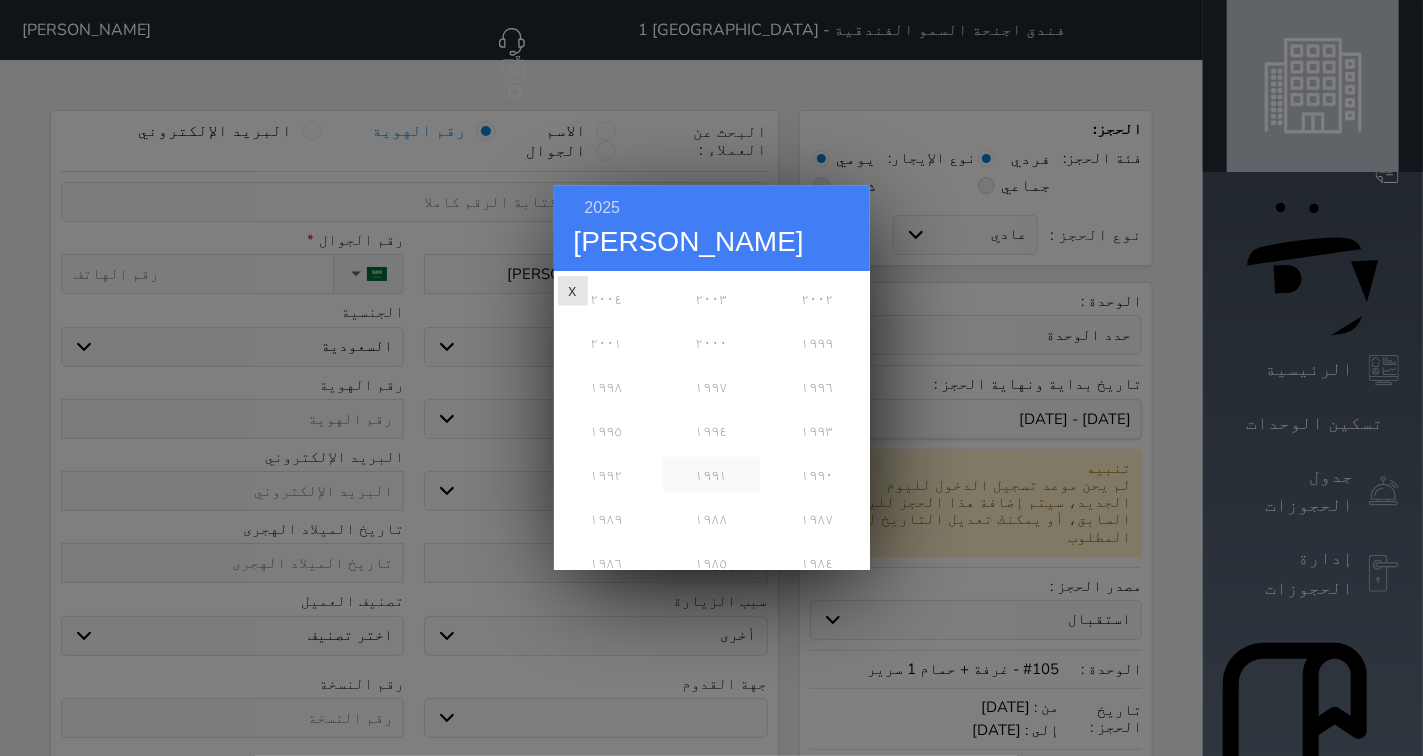 scroll, scrollTop: 444, scrollLeft: 0, axis: vertical 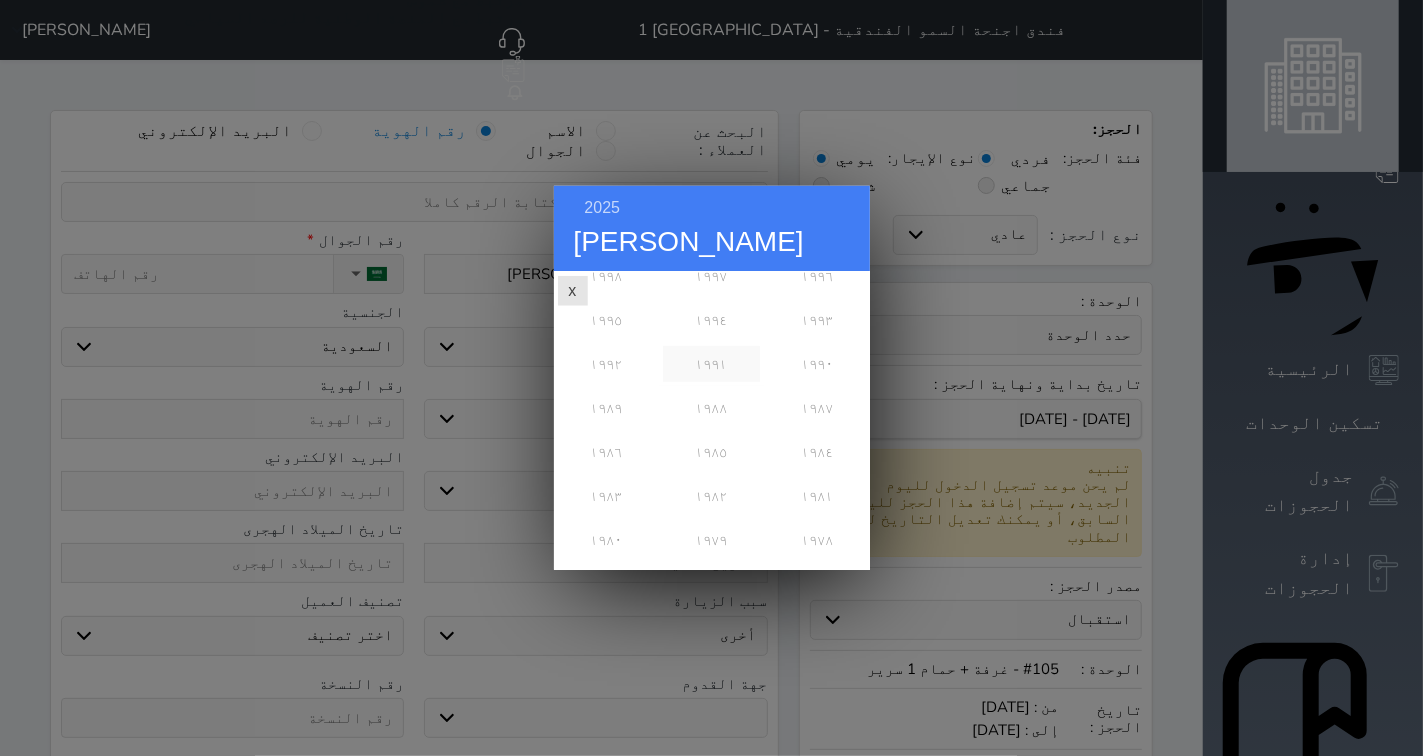 click on "١٩٩١" at bounding box center [711, 364] 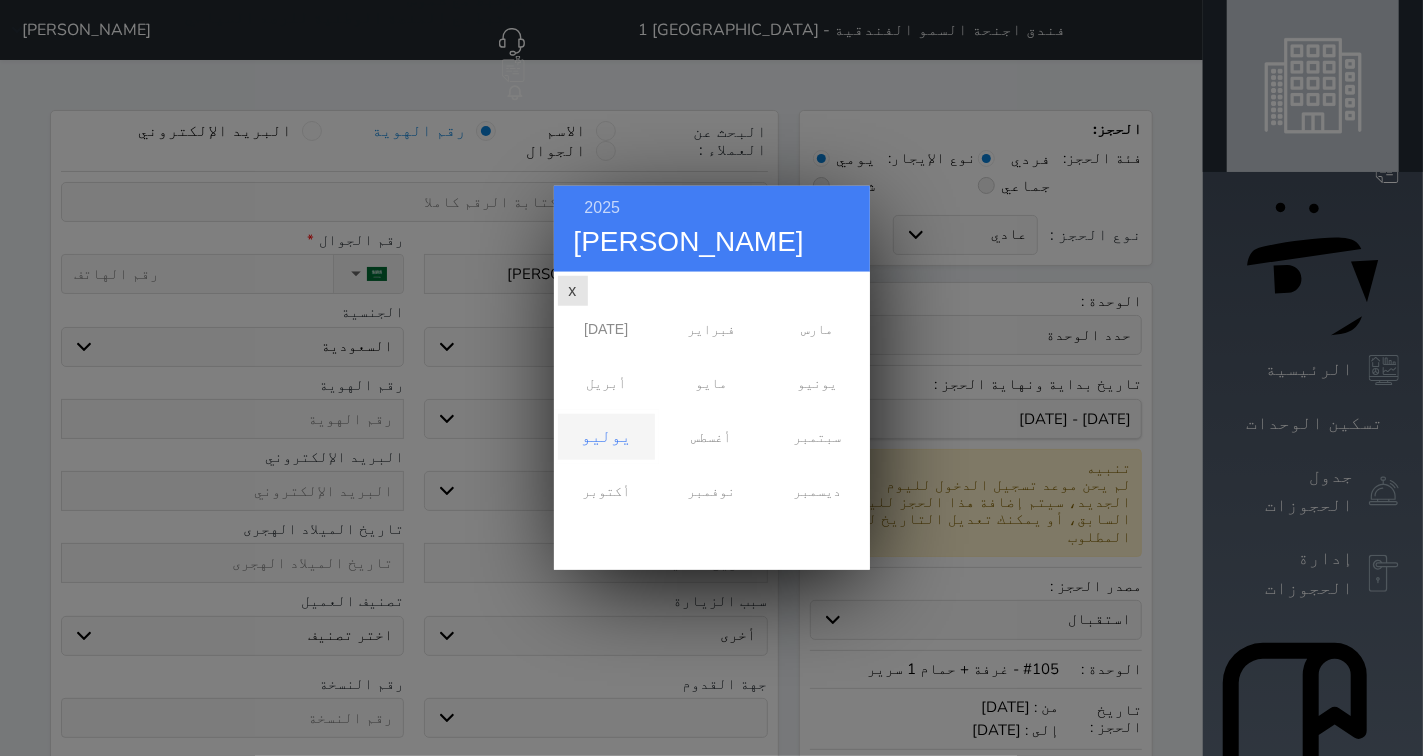 scroll, scrollTop: 0, scrollLeft: 0, axis: both 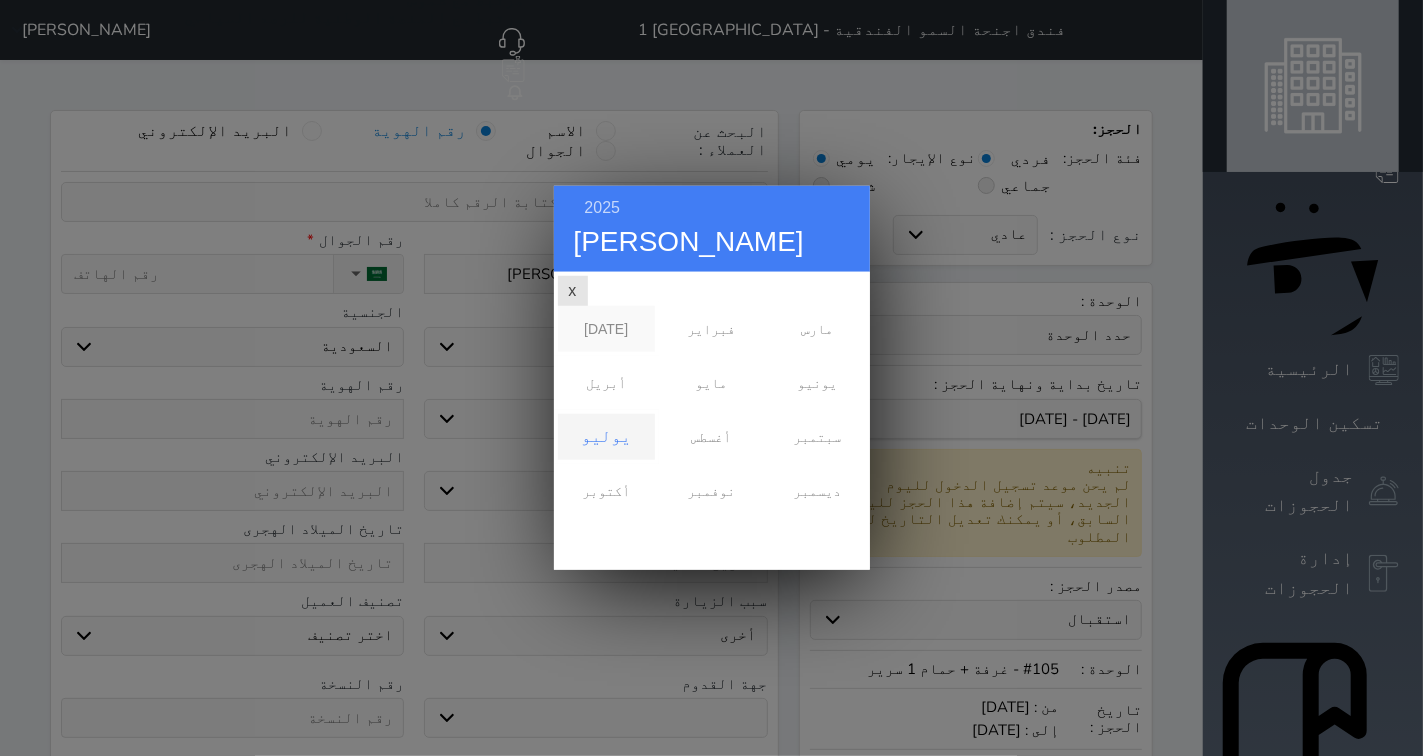 click on "[DATE]" at bounding box center (606, 329) 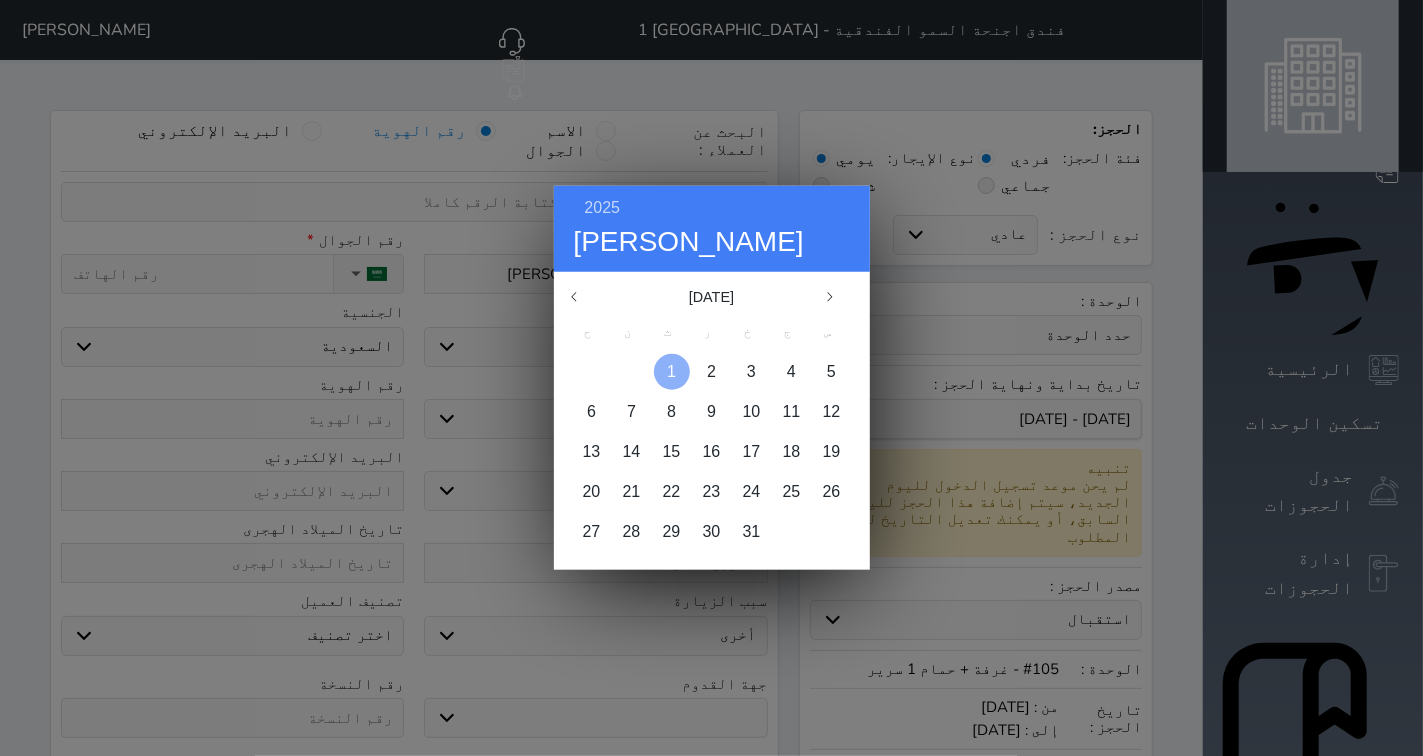 click on "1" at bounding box center [671, 371] 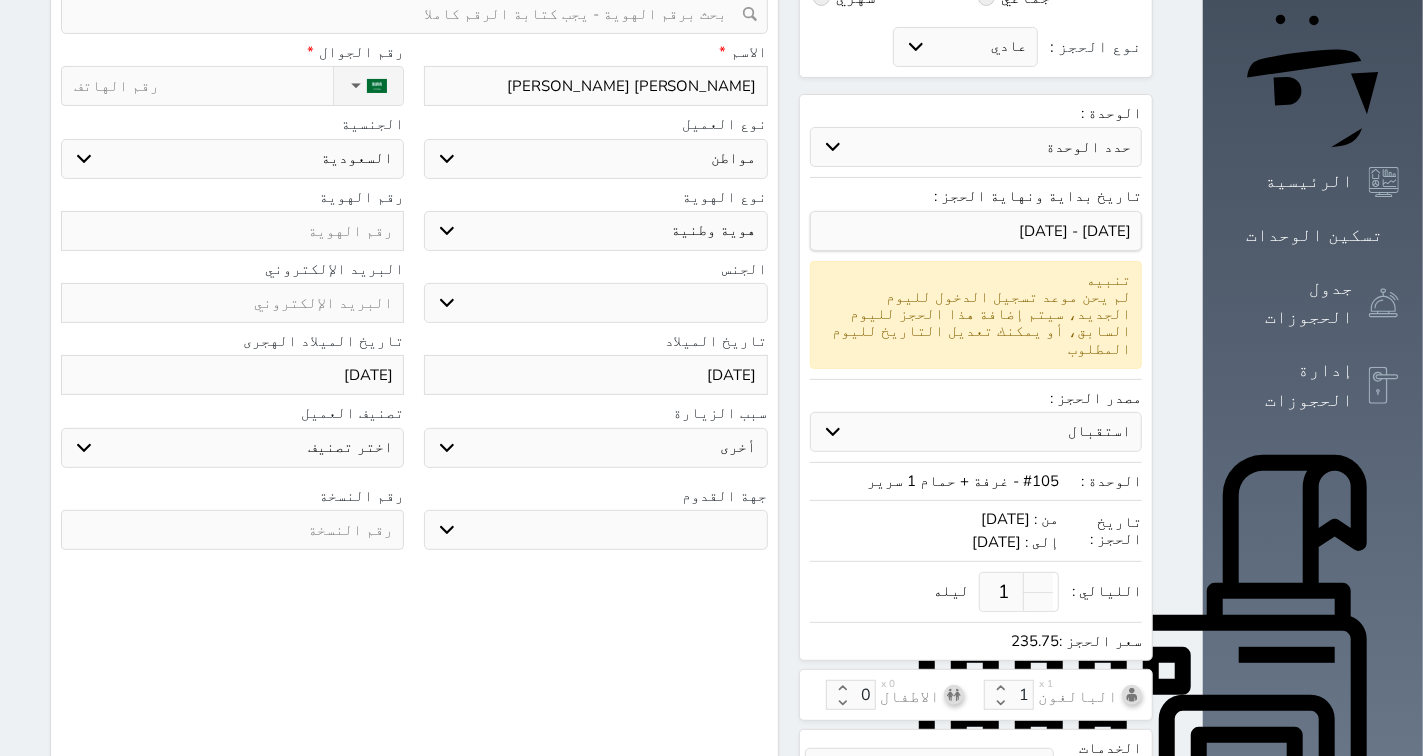 scroll, scrollTop: 222, scrollLeft: 0, axis: vertical 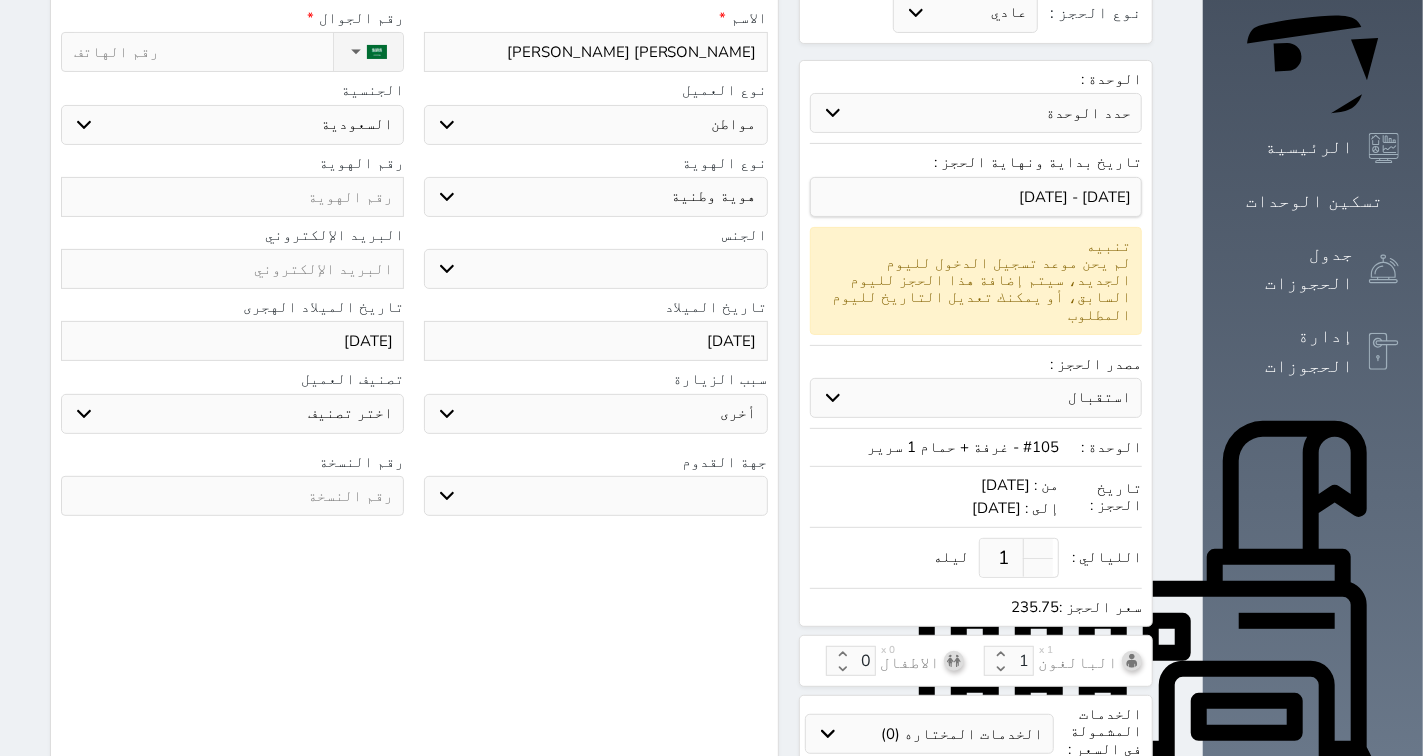click on "جو بحر ارض" at bounding box center [595, 496] 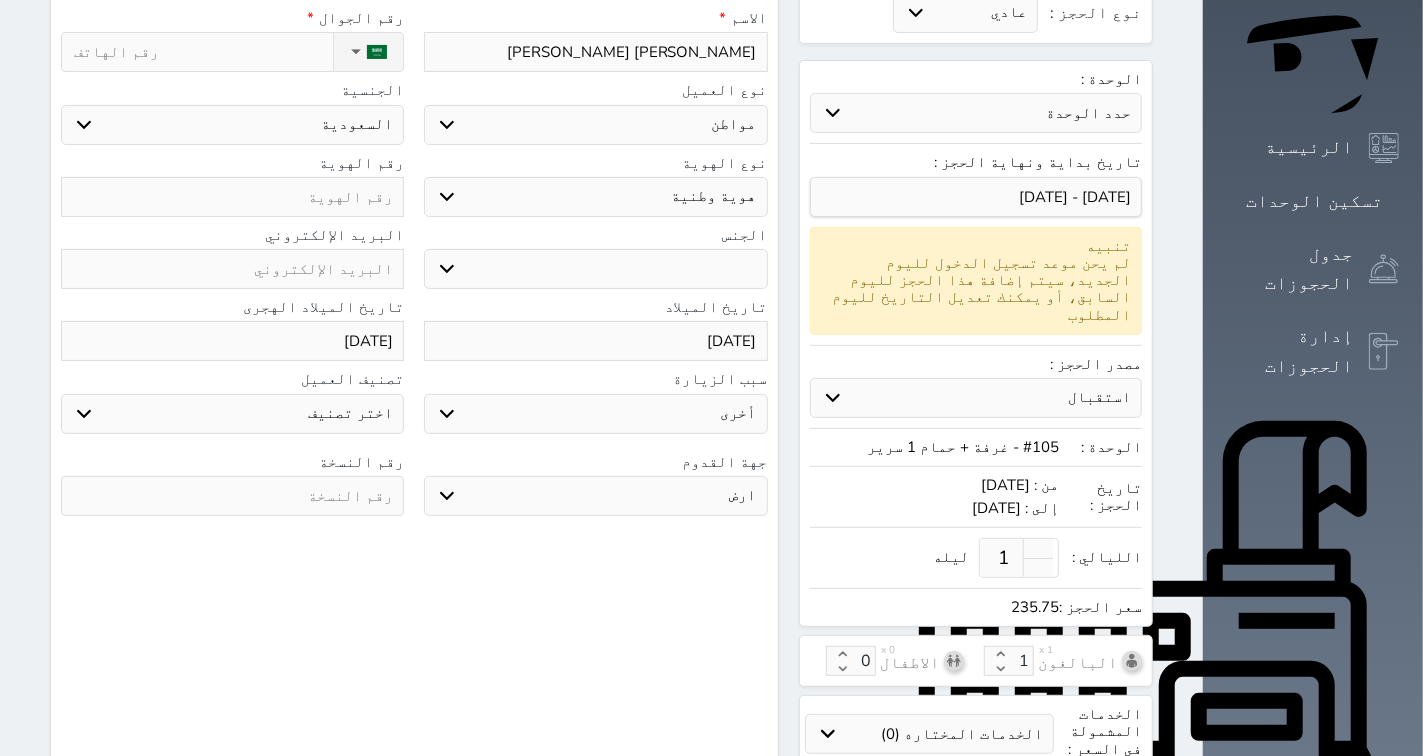 click on "جو بحر ارض" at bounding box center [595, 496] 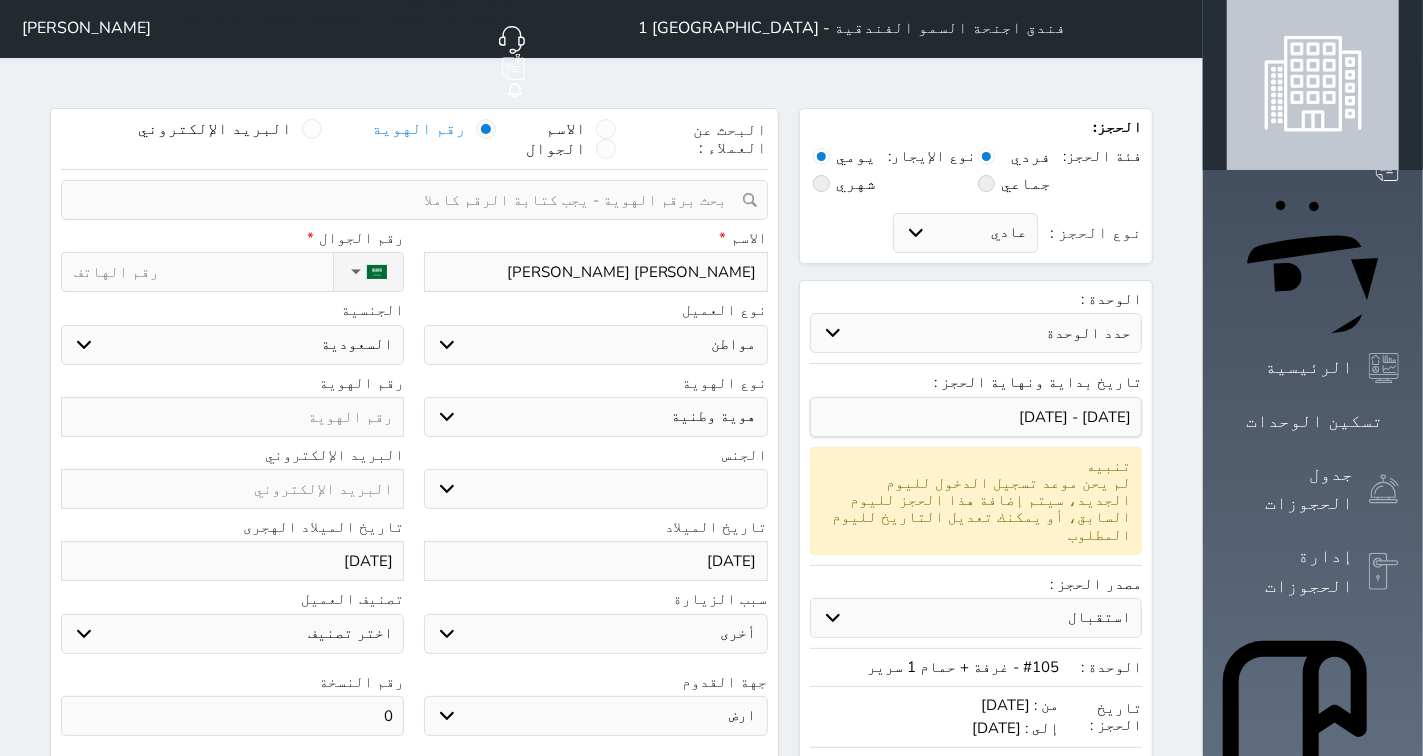 scroll, scrollTop: 0, scrollLeft: 0, axis: both 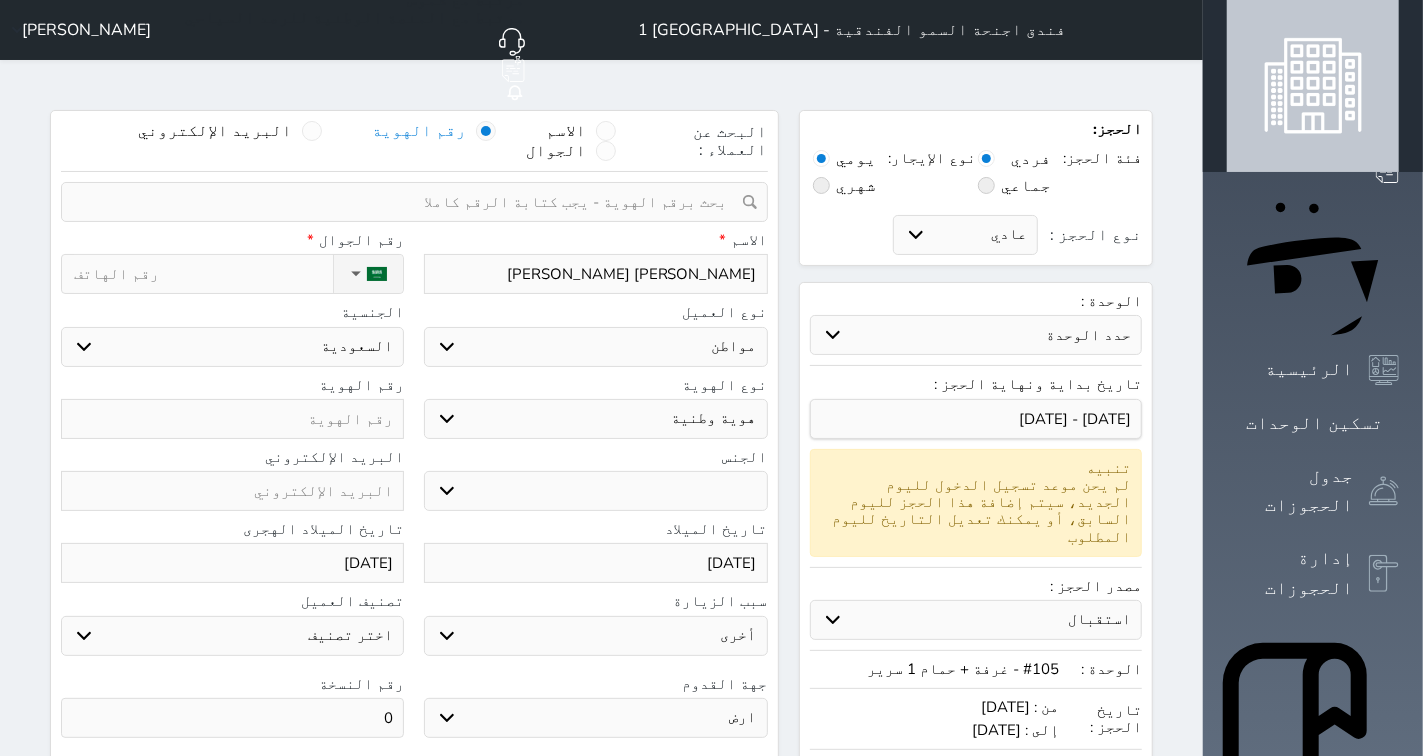 type on "0" 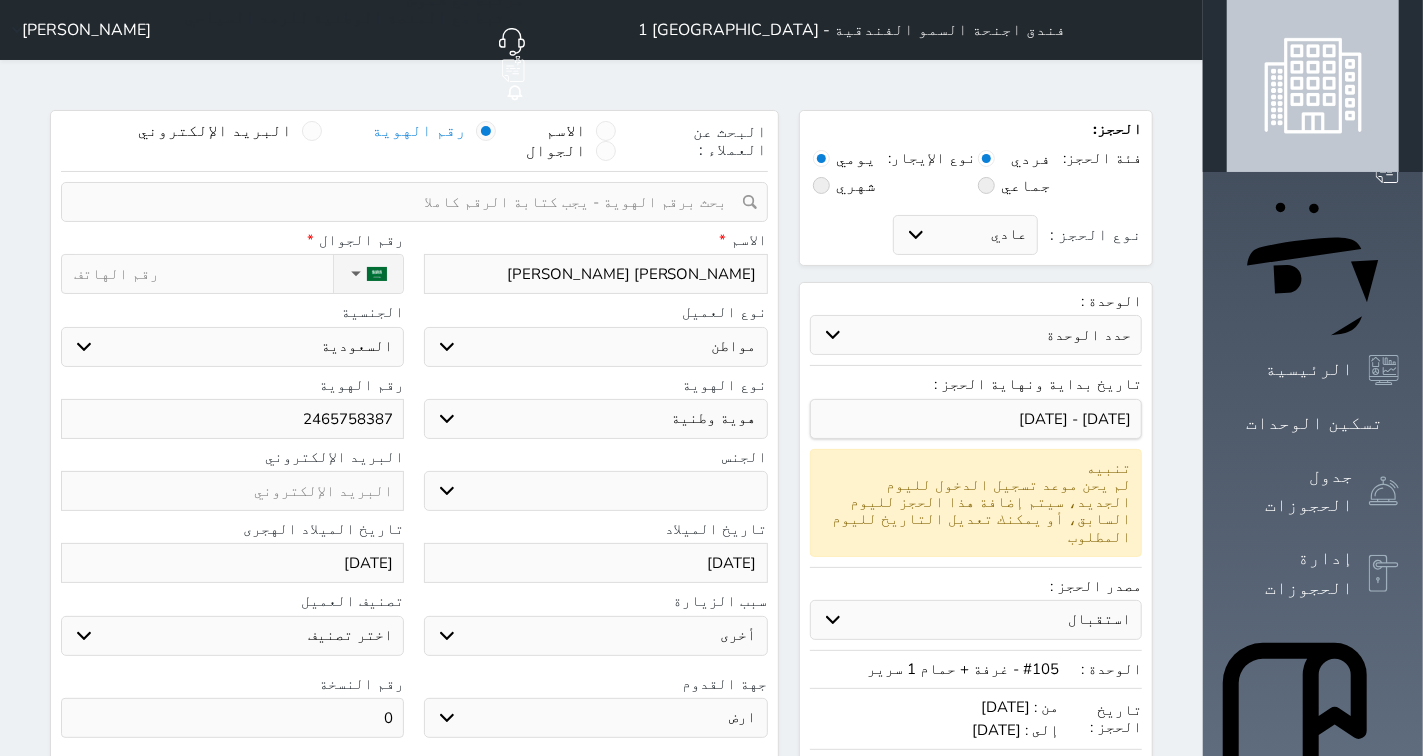 type on "2465758387" 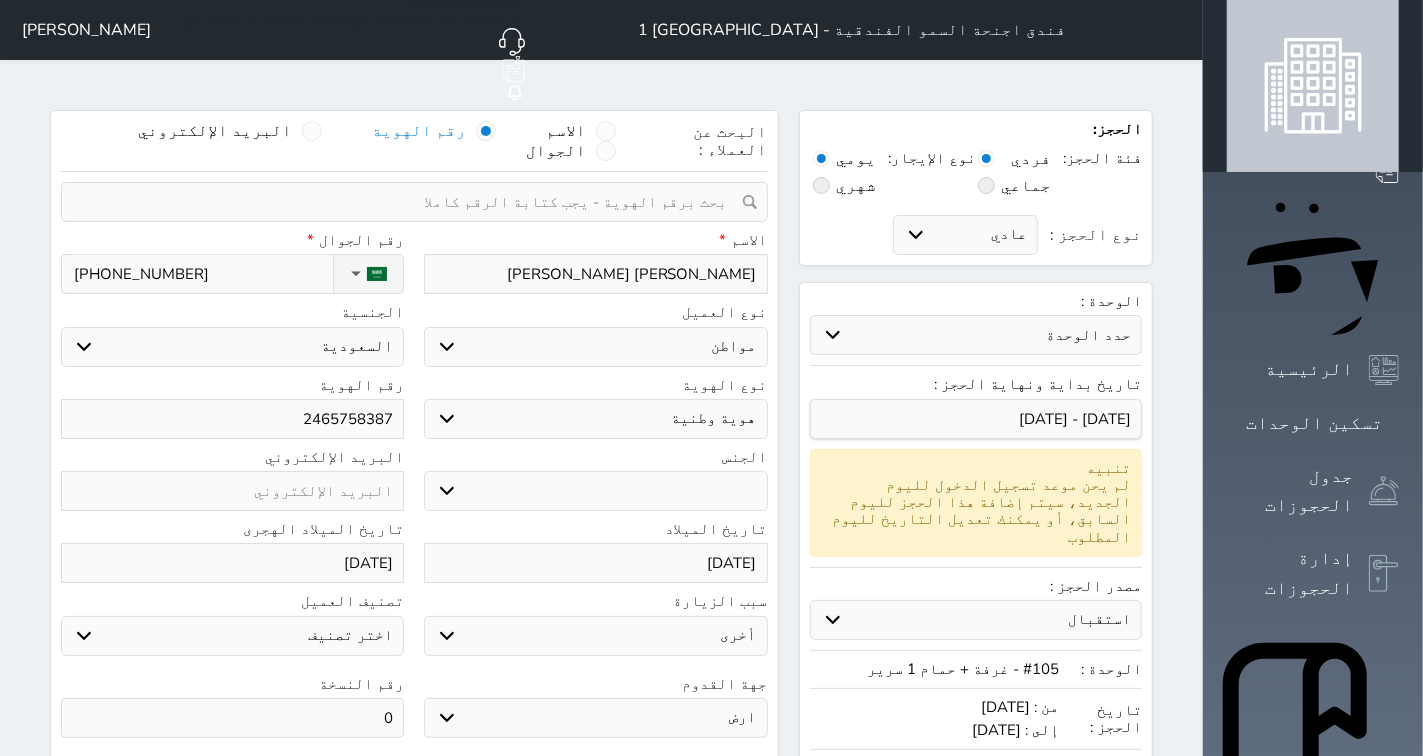 type 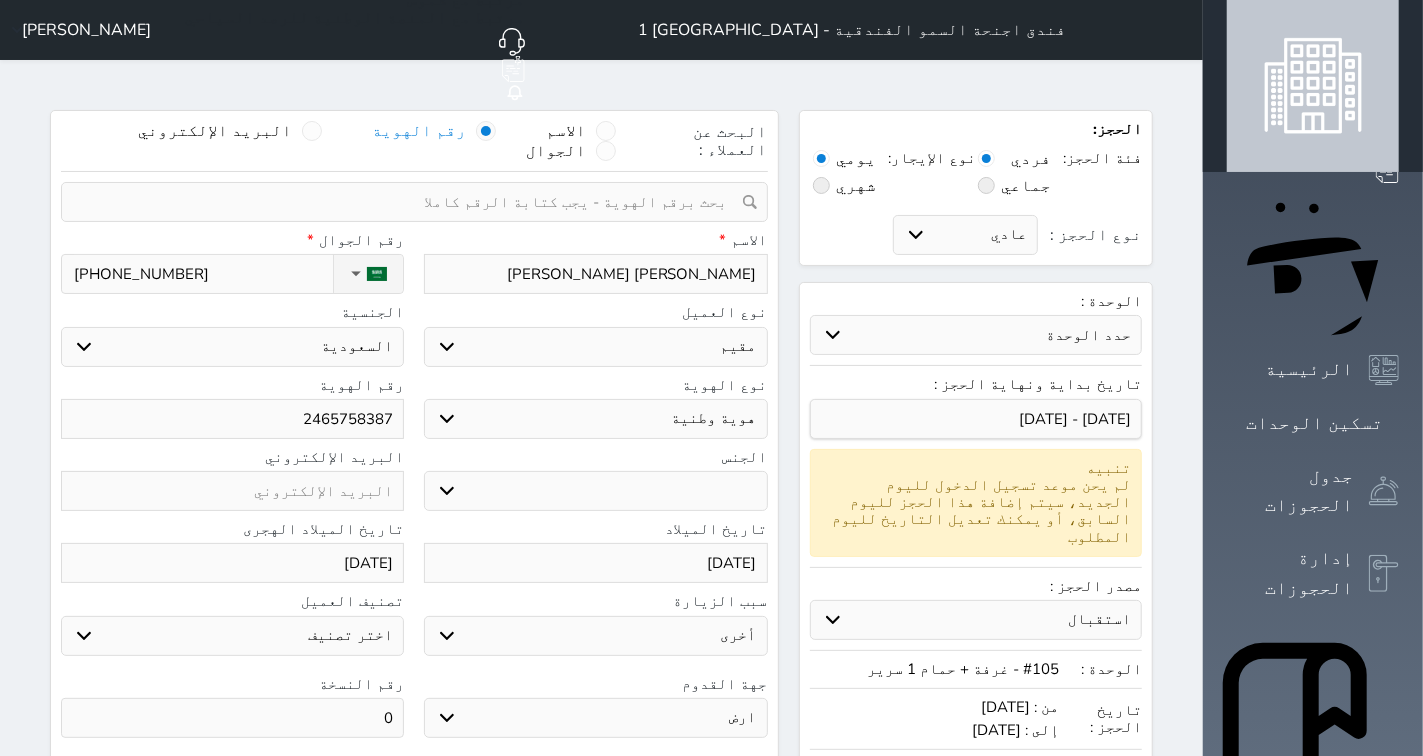 click on "اختر نوع   مواطن مواطن خليجي زائر مقيم" at bounding box center [595, 347] 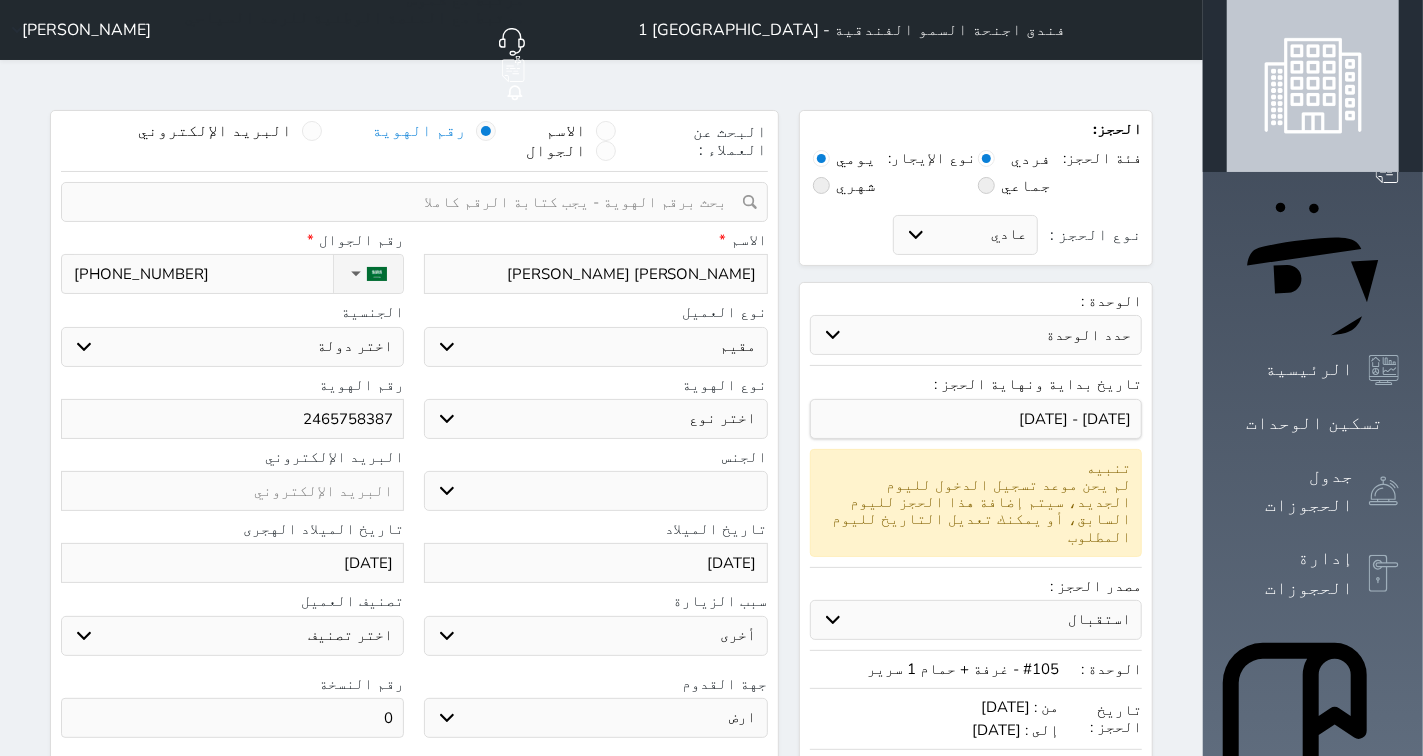 click on "اختر نوع   مقيم جواز السفر" at bounding box center [595, 419] 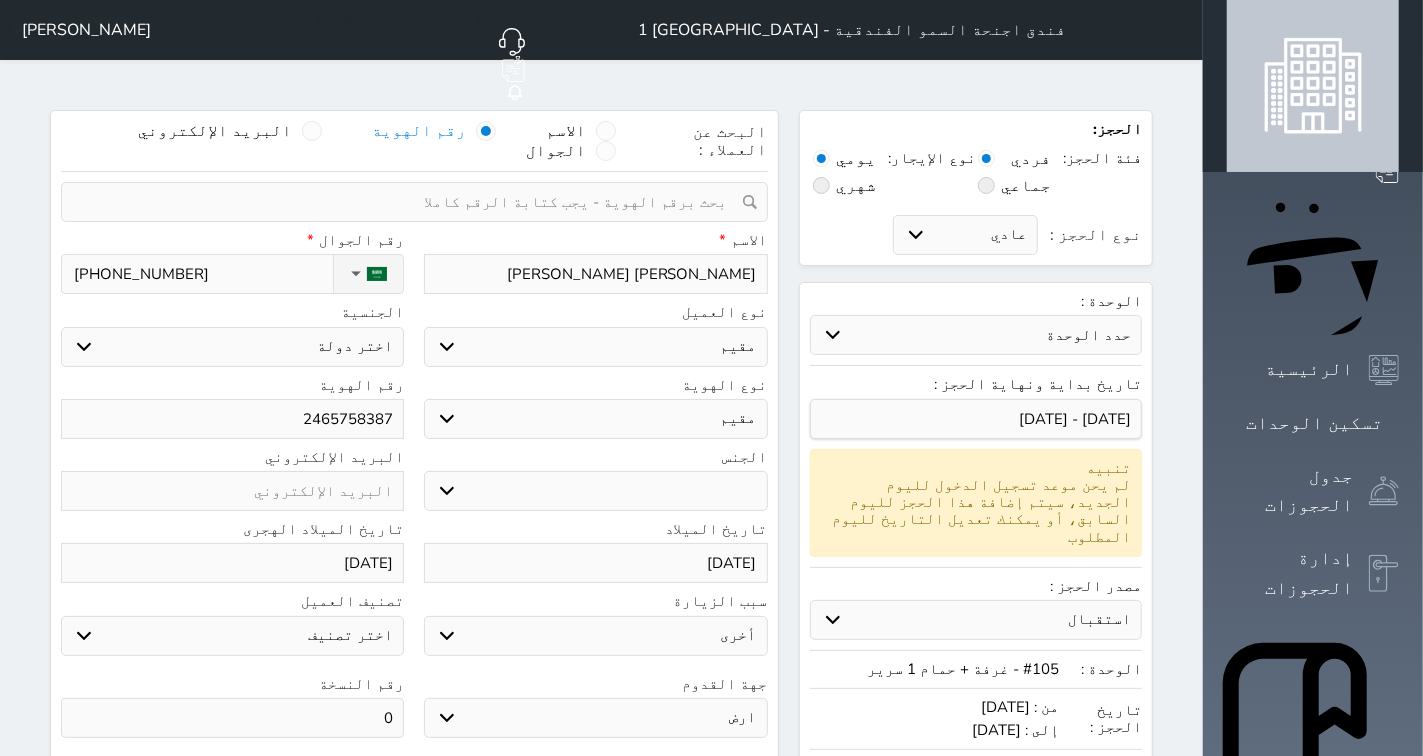 click on "اختر نوع   مقيم جواز السفر" at bounding box center [595, 419] 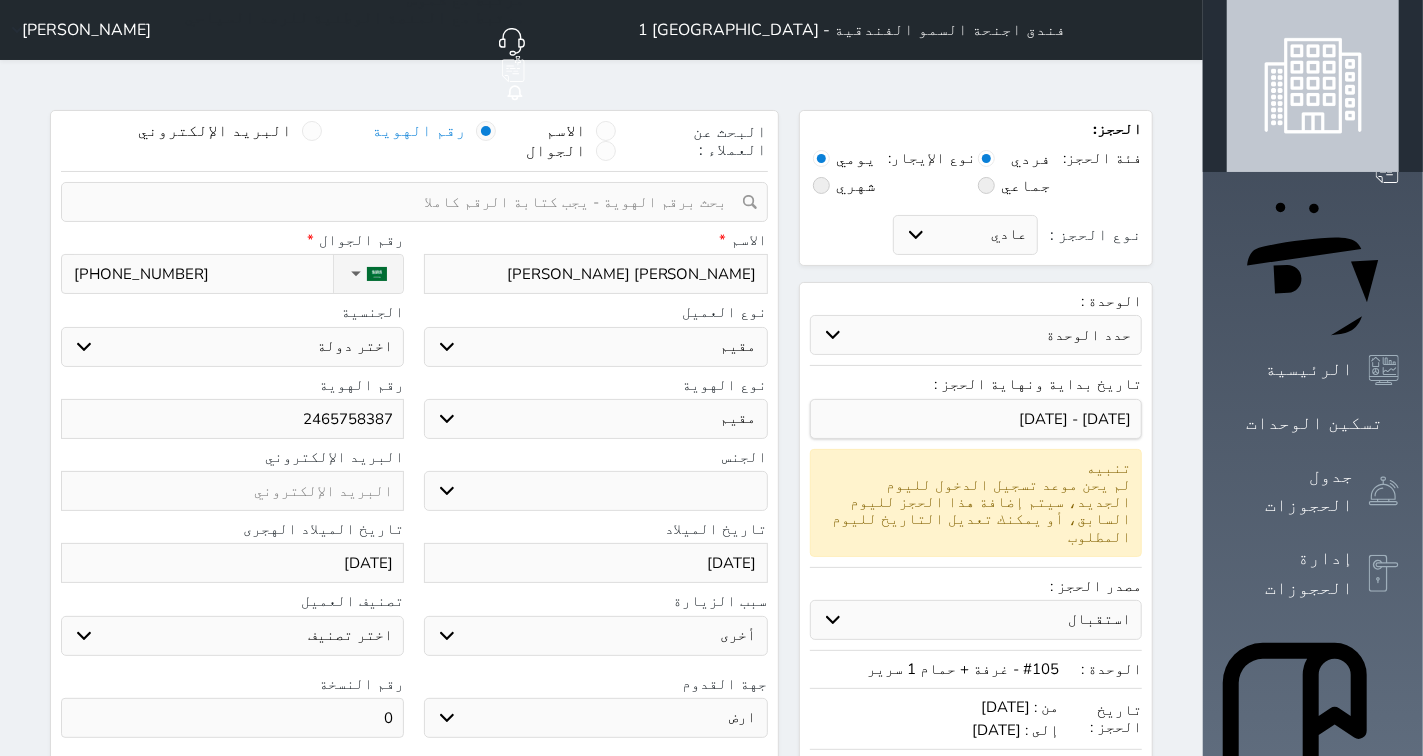 click on "اختر دولة
اثيوبيا
اجنبي بجواز سعودي
اخرى
[GEOGRAPHIC_DATA]
[GEOGRAPHIC_DATA]
[GEOGRAPHIC_DATA]
[GEOGRAPHIC_DATA]
[GEOGRAPHIC_DATA]
[GEOGRAPHIC_DATA]
[GEOGRAPHIC_DATA]" at bounding box center (232, 347) 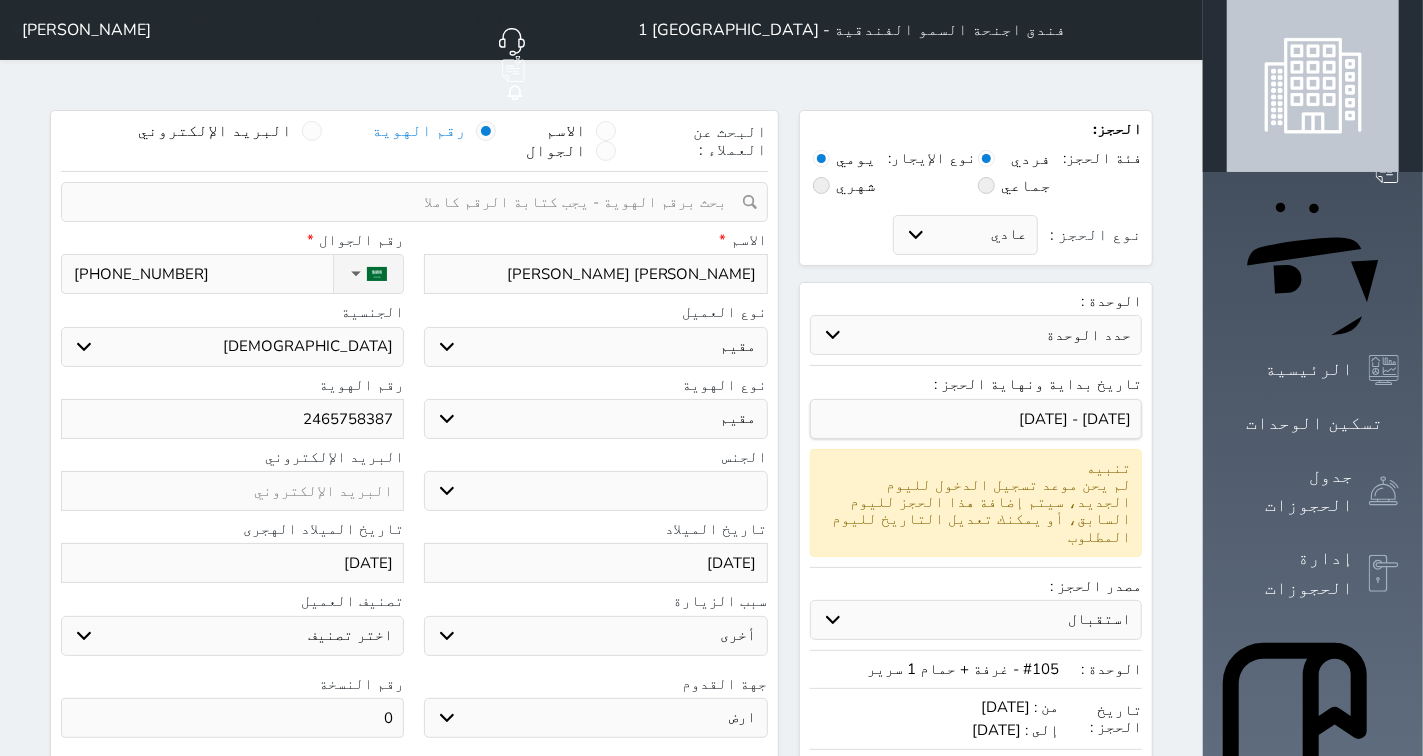 click on "اختر دولة
اثيوبيا
اجنبي بجواز سعودي
اخرى
[GEOGRAPHIC_DATA]
[GEOGRAPHIC_DATA]
[GEOGRAPHIC_DATA]
[GEOGRAPHIC_DATA]
[GEOGRAPHIC_DATA]
[GEOGRAPHIC_DATA]
[GEOGRAPHIC_DATA]" at bounding box center (232, 347) 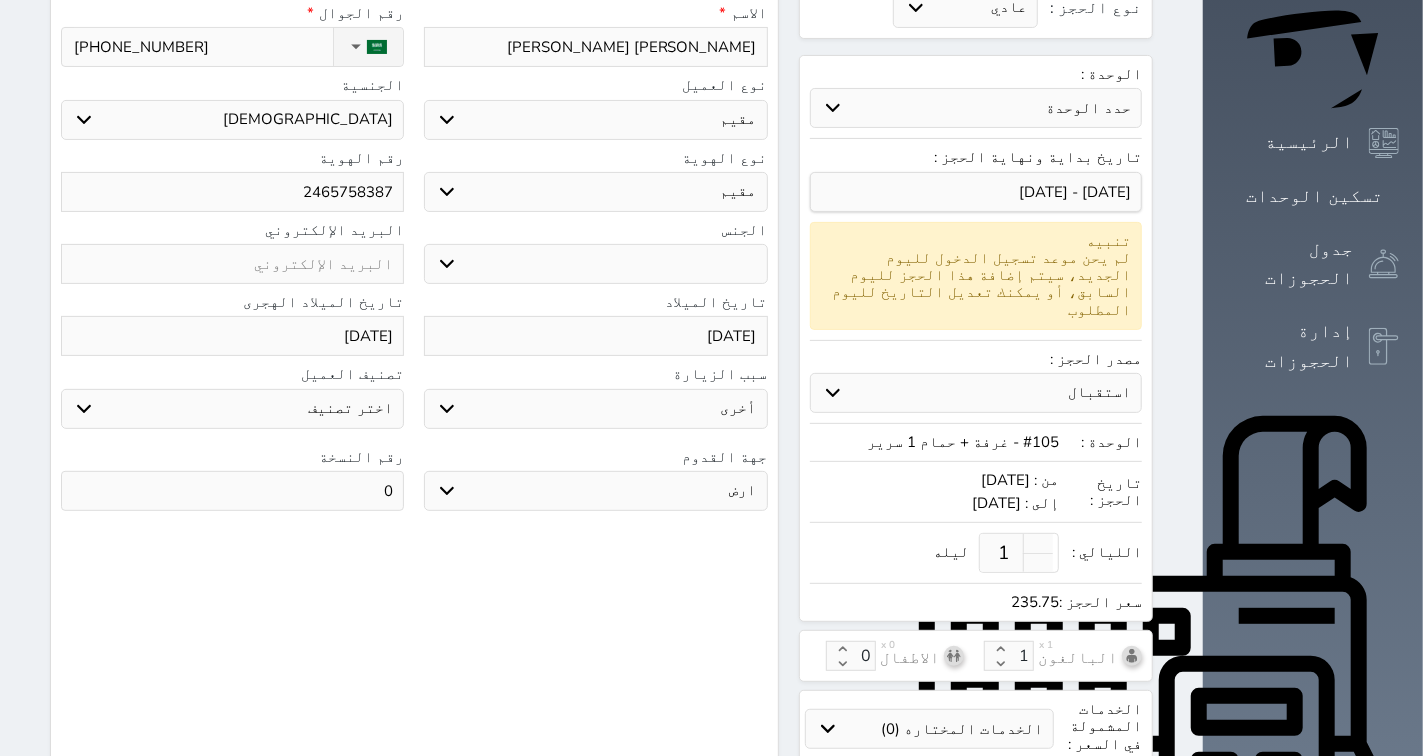 scroll, scrollTop: 555, scrollLeft: 0, axis: vertical 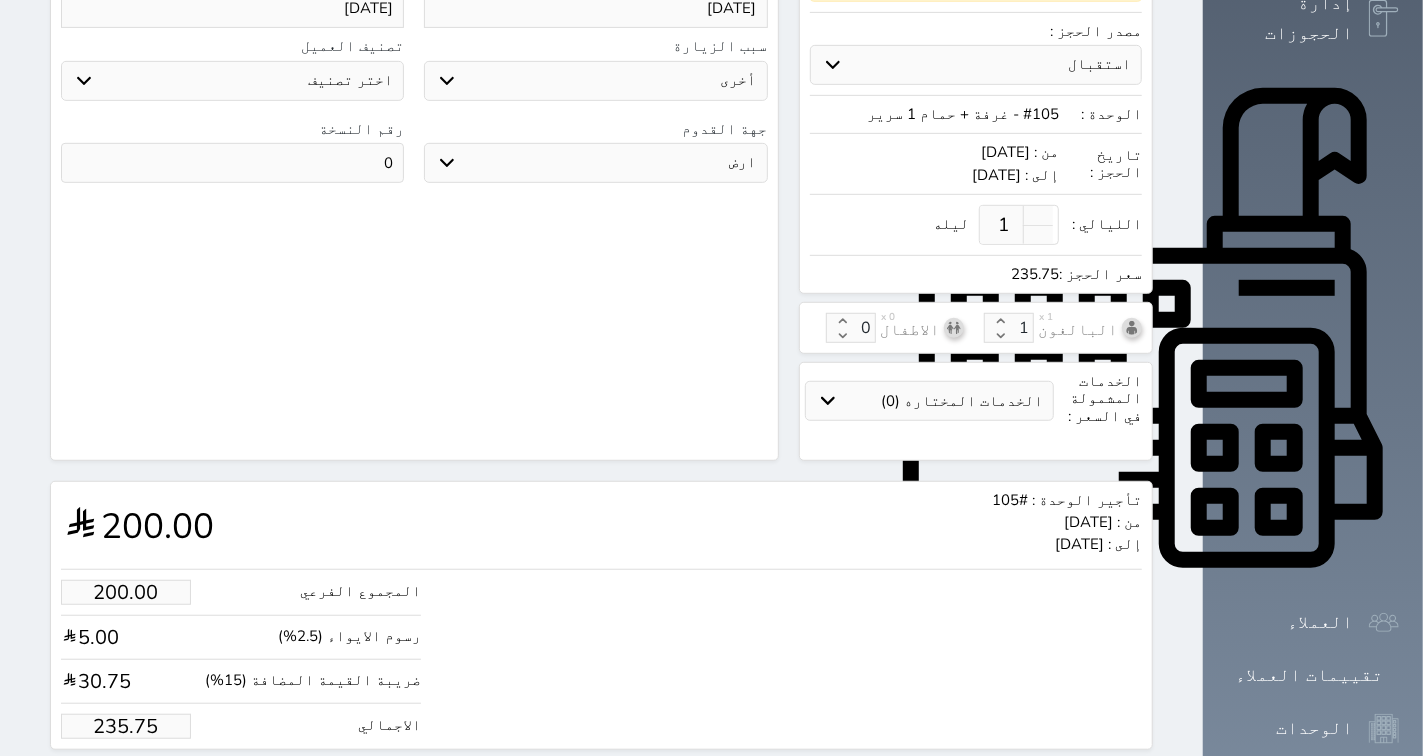 click on "235.75" at bounding box center [126, 726] 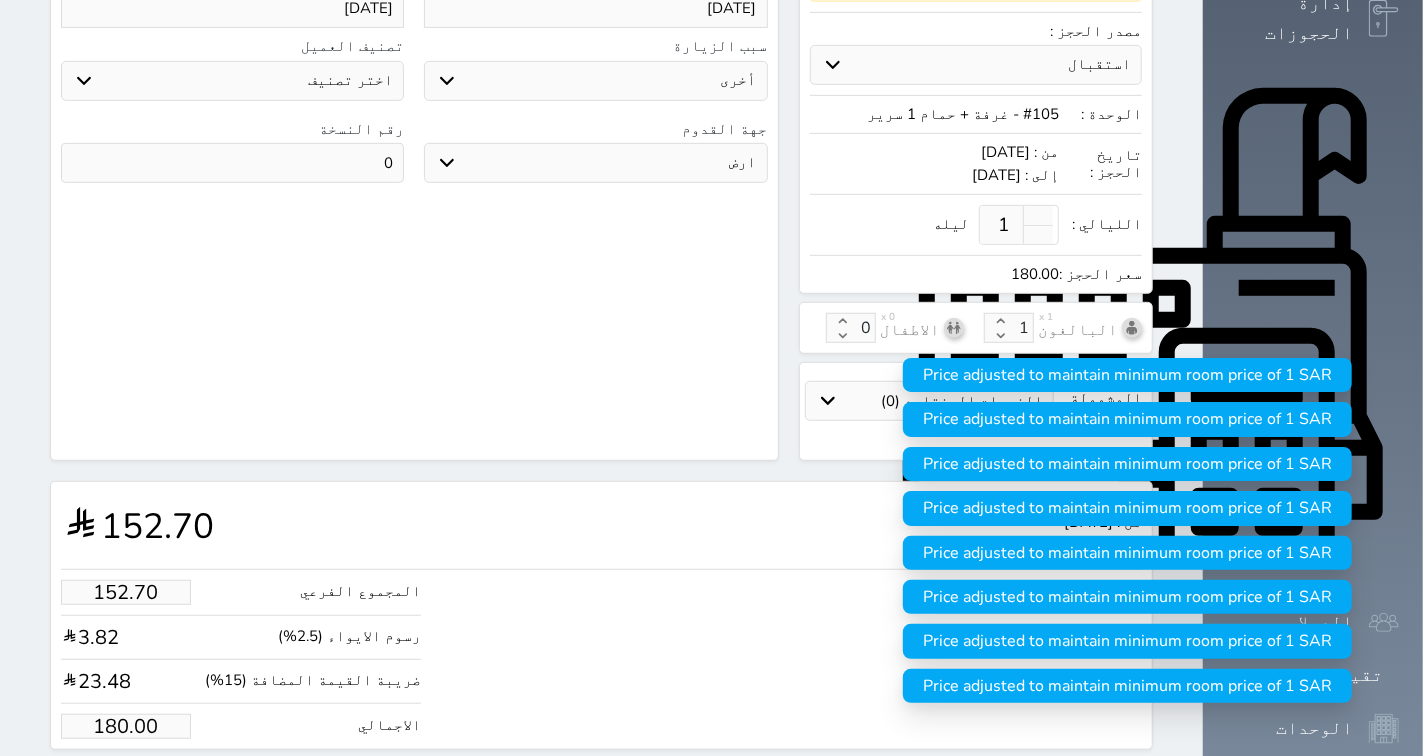 click on "حجز" at bounding box center (156, 787) 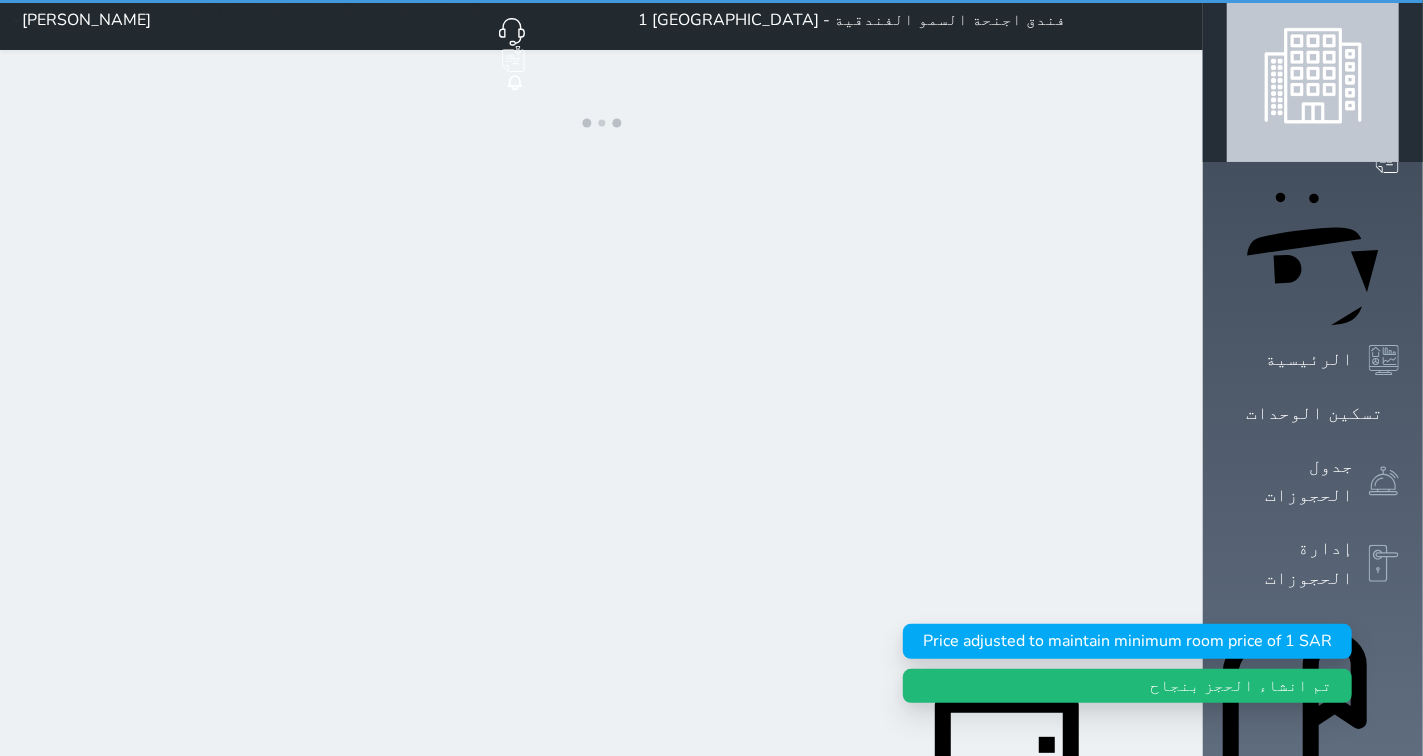 scroll, scrollTop: 0, scrollLeft: 0, axis: both 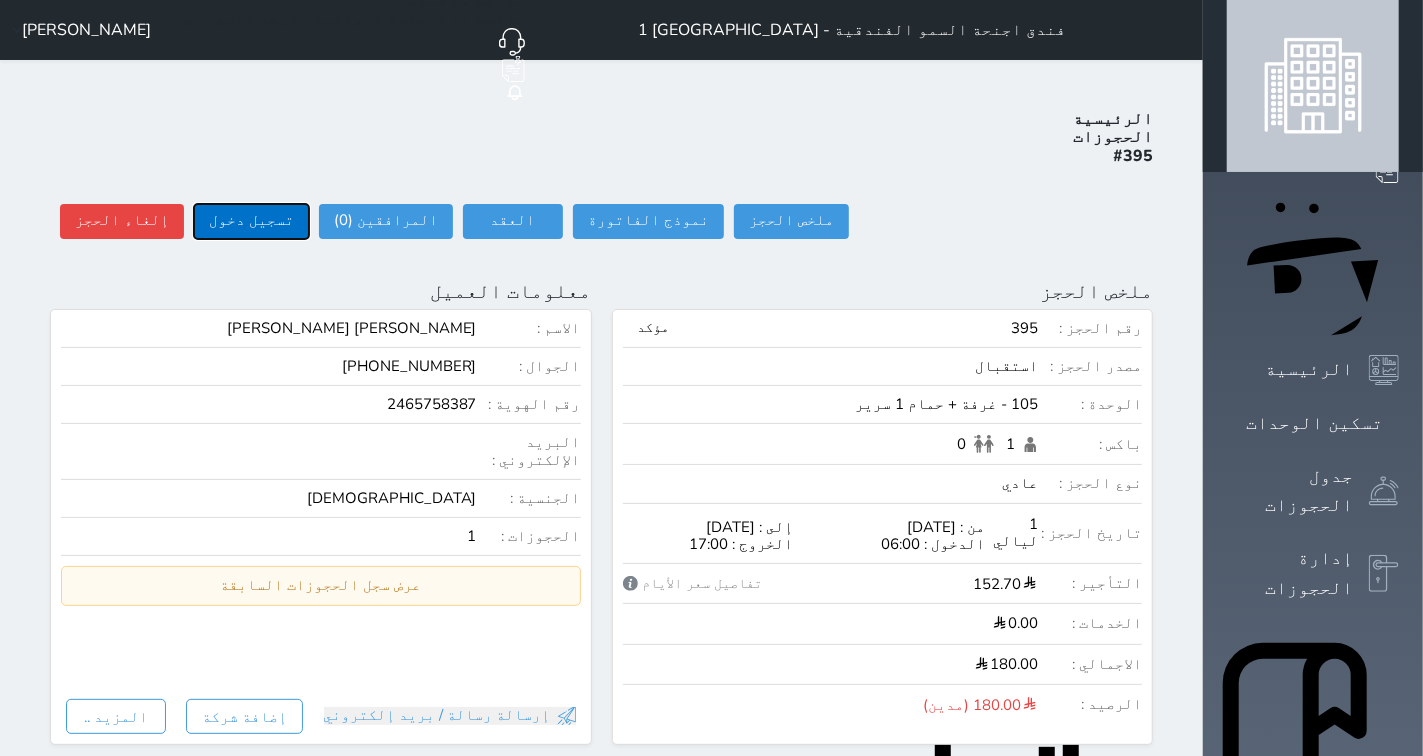 click on "تسجيل دخول" at bounding box center (251, 221) 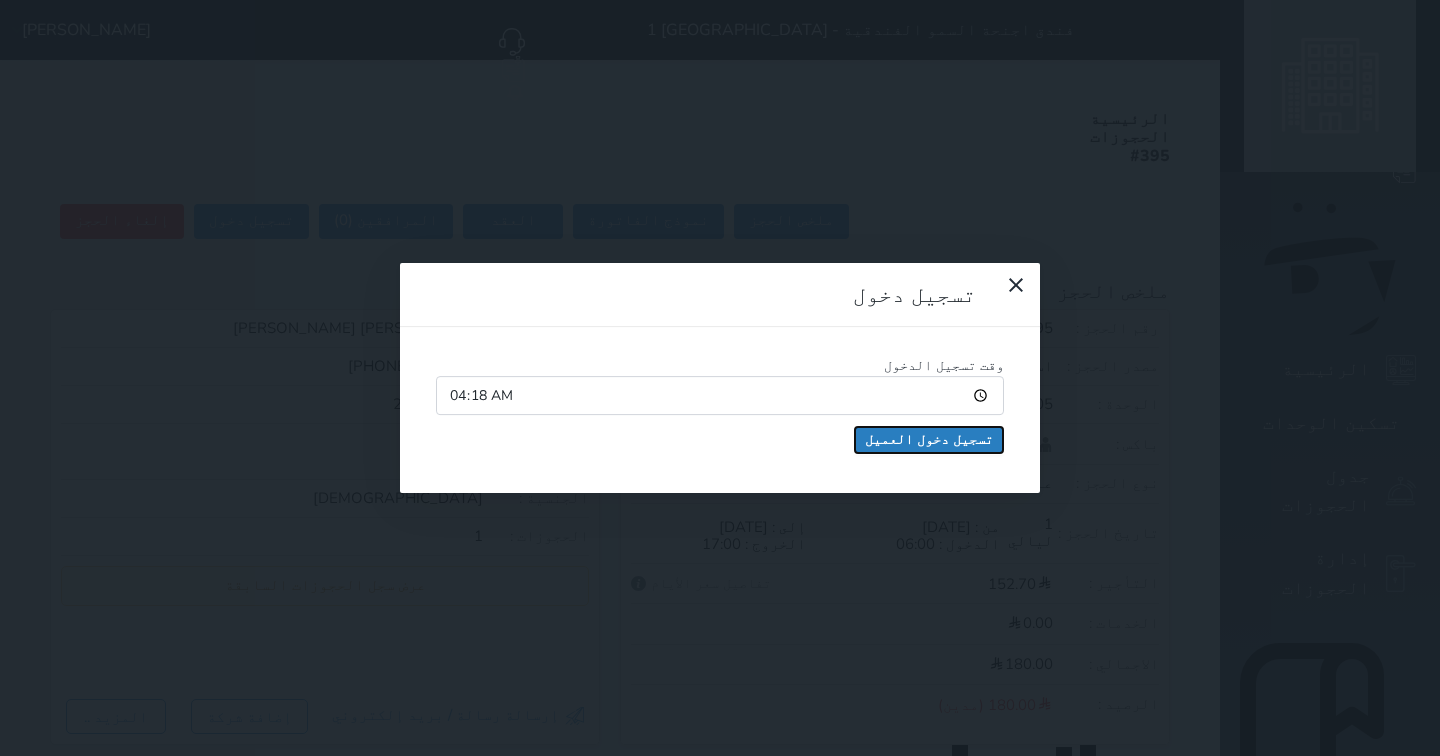 click on "تسجيل دخول العميل" at bounding box center (929, 440) 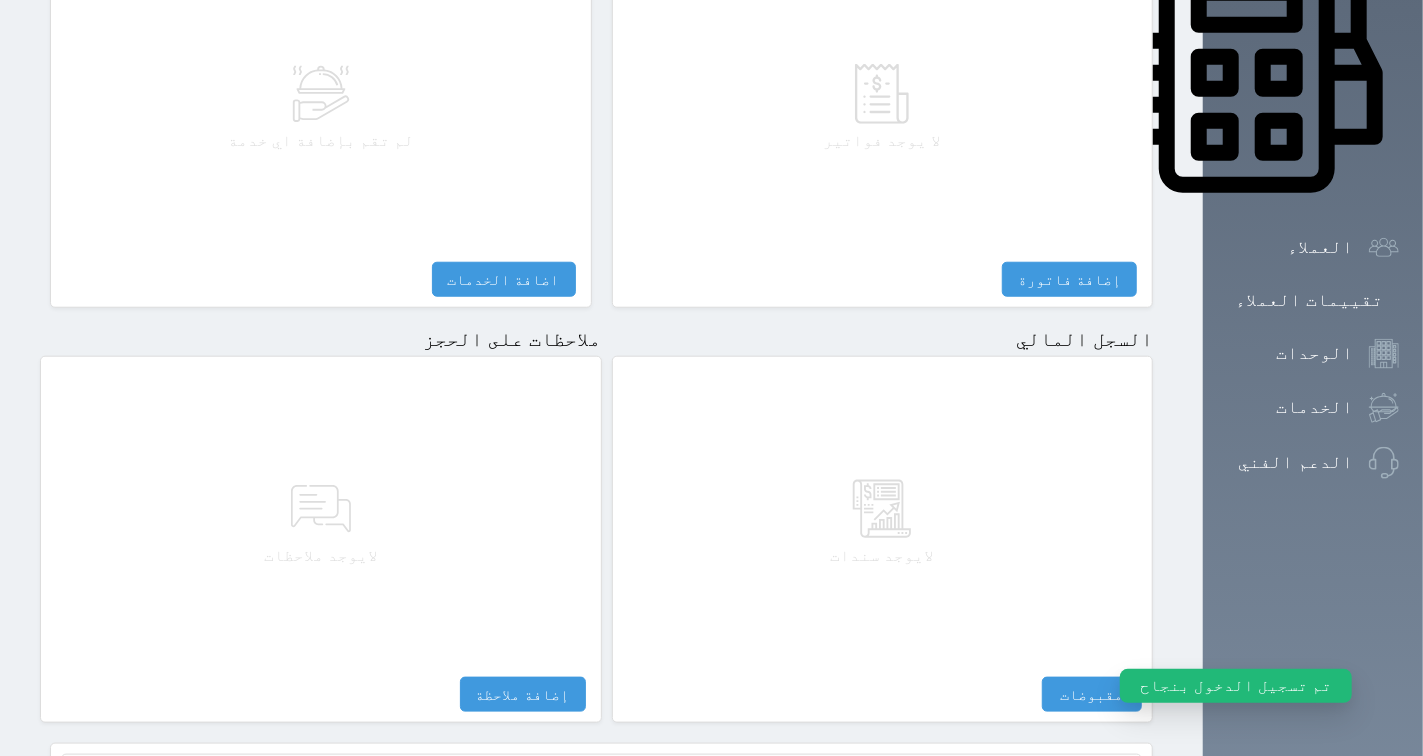 scroll, scrollTop: 1024, scrollLeft: 0, axis: vertical 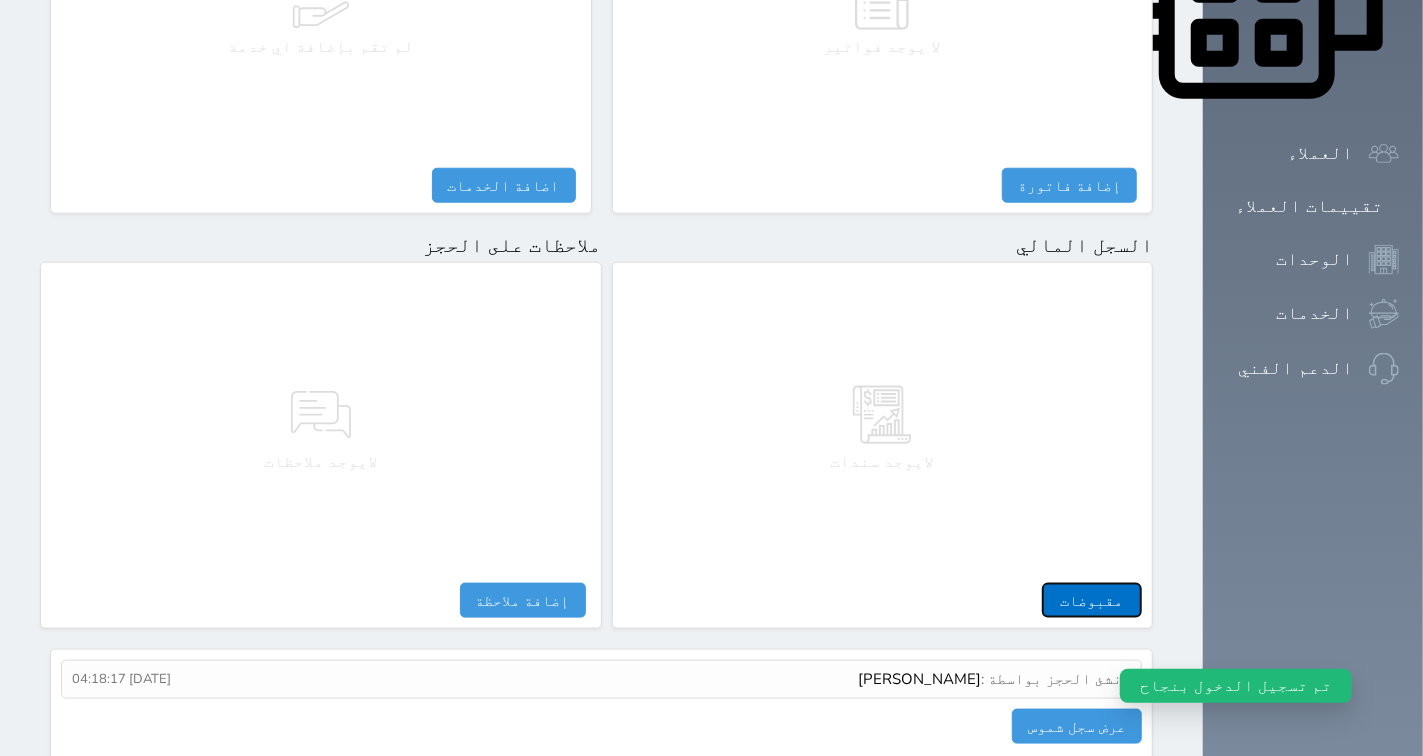 click on "مقبوضات" at bounding box center [1092, 600] 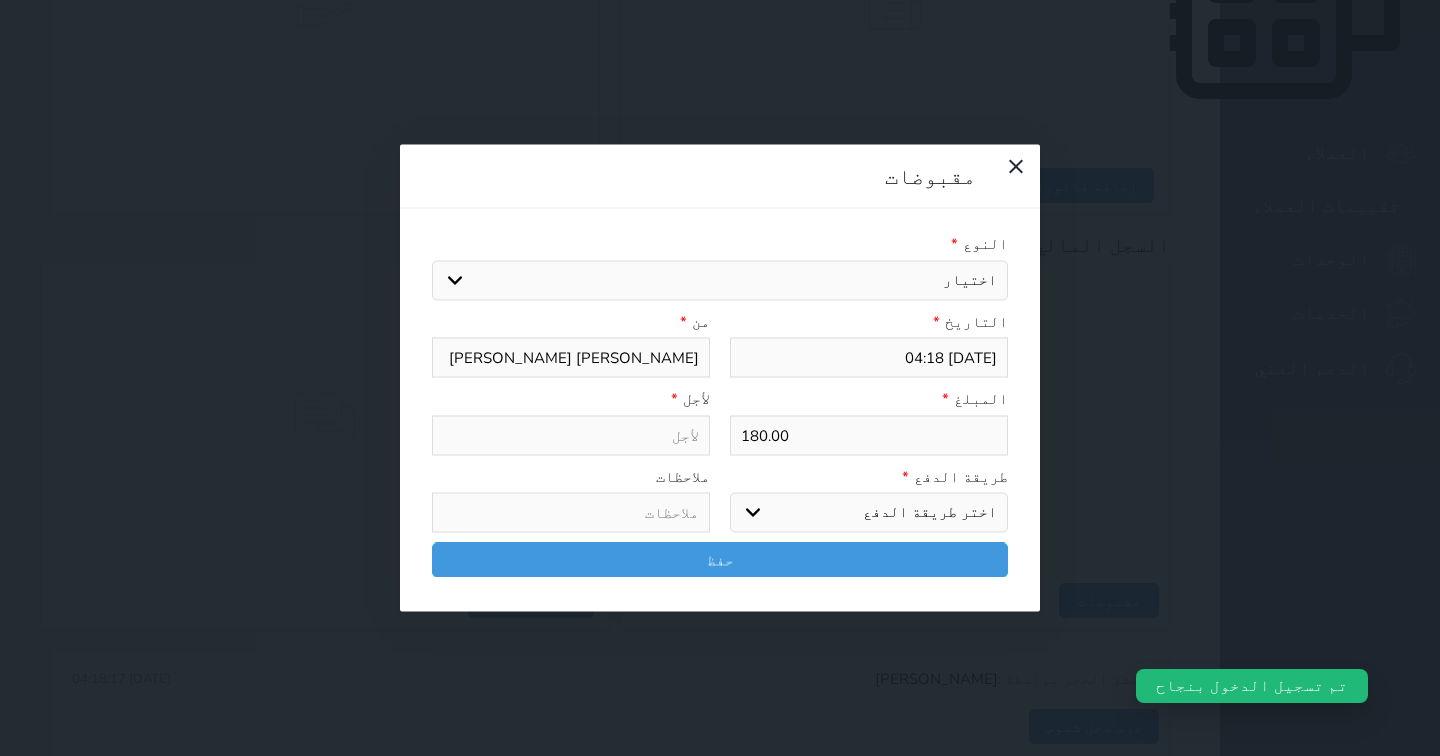 click on "اختيار   مقبوضات عامة قيمة إيجار فواتير تامين عربون لا ينطبق آخر مغسلة واي فاي - الإنترنت مواقف السيارات طعام الأغذية والمشروبات مشروبات المشروبات الباردة المشروبات الساخنة الإفطار غداء عشاء مخبز و كعك حمام سباحة الصالة الرياضية سبا و خدمات الجمال اختيار وإسقاط (خدمات النقل) ميني بار كابل - تلفزيون سرير إضافي تصفيف الشعر التسوق خدمات الجولات السياحية المنظمة خدمات الدليل السياحي" at bounding box center (720, 280) 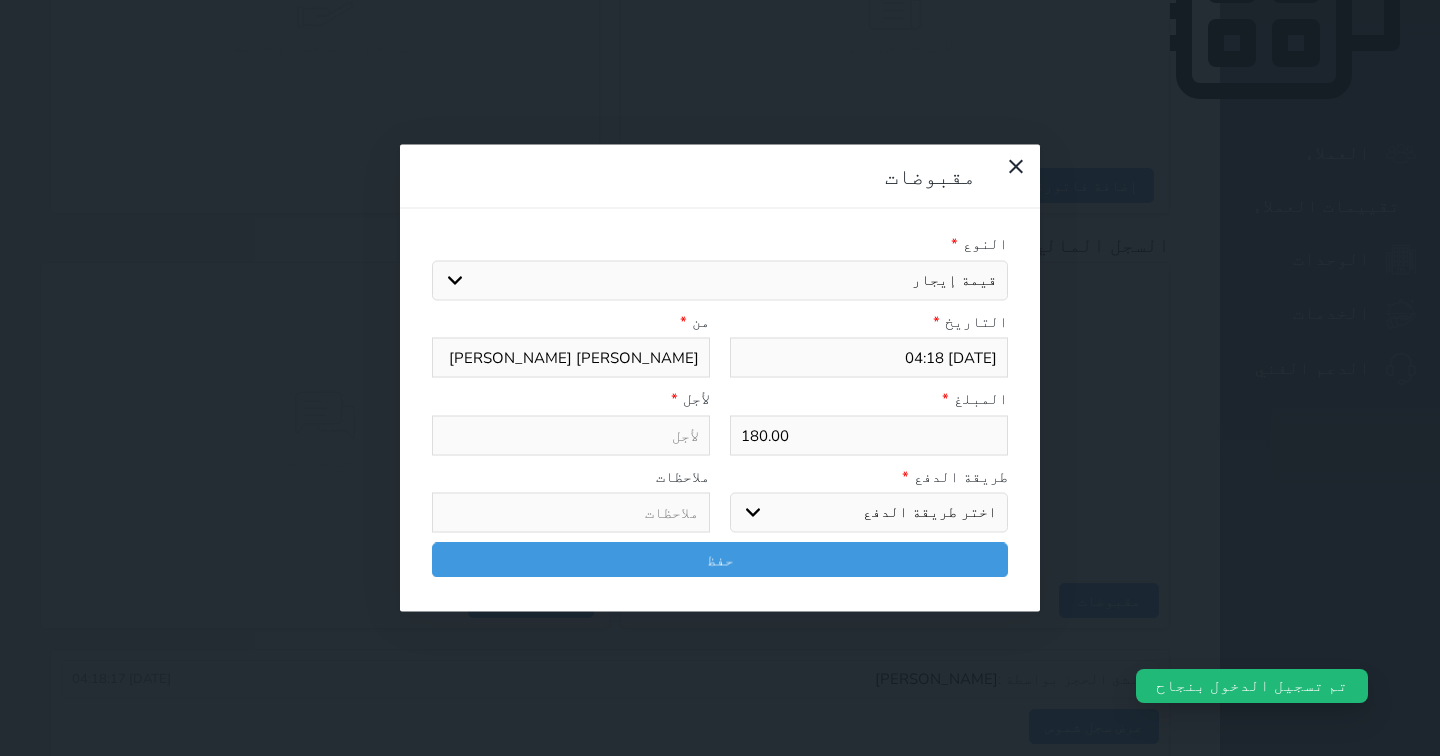 click on "اختيار   مقبوضات عامة قيمة إيجار فواتير تامين عربون لا ينطبق آخر مغسلة واي فاي - الإنترنت مواقف السيارات طعام الأغذية والمشروبات مشروبات المشروبات الباردة المشروبات الساخنة الإفطار غداء عشاء مخبز و كعك حمام سباحة الصالة الرياضية سبا و خدمات الجمال اختيار وإسقاط (خدمات النقل) ميني بار كابل - تلفزيون سرير إضافي تصفيف الشعر التسوق خدمات الجولات السياحية المنظمة خدمات الدليل السياحي" at bounding box center [720, 280] 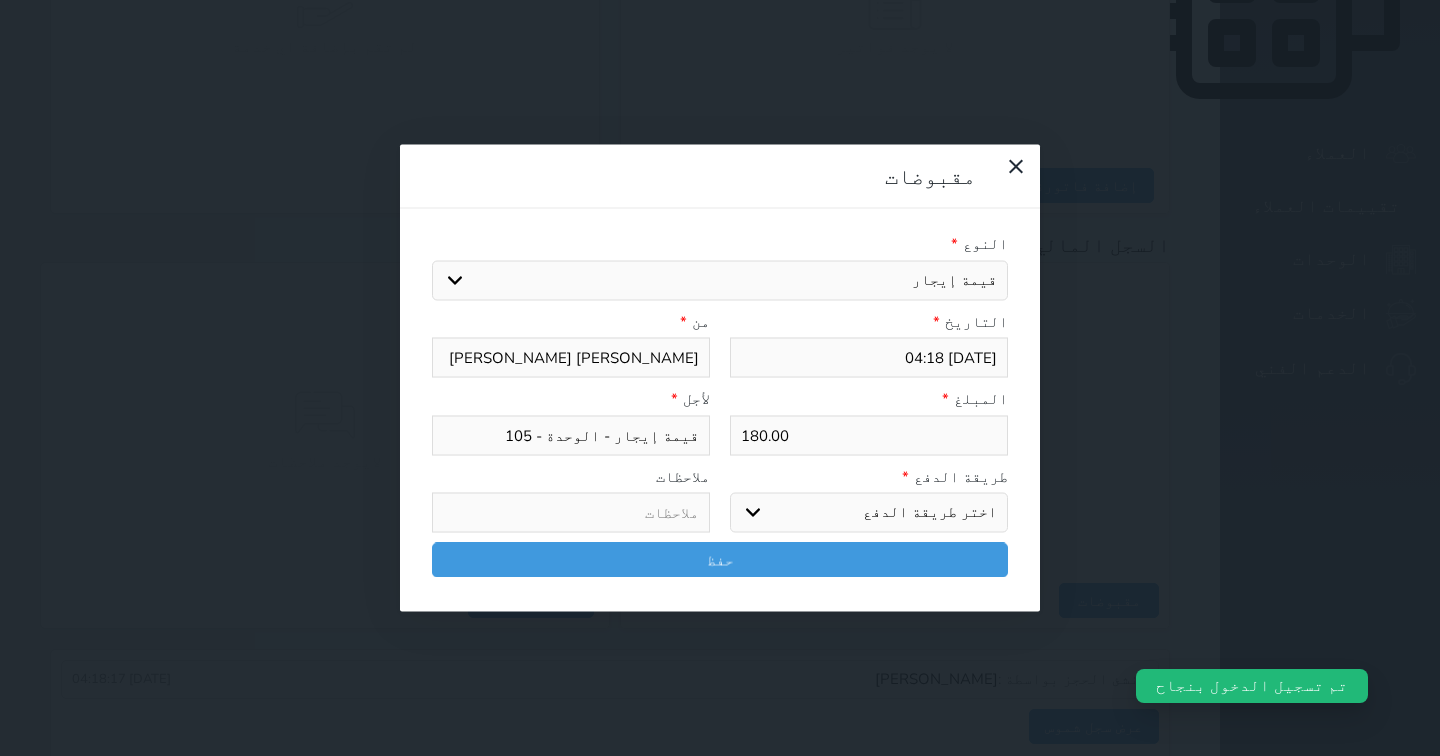 click on "اختر طريقة الدفع   دفع نقدى   تحويل بنكى   مدى   بطاقة ائتمان   آجل" at bounding box center (869, 513) 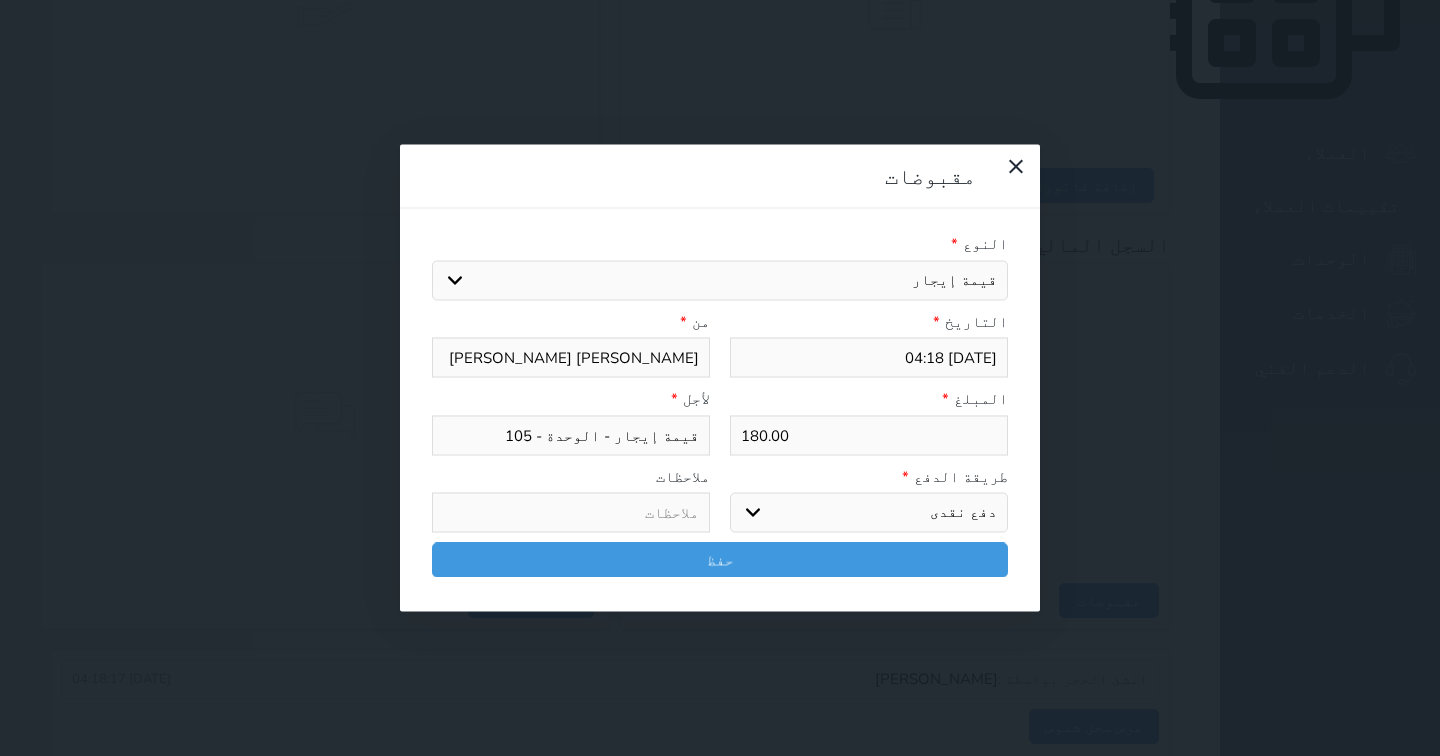 click on "اختر طريقة الدفع   دفع نقدى   تحويل بنكى   مدى   بطاقة ائتمان   آجل" at bounding box center [869, 513] 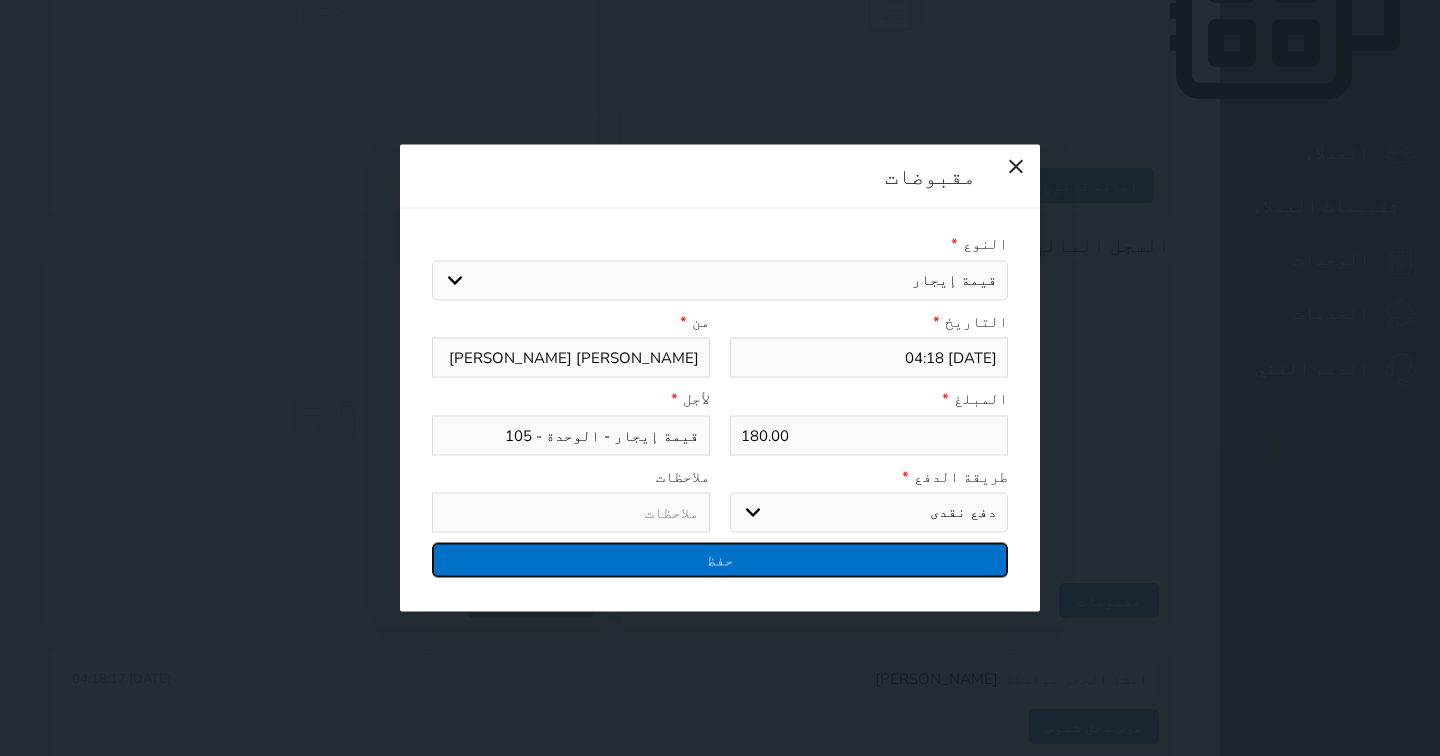 click on "حفظ" at bounding box center (720, 560) 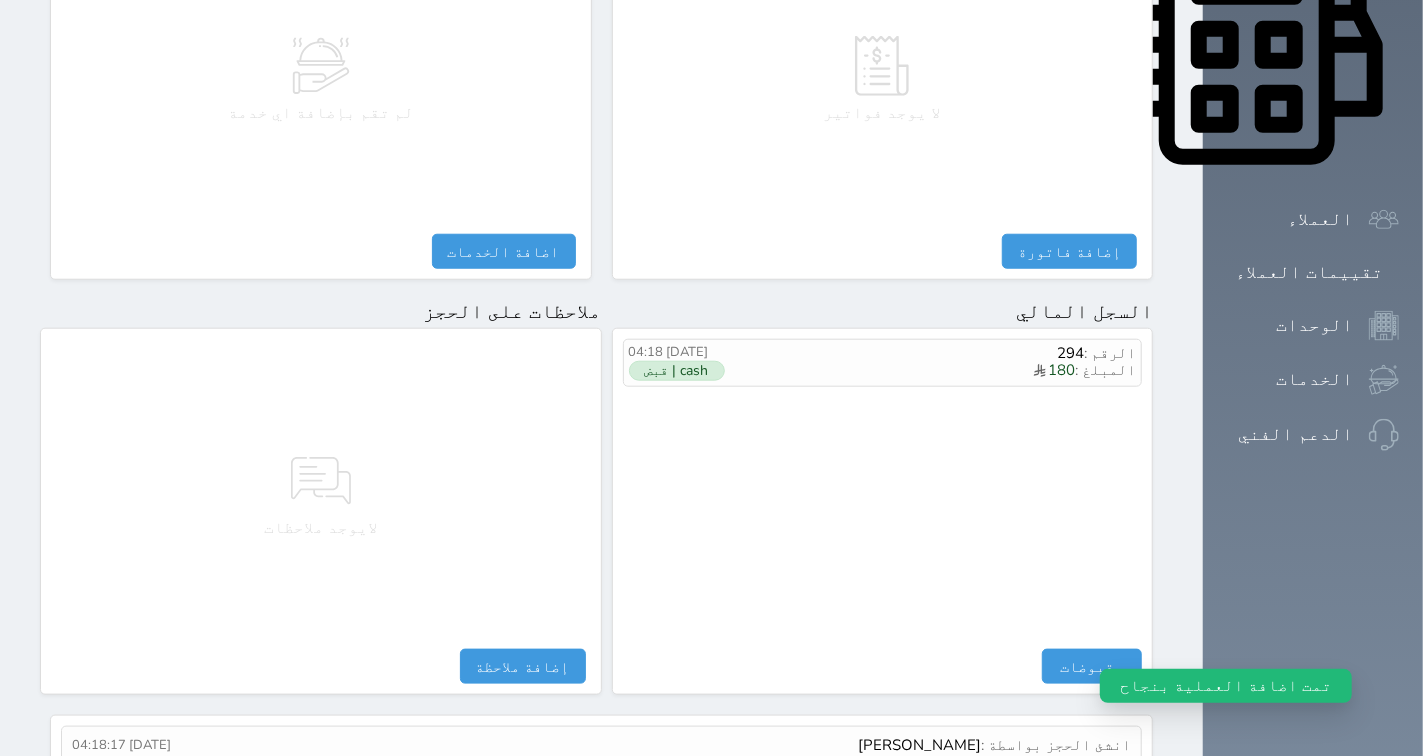 scroll, scrollTop: 1024, scrollLeft: 0, axis: vertical 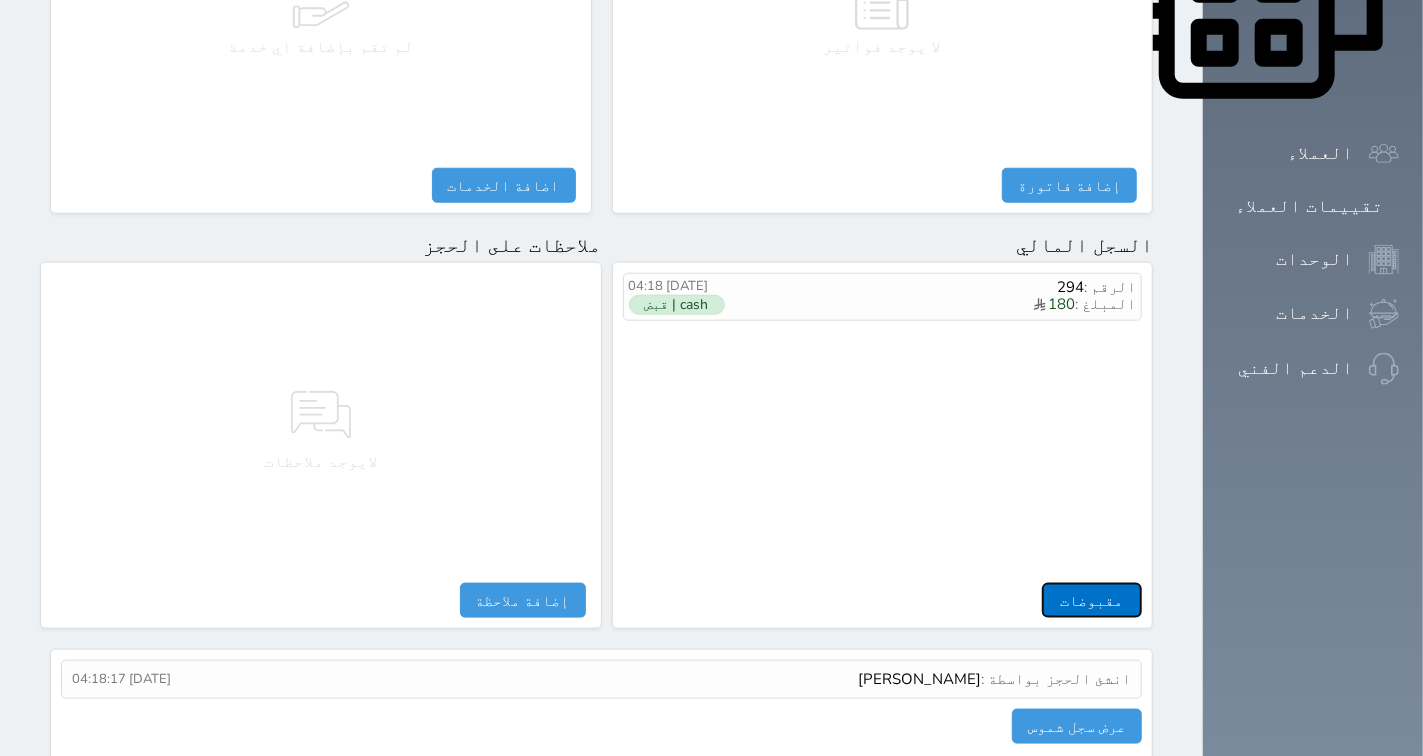click on "مقبوضات" at bounding box center [1092, 600] 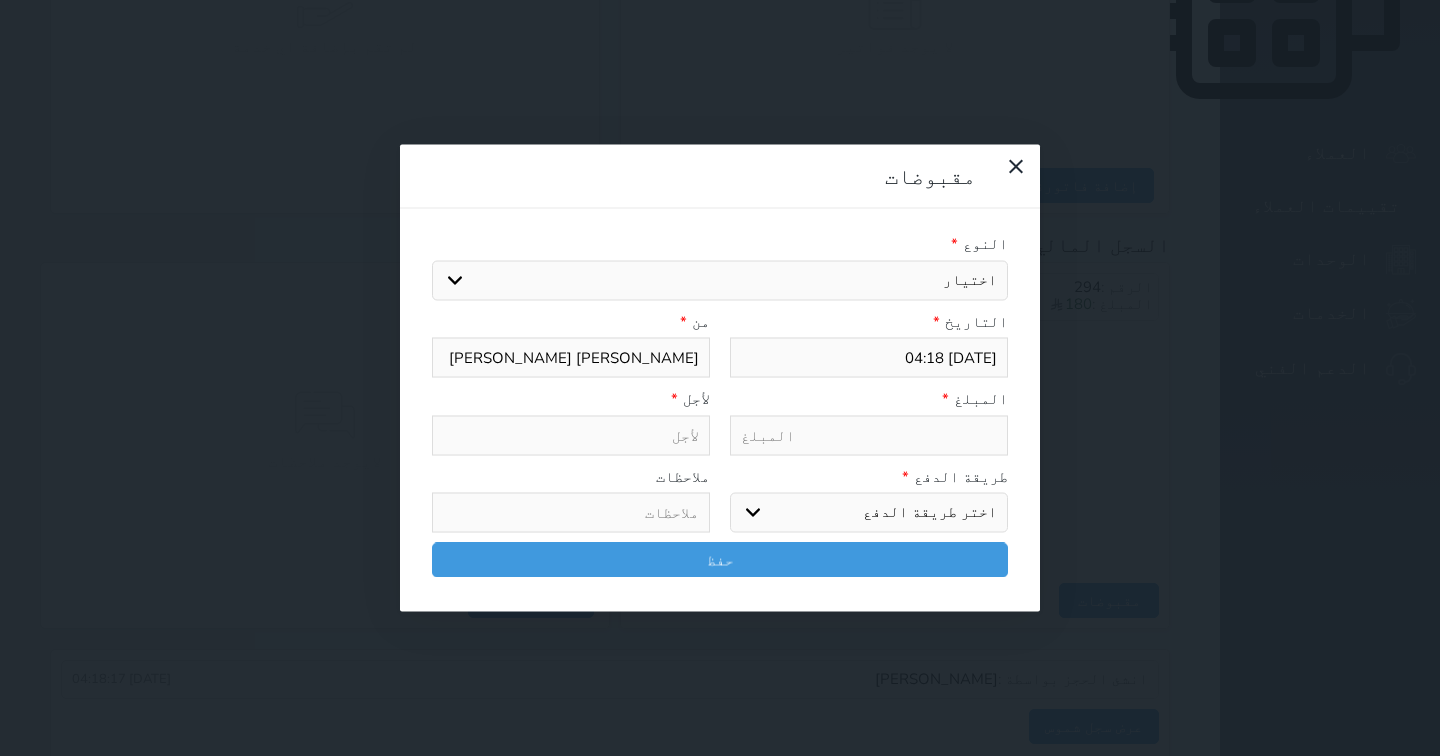 click on "مقبوضات                 النوع  *    اختيار   مقبوضات عامة قيمة إيجار فواتير تامين عربون لا ينطبق آخر مغسلة واي فاي - الإنترنت مواقف السيارات طعام الأغذية والمشروبات مشروبات المشروبات الباردة المشروبات الساخنة الإفطار غداء عشاء مخبز و كعك حمام سباحة الصالة الرياضية سبا و خدمات الجمال اختيار وإسقاط (خدمات النقل) ميني بار كابل - تلفزيون سرير إضافي تصفيف الشعر التسوق خدمات الجولات السياحية المنظمة خدمات الدليل السياحي   التاريخ *   [DATE] 04:18   من *   [PERSON_NAME] [PERSON_NAME]   المبلغ *     لأجل *     طريقة الدفع *   اختر طريقة الدفع   دفع نقدى   تحويل بنكى   مدى   بطاقة ائتمان   آجل" at bounding box center [720, 378] 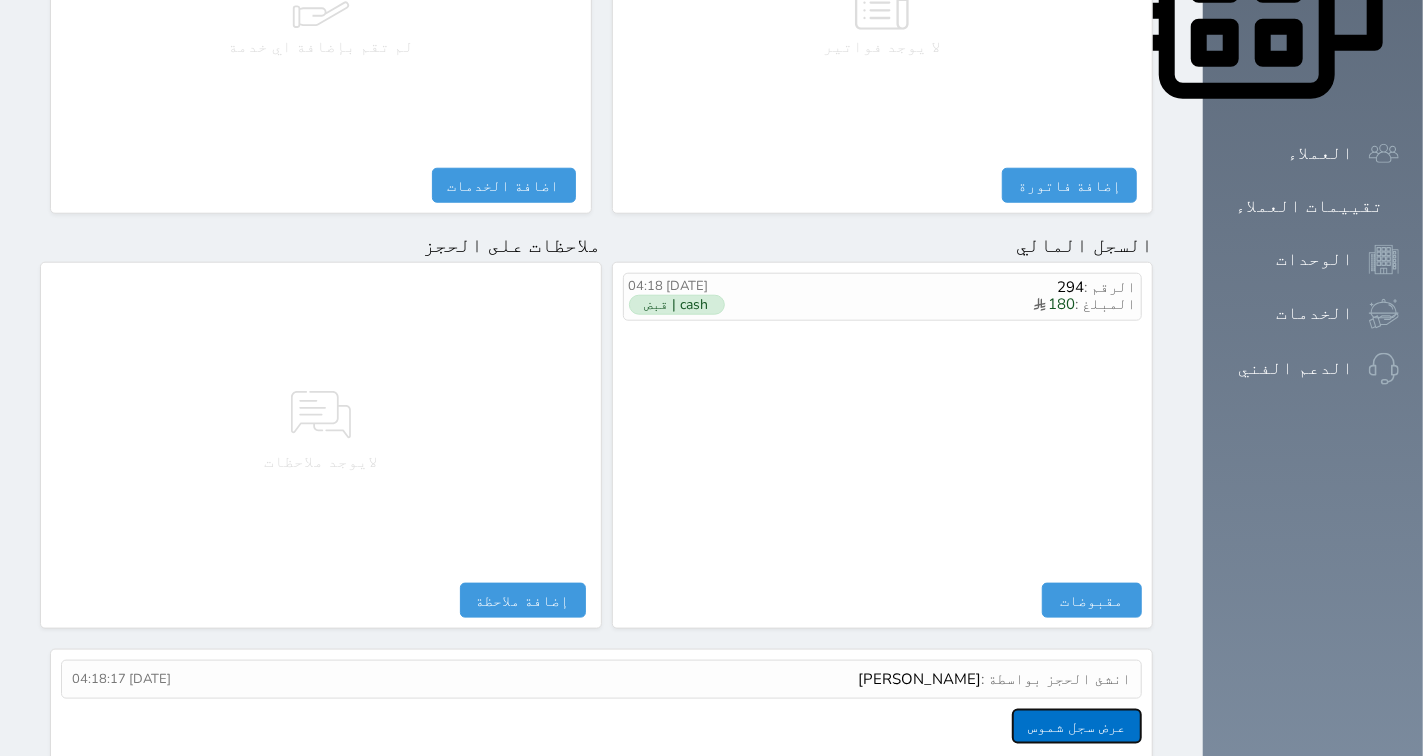 click on "عرض سجل شموس" at bounding box center (1077, 726) 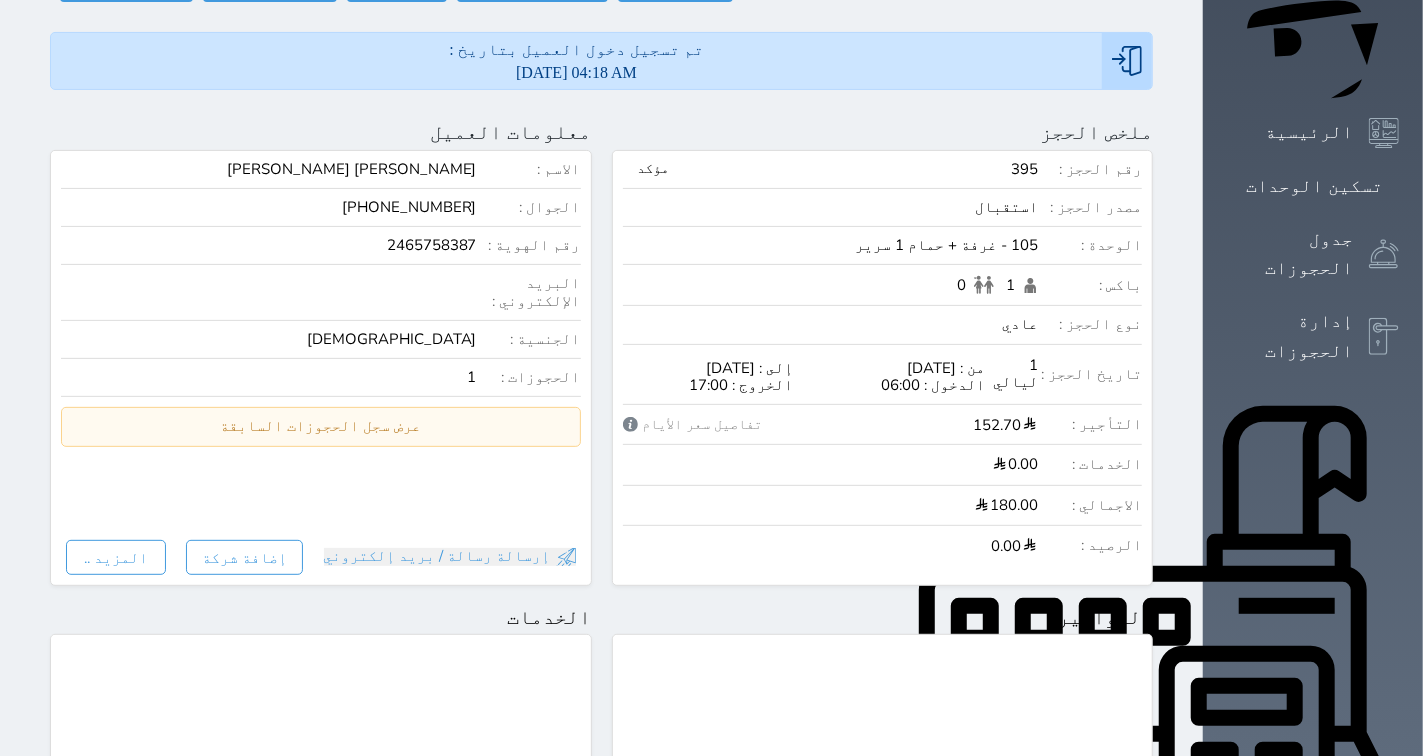 scroll, scrollTop: 0, scrollLeft: 0, axis: both 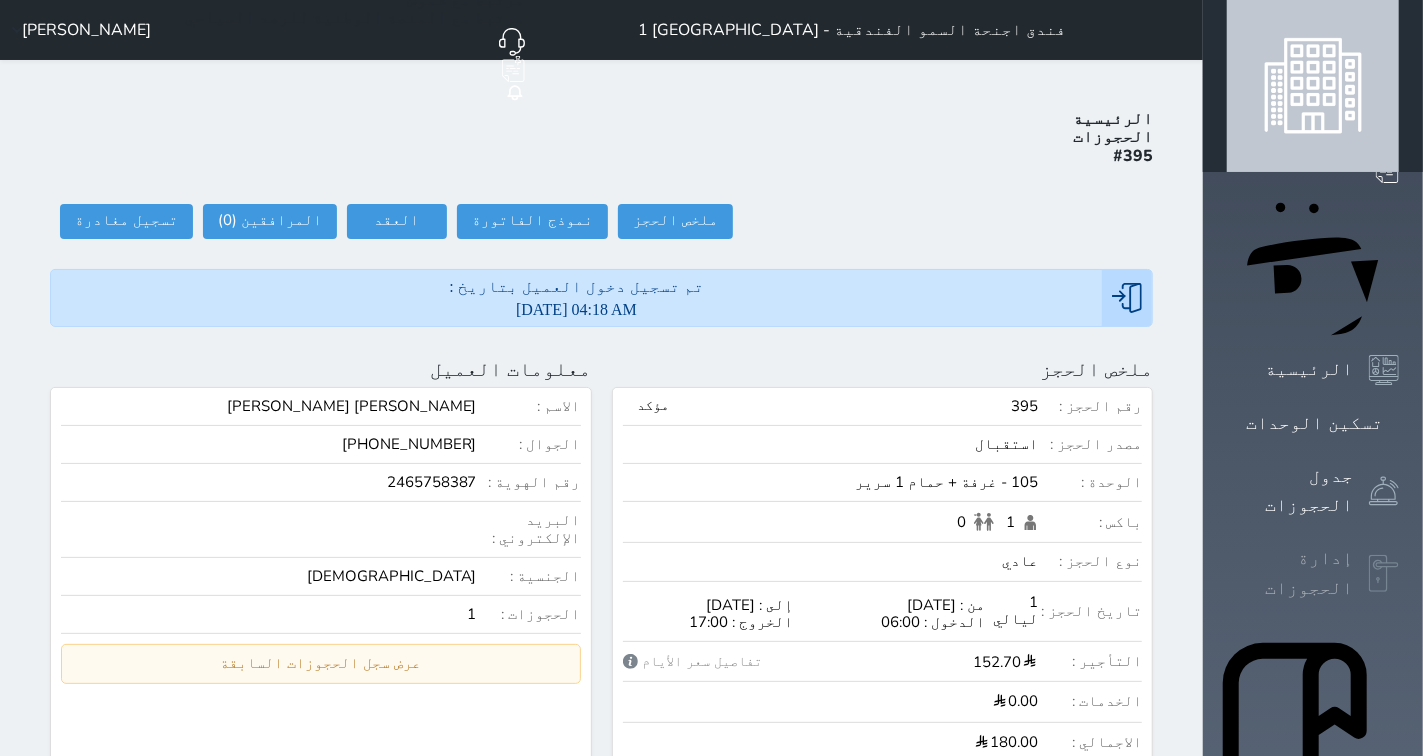 click on "إدارة الحجوزات" at bounding box center (1290, 573) 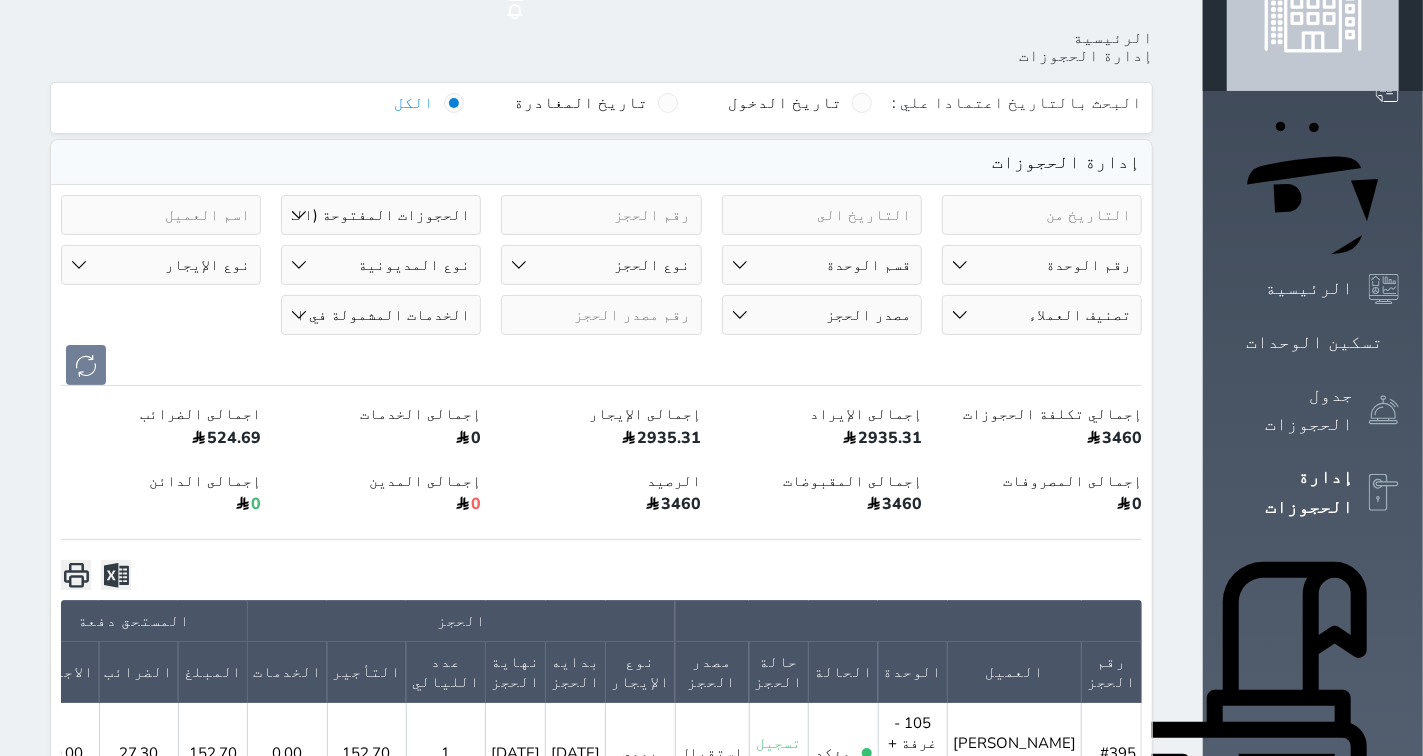 scroll, scrollTop: 0, scrollLeft: 0, axis: both 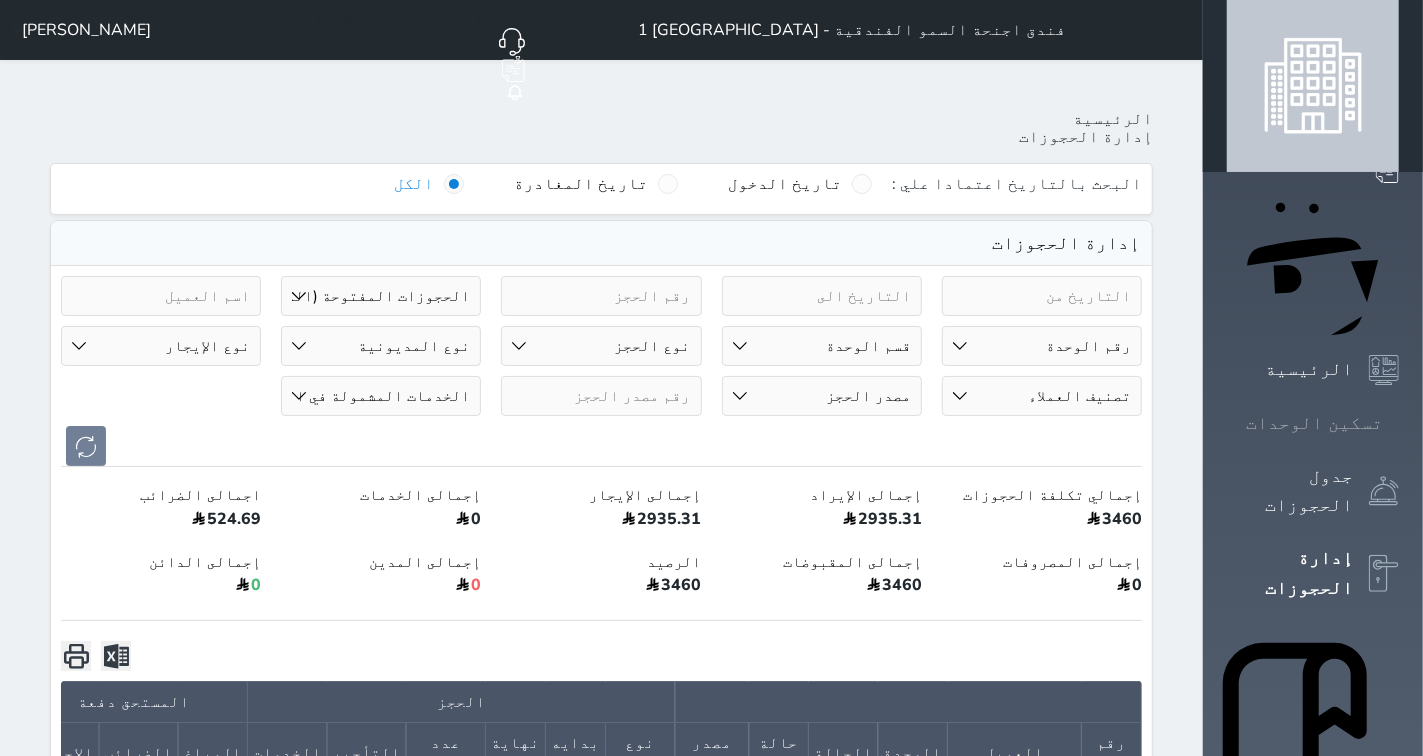 click 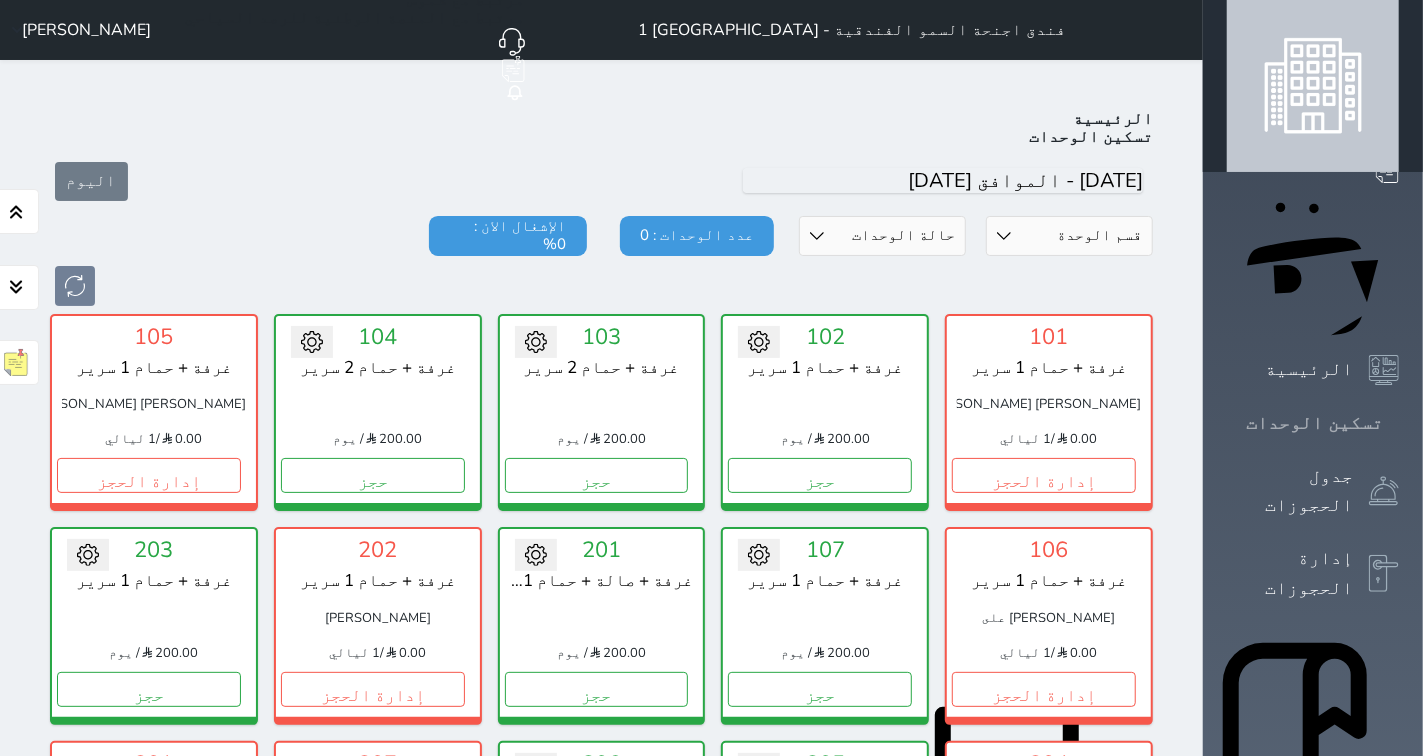 scroll, scrollTop: 77, scrollLeft: 0, axis: vertical 